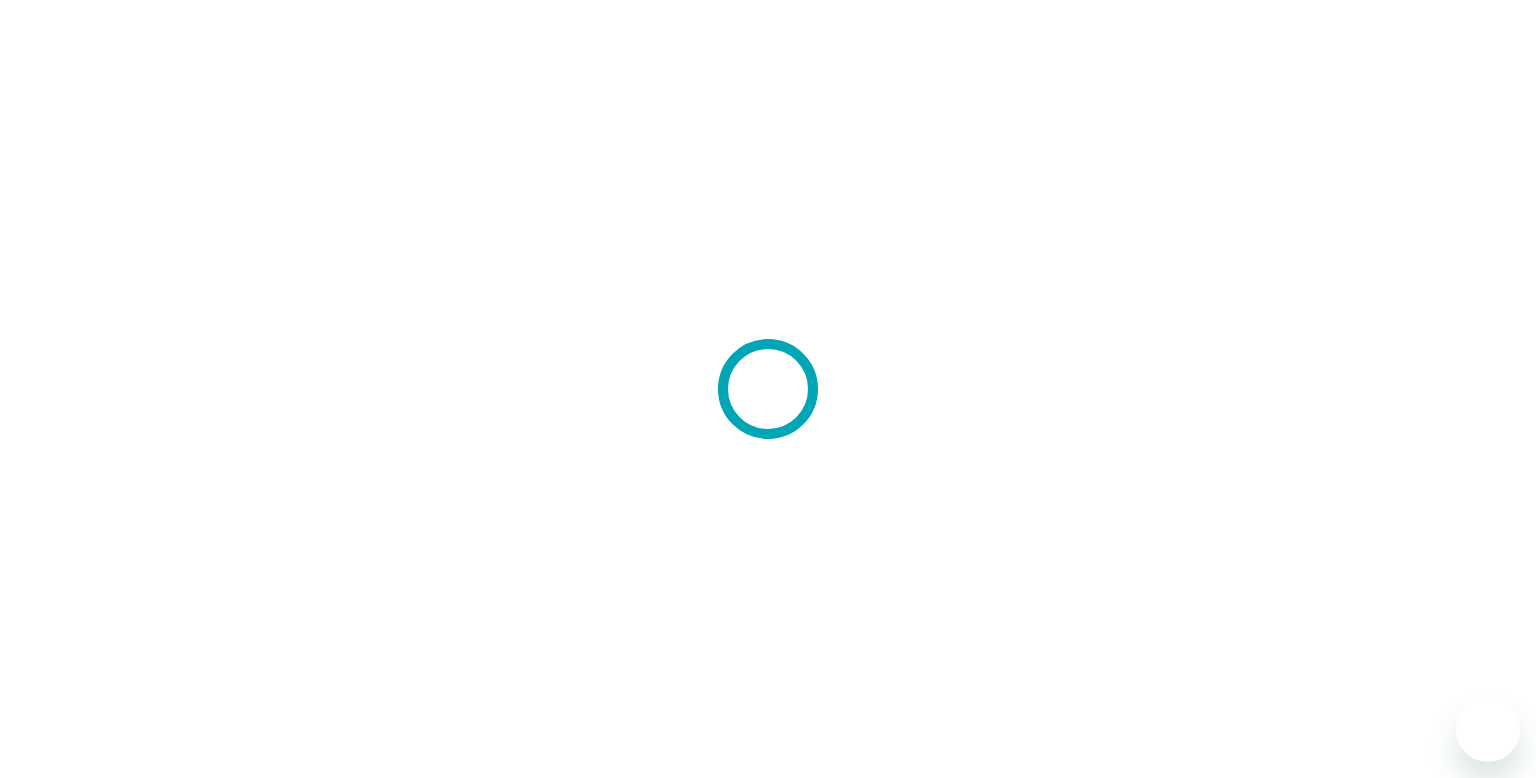 scroll, scrollTop: 0, scrollLeft: 0, axis: both 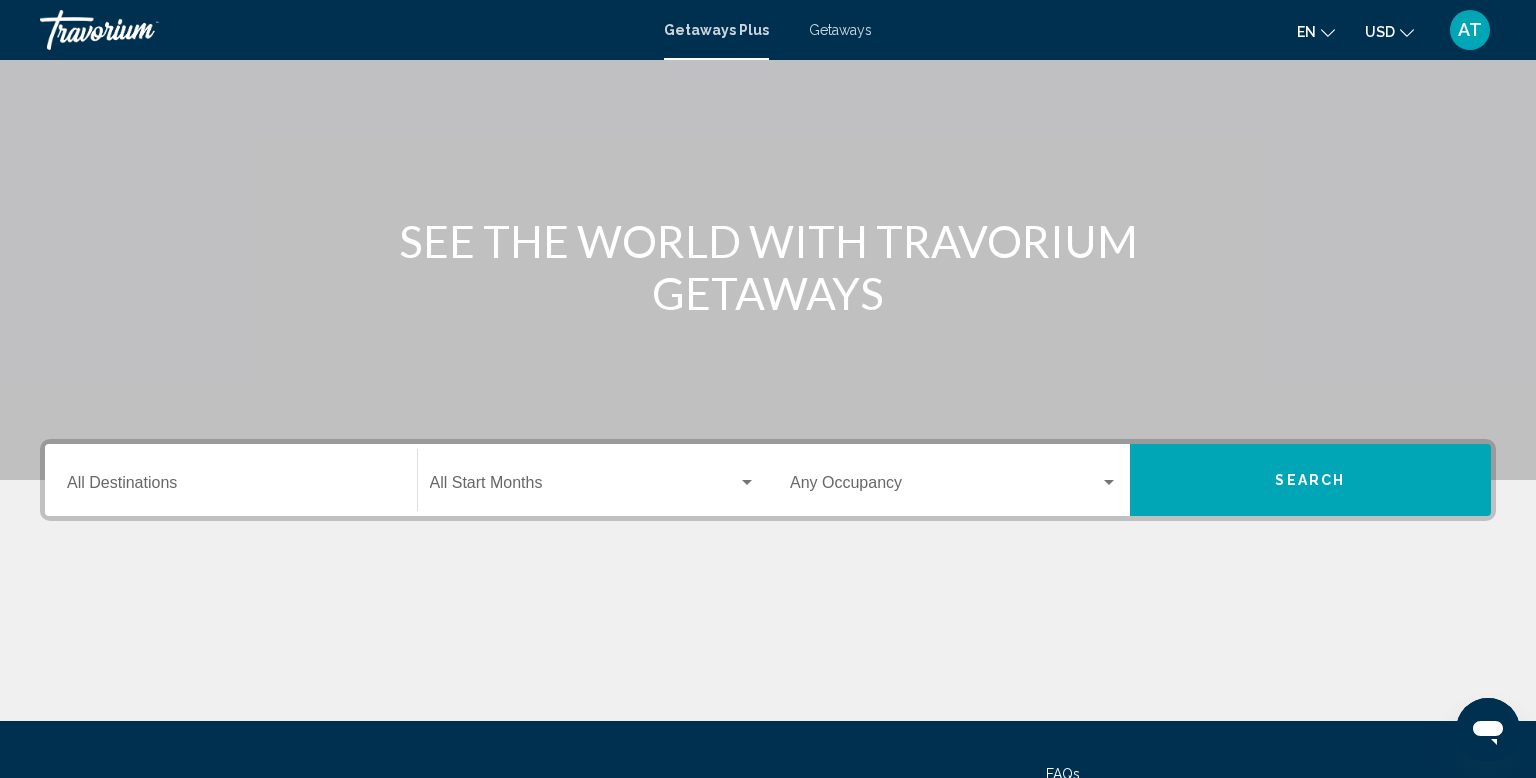 click on "Start Month All Start Months" 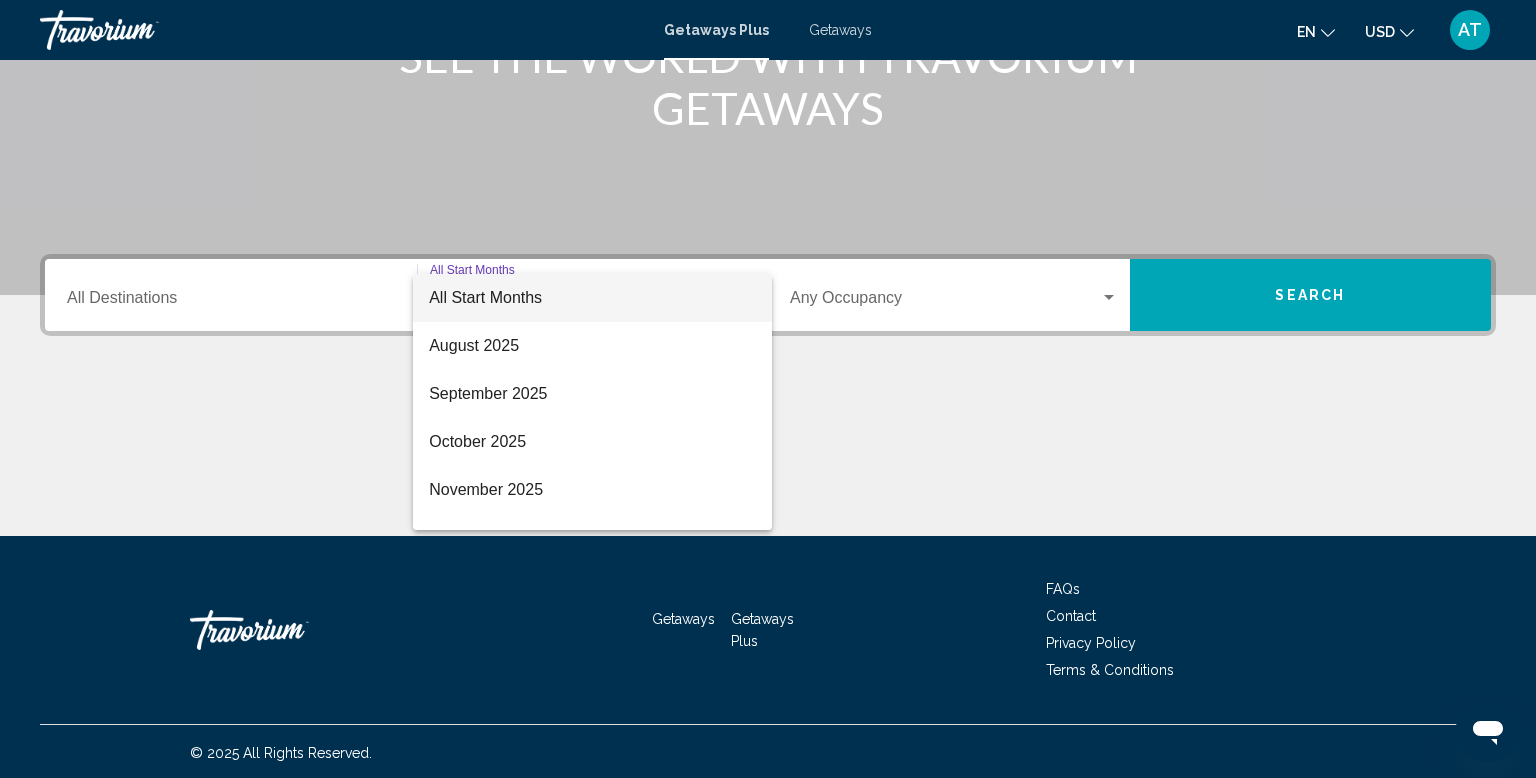 scroll, scrollTop: 308, scrollLeft: 0, axis: vertical 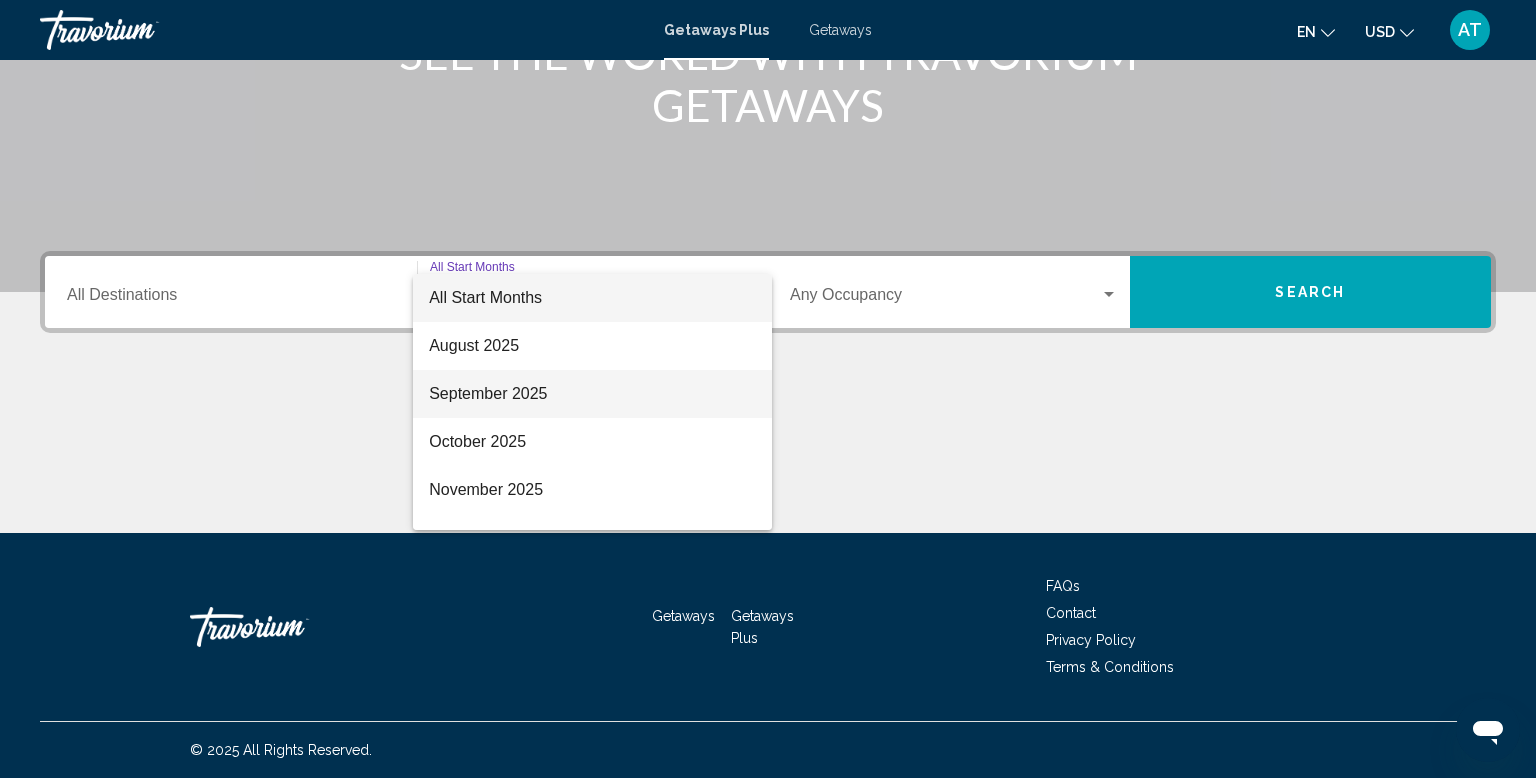 click on "September 2025" at bounding box center [592, 394] 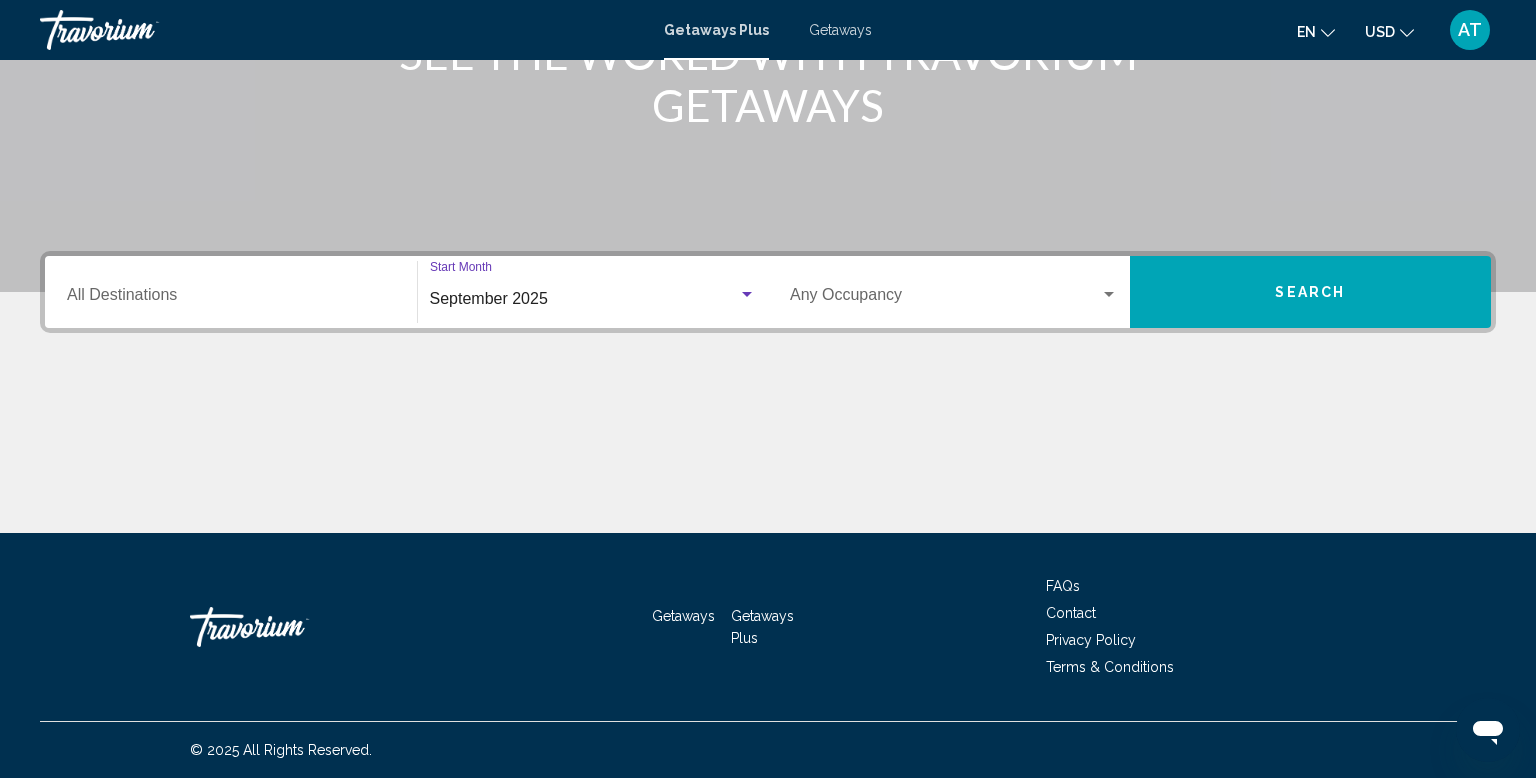 click on "Search" at bounding box center [1311, 292] 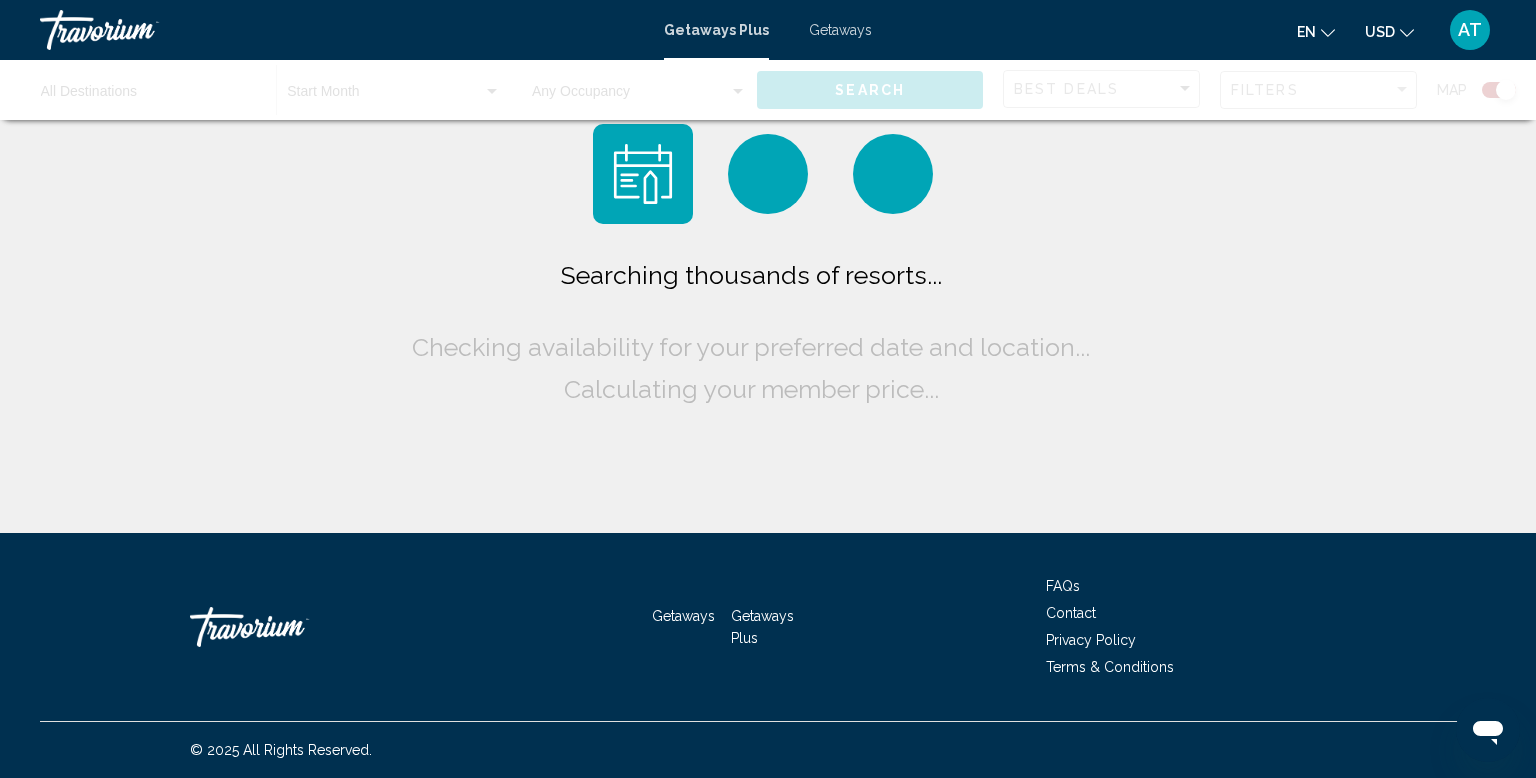 scroll, scrollTop: 0, scrollLeft: 0, axis: both 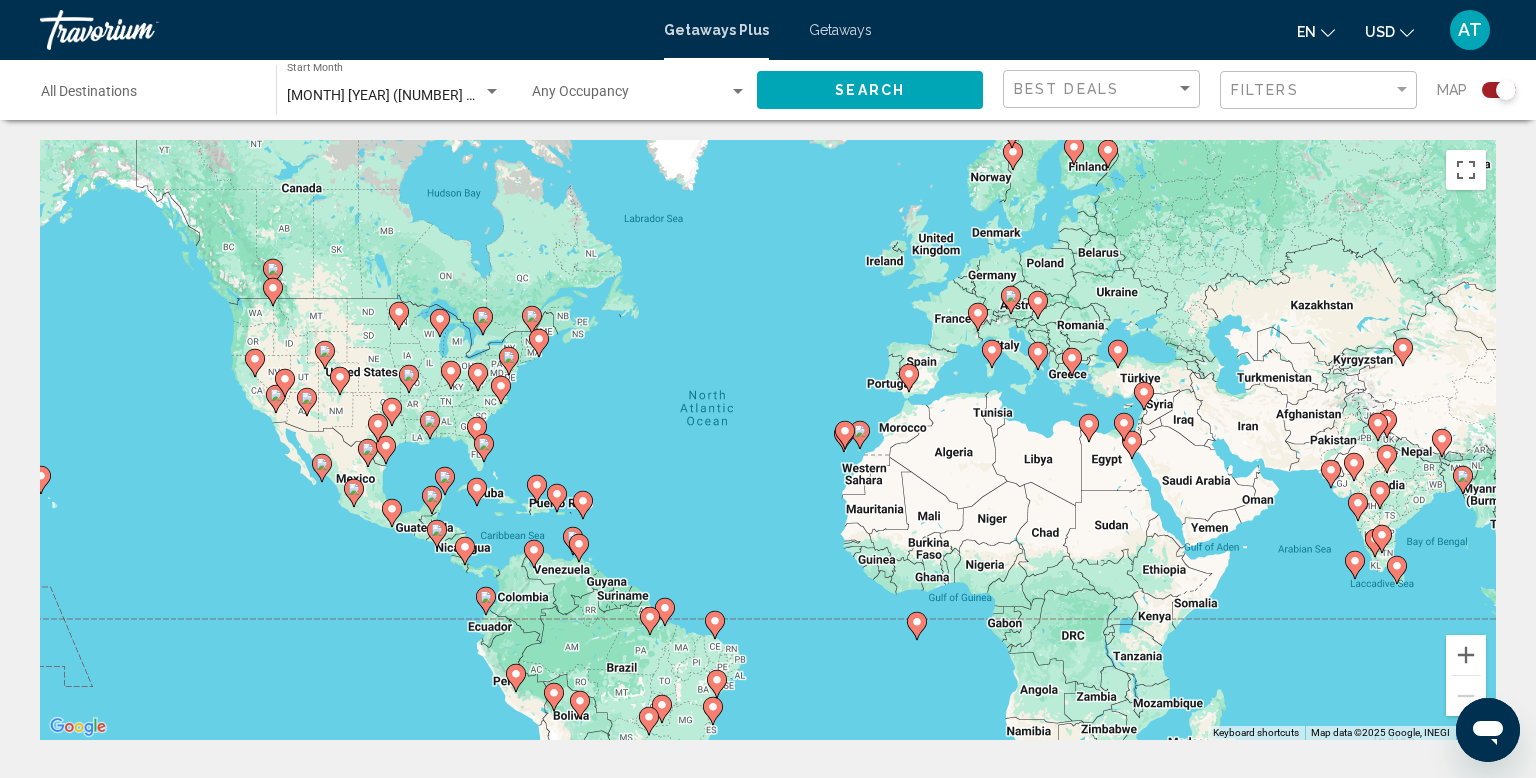 click on "To activate drag with keyboard, press Alt + Enter. Once in keyboard drag state, use the arrow keys to move the marker. To complete the drag, press the Enter key. To cancel, press Escape." at bounding box center [768, 440] 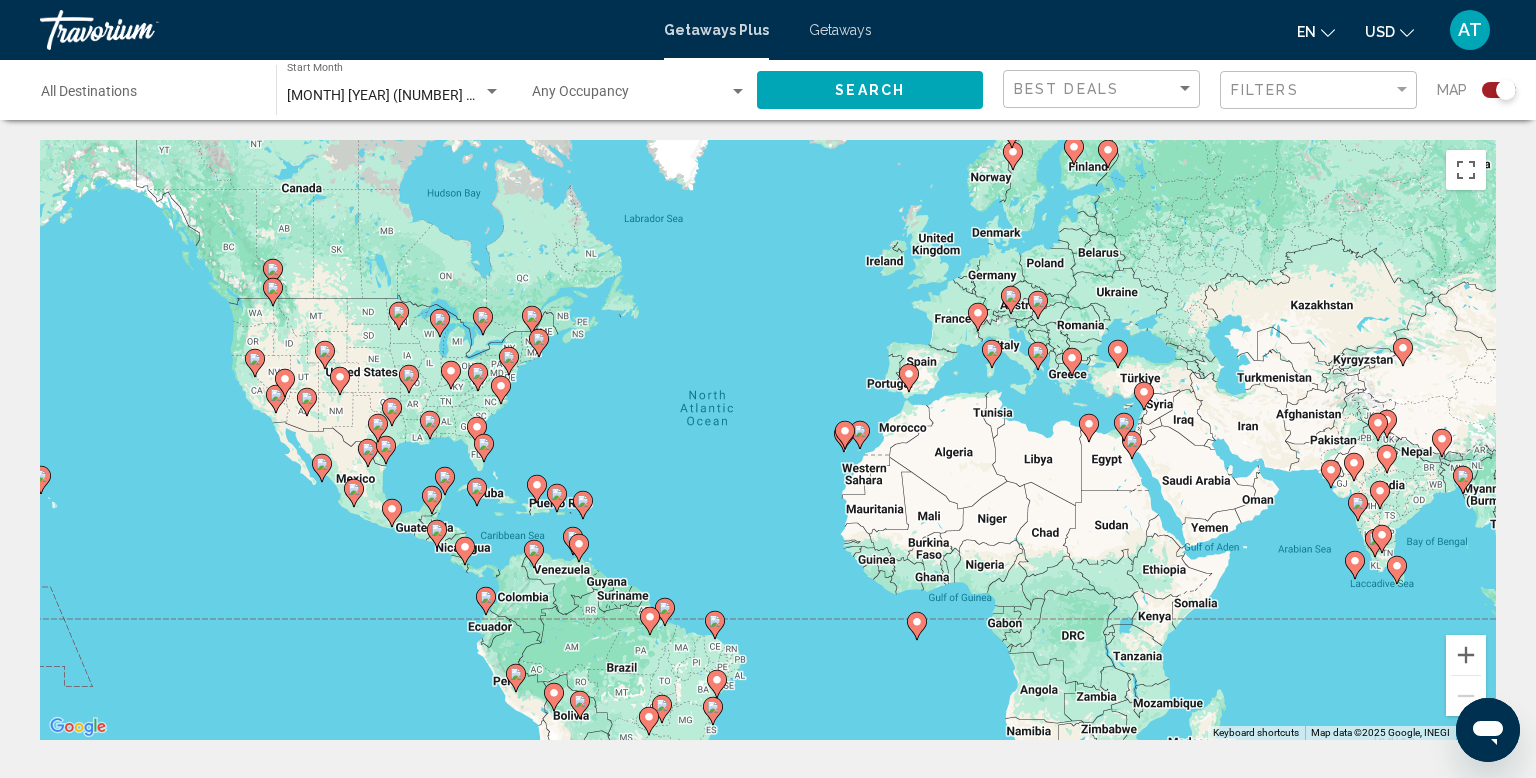 click on "To activate drag with keyboard, press Alt + Enter. Once in keyboard drag state, use the arrow keys to move the marker. To complete the drag, press the Enter key. To cancel, press Escape." at bounding box center [768, 440] 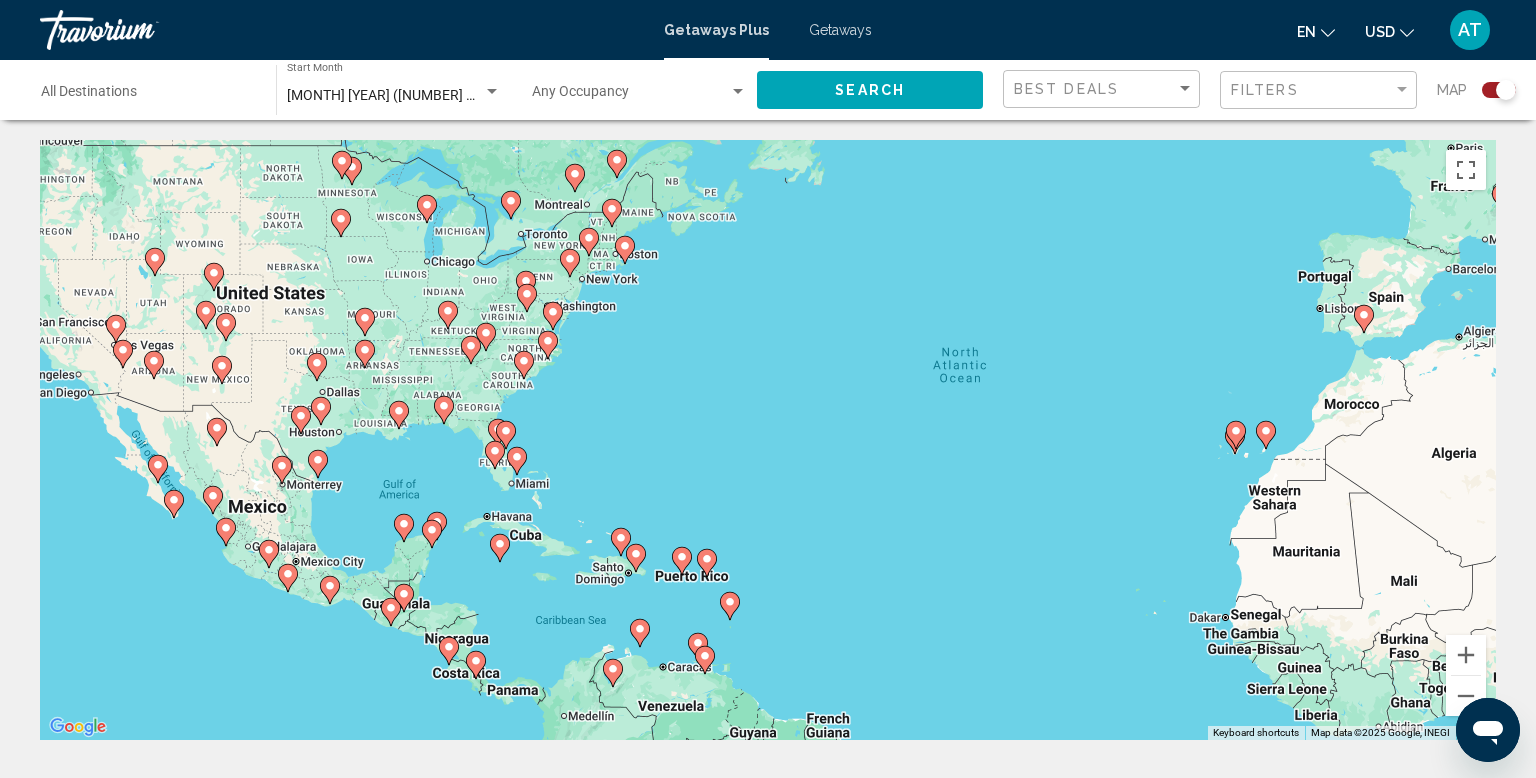 drag, startPoint x: 488, startPoint y: 423, endPoint x: 557, endPoint y: 406, distance: 71.063354 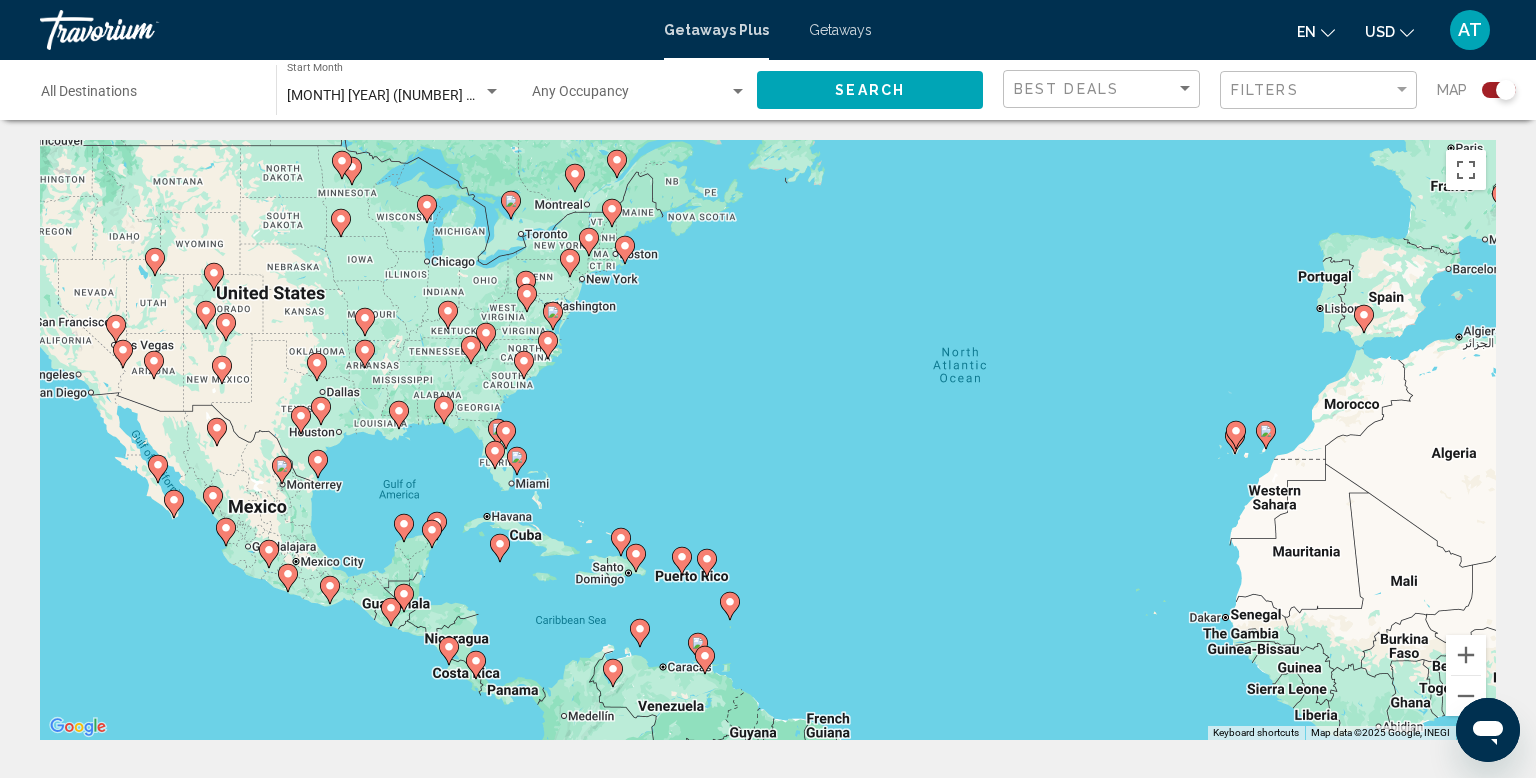 click on "To activate drag with keyboard, press Alt + Enter. Once in keyboard drag state, use the arrow keys to move the marker. To complete the drag, press the Enter key. To cancel, press Escape." at bounding box center (768, 440) 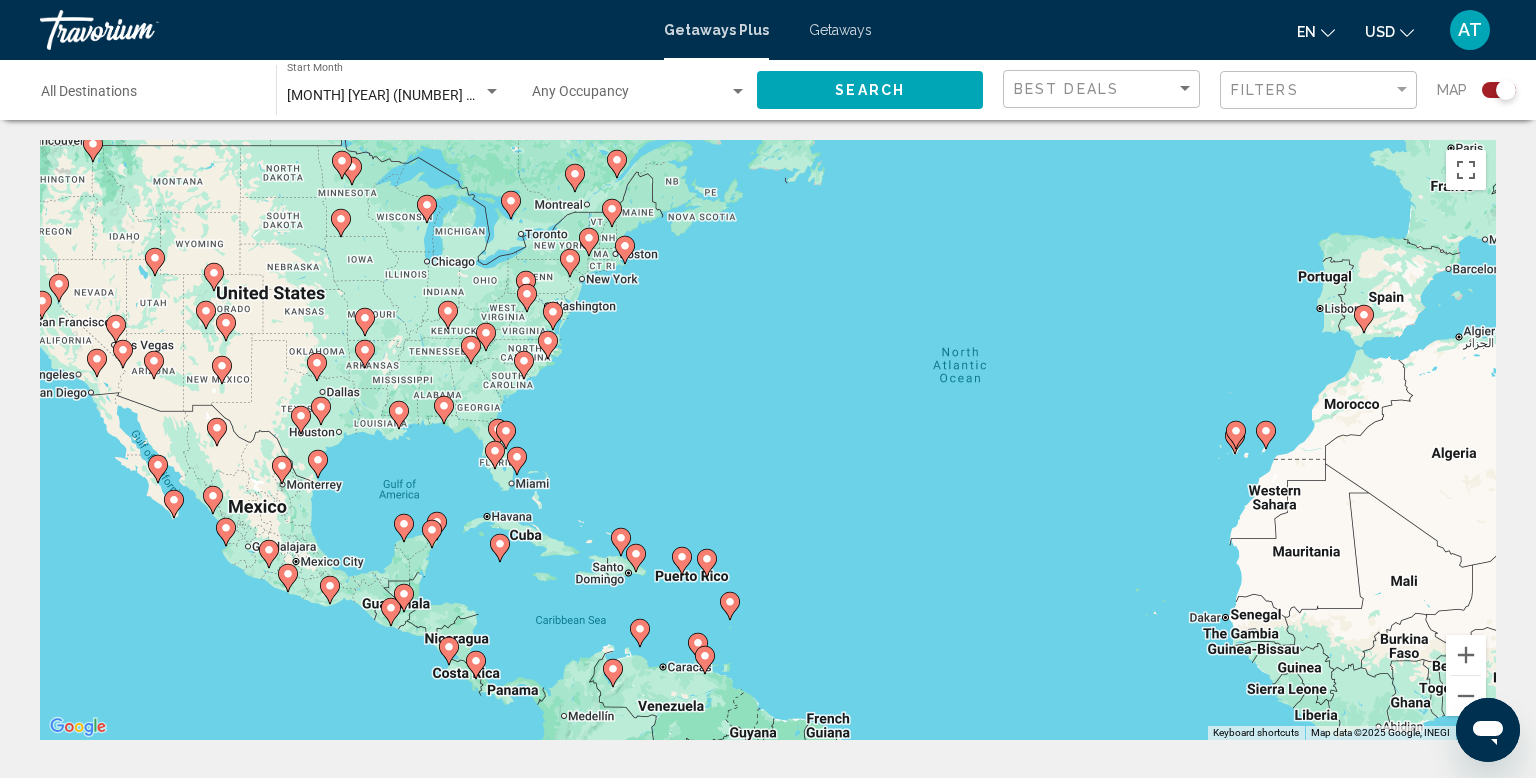 click on "To activate drag with keyboard, press Alt + Enter. Once in keyboard drag state, use the arrow keys to move the marker. To complete the drag, press the Enter key. To cancel, press Escape." at bounding box center [768, 440] 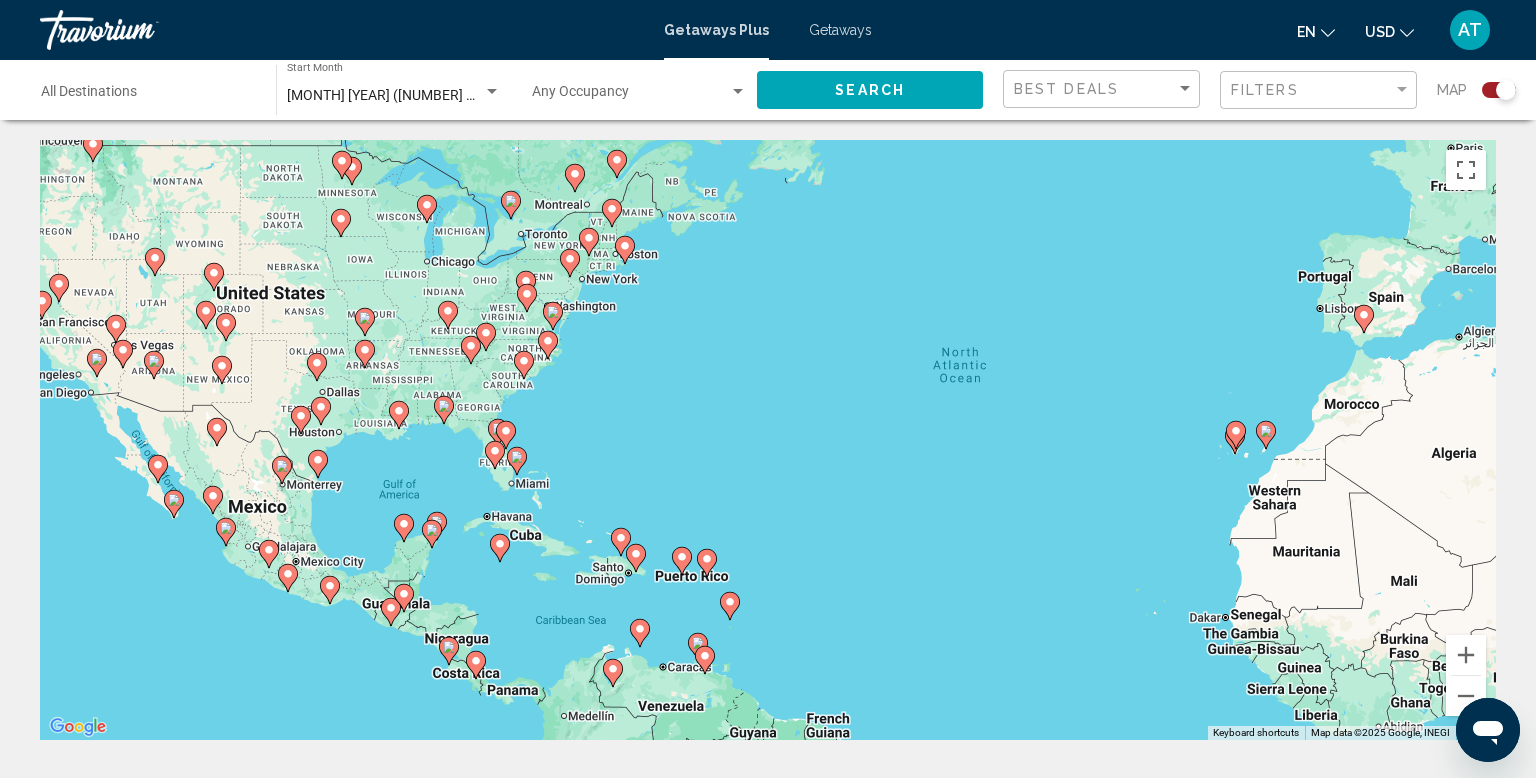 click on "To activate drag with keyboard, press Alt + Enter. Once in keyboard drag state, use the arrow keys to move the marker. To complete the drag, press the Enter key. To cancel, press Escape." at bounding box center [768, 440] 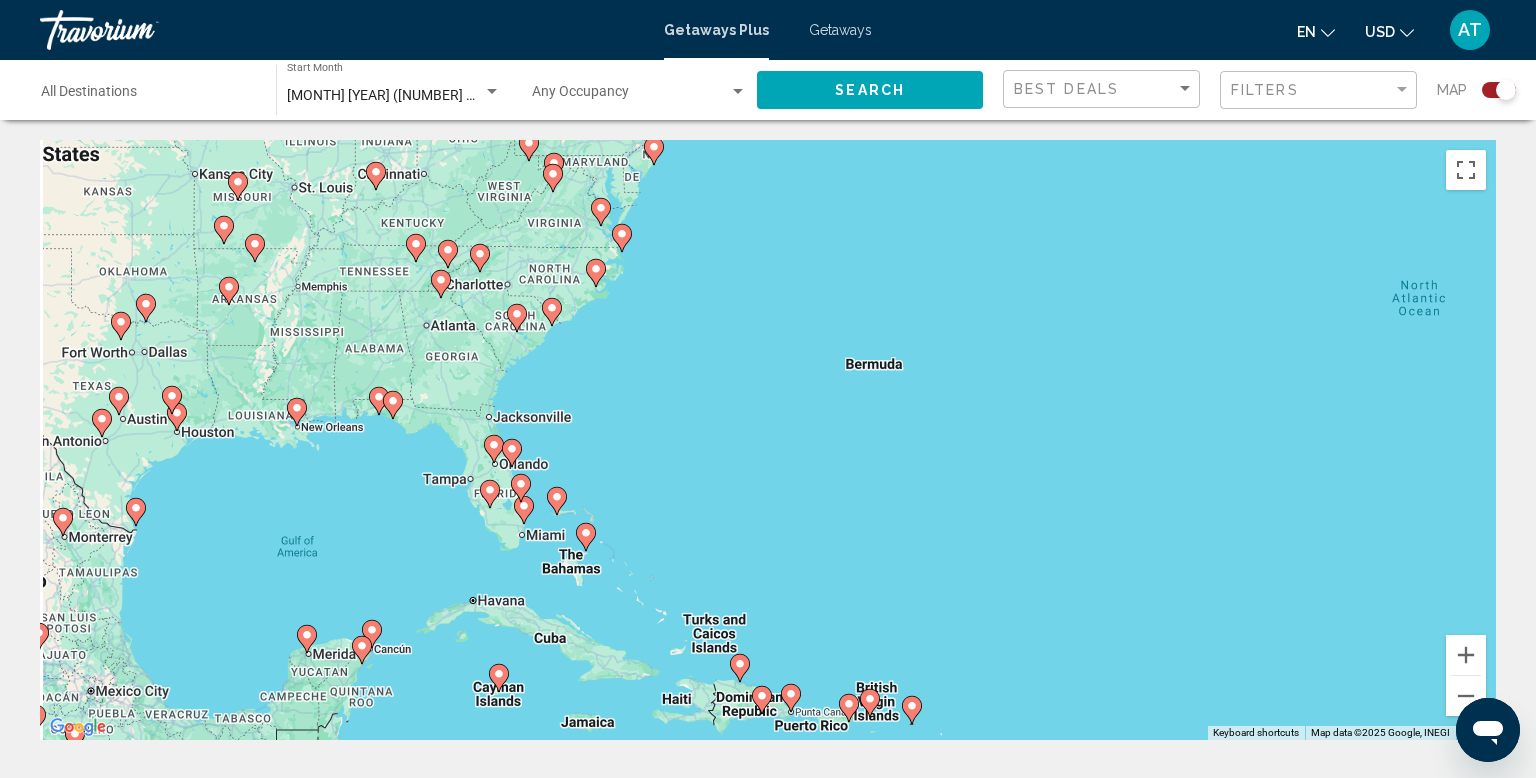 drag, startPoint x: 493, startPoint y: 407, endPoint x: 564, endPoint y: 355, distance: 88.005684 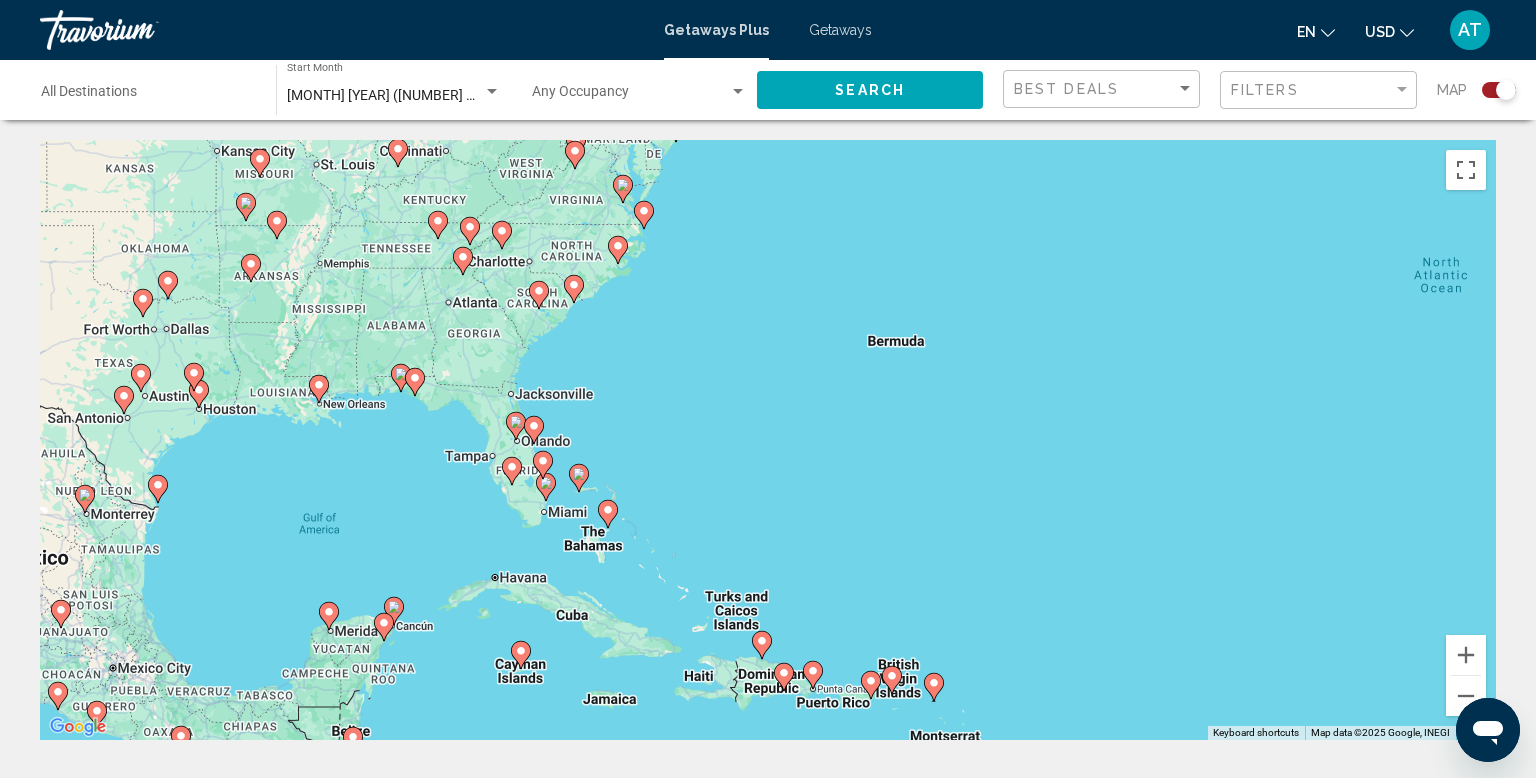 click on "To activate drag with keyboard, press Alt + Enter. Once in keyboard drag state, use the arrow keys to move the marker. To complete the drag, press the Enter key. To cancel, press Escape." at bounding box center (768, 440) 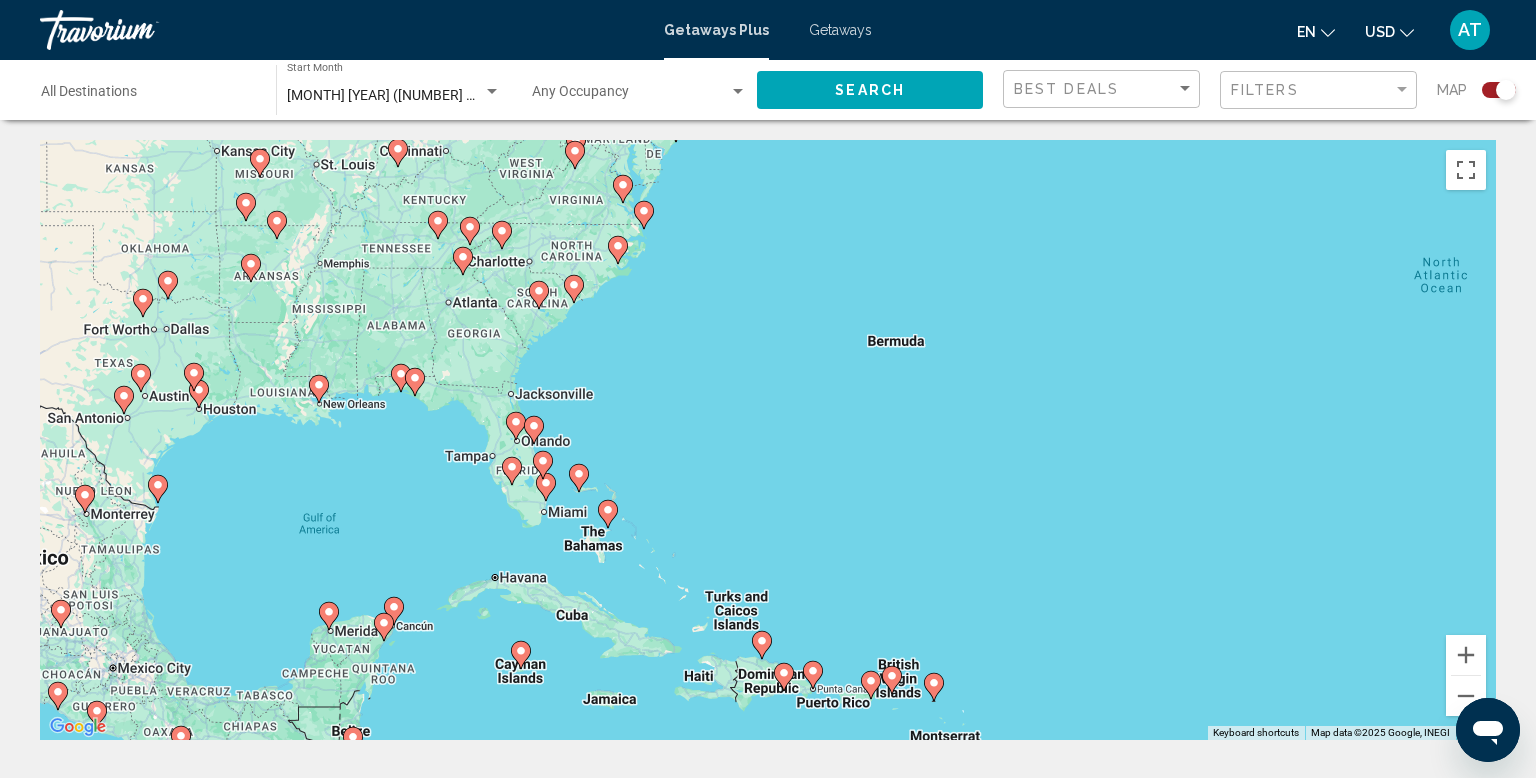 click on "To activate drag with keyboard, press Alt + Enter. Once in keyboard drag state, use the arrow keys to move the marker. To complete the drag, press the Enter key. To cancel, press Escape." at bounding box center (768, 440) 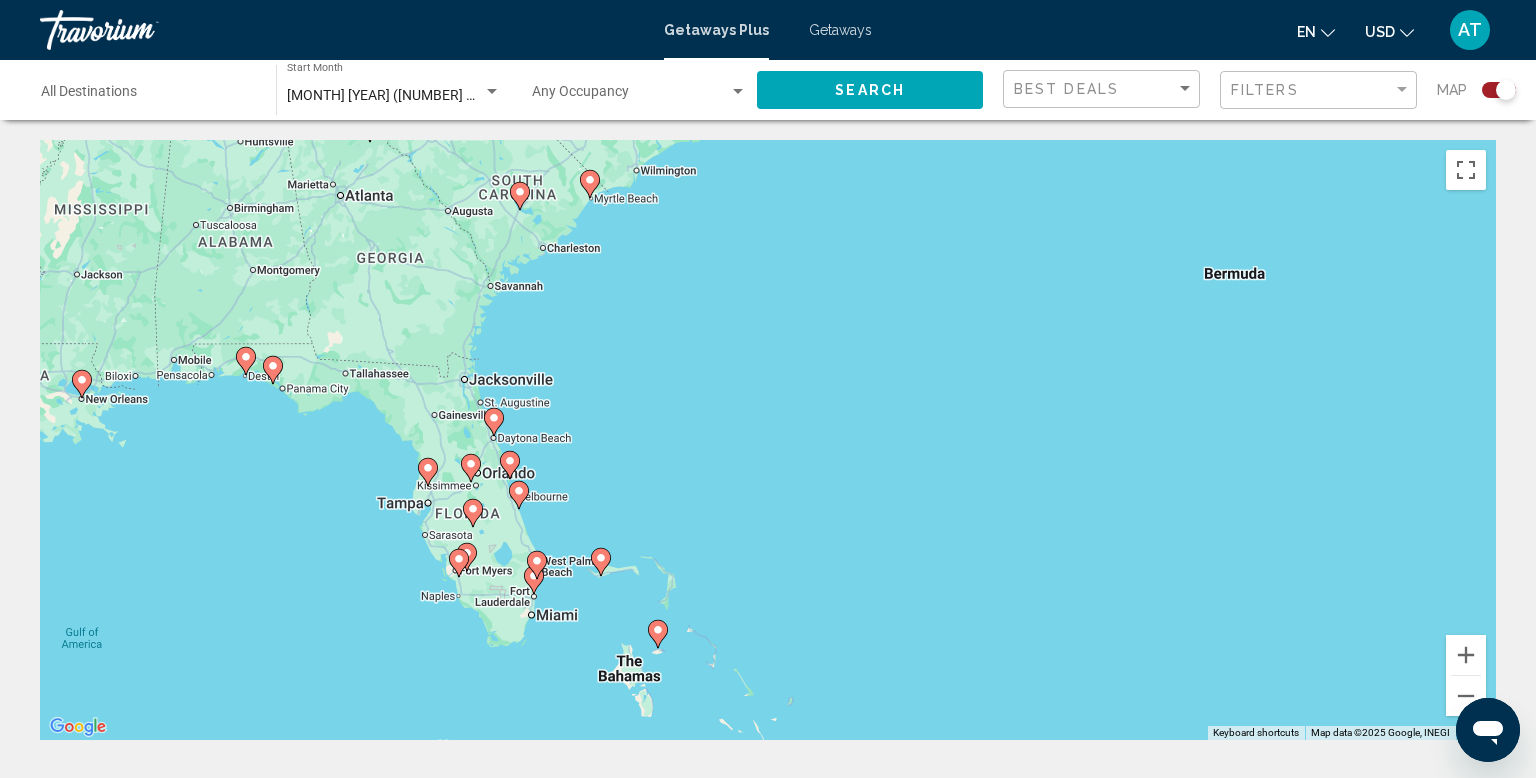 drag, startPoint x: 546, startPoint y: 396, endPoint x: 554, endPoint y: 340, distance: 56.568542 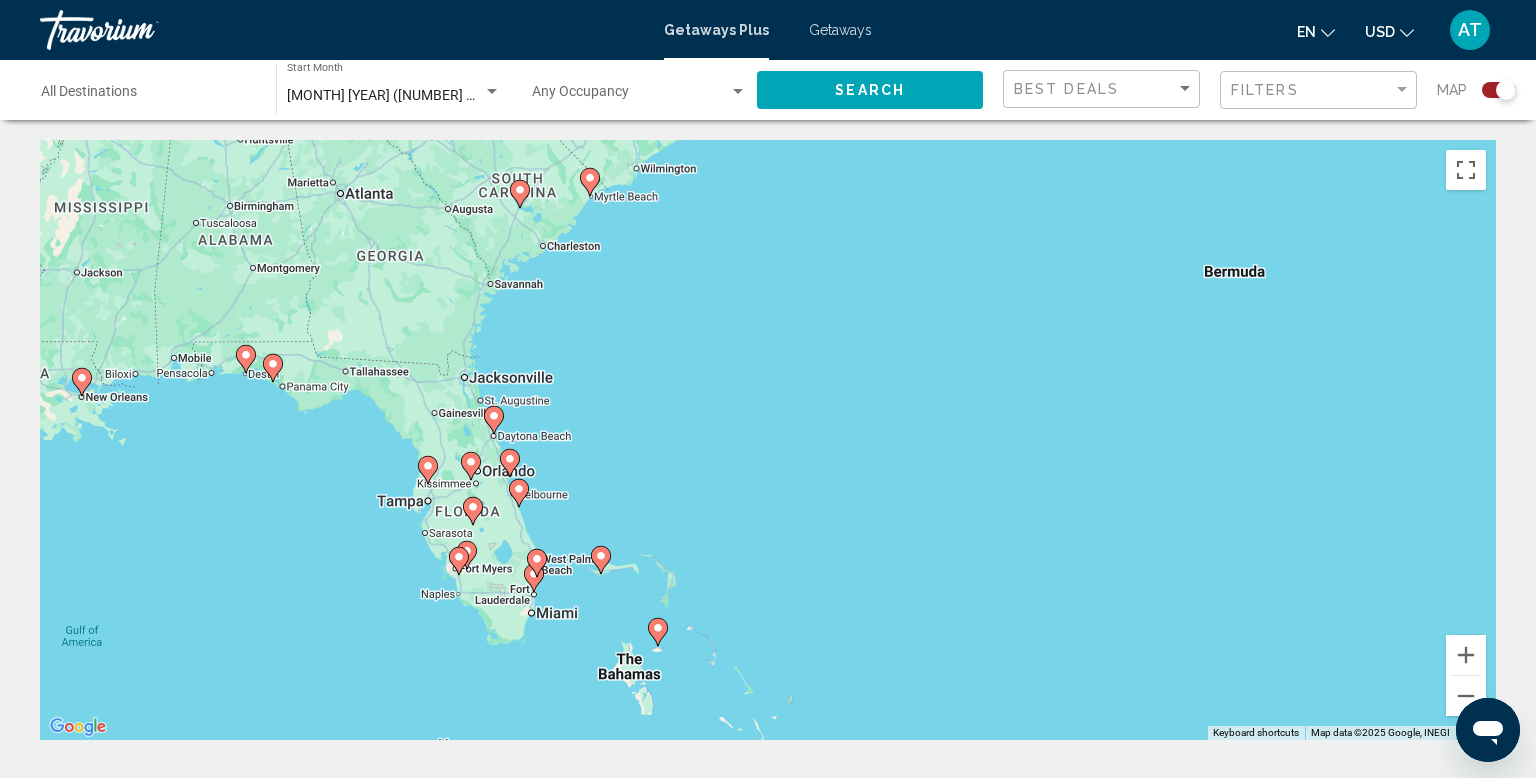 click on "To activate drag with keyboard, press Alt + Enter. Once in keyboard drag state, use the arrow keys to move the marker. To complete the drag, press the Enter key. To cancel, press Escape." at bounding box center (768, 440) 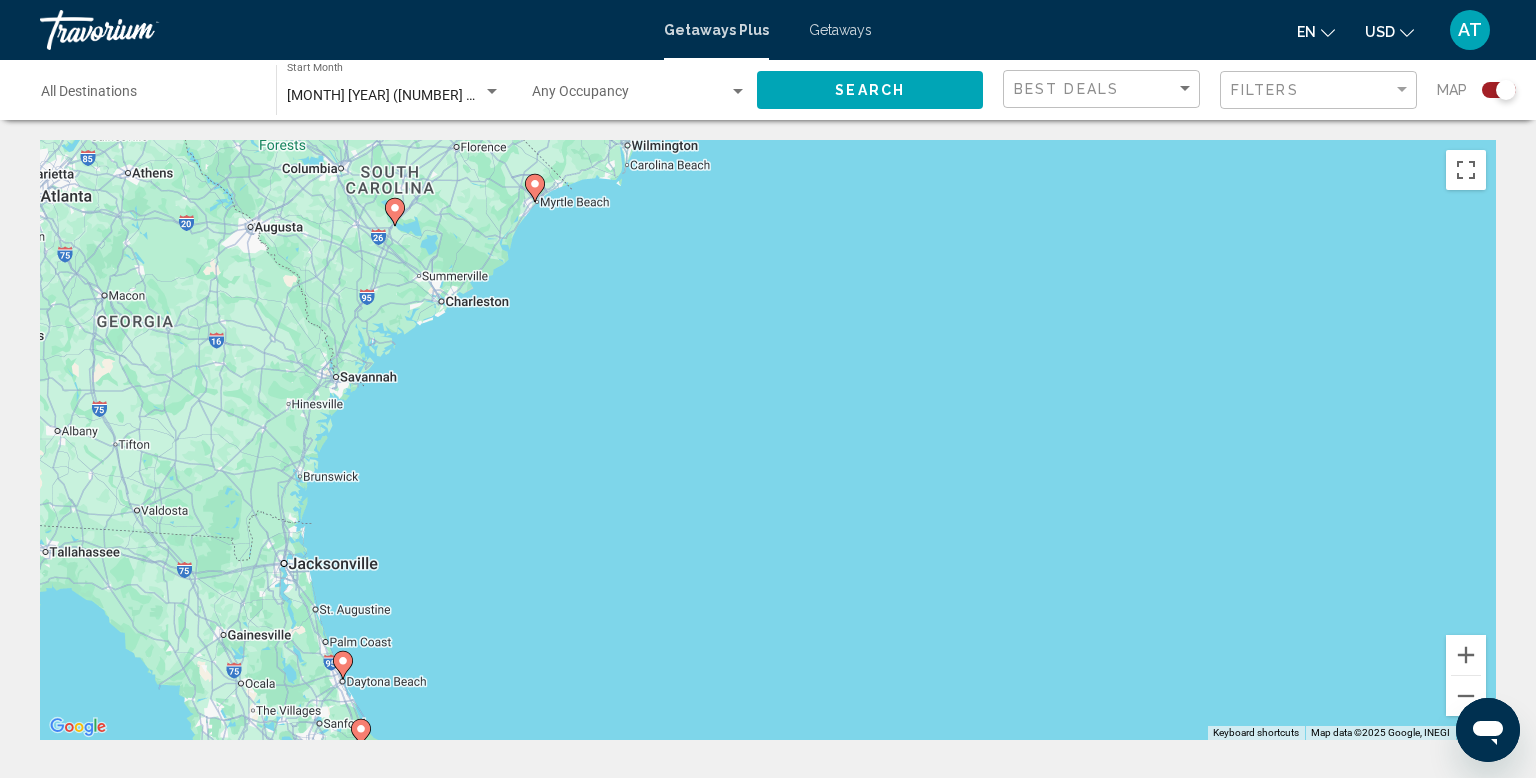 drag, startPoint x: 595, startPoint y: 268, endPoint x: 511, endPoint y: 410, distance: 164.98485 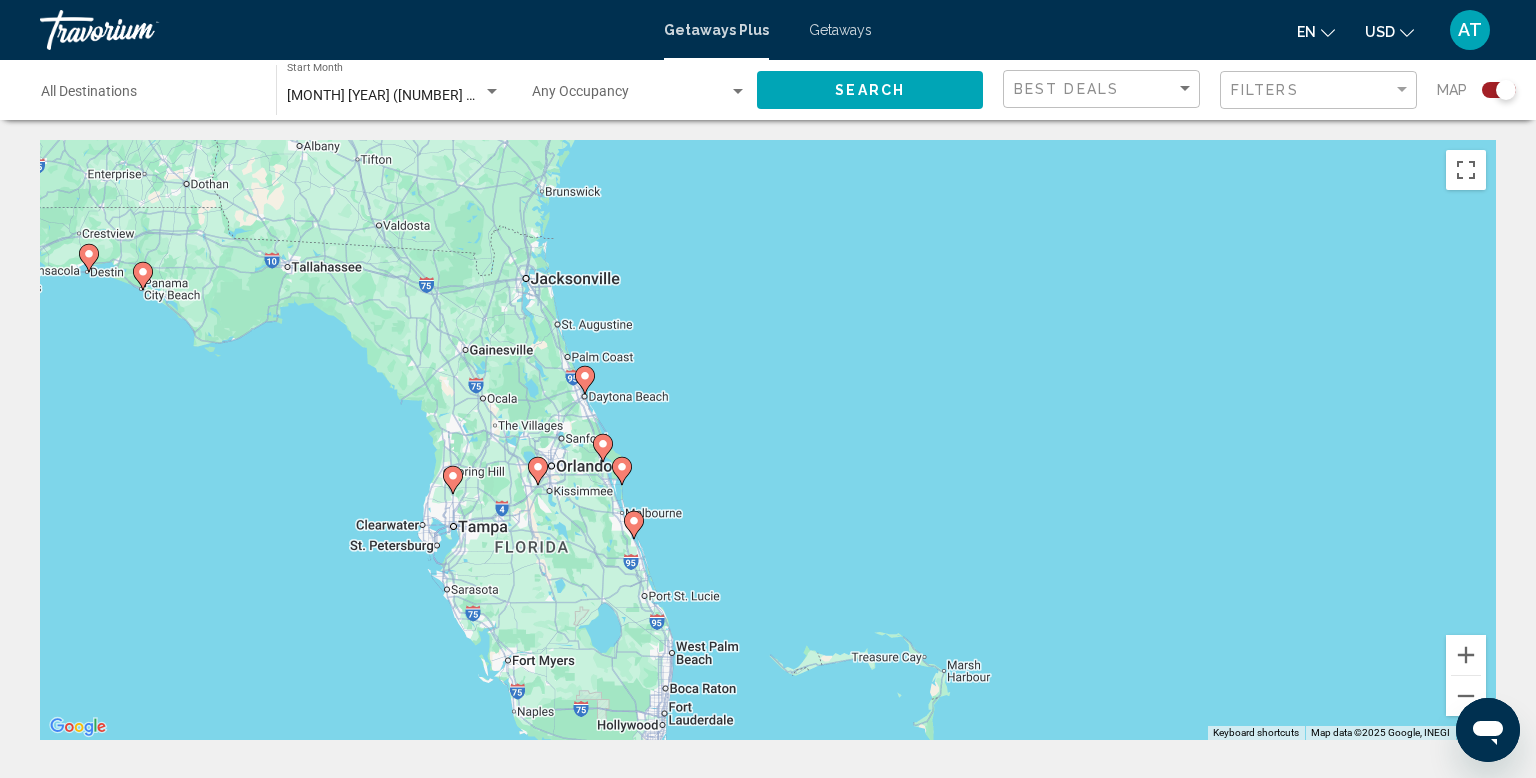 drag, startPoint x: 423, startPoint y: 473, endPoint x: 672, endPoint y: 178, distance: 386.03885 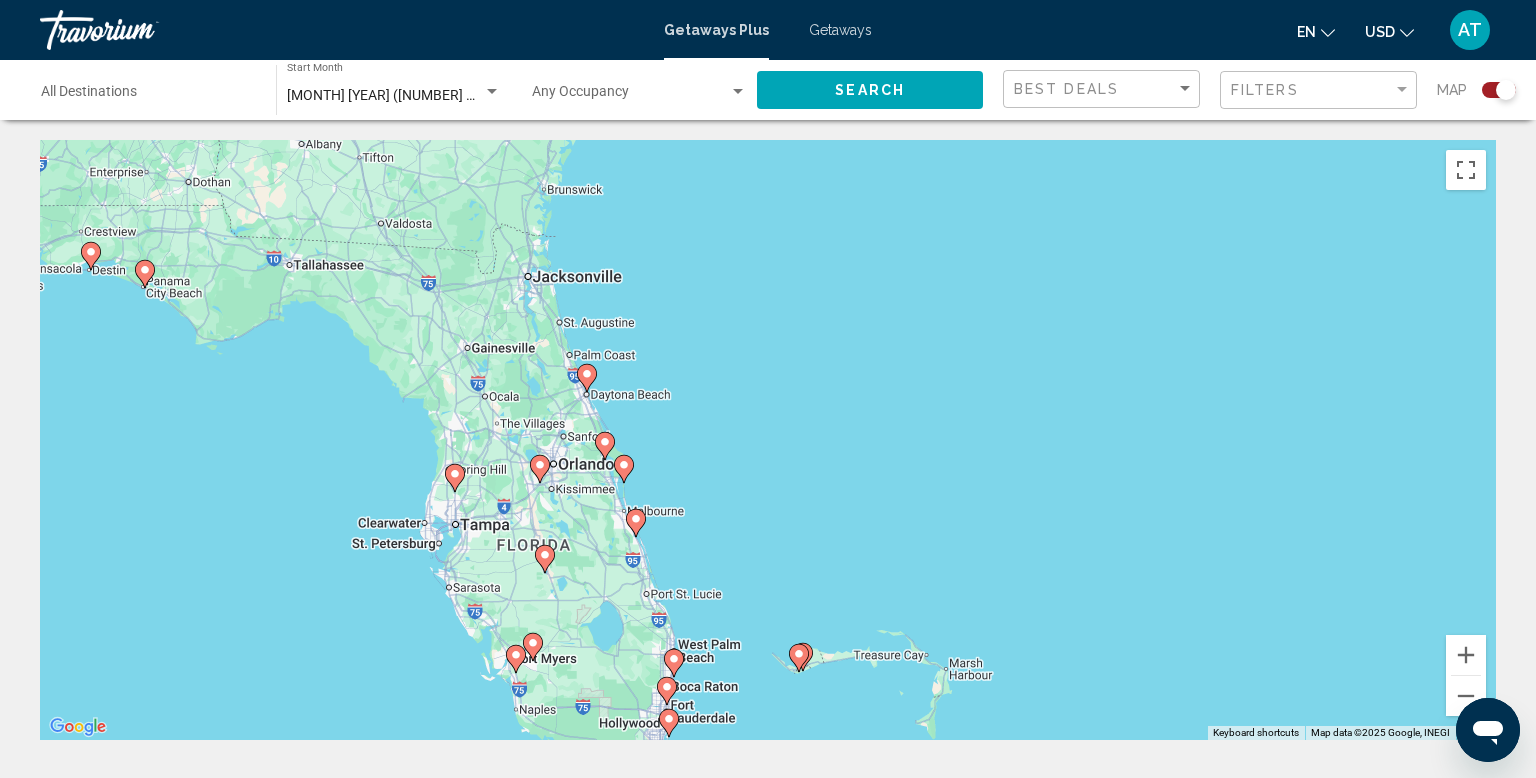 click 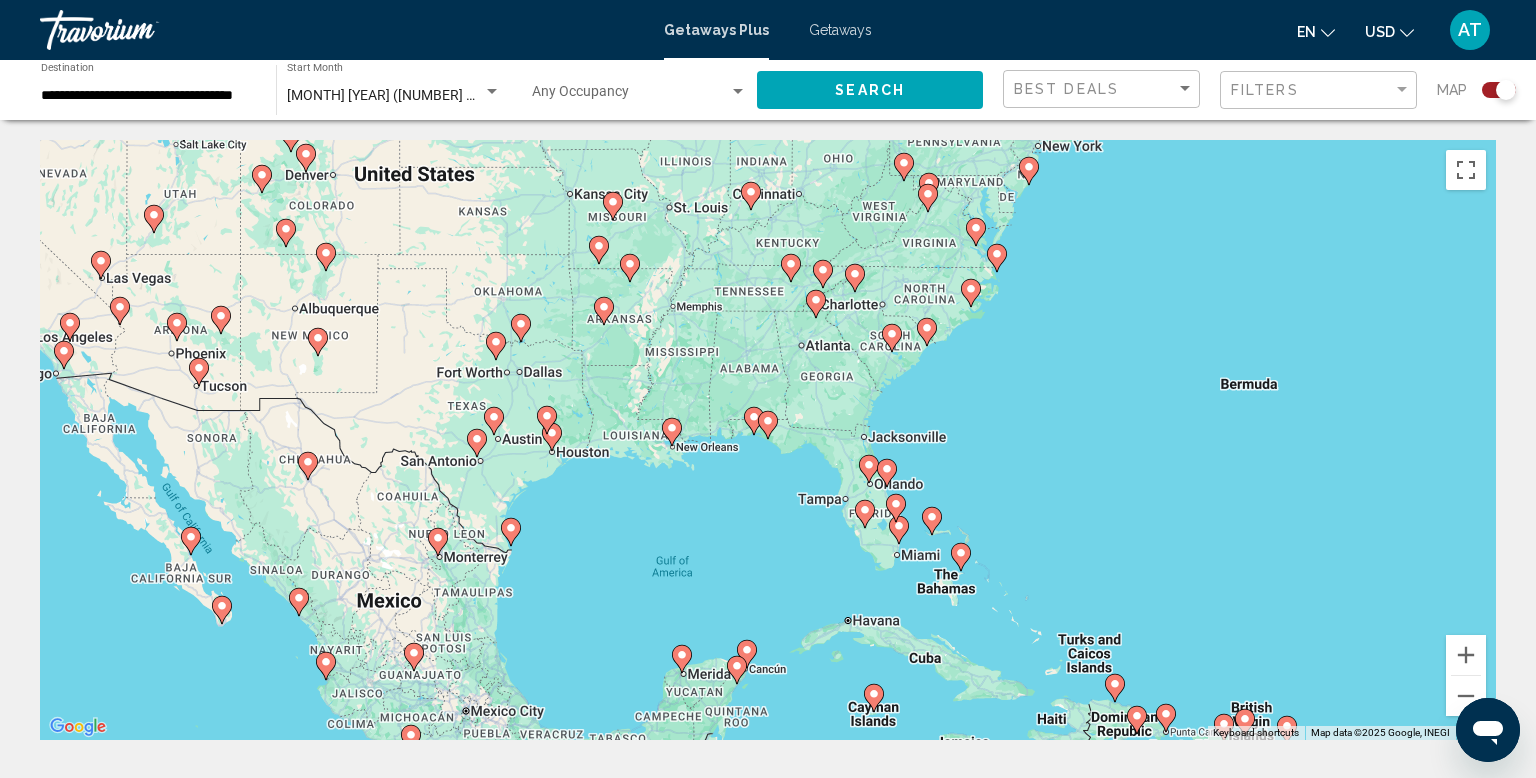 click 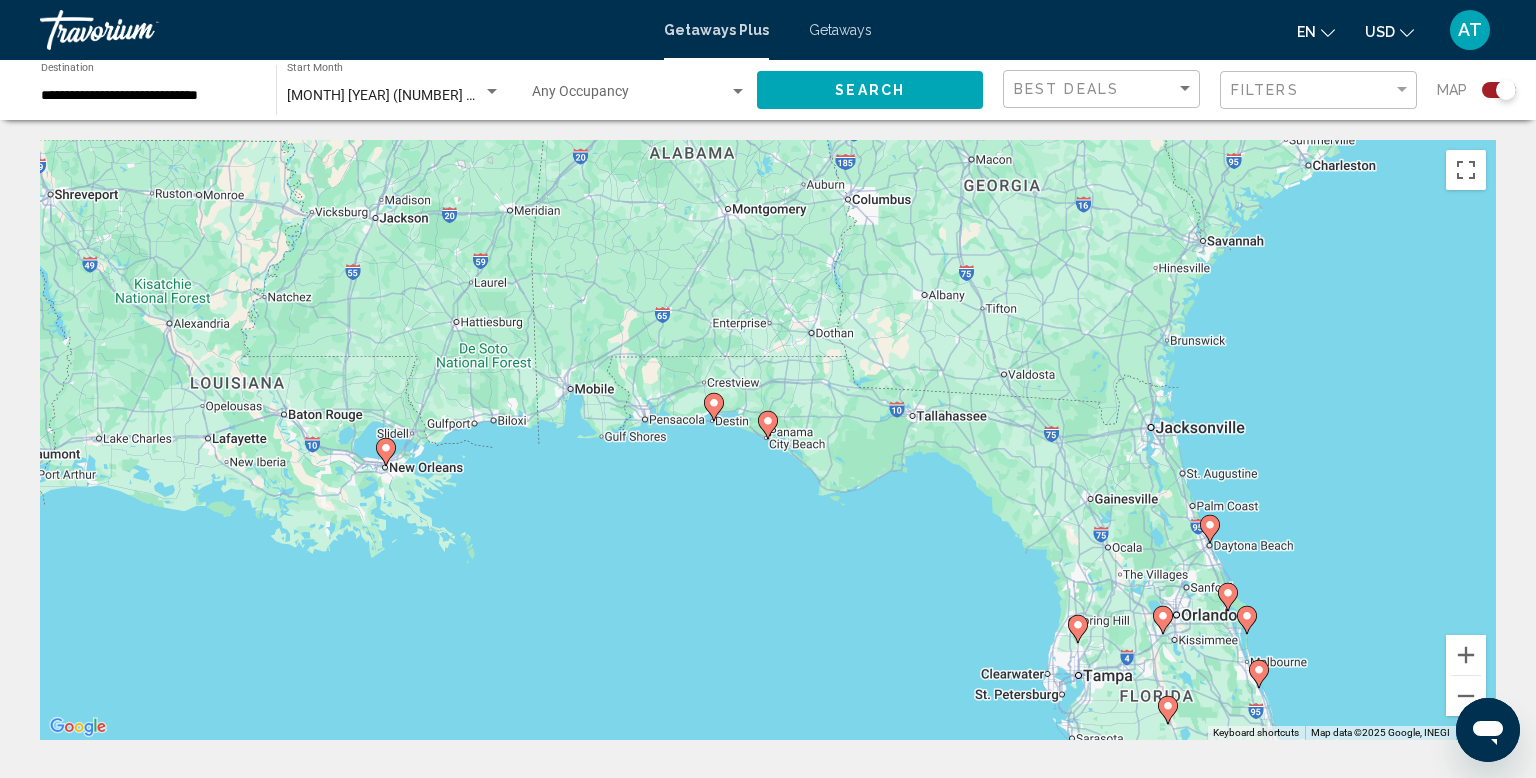 click on "To activate drag with keyboard, press Alt + Enter. Once in keyboard drag state, use the arrow keys to move the marker. To complete the drag, press the Enter key. To cancel, press Escape." at bounding box center (768, 440) 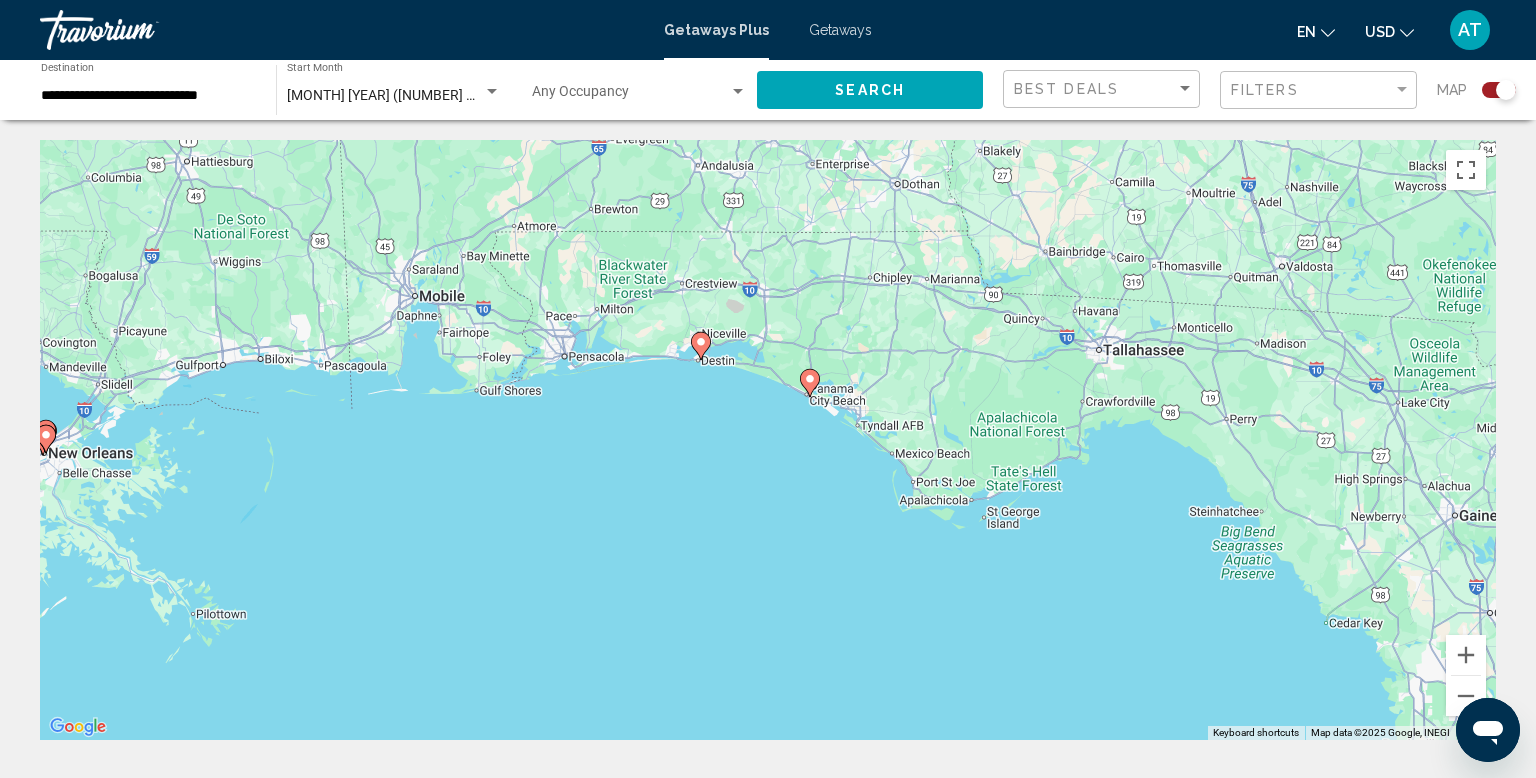 click on "Search" 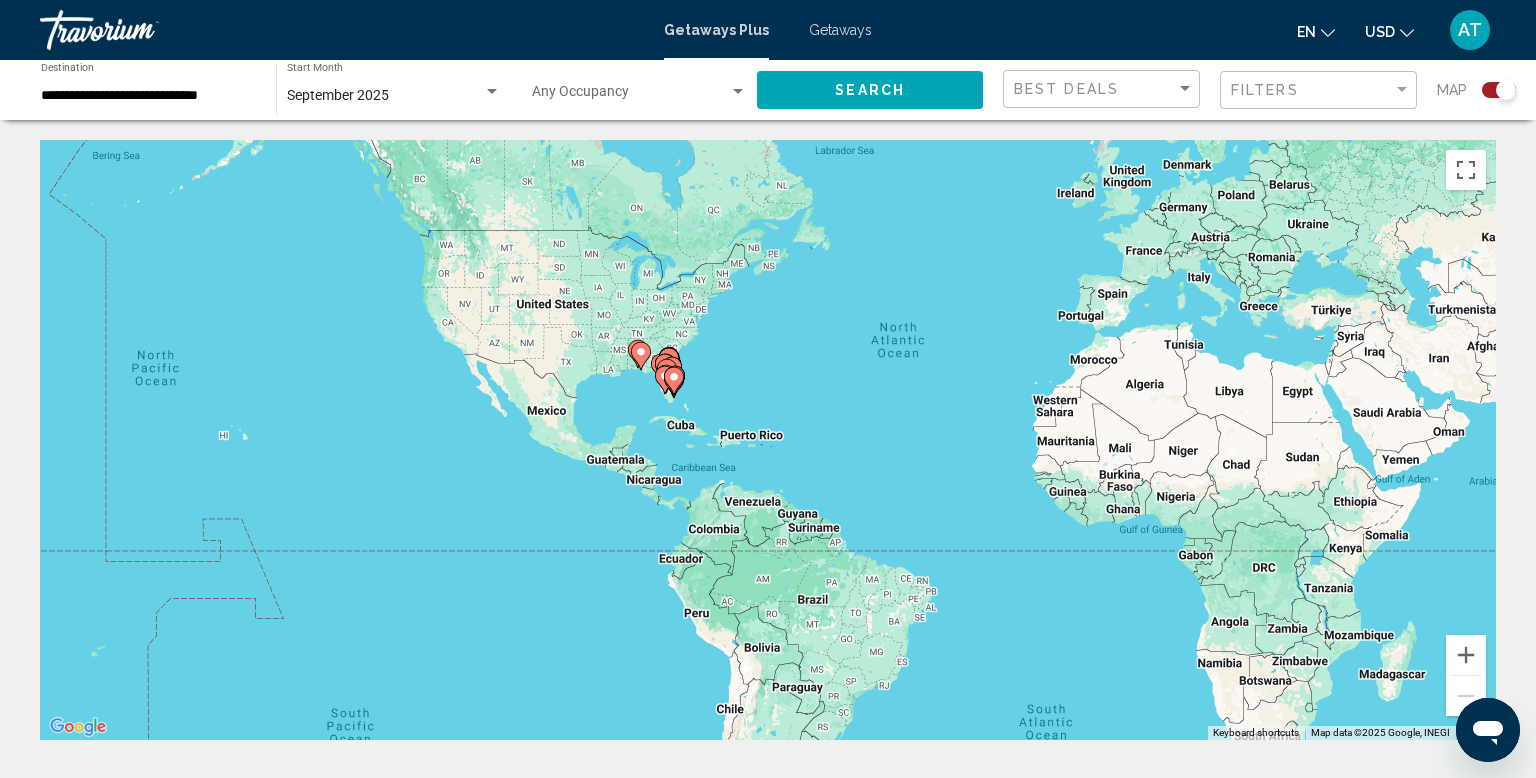 drag, startPoint x: 538, startPoint y: 425, endPoint x: 732, endPoint y: 354, distance: 206.58412 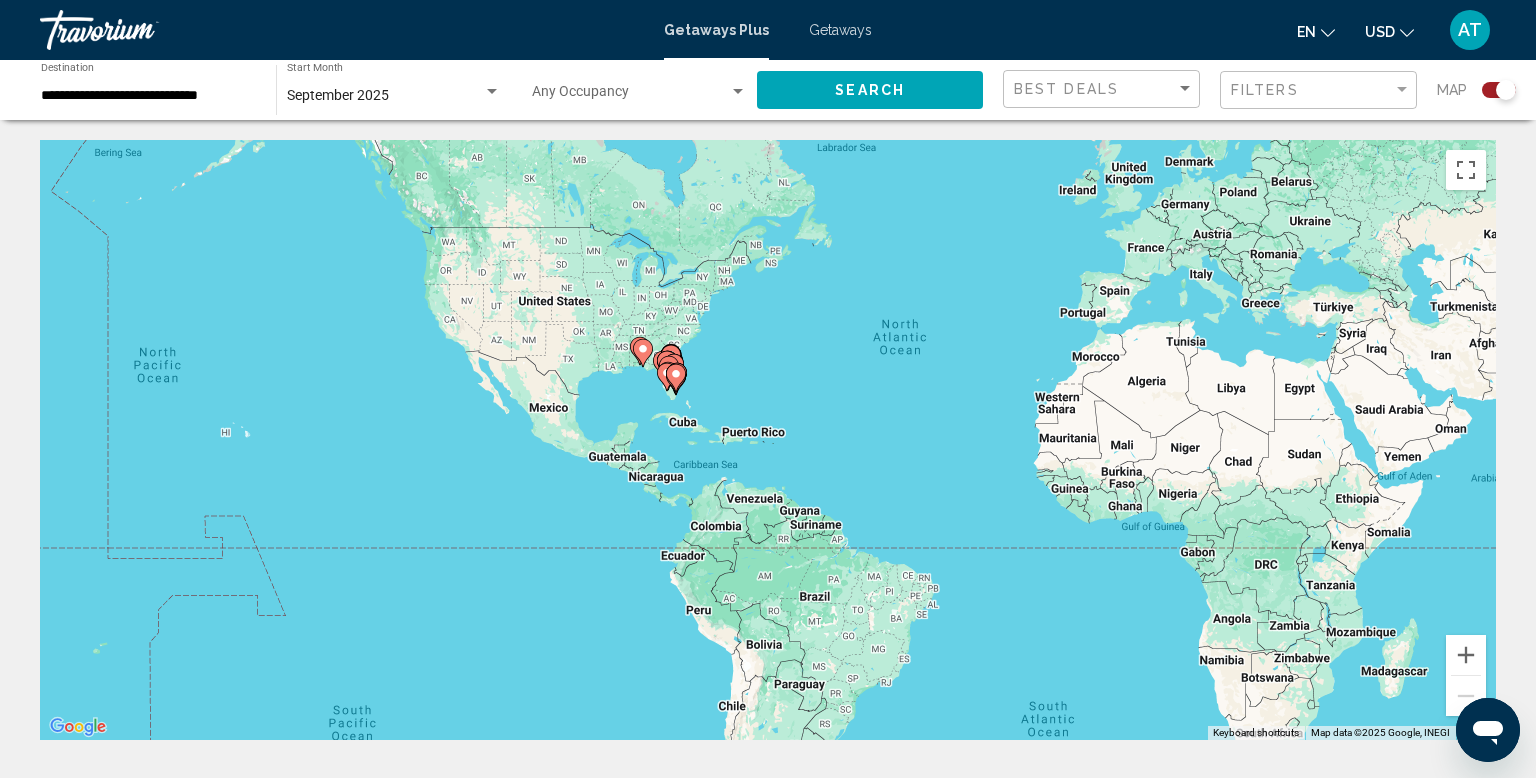 click on "To activate drag with keyboard, press Alt + Enter. Once in keyboard drag state, use the arrow keys to move the marker. To complete the drag, press the Enter key. To cancel, press Escape." at bounding box center [768, 440] 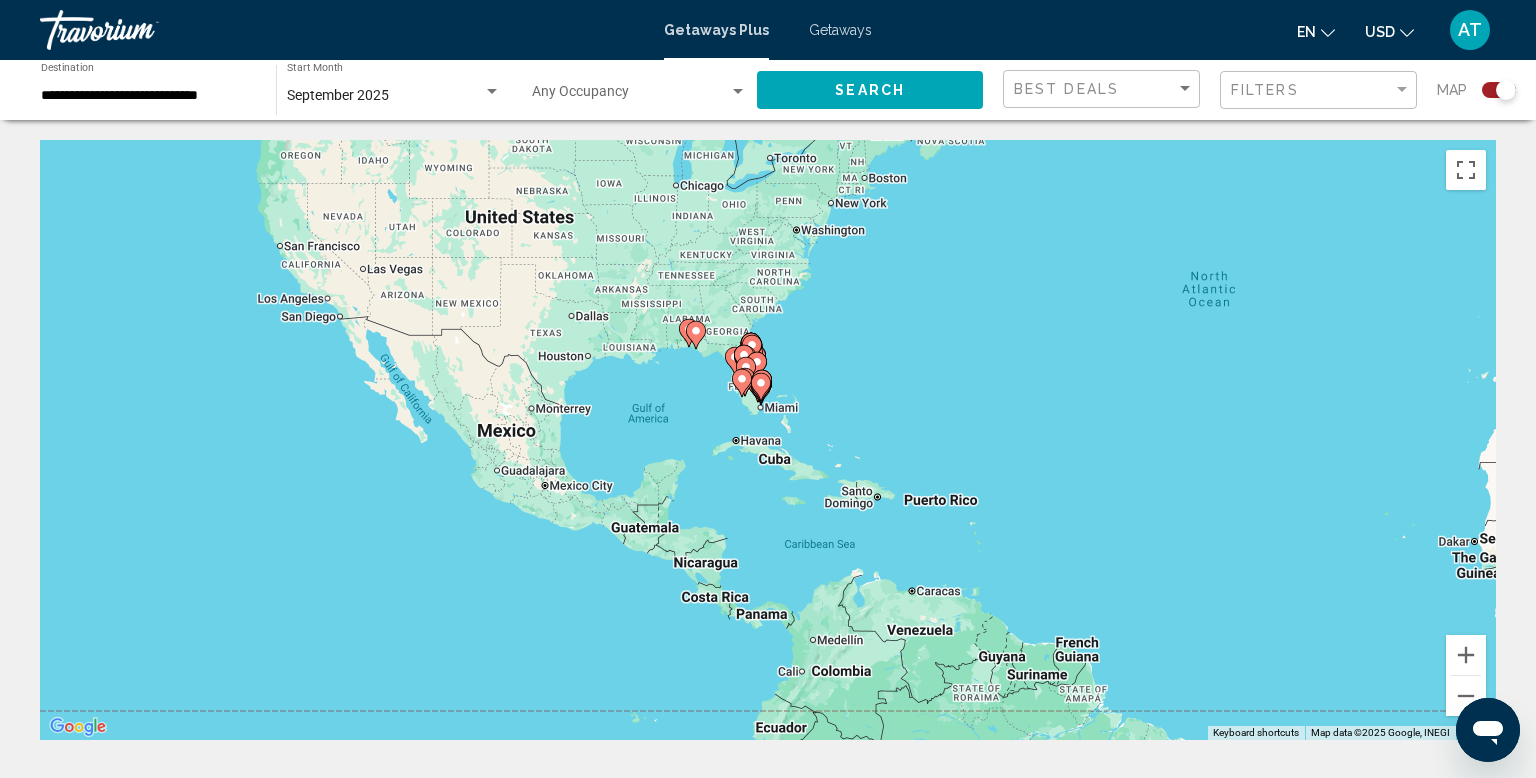 click on "To activate drag with keyboard, press Alt + Enter. Once in keyboard drag state, use the arrow keys to move the marker. To complete the drag, press the Enter key. To cancel, press Escape." at bounding box center (768, 440) 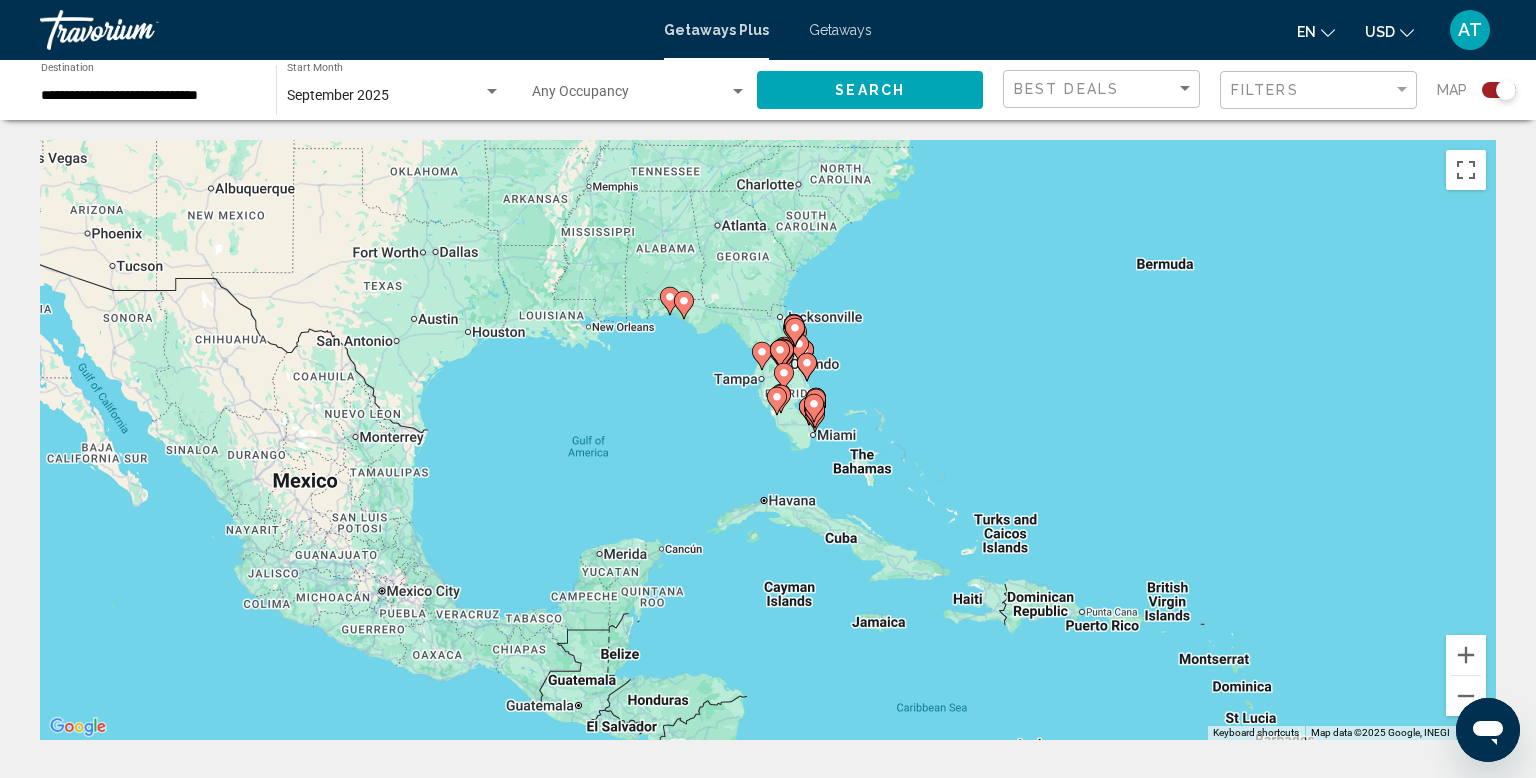 click on "To activate drag with keyboard, press Alt + Enter. Once in keyboard drag state, use the arrow keys to move the marker. To complete the drag, press the Enter key. To cancel, press Escape." at bounding box center (768, 440) 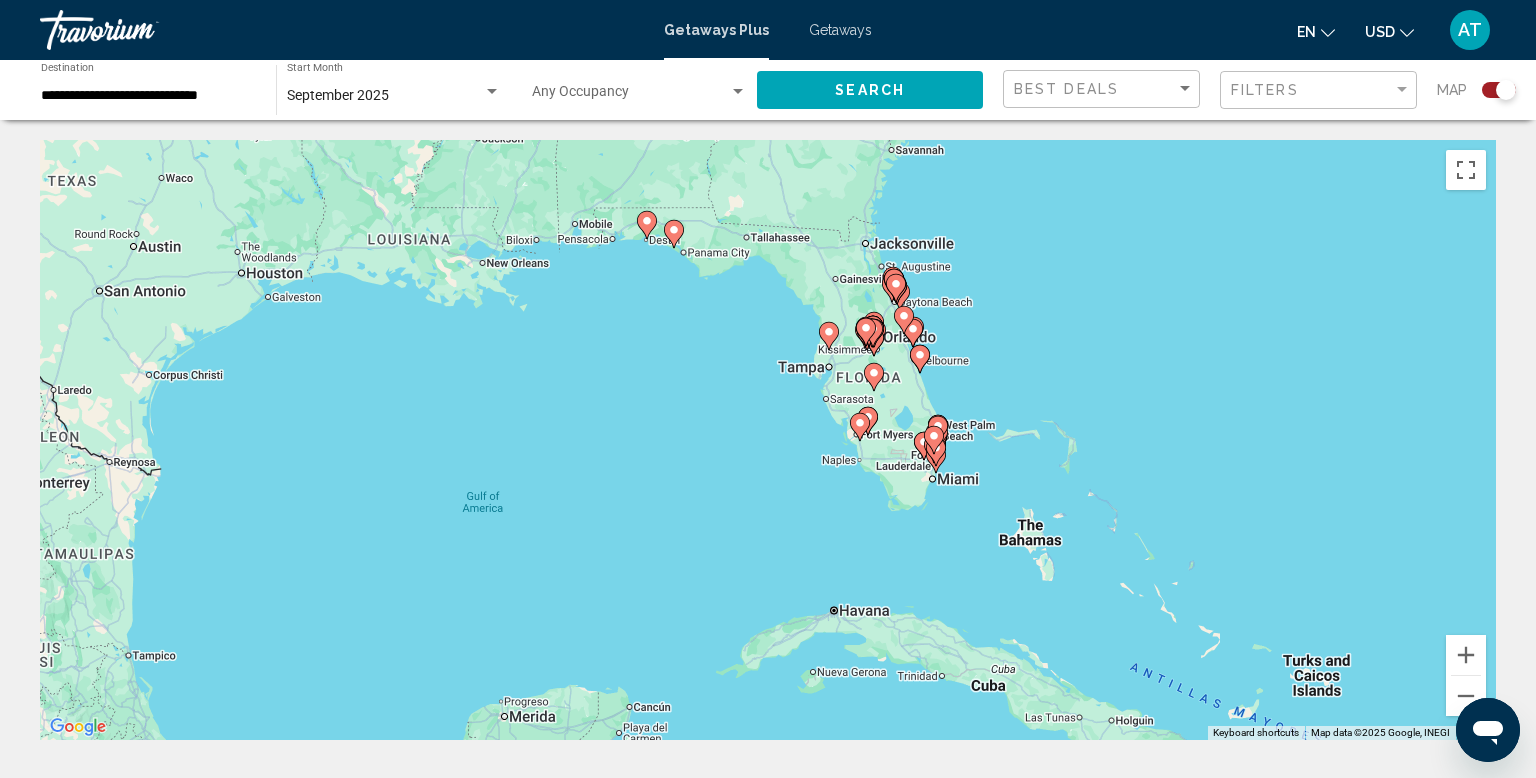 click on "To activate drag with keyboard, press Alt + Enter. Once in keyboard drag state, use the arrow keys to move the marker. To complete the drag, press the Enter key. To cancel, press Escape." at bounding box center [768, 440] 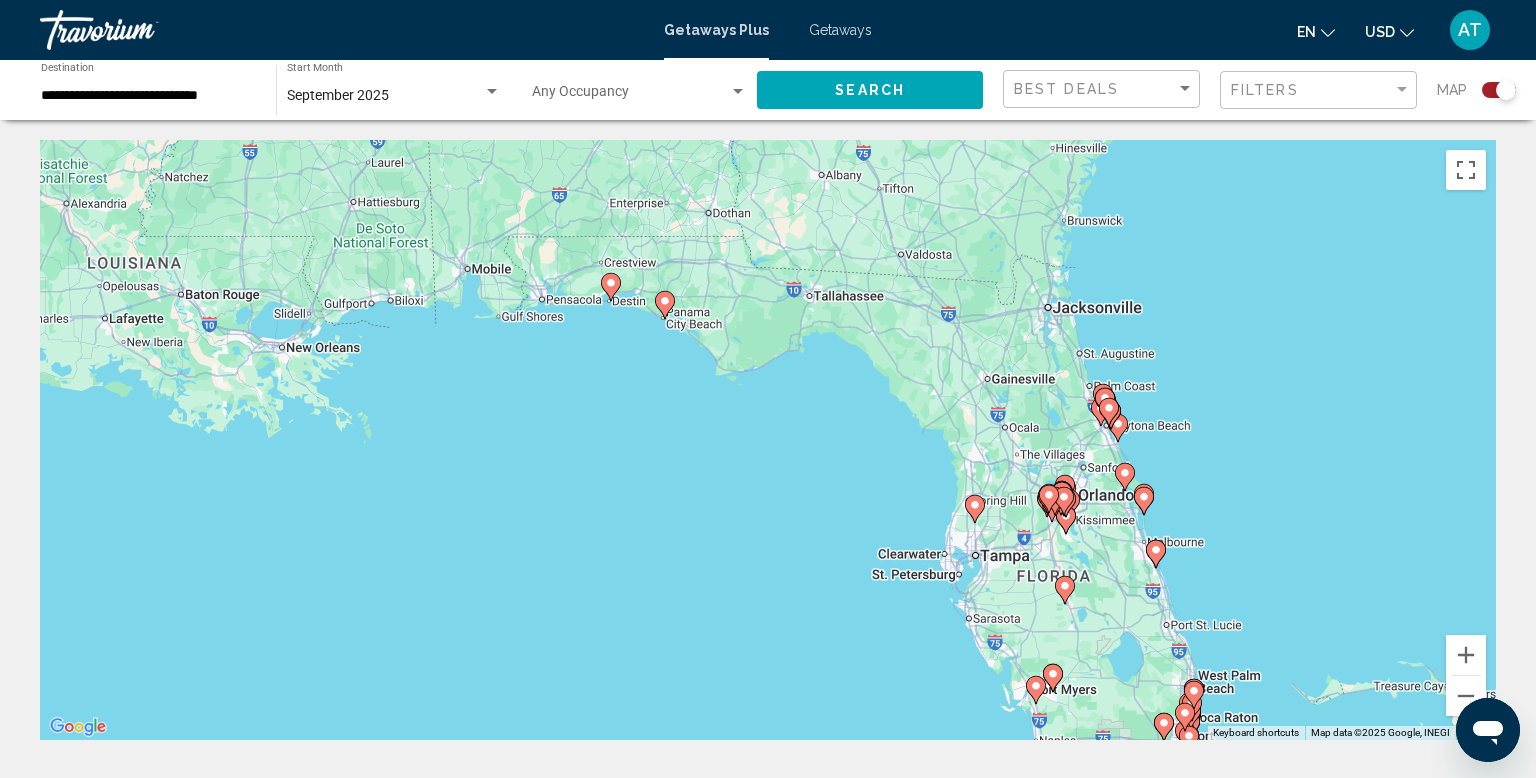drag, startPoint x: 643, startPoint y: 284, endPoint x: 630, endPoint y: 367, distance: 84.0119 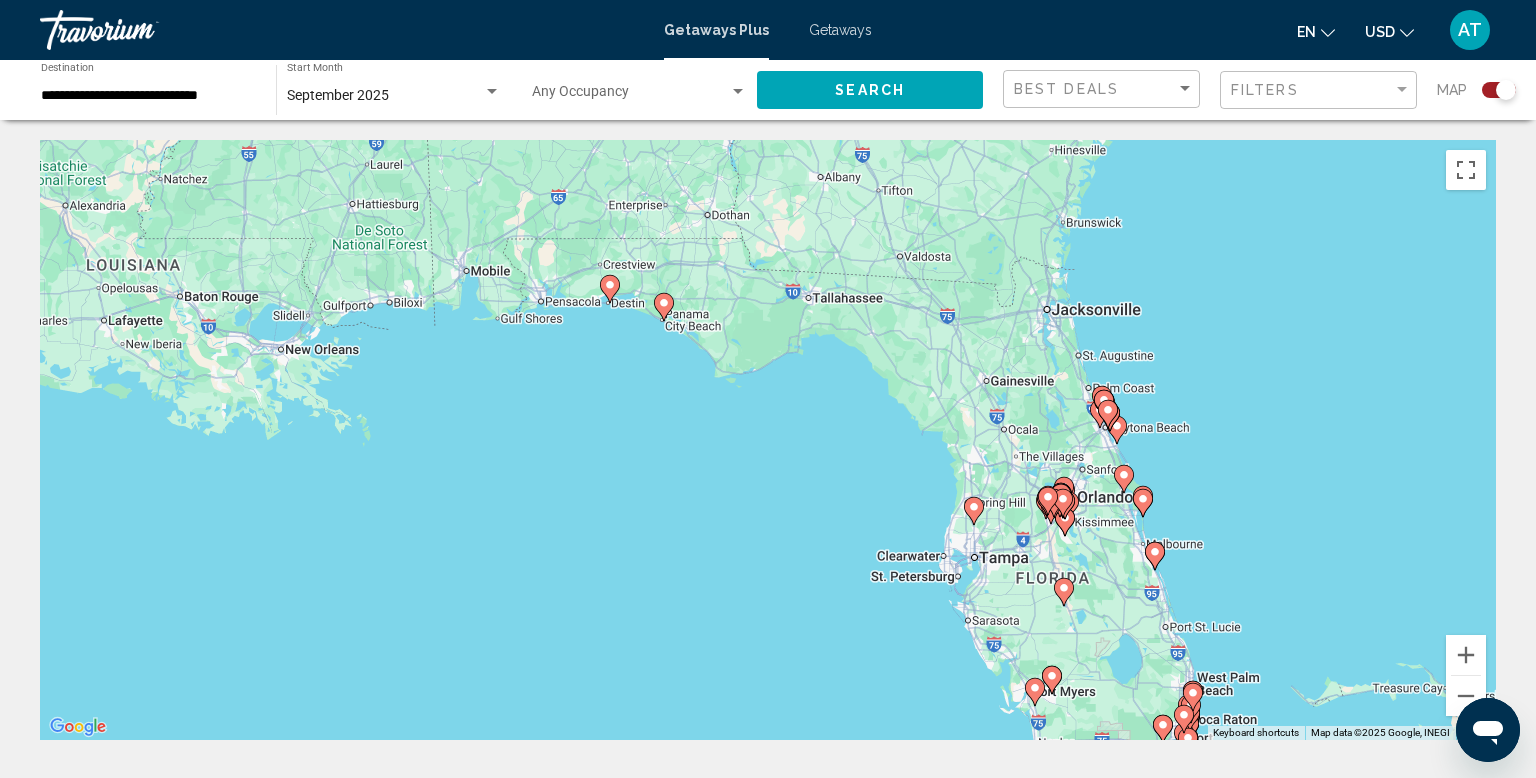 click on "To activate drag with keyboard, press Alt + Enter. Once in keyboard drag state, use the arrow keys to move the marker. To complete the drag, press the Enter key. To cancel, press Escape." at bounding box center (768, 440) 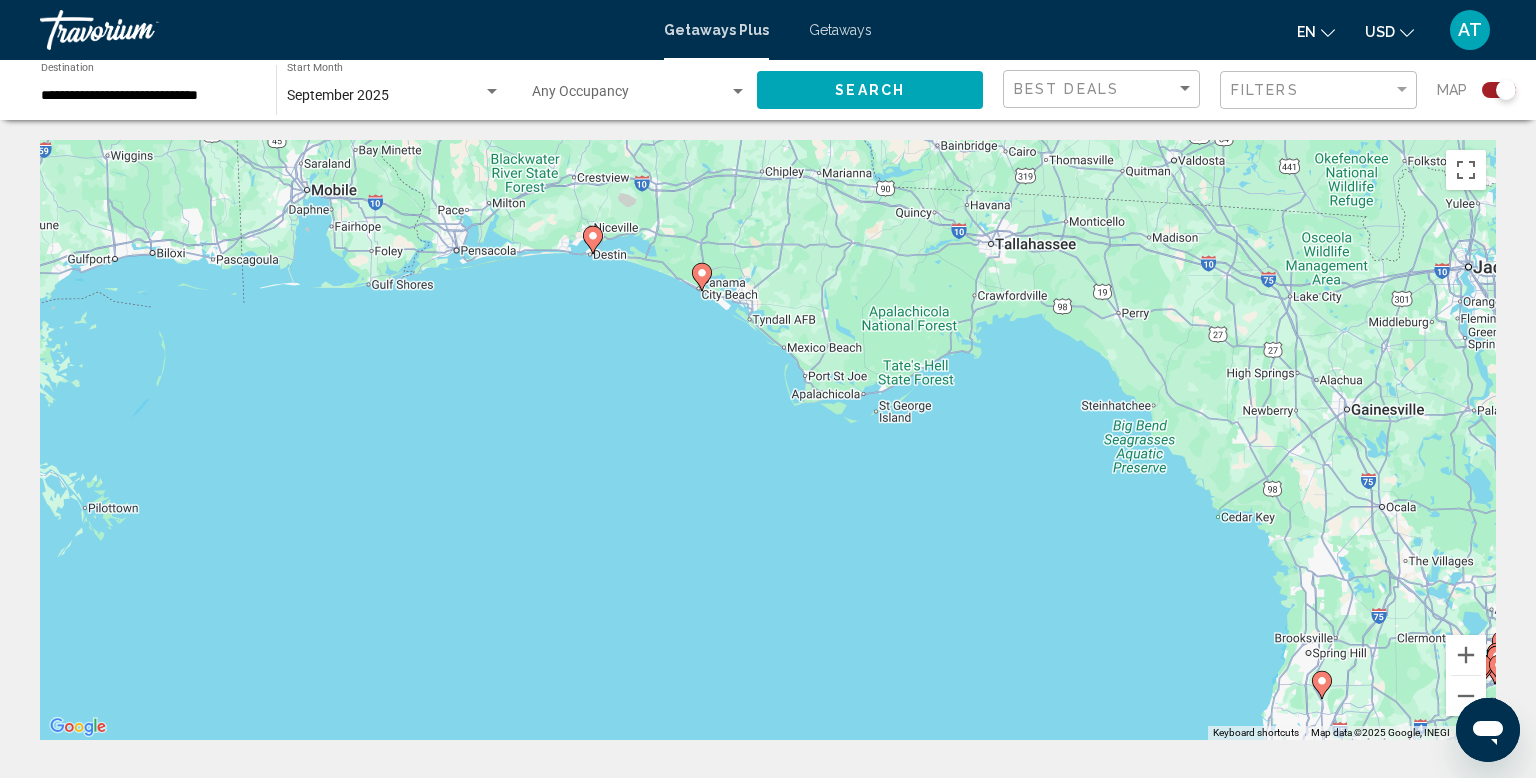 click on "To activate drag with keyboard, press Alt + Enter. Once in keyboard drag state, use the arrow keys to move the marker. To complete the drag, press the Enter key. To cancel, press Escape." at bounding box center [768, 440] 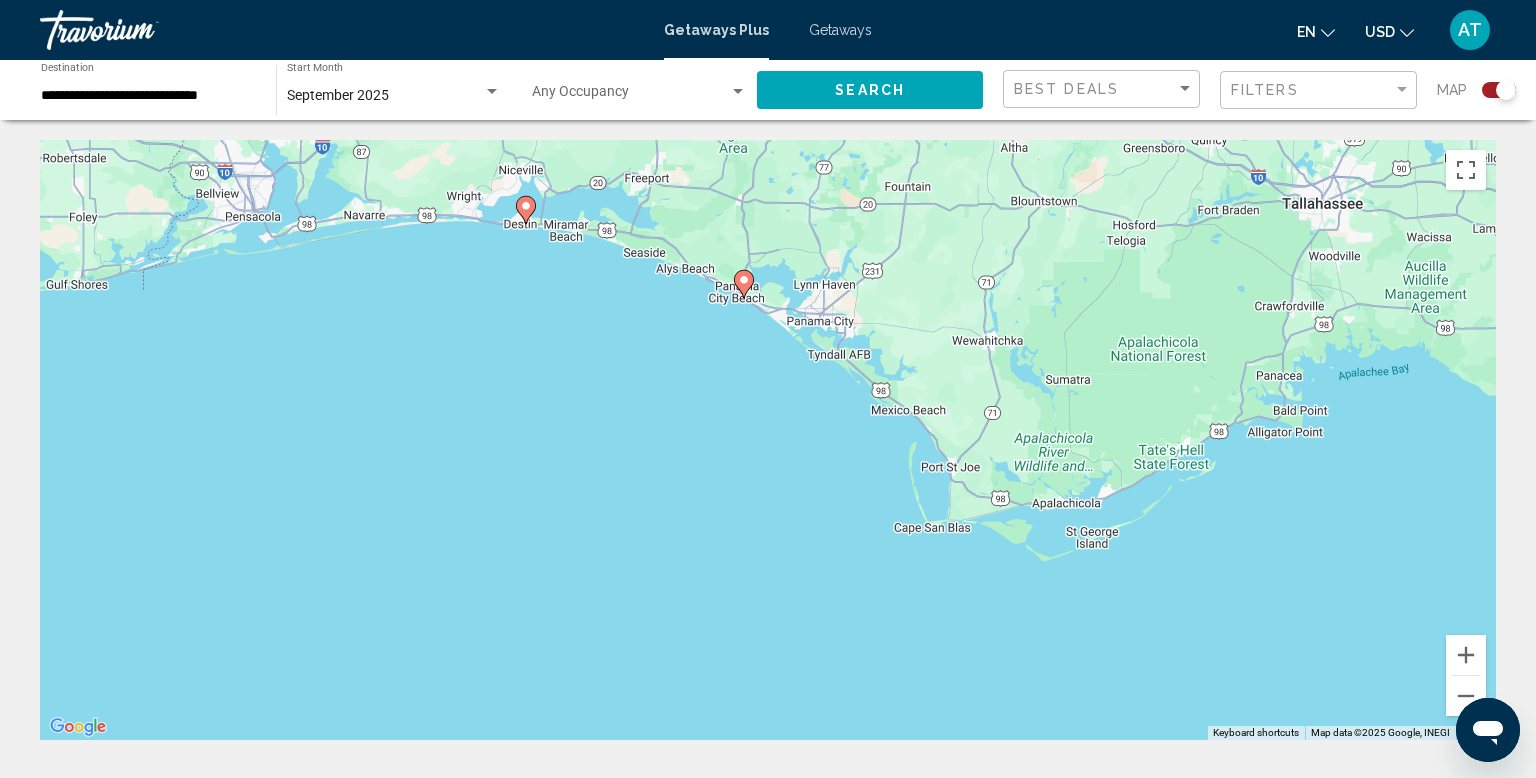 drag, startPoint x: 636, startPoint y: 290, endPoint x: 605, endPoint y: 352, distance: 69.31811 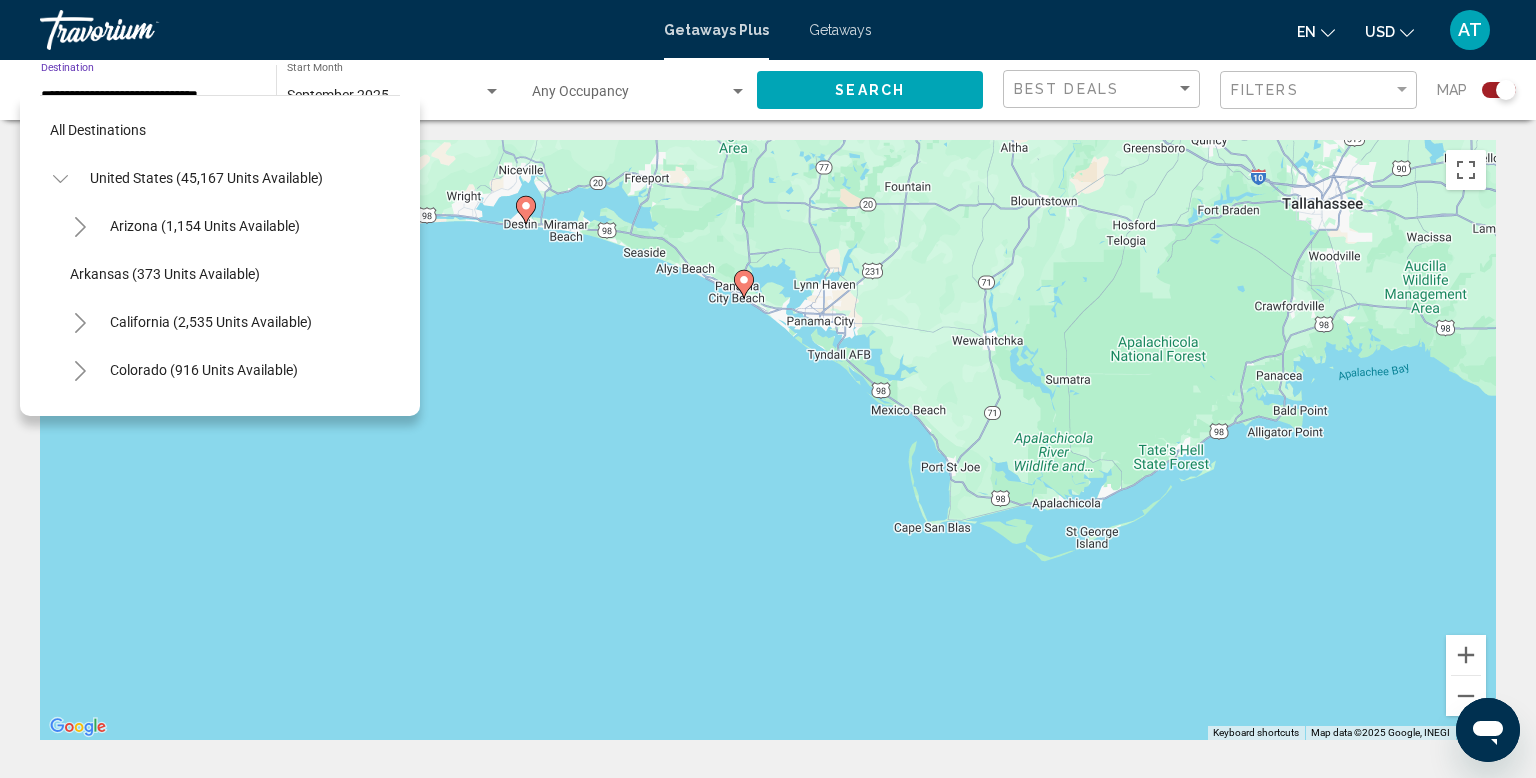 scroll, scrollTop: 215, scrollLeft: 0, axis: vertical 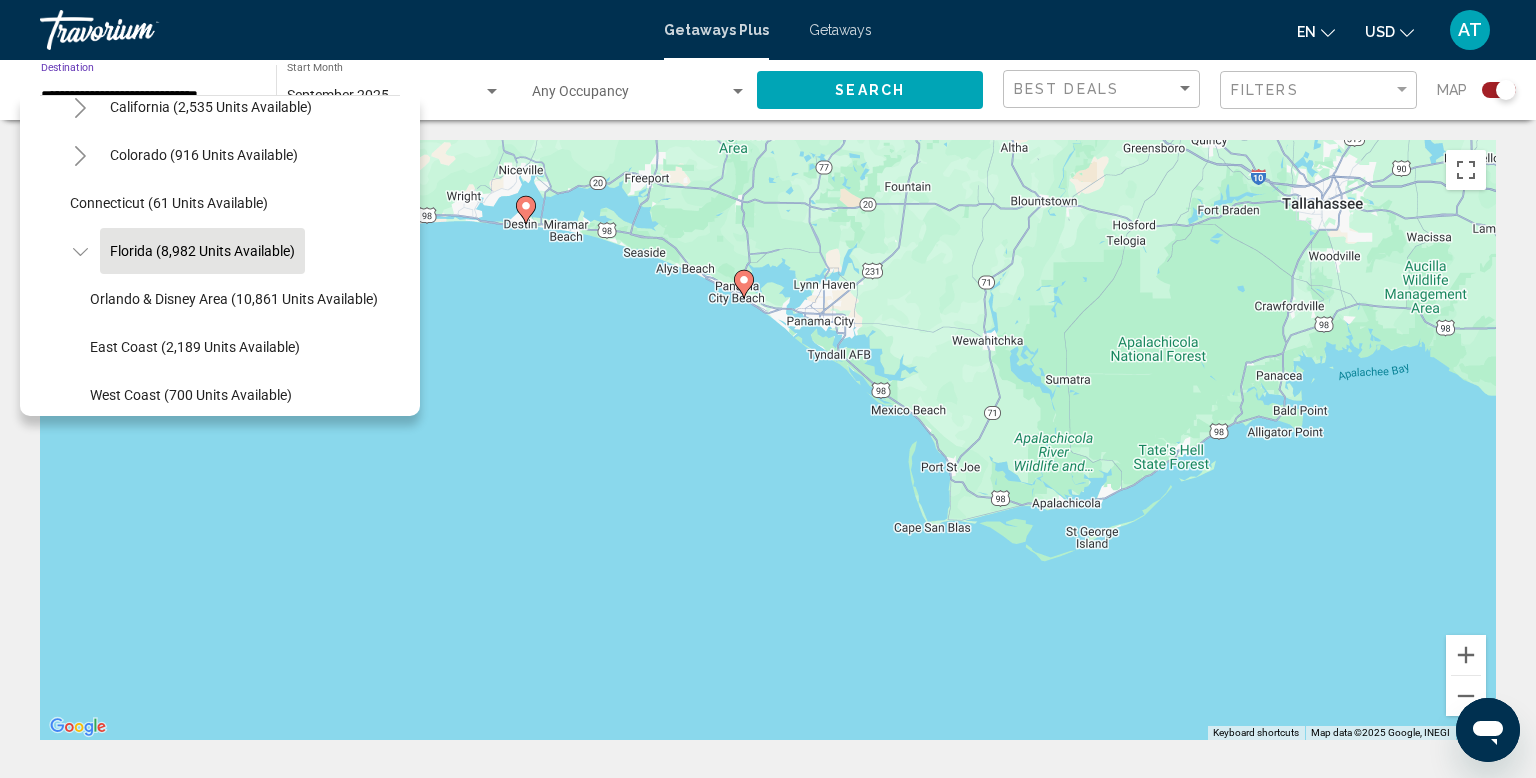click on "Florida (8,982 units available)" 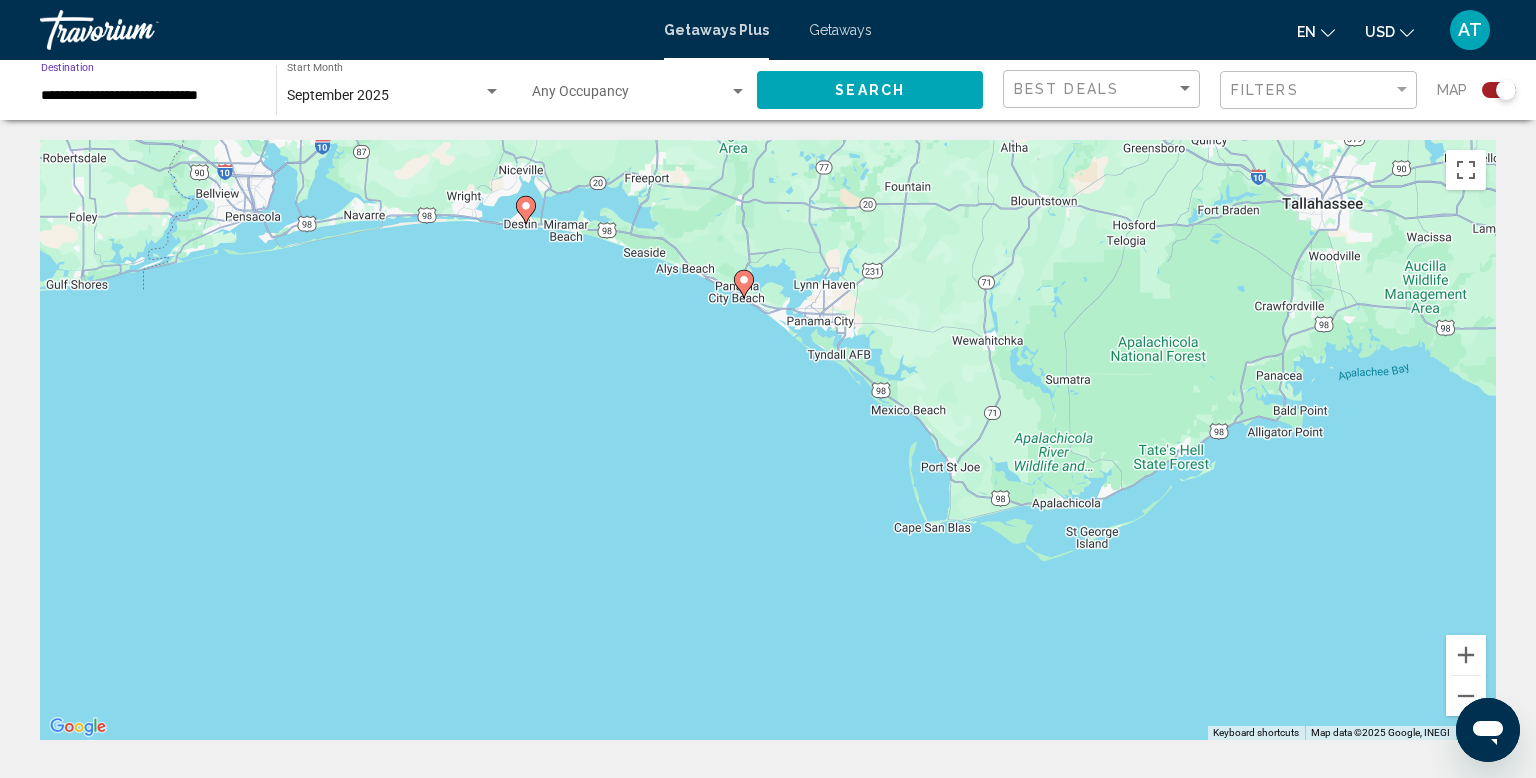 click on "Search" 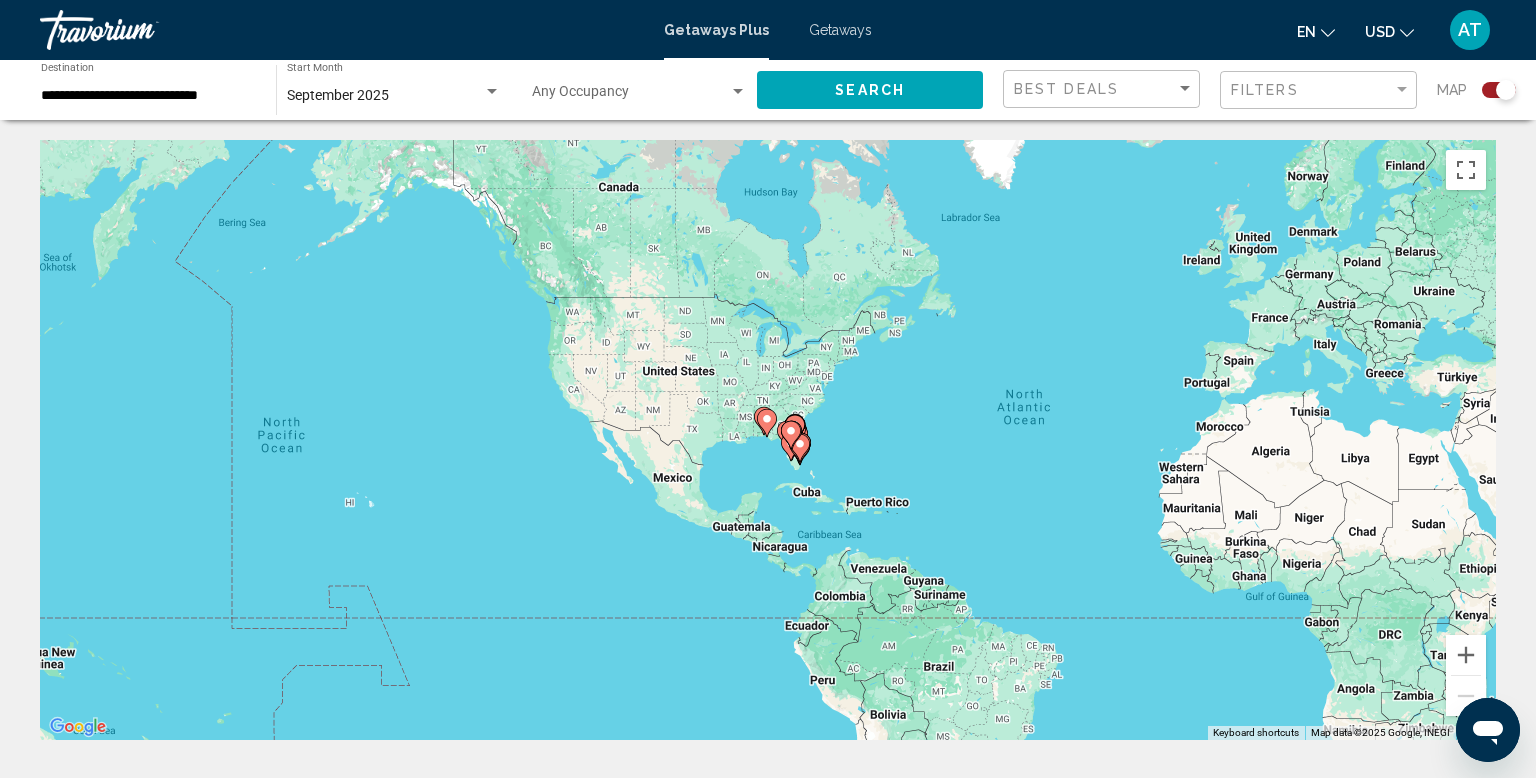 click 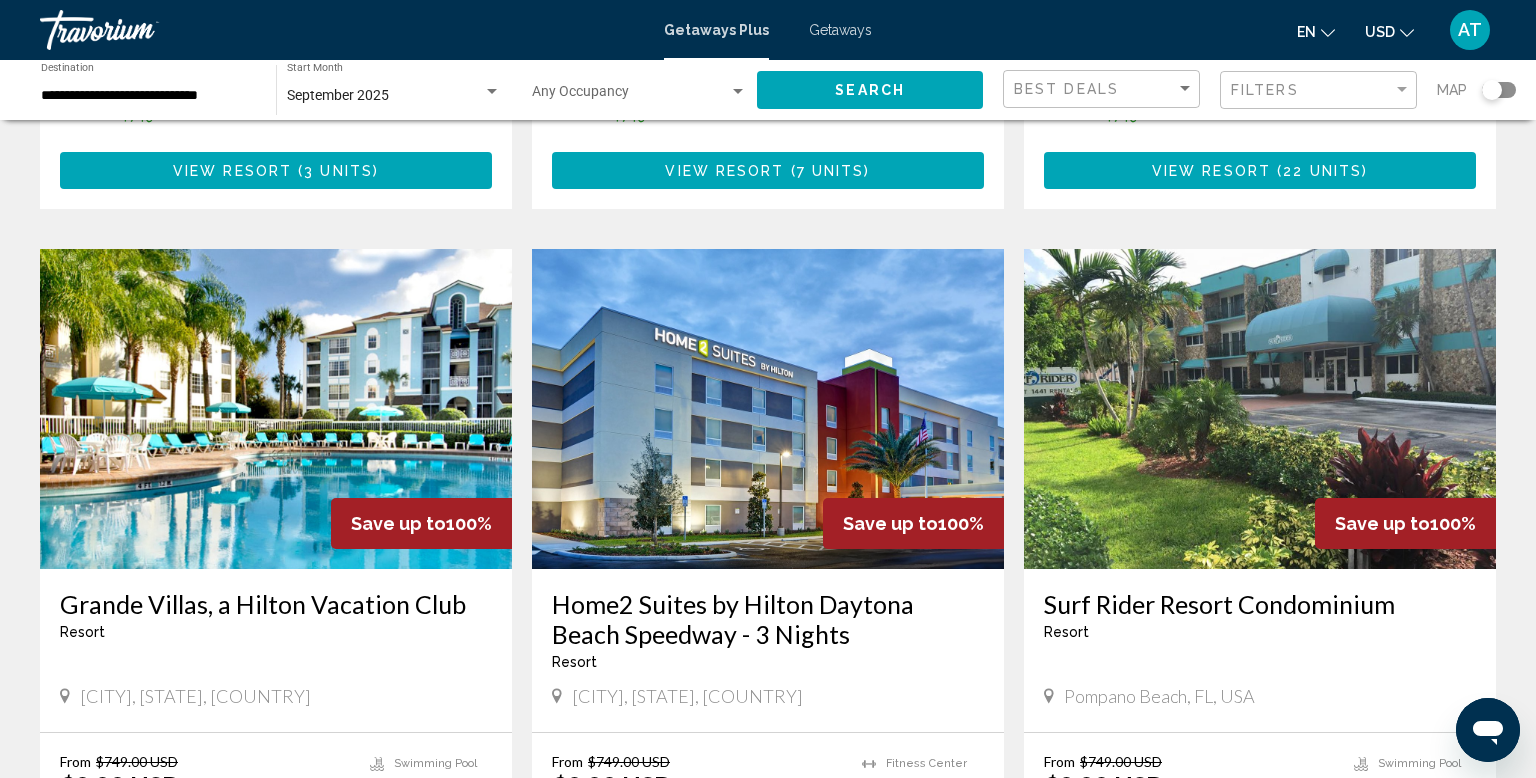 scroll, scrollTop: 2566, scrollLeft: 0, axis: vertical 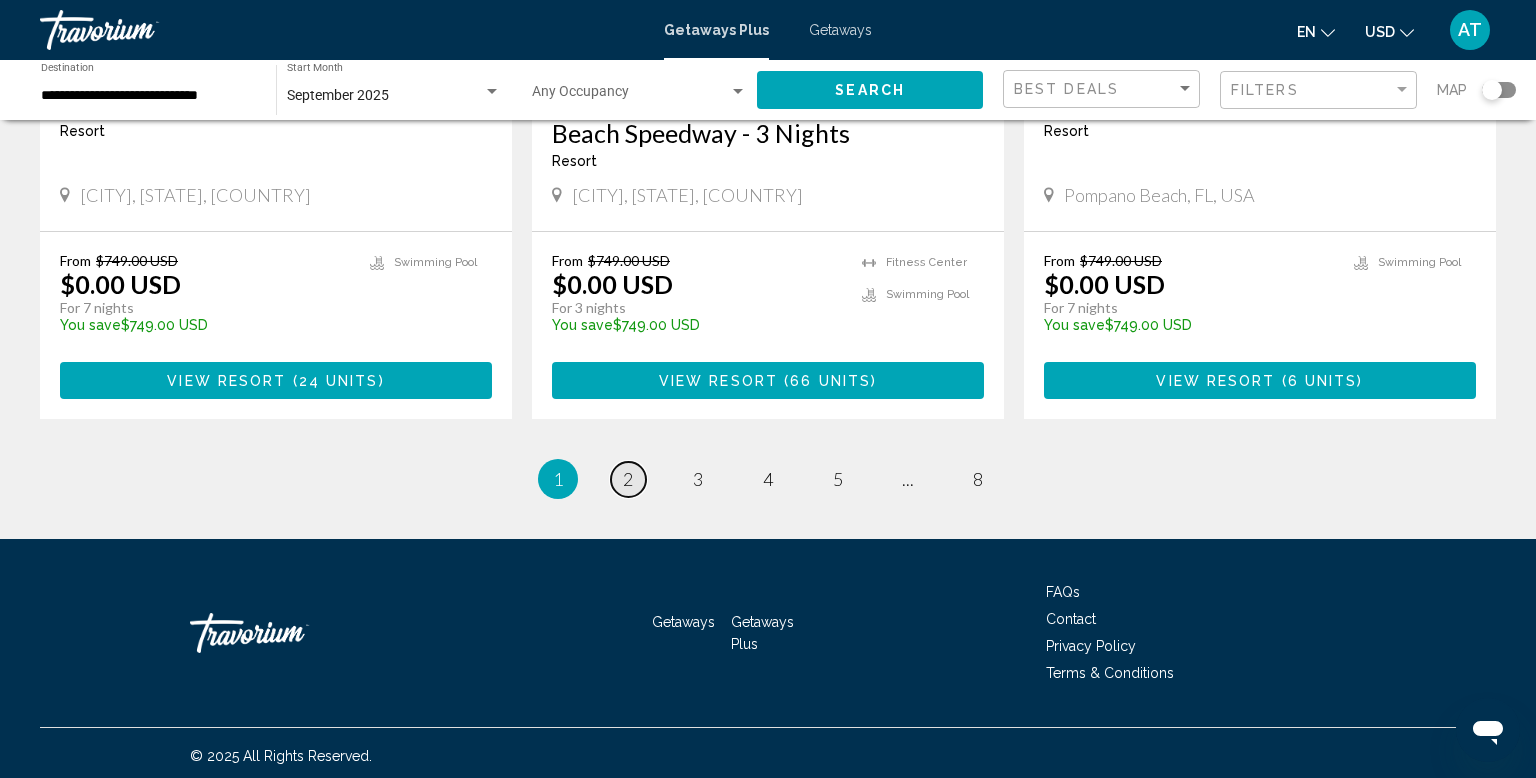 click on "2" at bounding box center (628, 479) 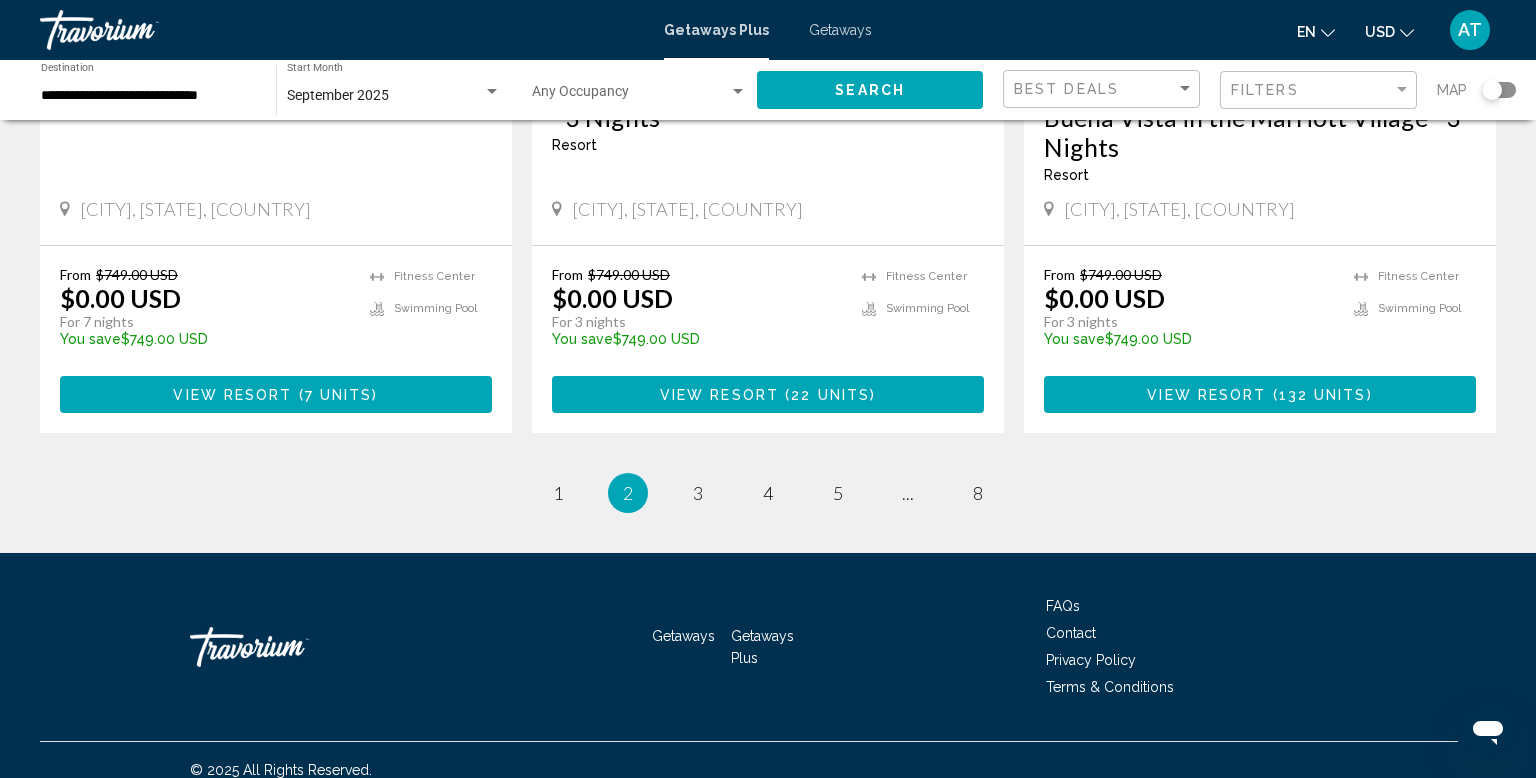 scroll, scrollTop: 2596, scrollLeft: 0, axis: vertical 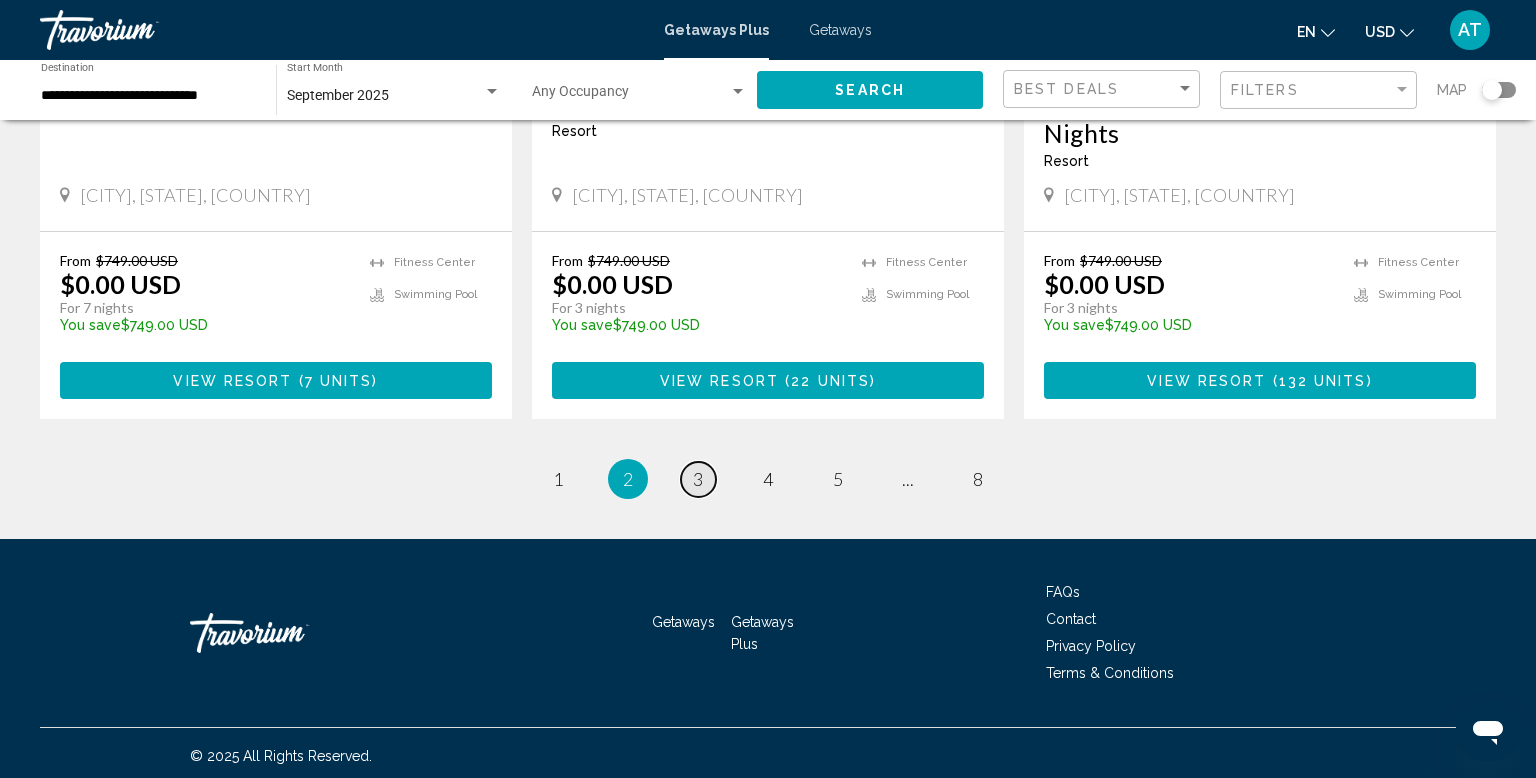 click on "3" at bounding box center (698, 479) 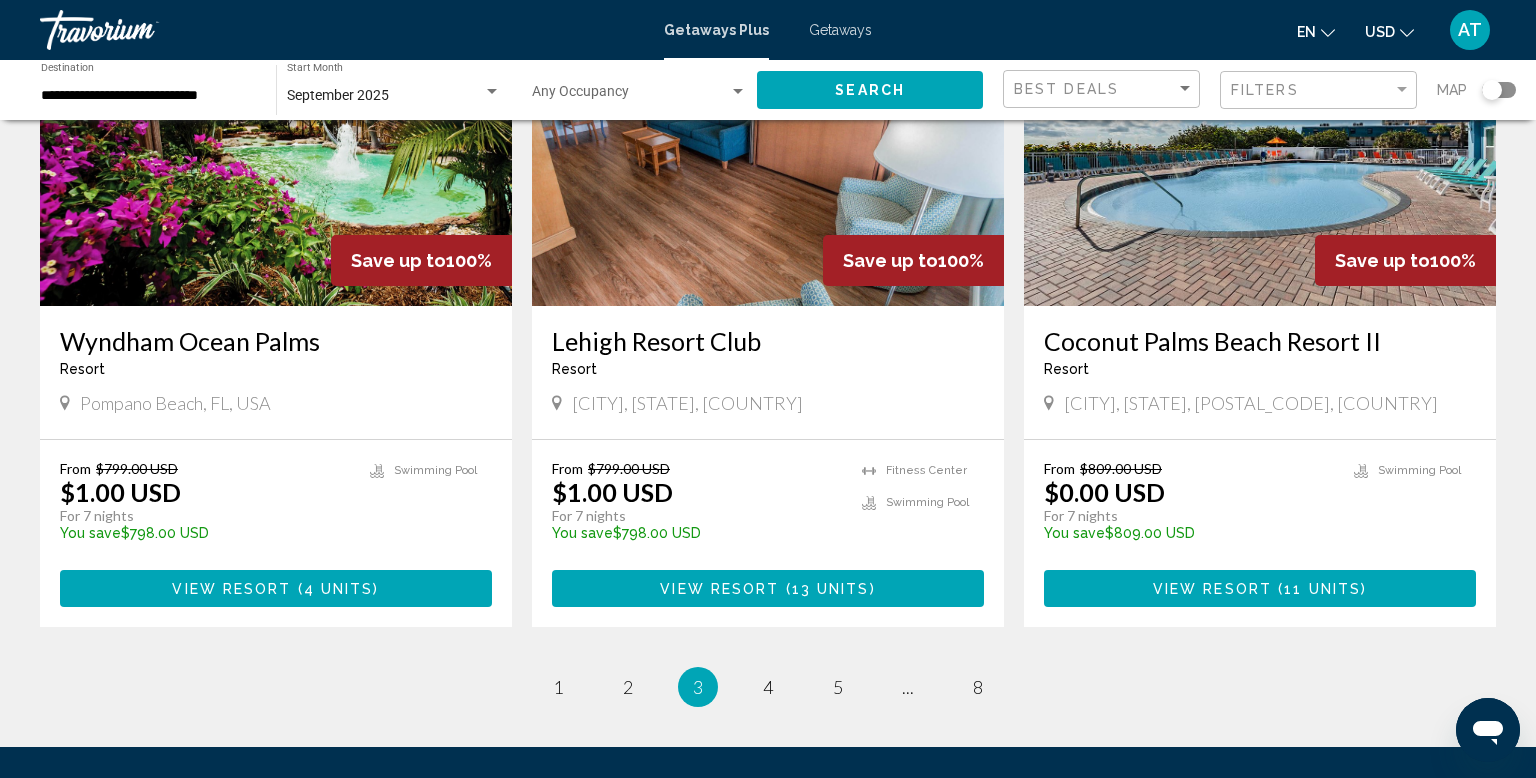 scroll, scrollTop: 2316, scrollLeft: 0, axis: vertical 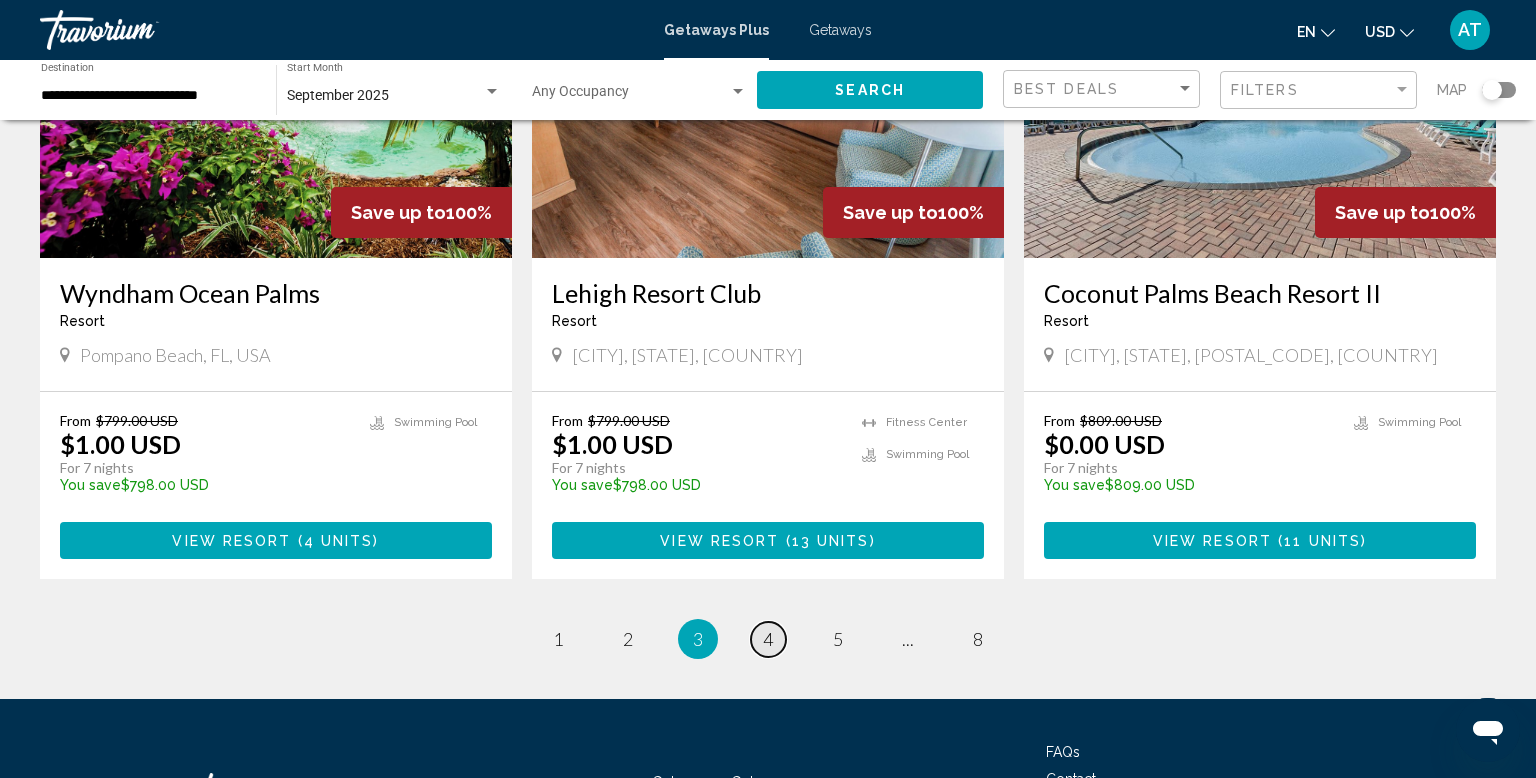click on "4" at bounding box center (768, 639) 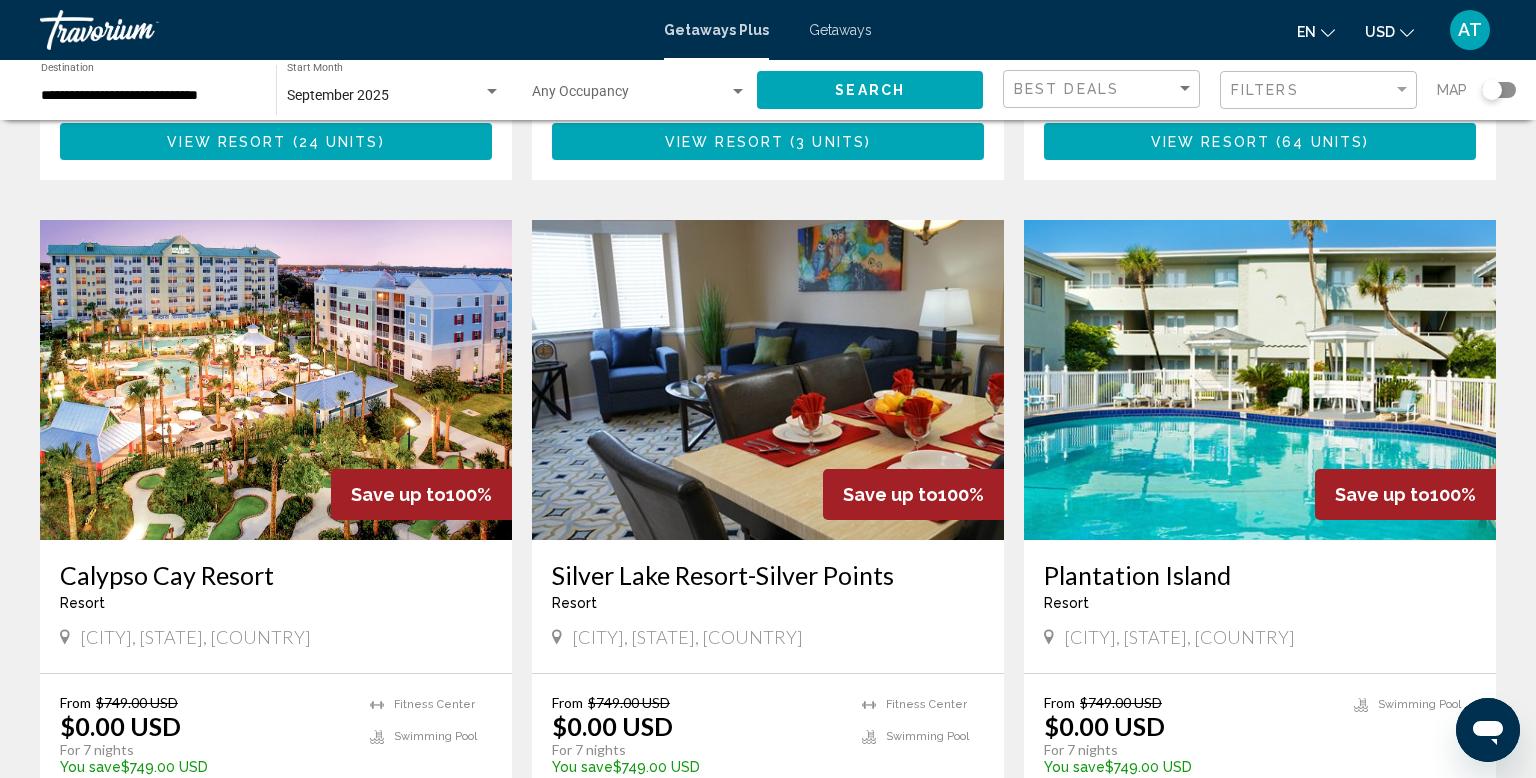 scroll, scrollTop: 2114, scrollLeft: 0, axis: vertical 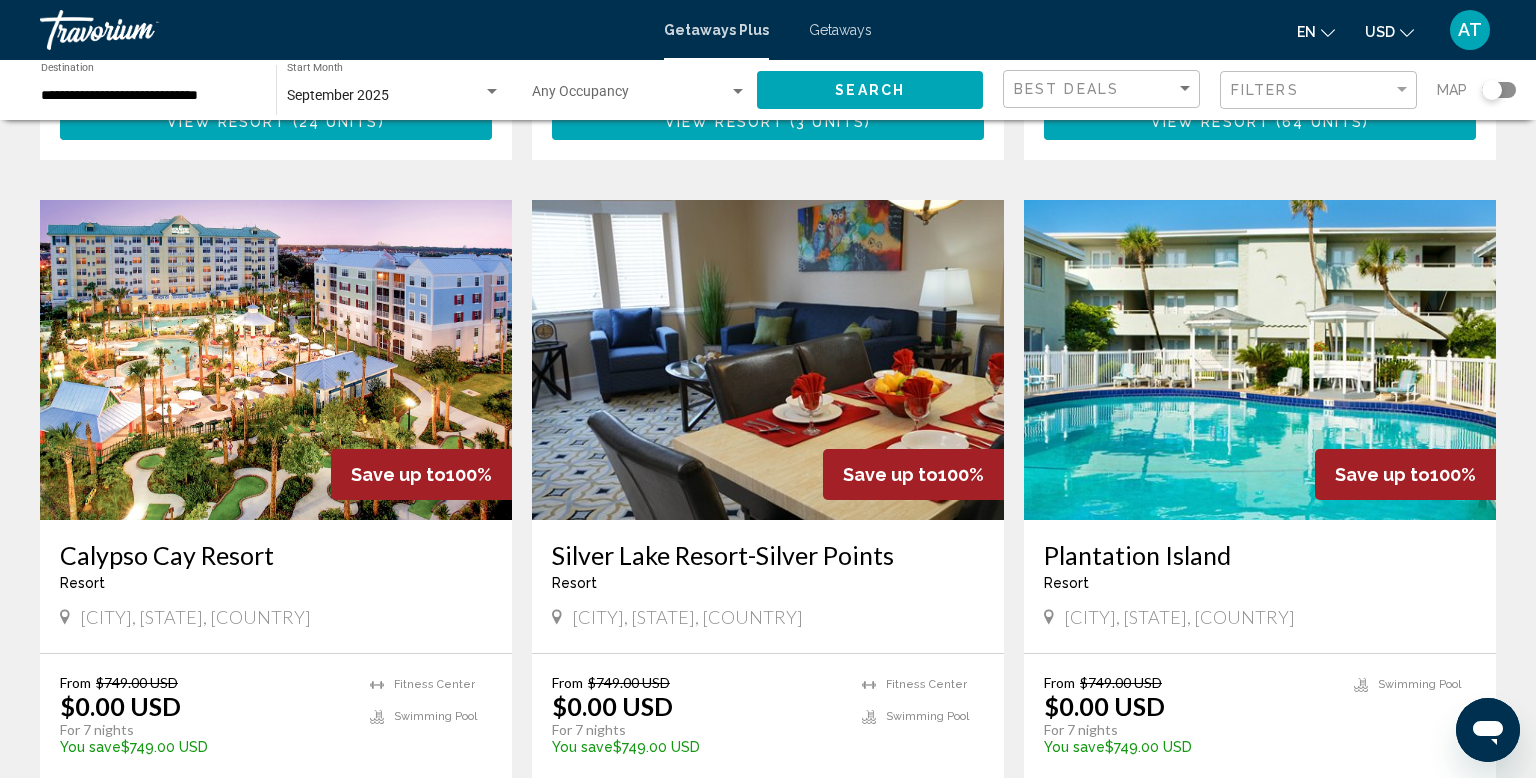 click at bounding box center (276, 360) 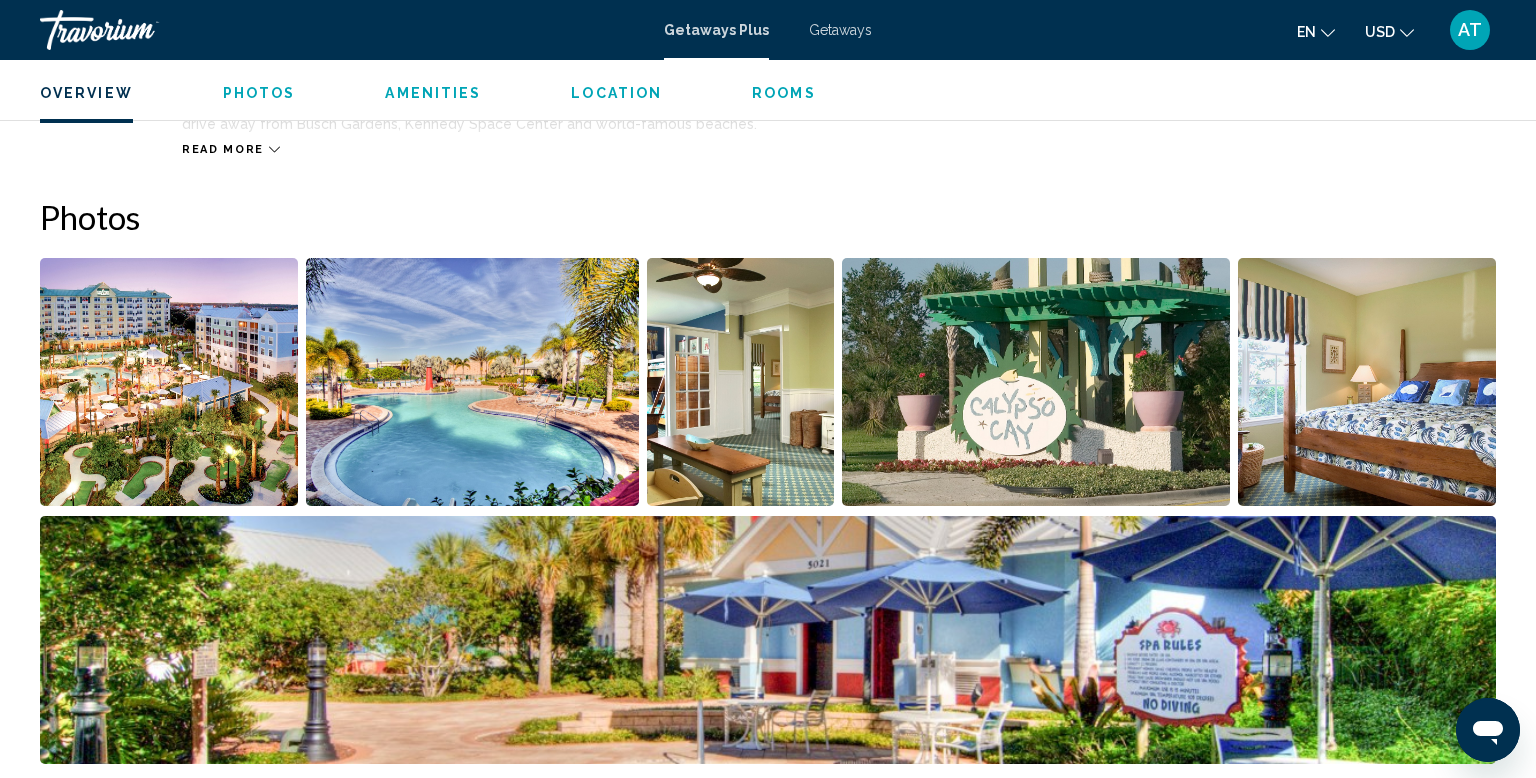 scroll, scrollTop: 807, scrollLeft: 0, axis: vertical 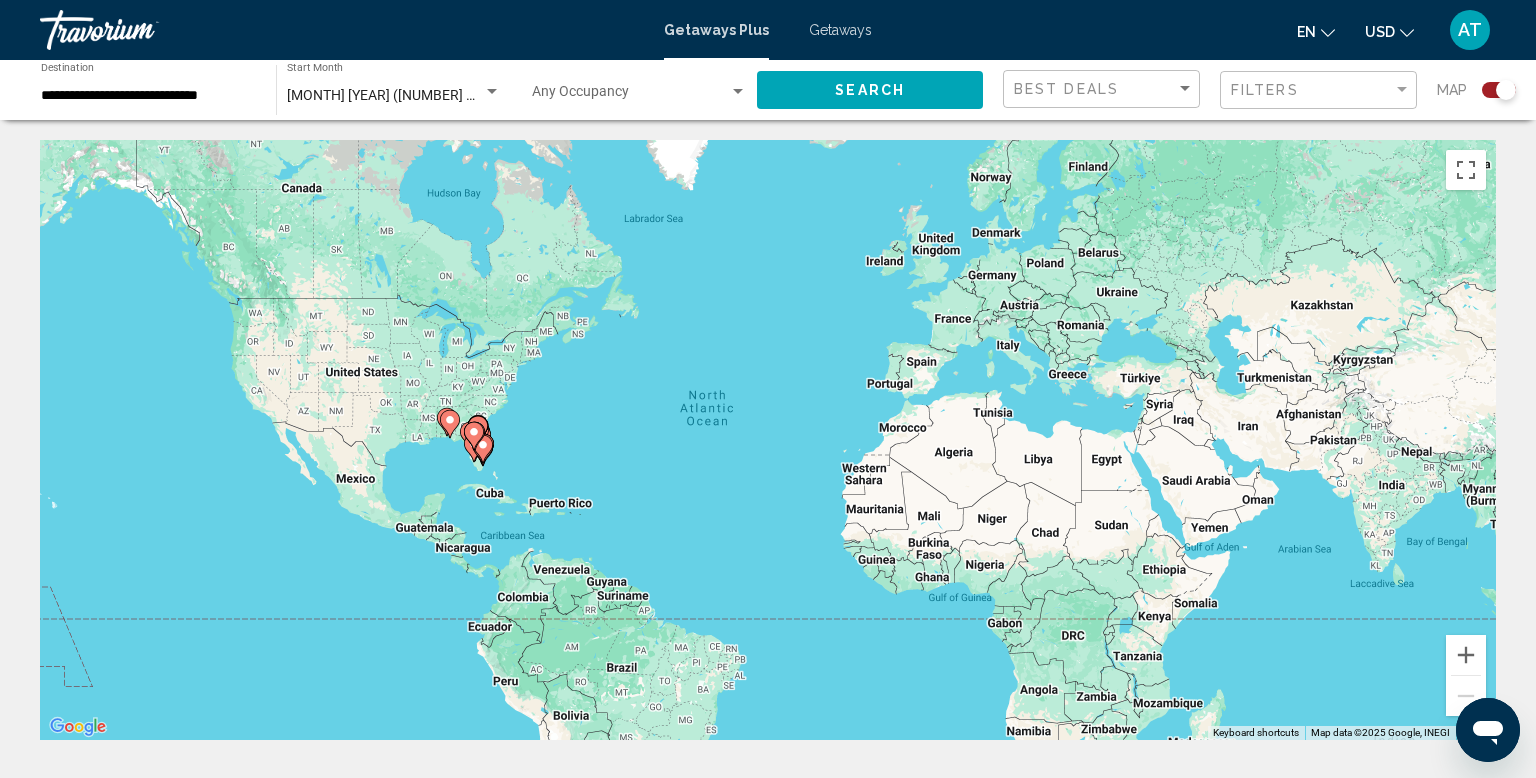 click 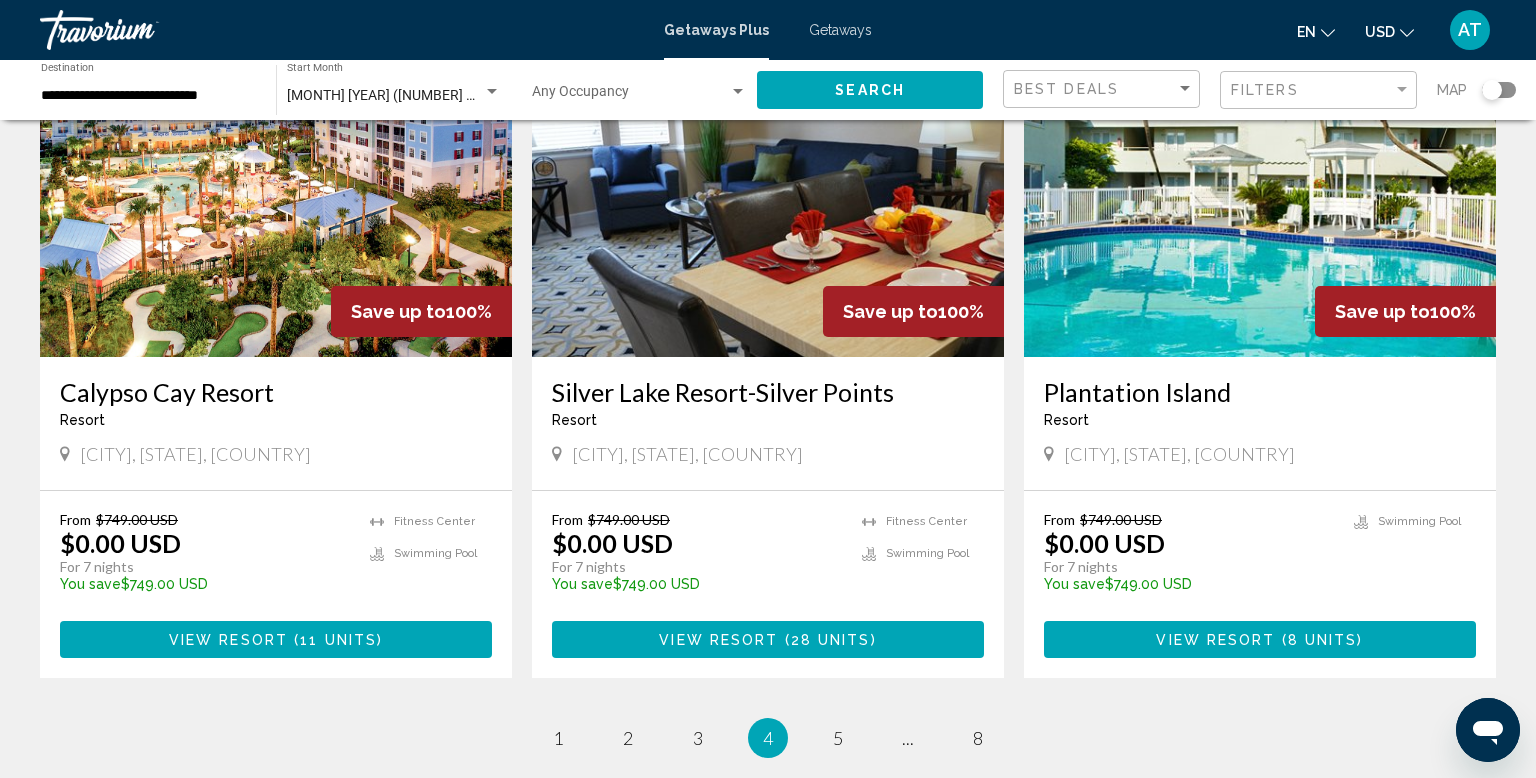 scroll, scrollTop: 2536, scrollLeft: 0, axis: vertical 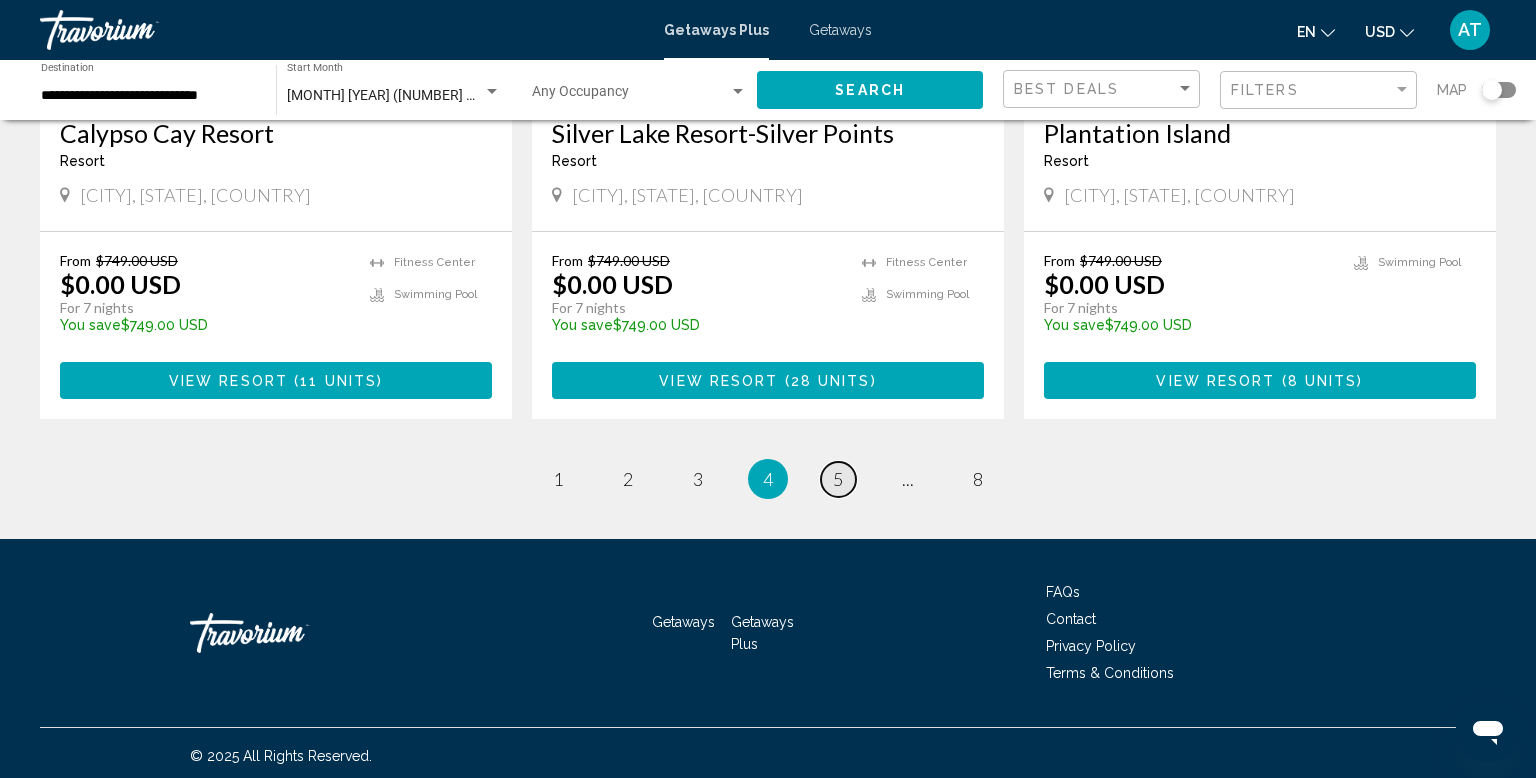 click on "5" at bounding box center [838, 479] 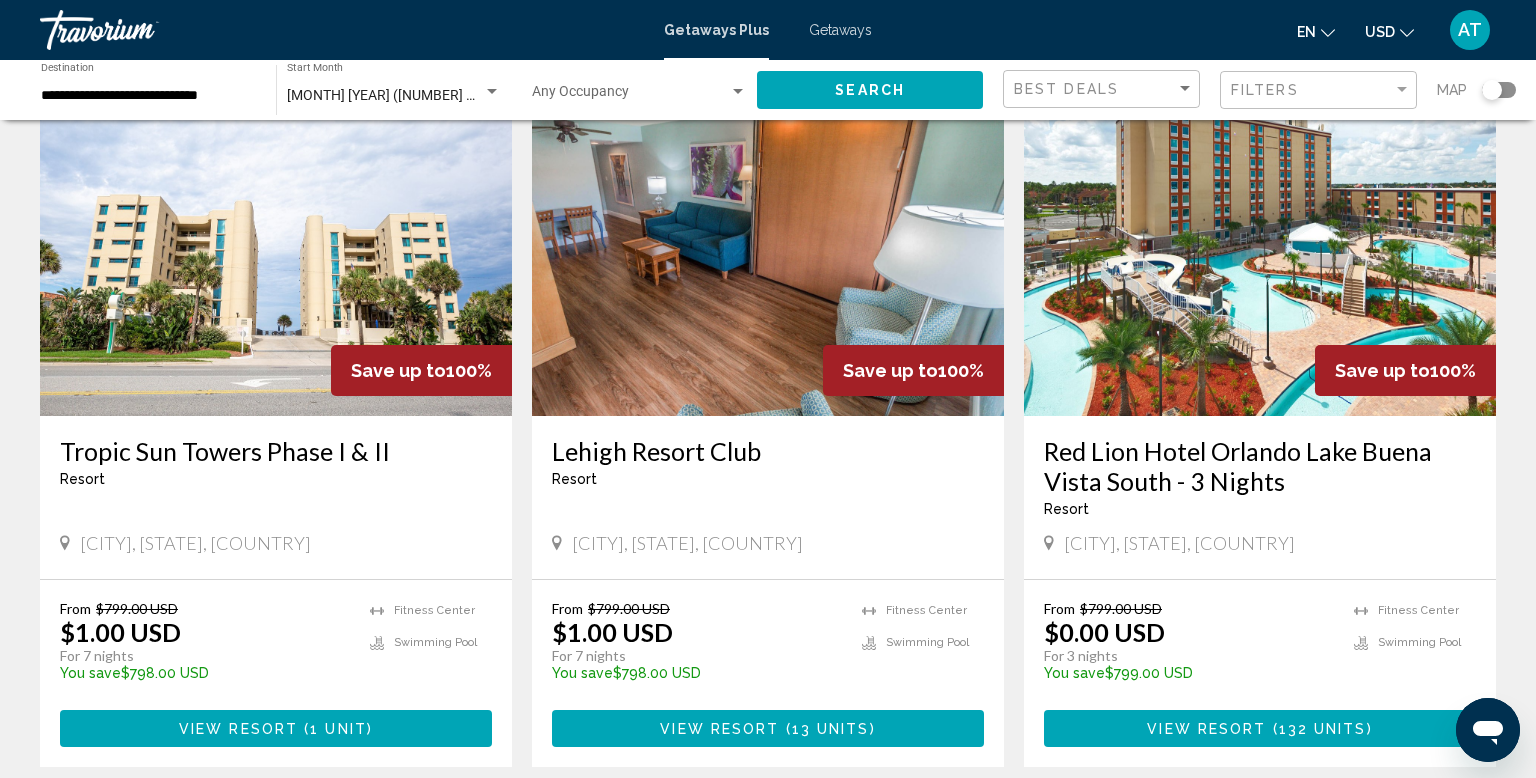 scroll, scrollTop: 2596, scrollLeft: 0, axis: vertical 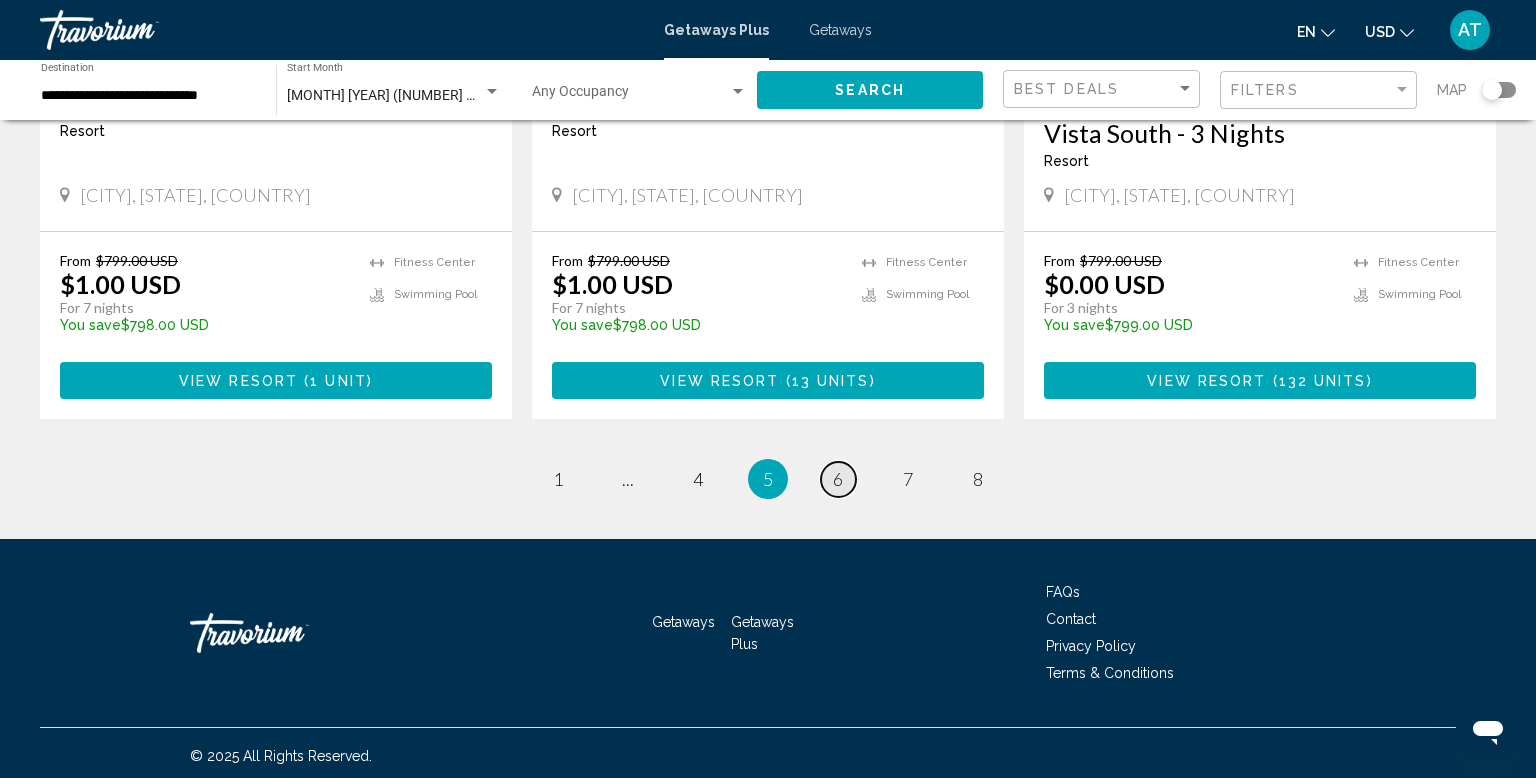 click on "page  6" at bounding box center (838, 479) 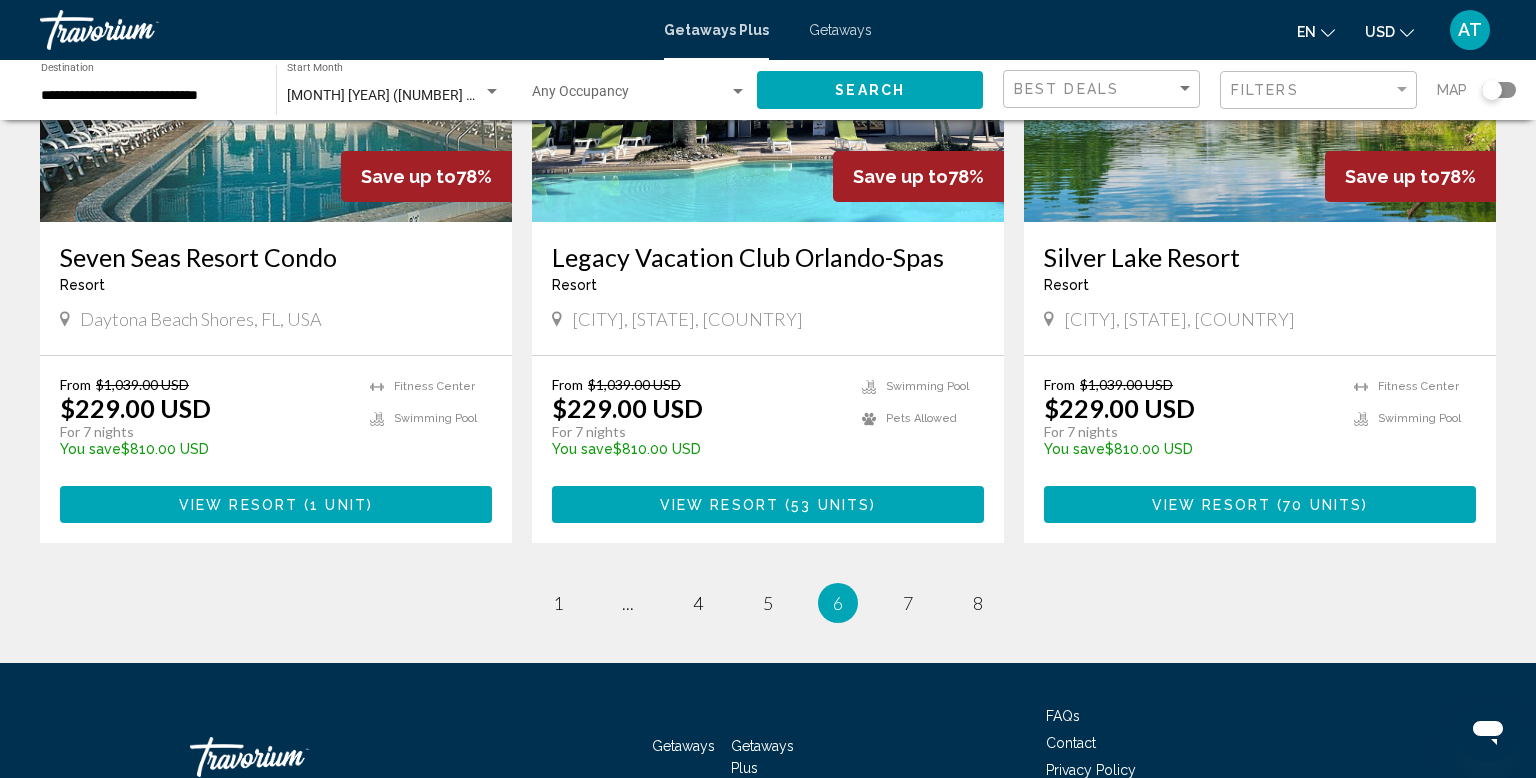 scroll, scrollTop: 2420, scrollLeft: 0, axis: vertical 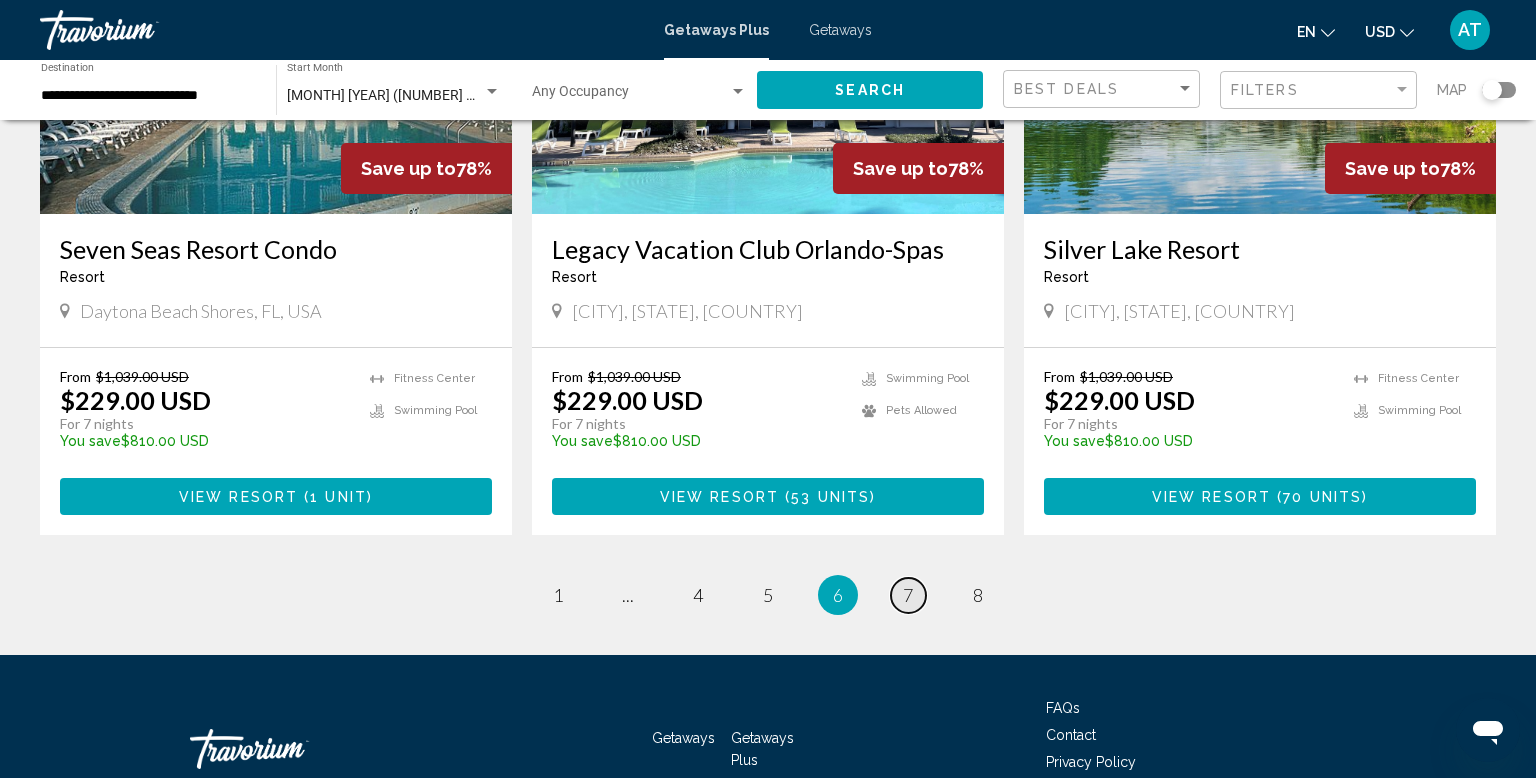 click on "7" at bounding box center (908, 595) 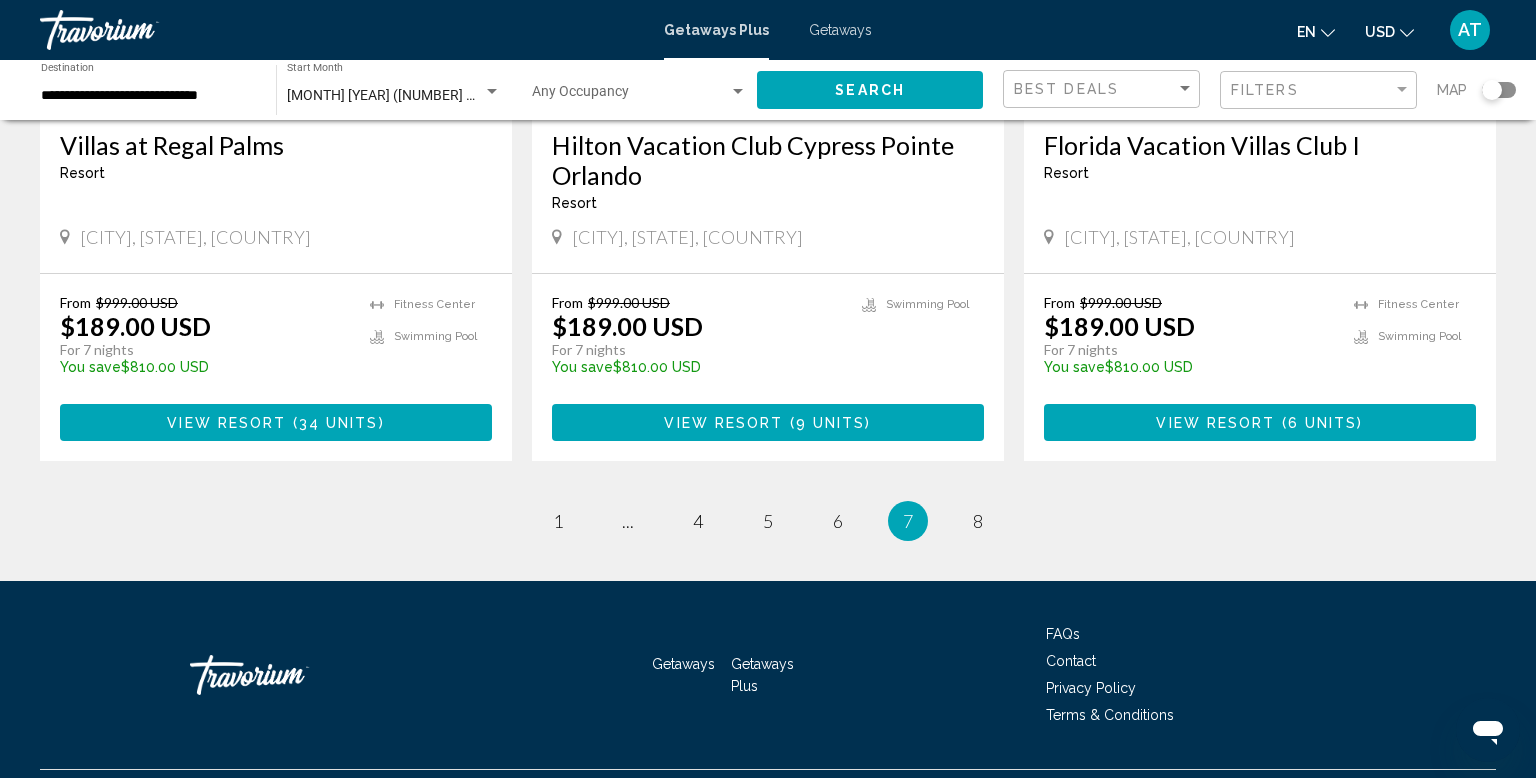 scroll, scrollTop: 2536, scrollLeft: 0, axis: vertical 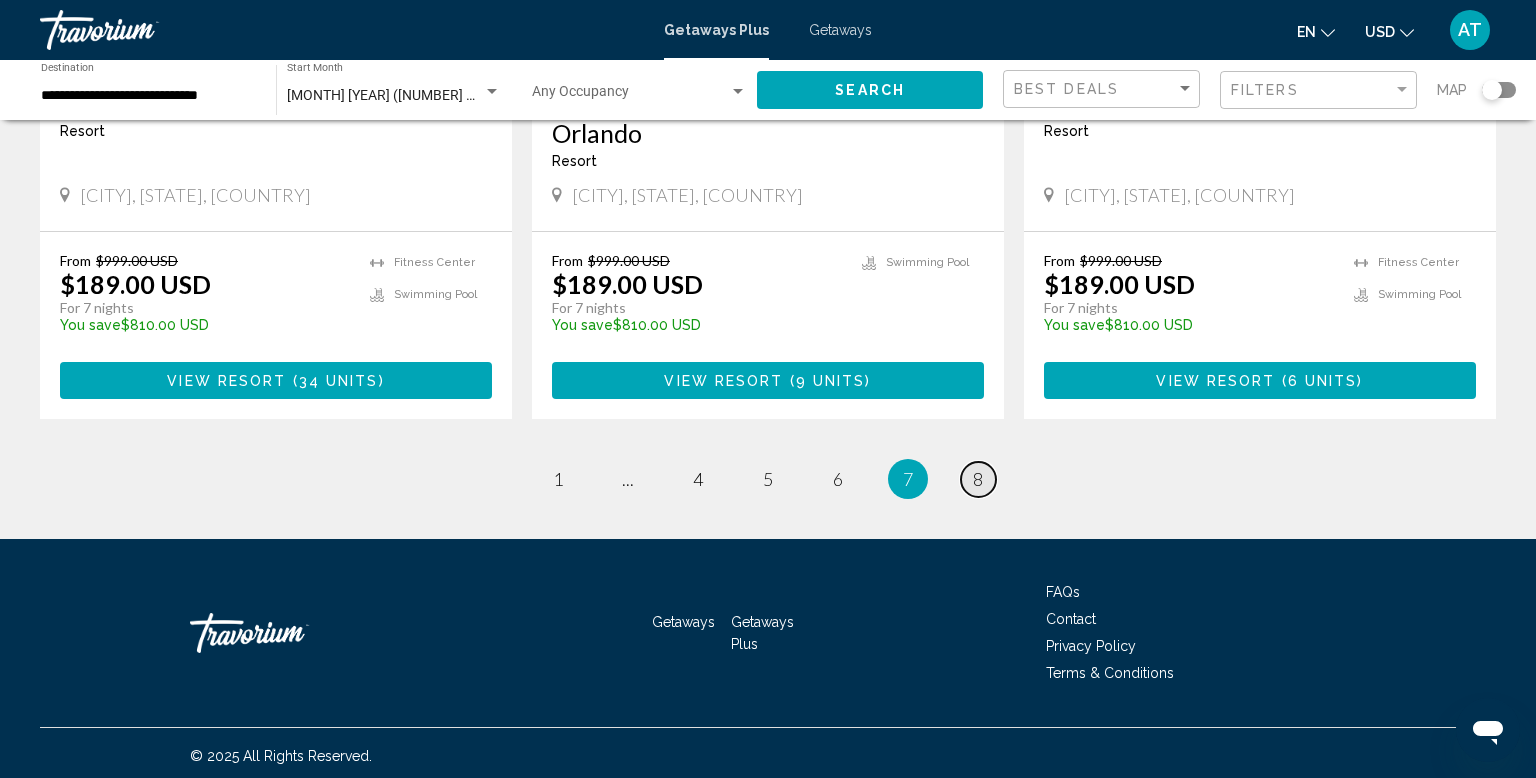click on "8" at bounding box center (978, 479) 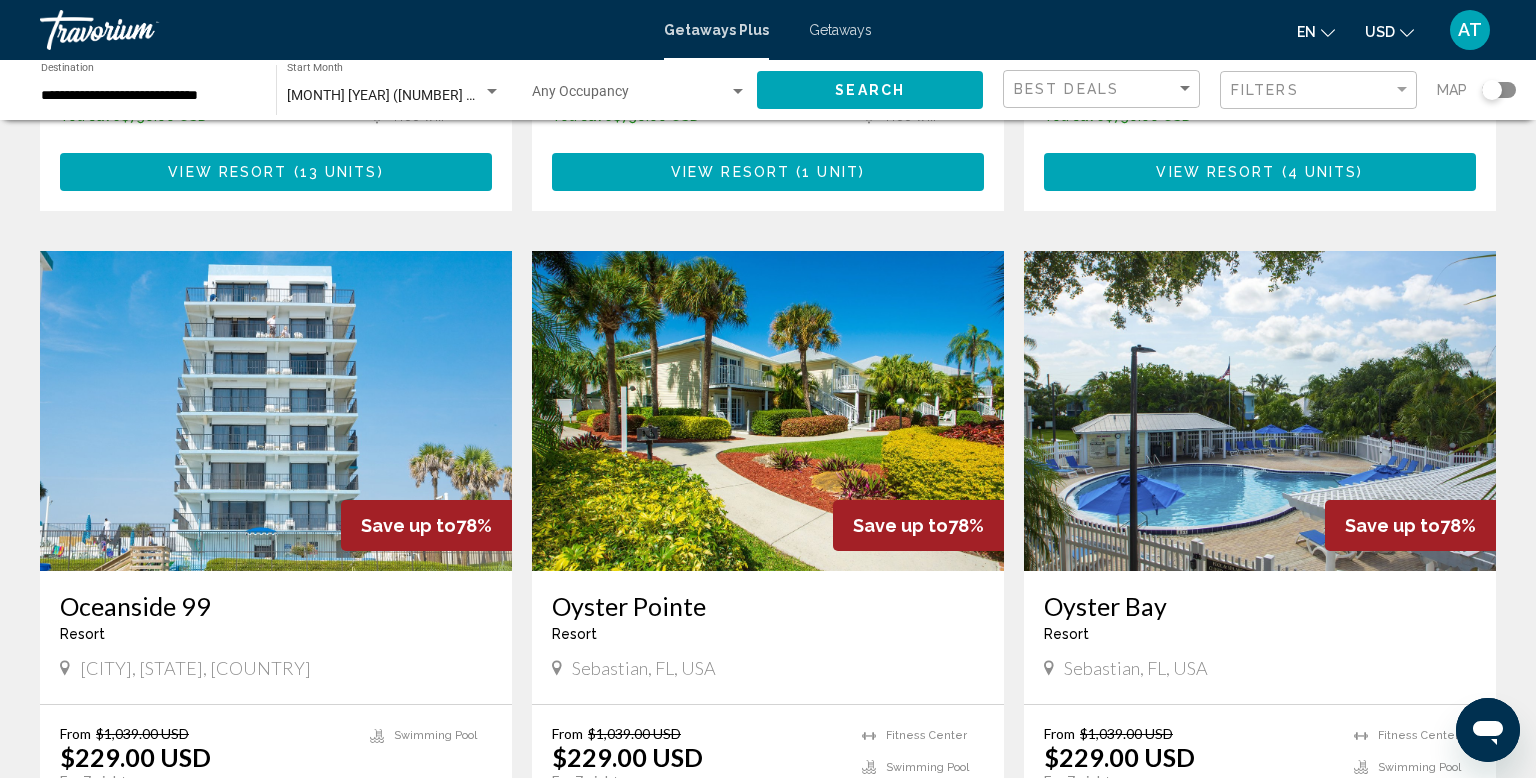 scroll, scrollTop: 1635, scrollLeft: 0, axis: vertical 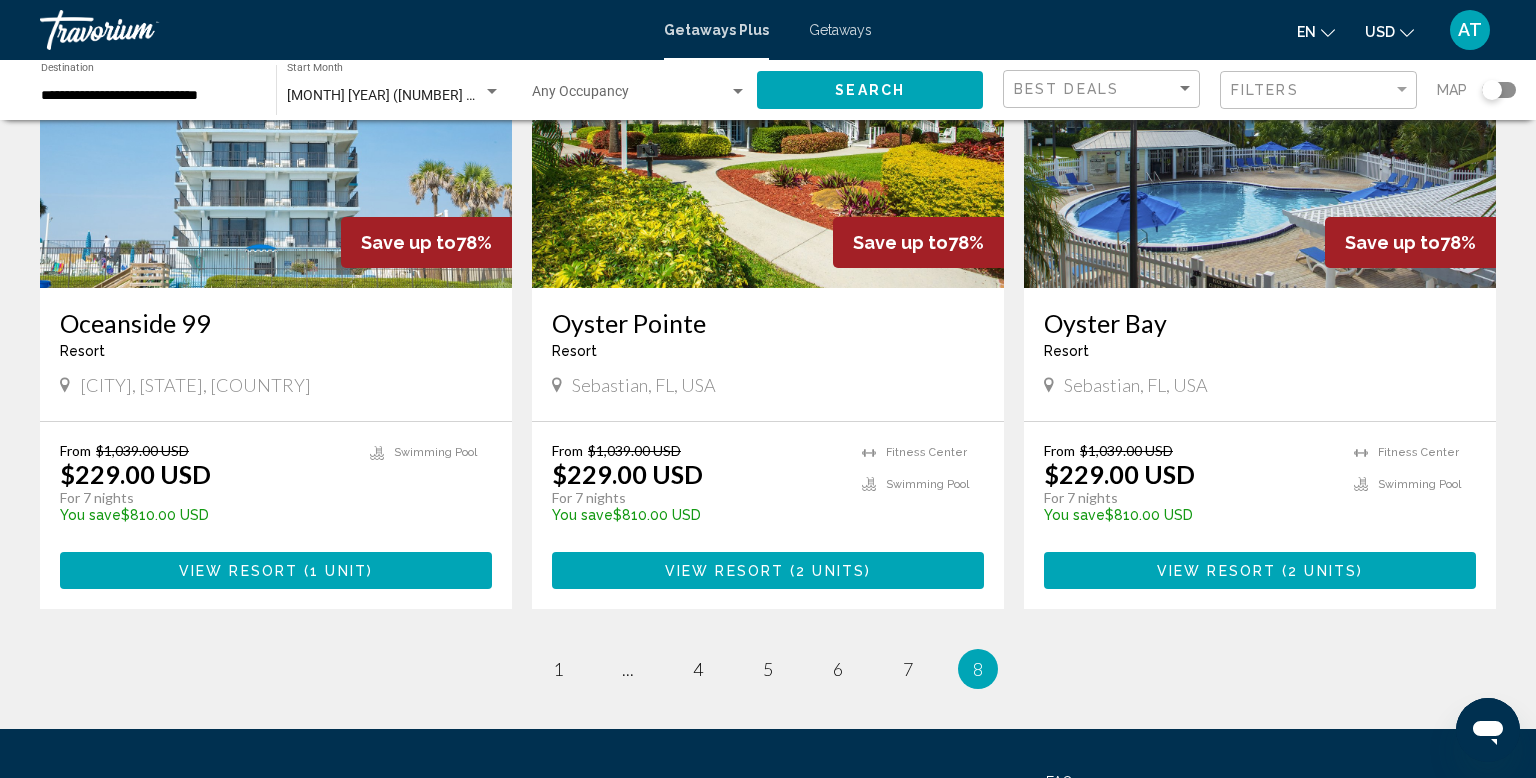 click on "[MONTH] [YEAR] ([NUMBER] units available)" at bounding box center [423, 95] 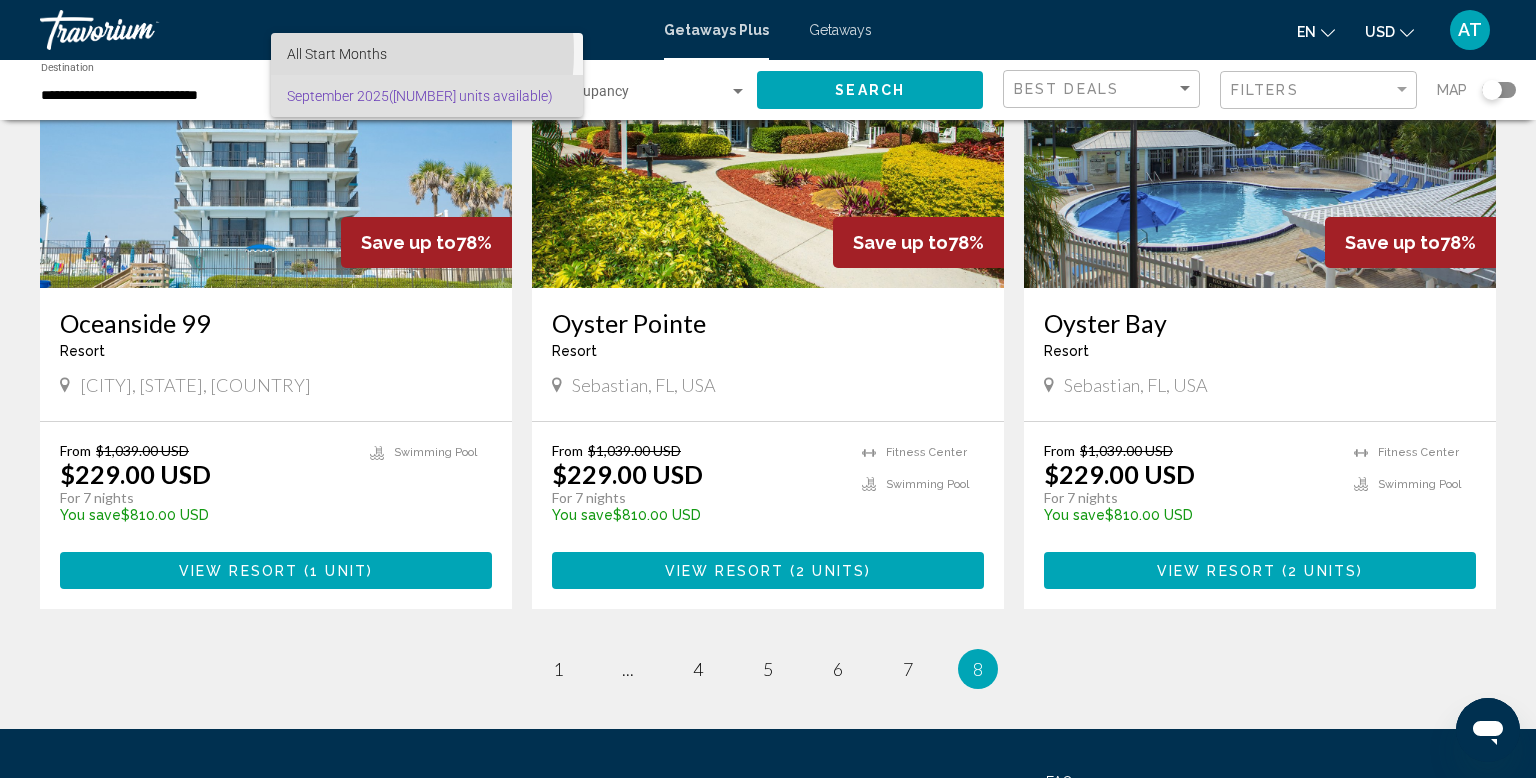 click on "All Start Months" at bounding box center [337, 54] 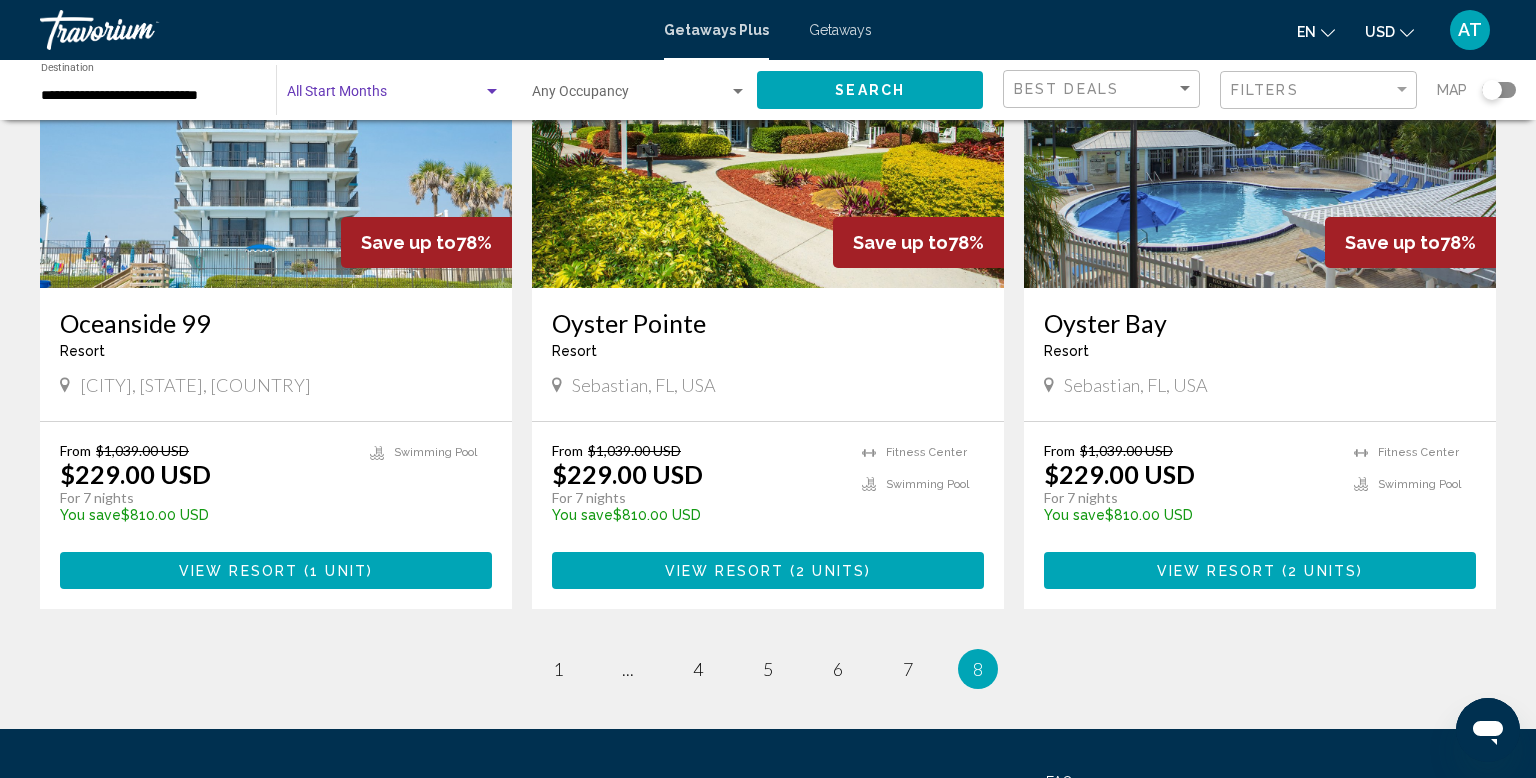 click on "Search" 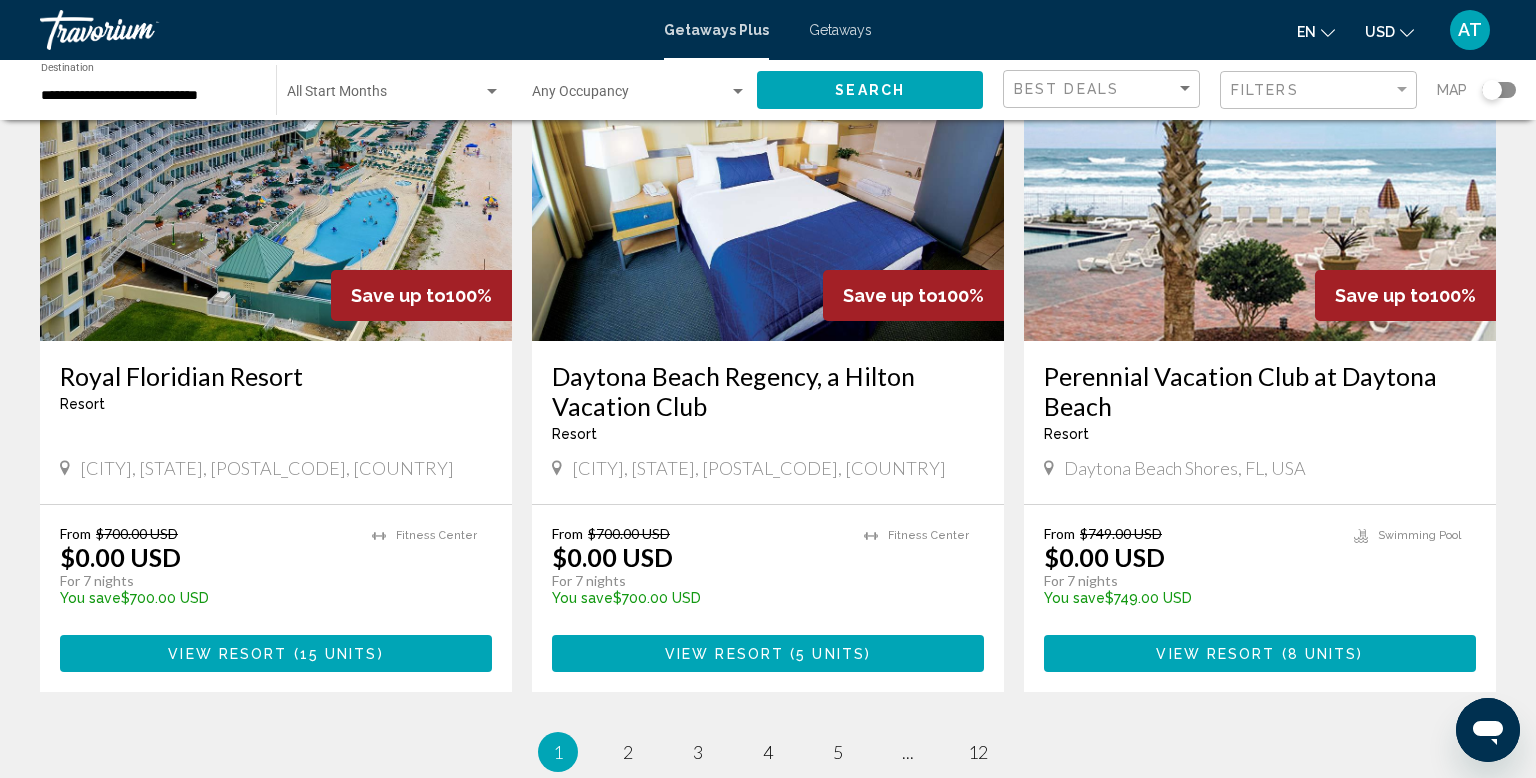 scroll, scrollTop: 2404, scrollLeft: 0, axis: vertical 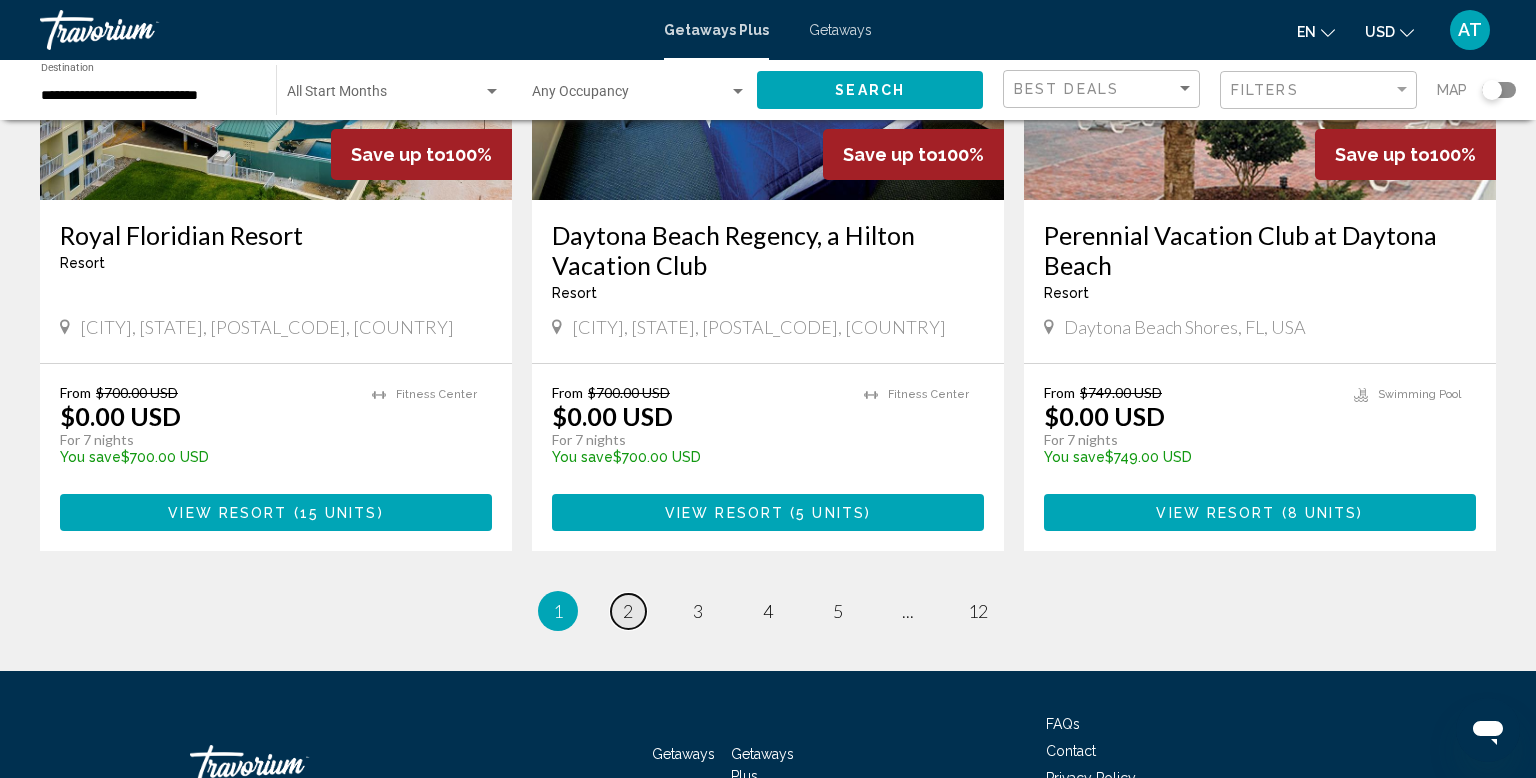 click on "page  2" at bounding box center [628, 611] 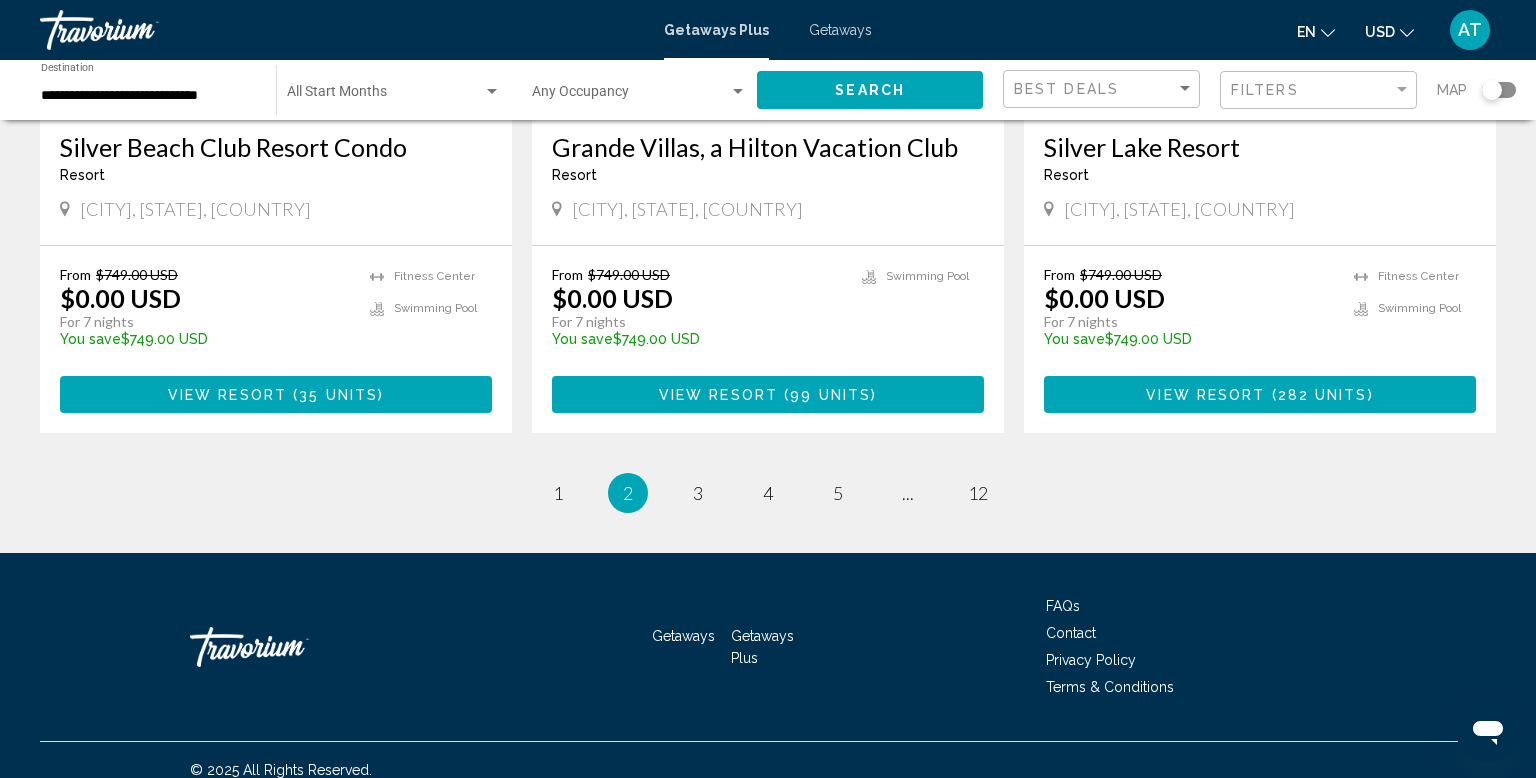 scroll, scrollTop: 2536, scrollLeft: 0, axis: vertical 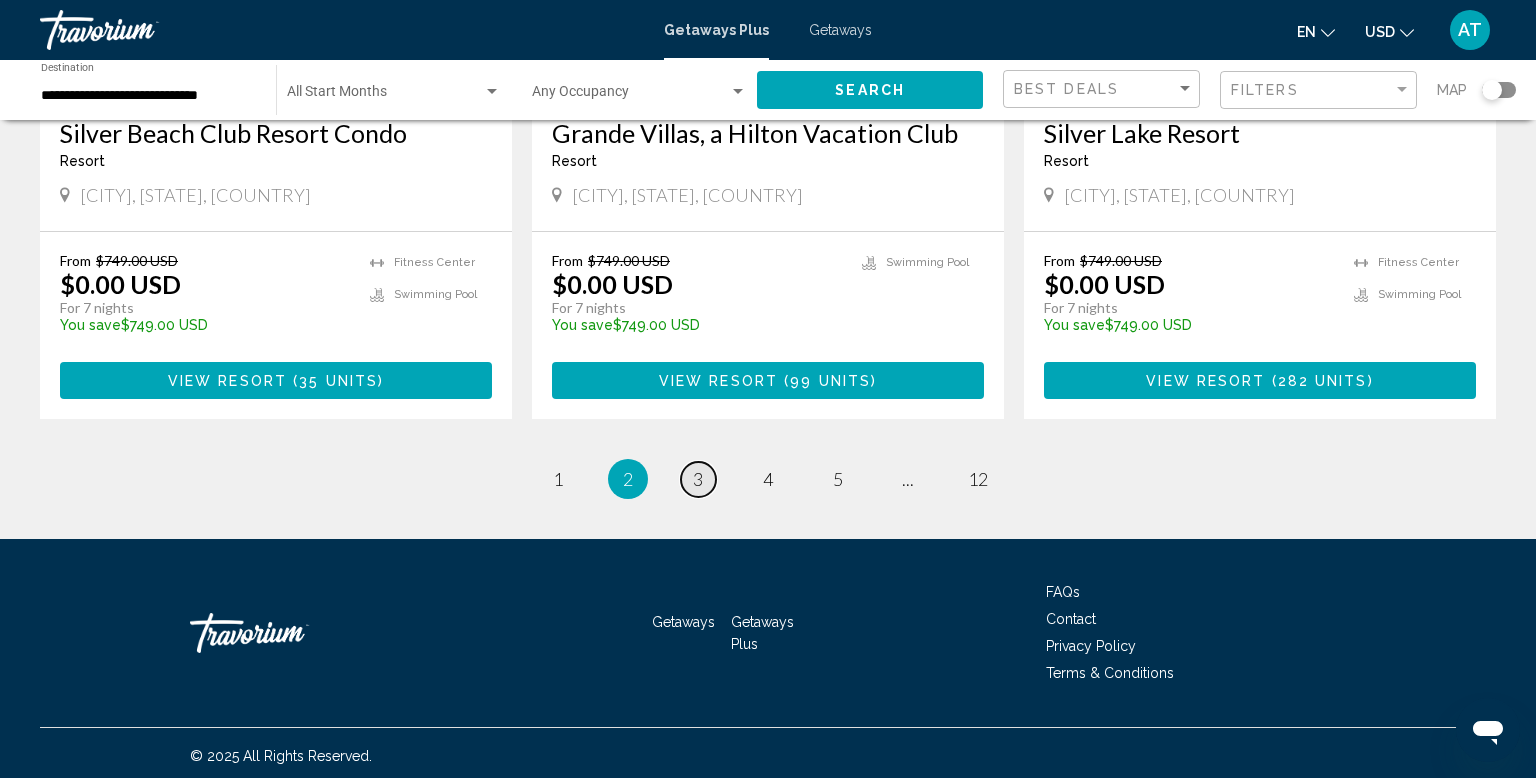click on "page  3" at bounding box center (698, 479) 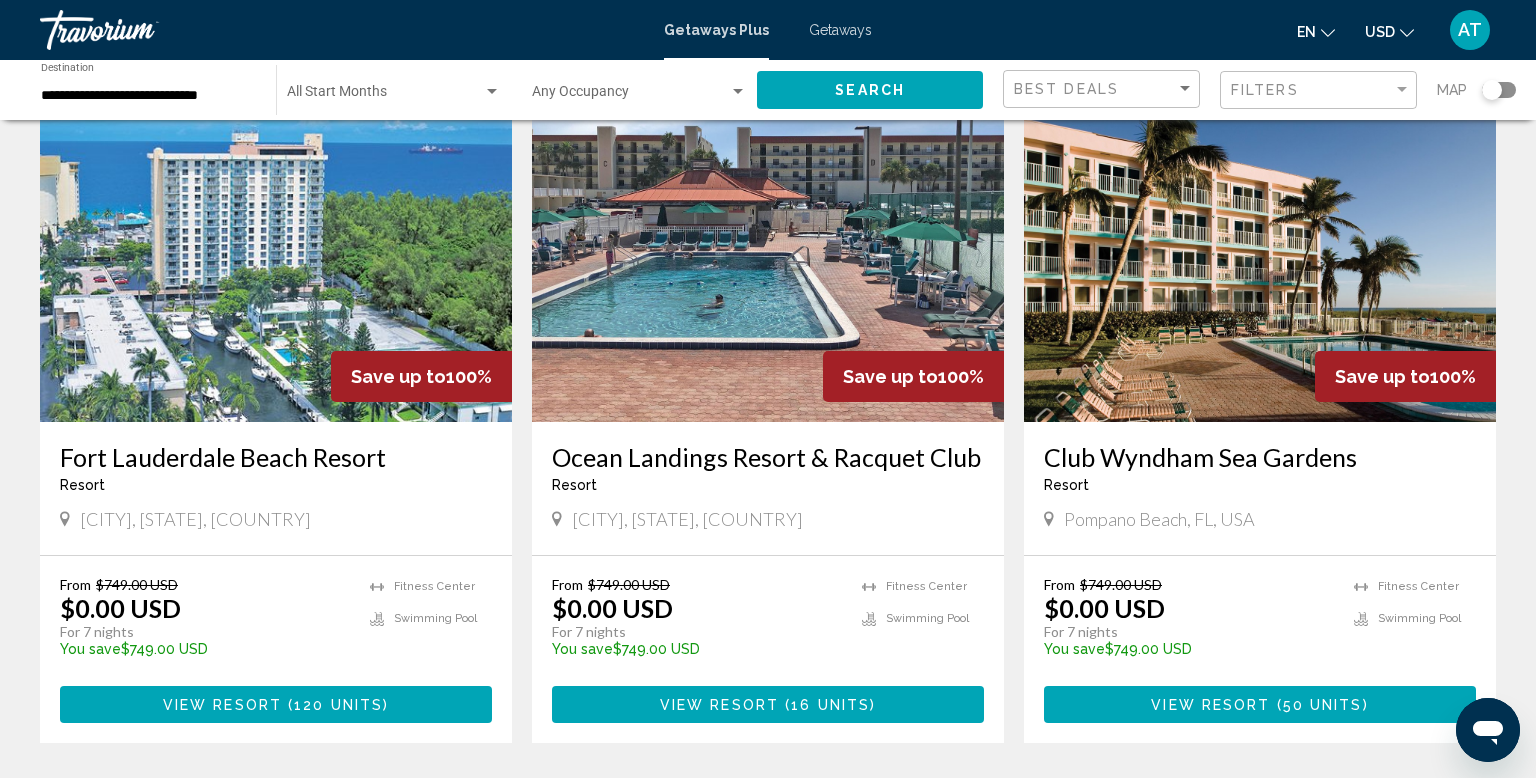 scroll, scrollTop: 2536, scrollLeft: 0, axis: vertical 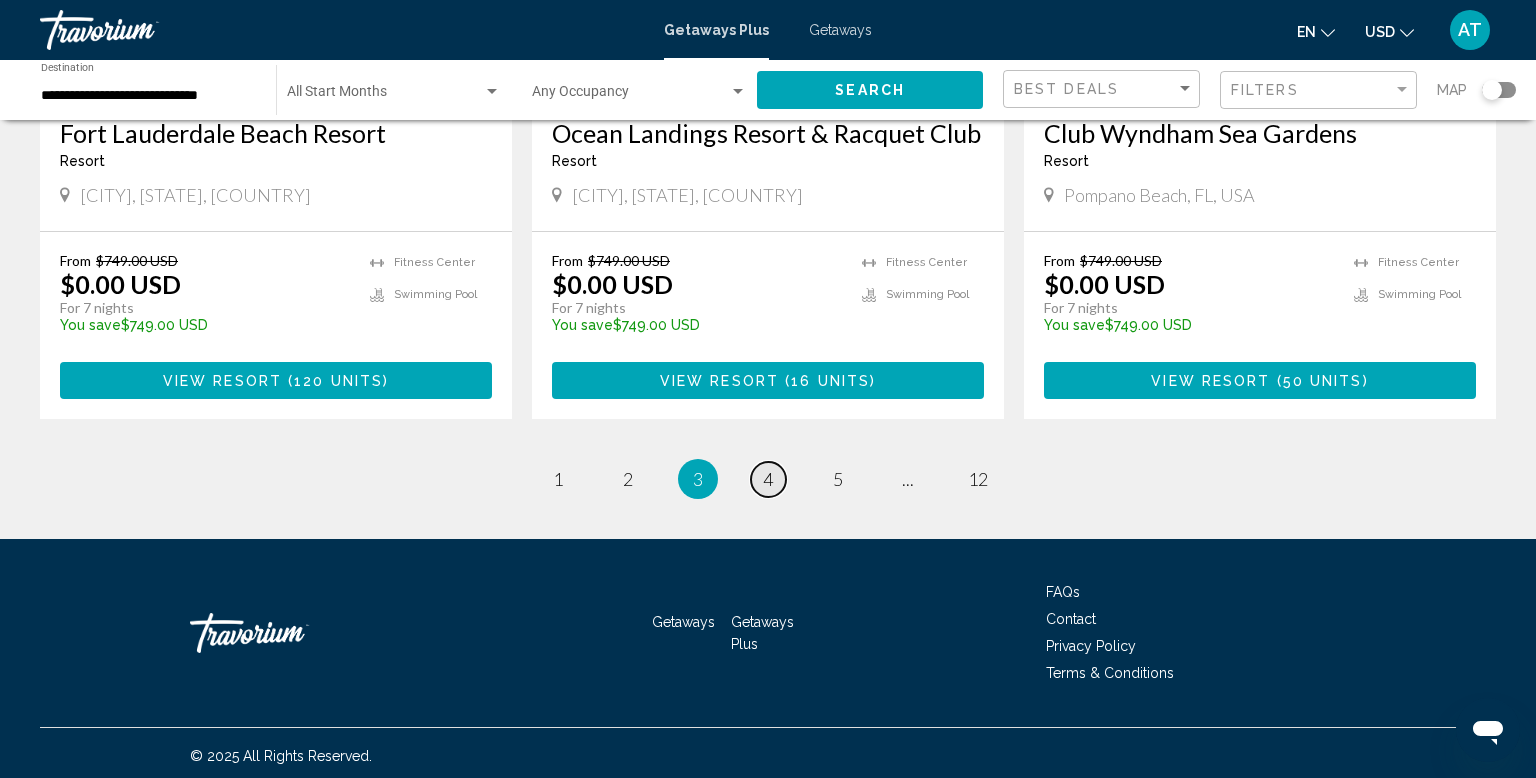 click on "page  4" at bounding box center (768, 479) 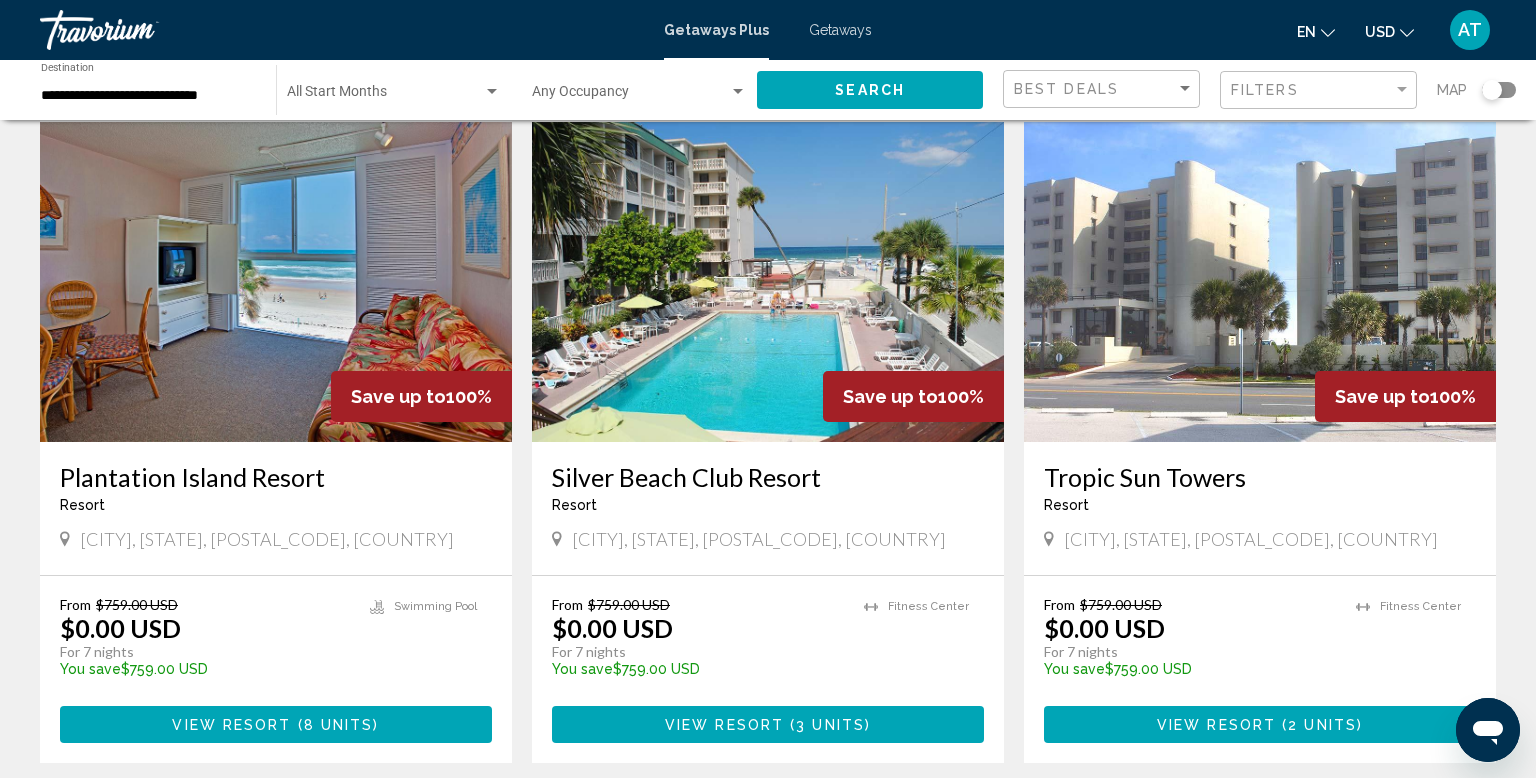 scroll, scrollTop: 148, scrollLeft: 0, axis: vertical 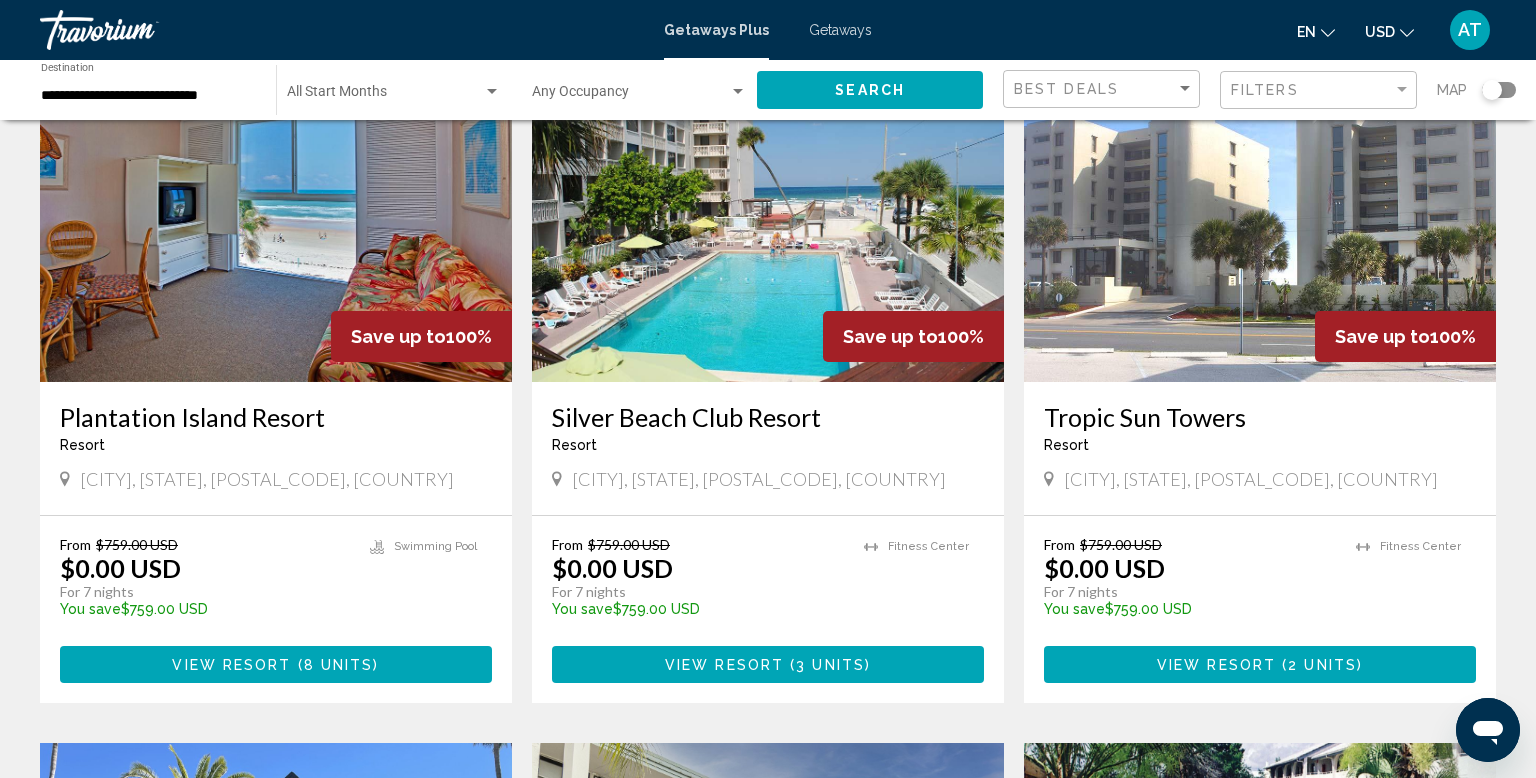 click on "**********" 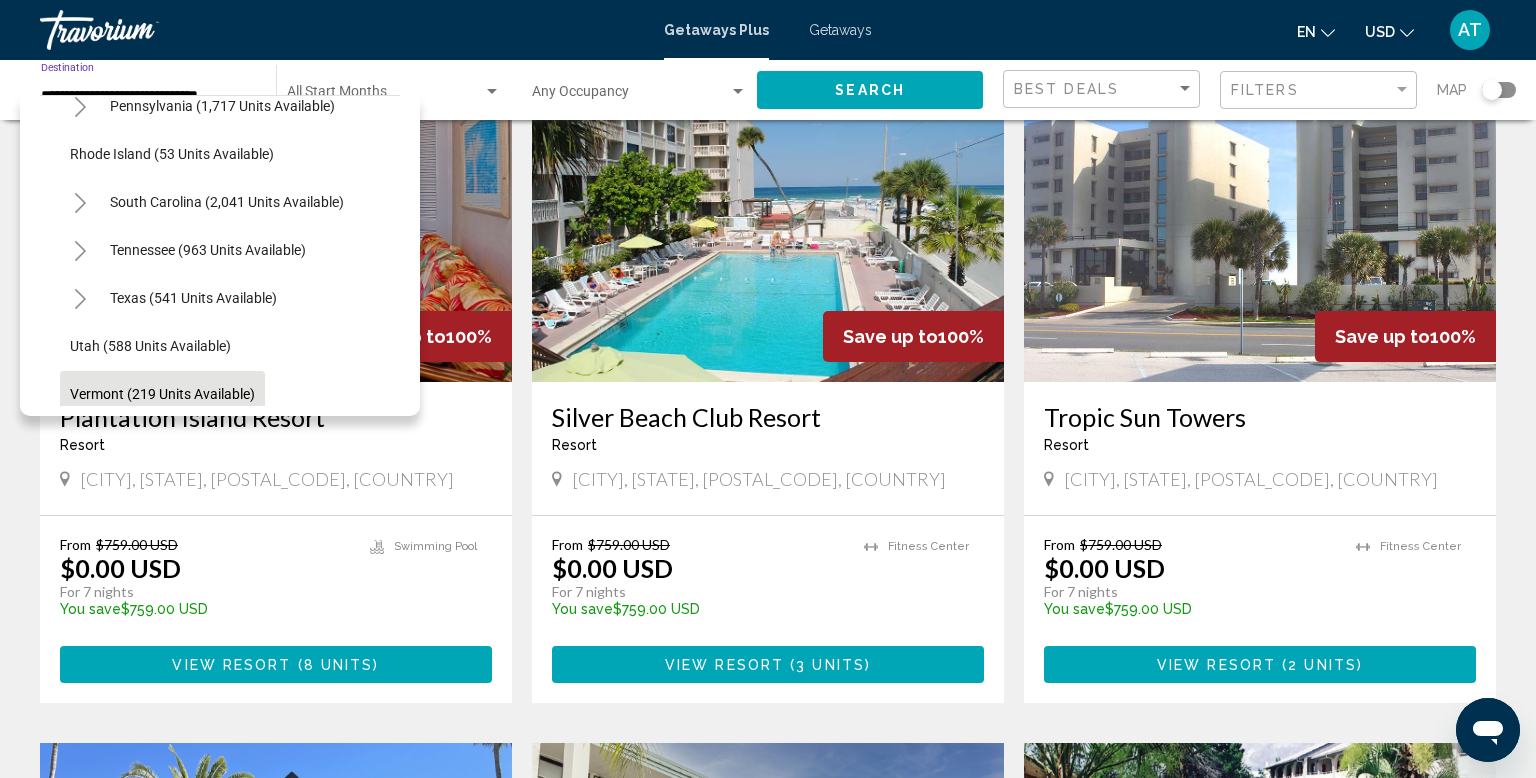 scroll, scrollTop: 1701, scrollLeft: 0, axis: vertical 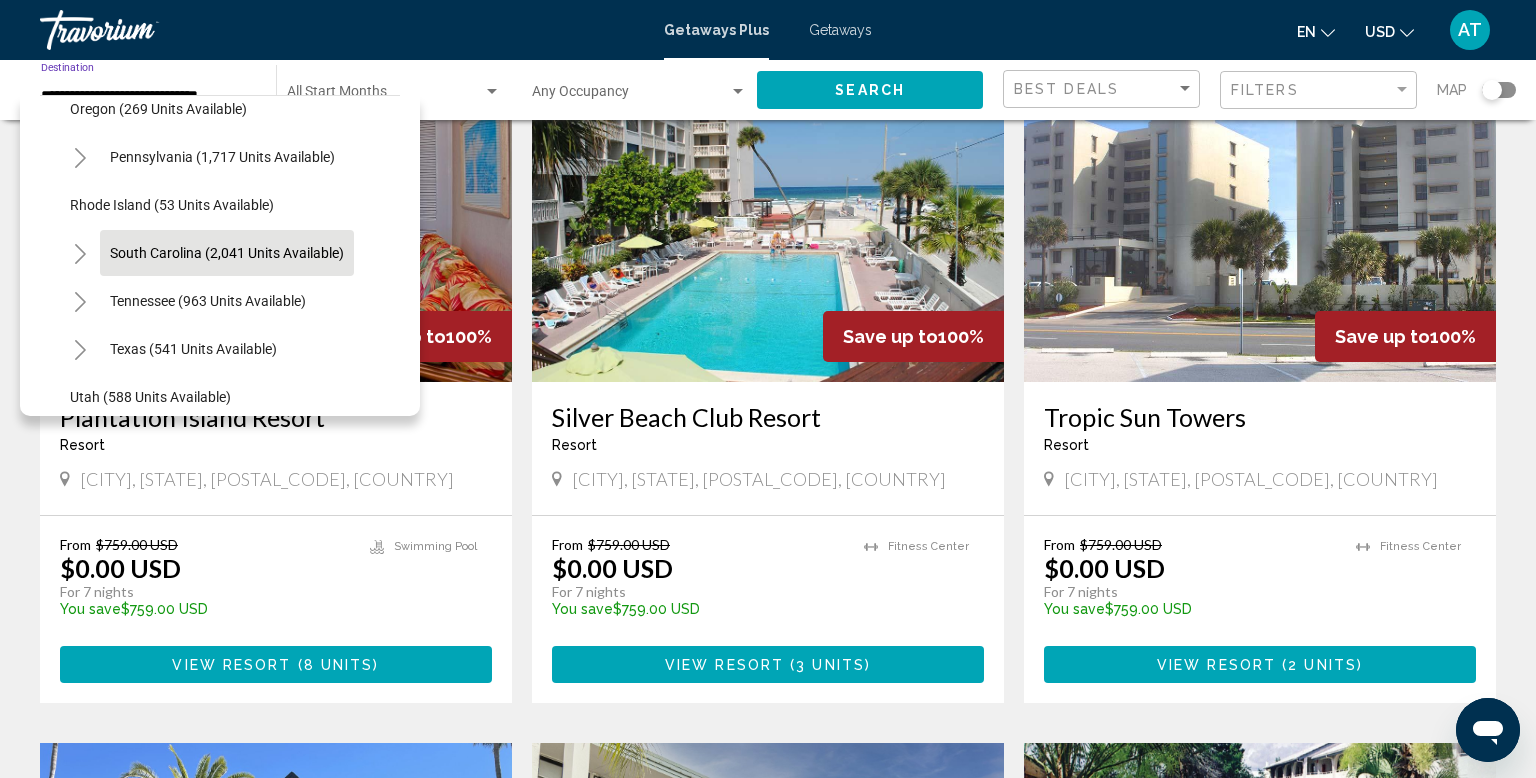 click on "South Carolina (2,041 units available)" 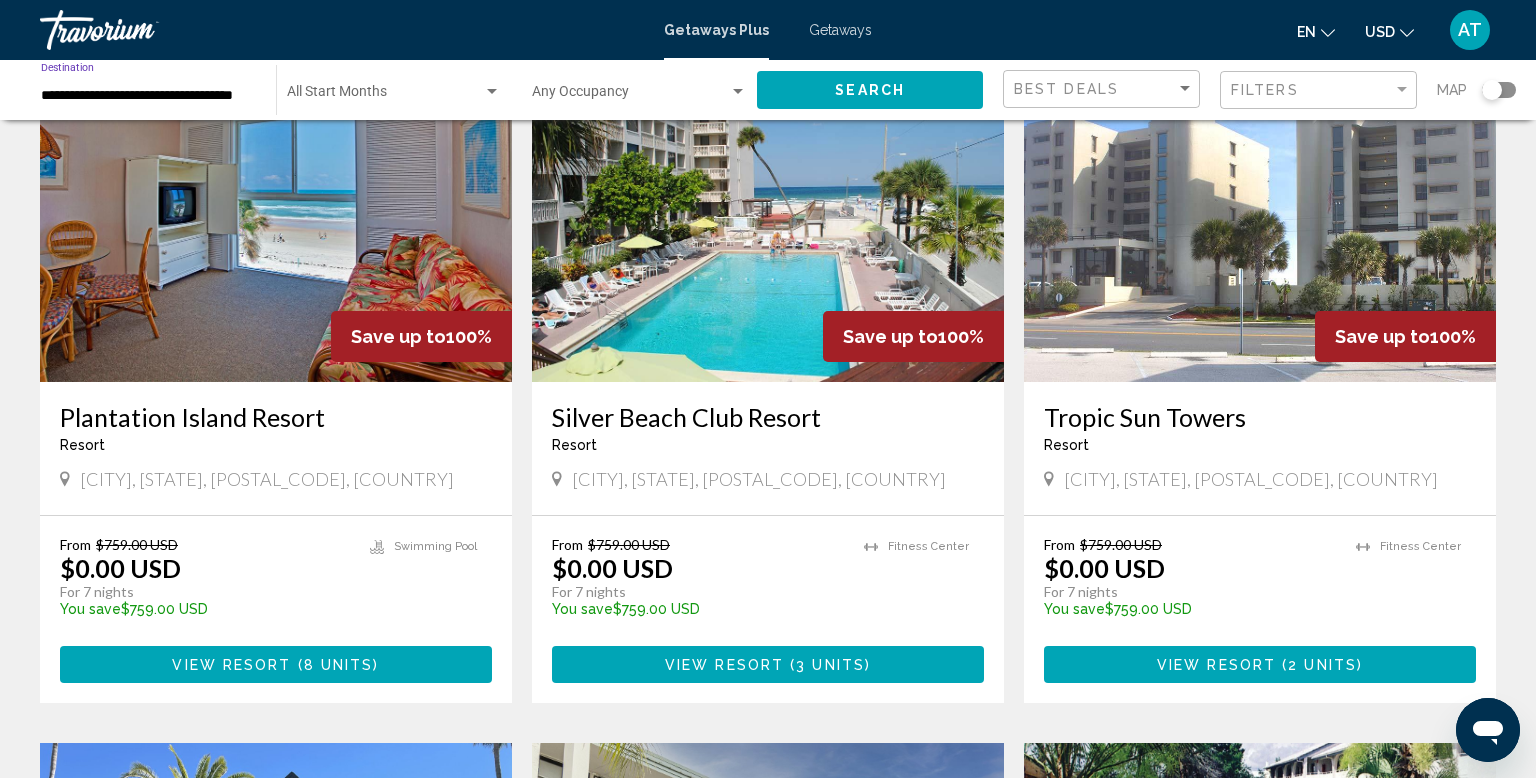 click on "Search" 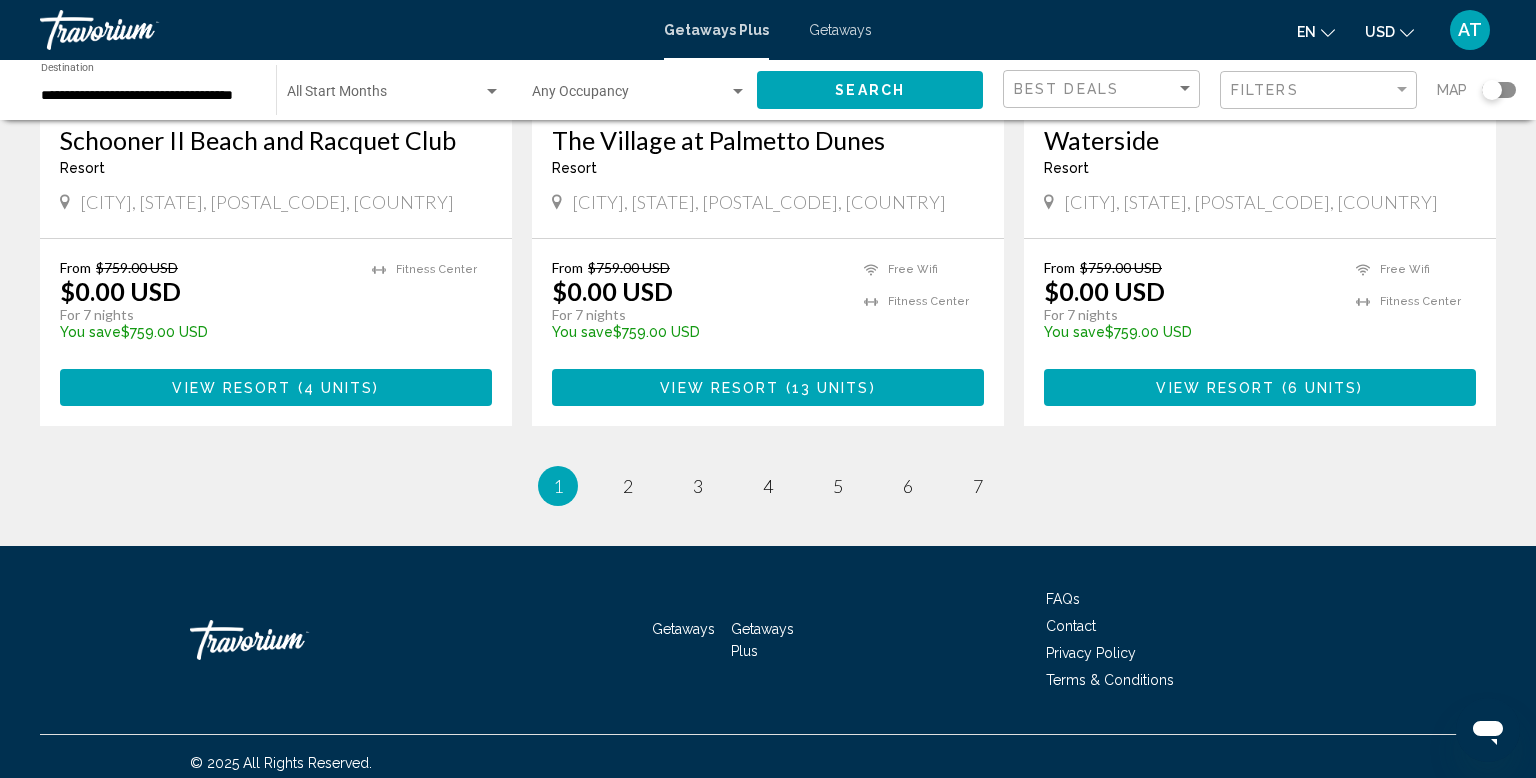 scroll, scrollTop: 2506, scrollLeft: 0, axis: vertical 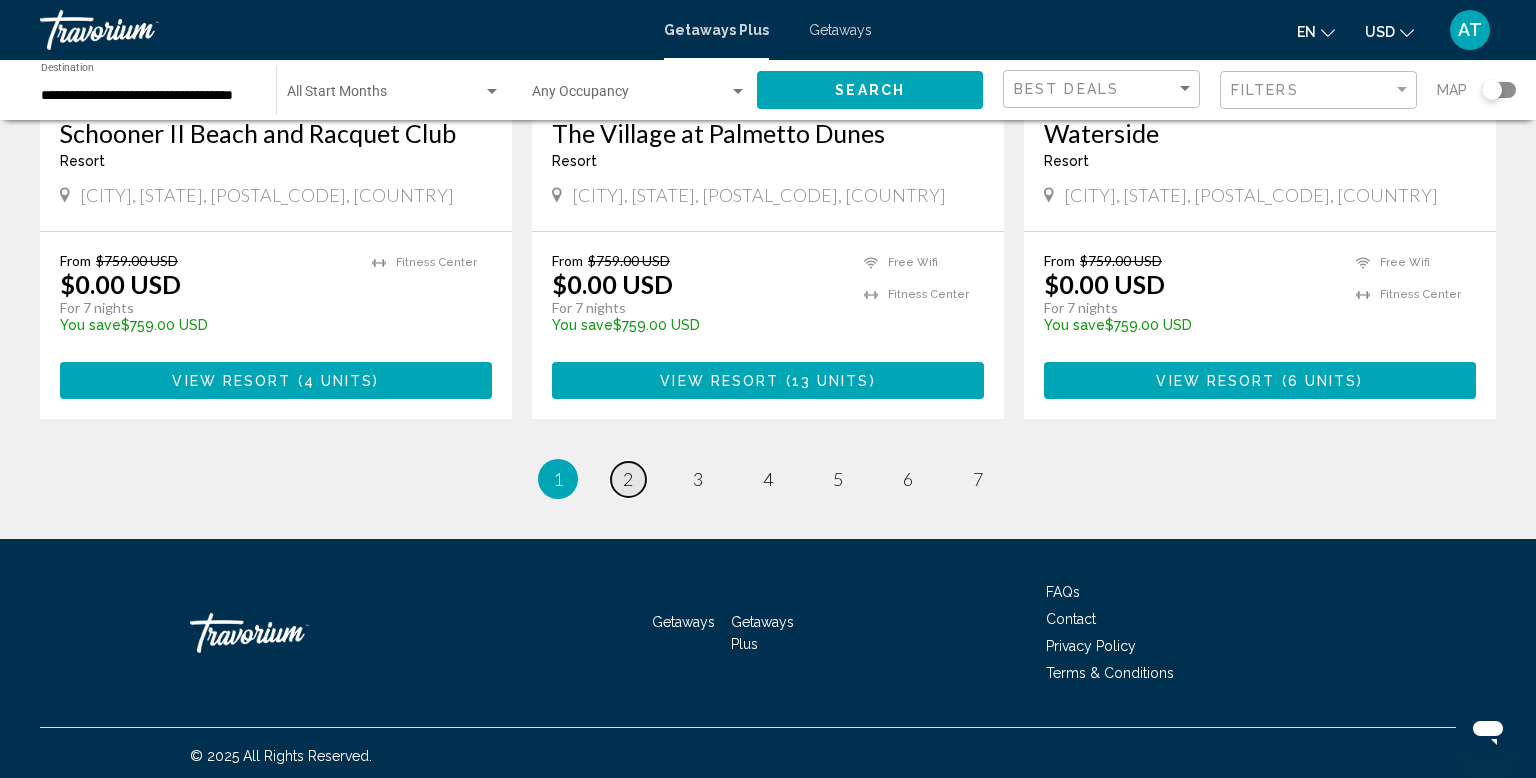 click on "page  2" at bounding box center [628, 479] 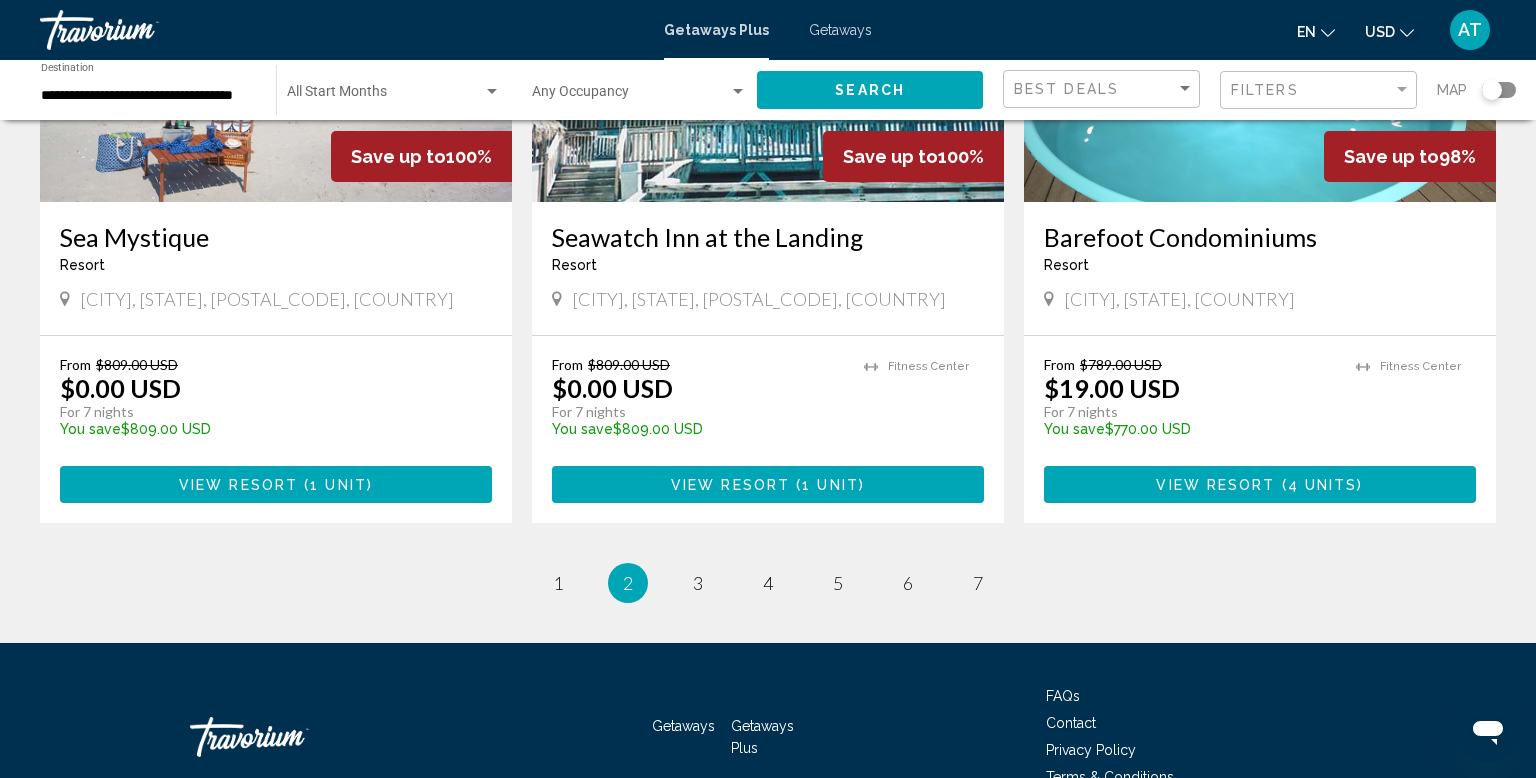 scroll, scrollTop: 2536, scrollLeft: 0, axis: vertical 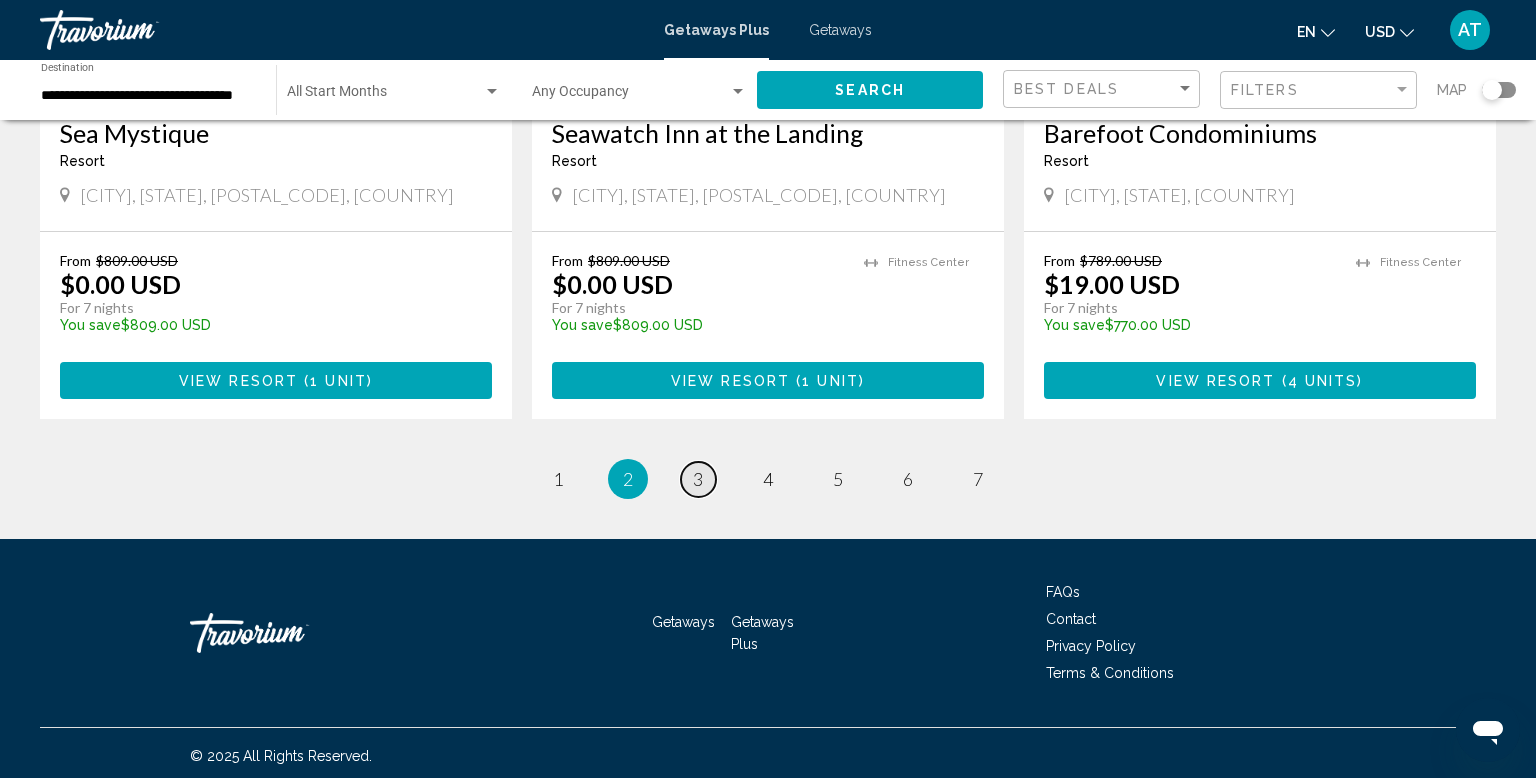 click on "3" at bounding box center (698, 479) 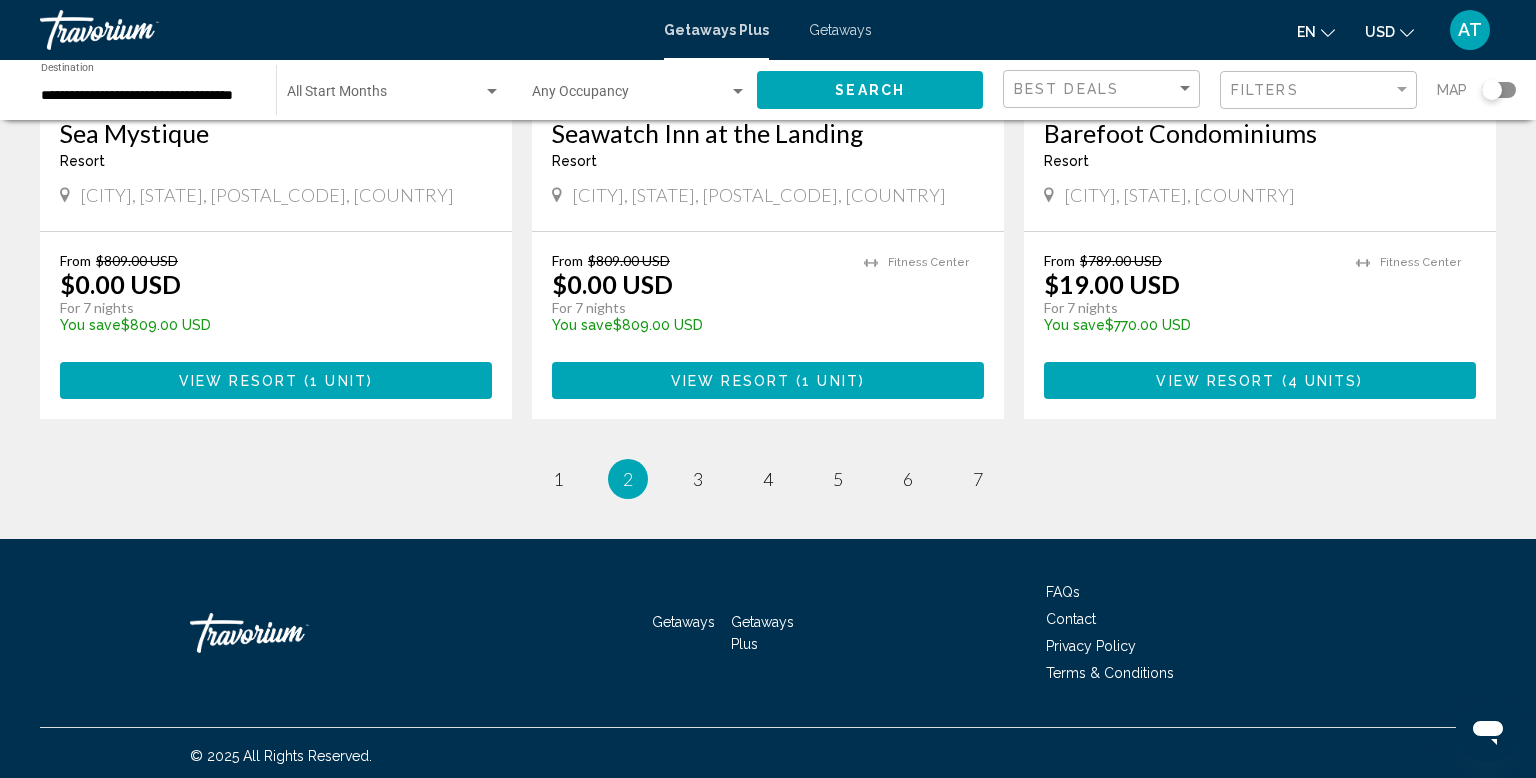 scroll, scrollTop: 0, scrollLeft: 0, axis: both 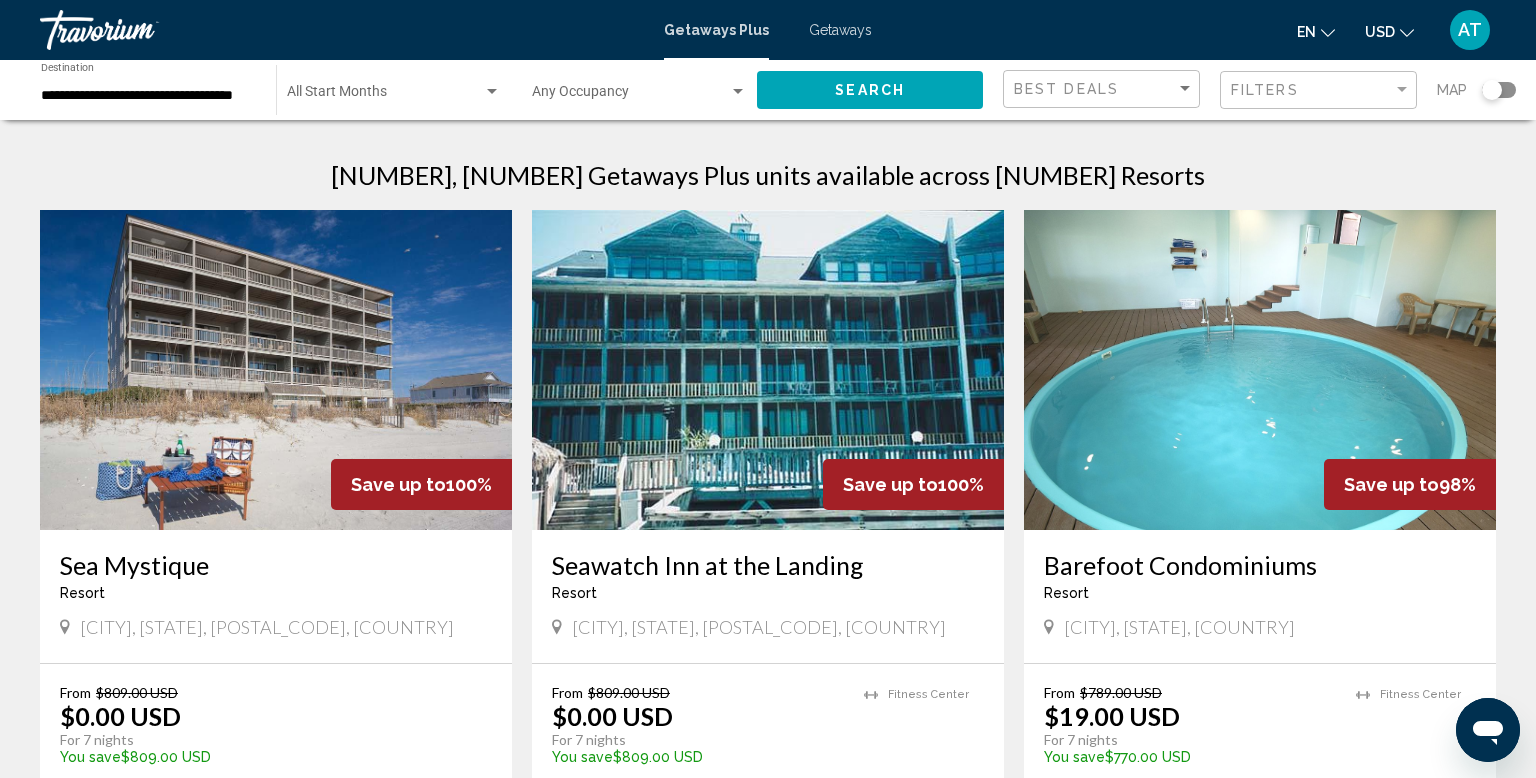 click on "**********" at bounding box center [148, 96] 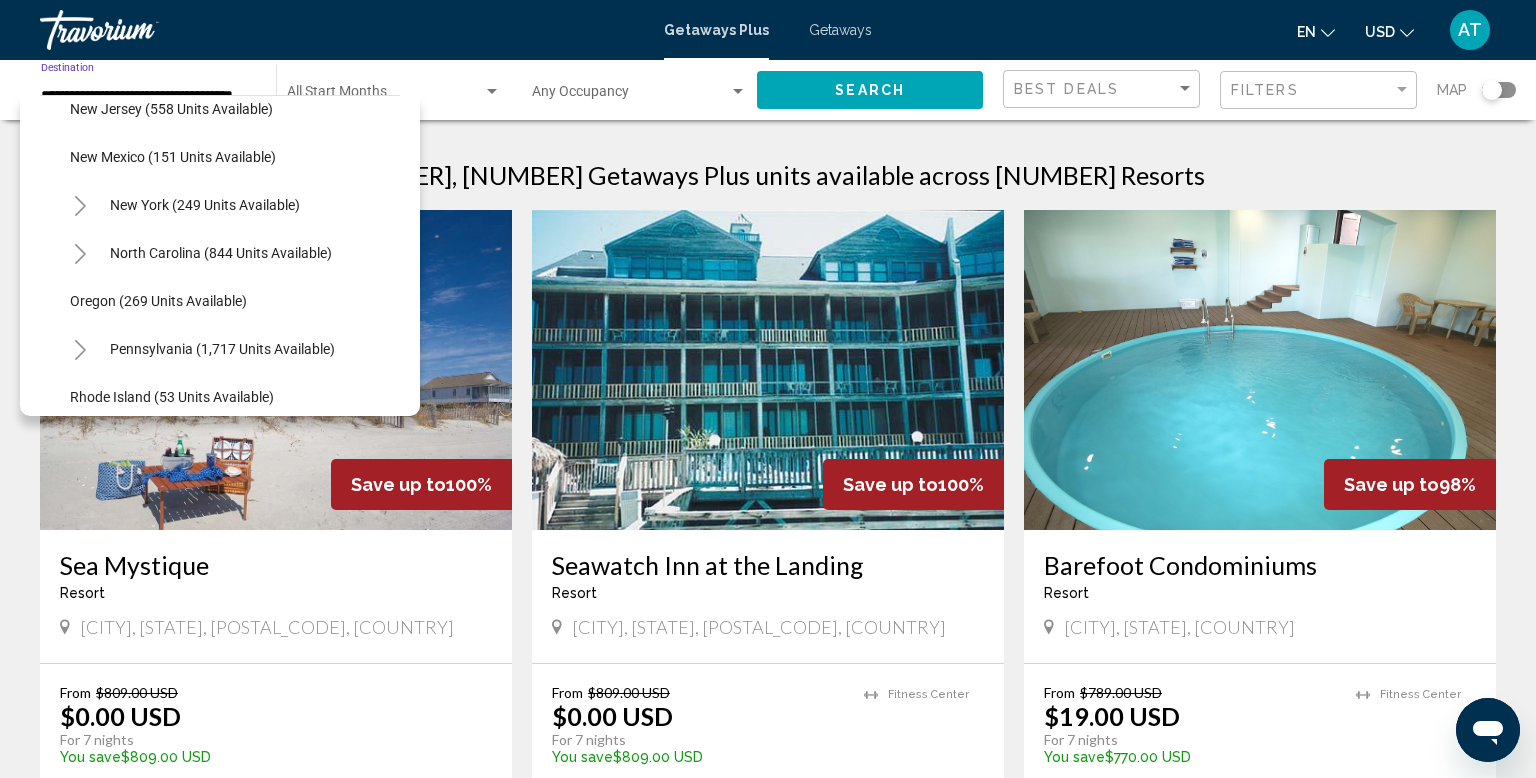 scroll, scrollTop: 1285, scrollLeft: 0, axis: vertical 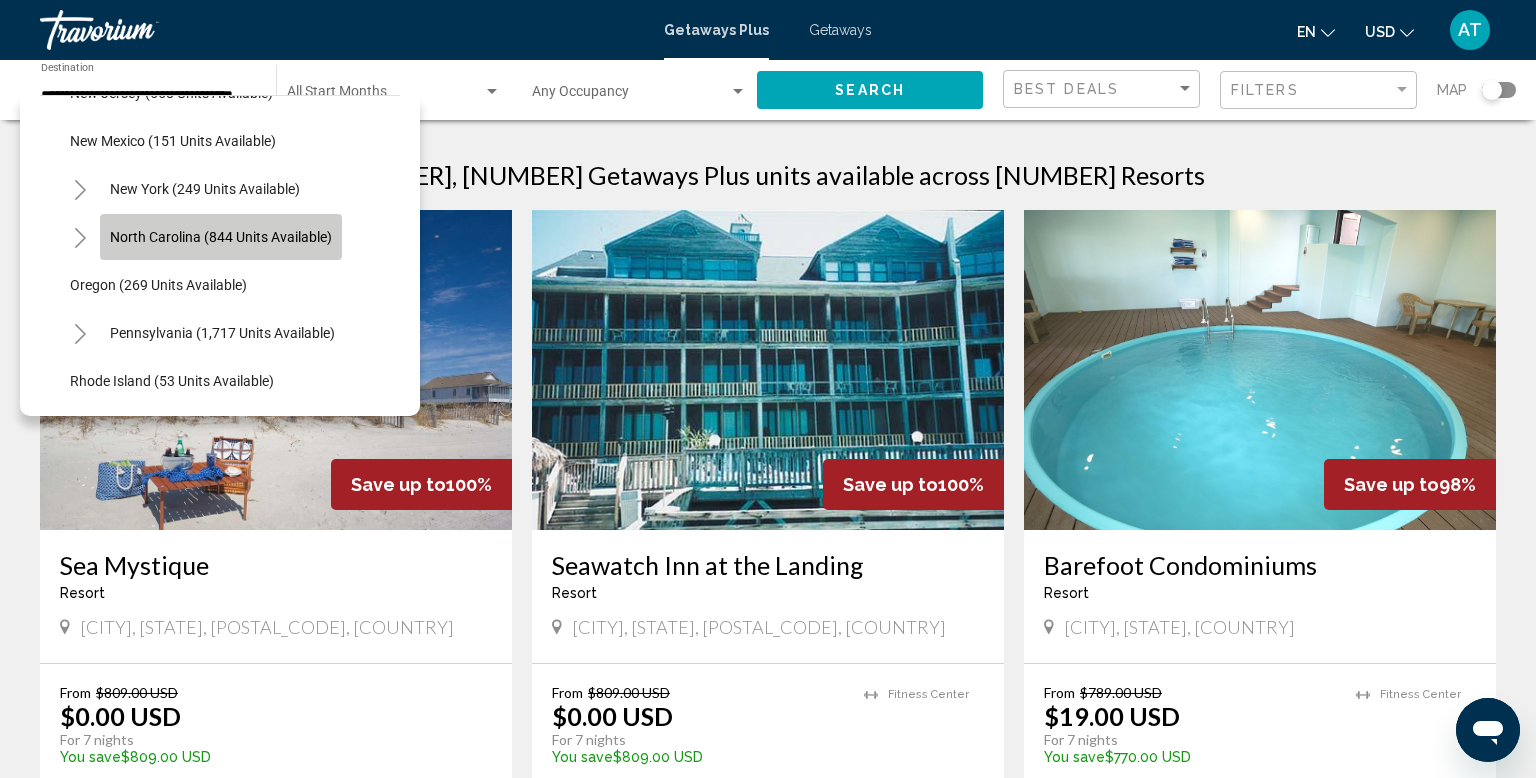 click on "North Carolina (844 units available)" 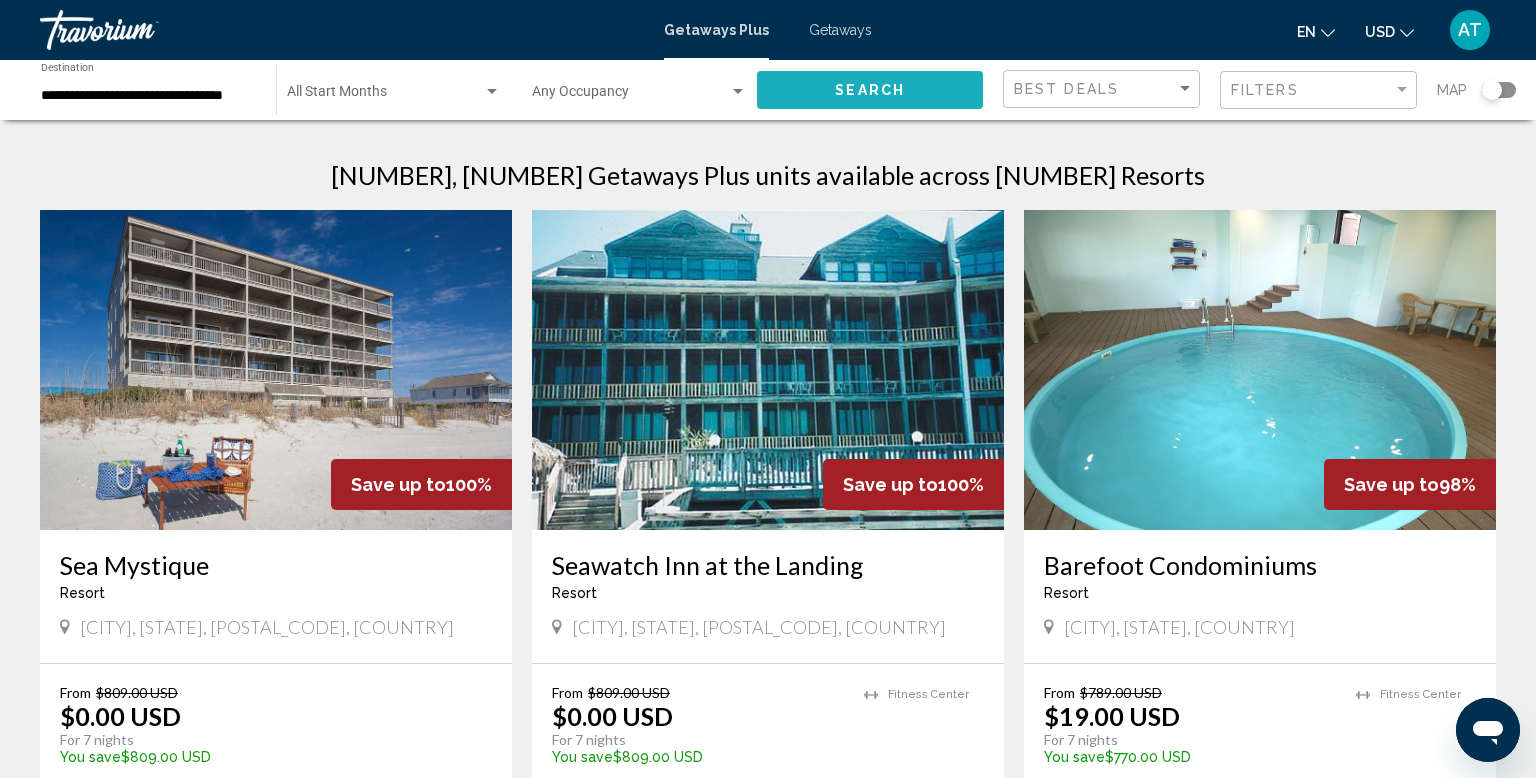 click on "Search" 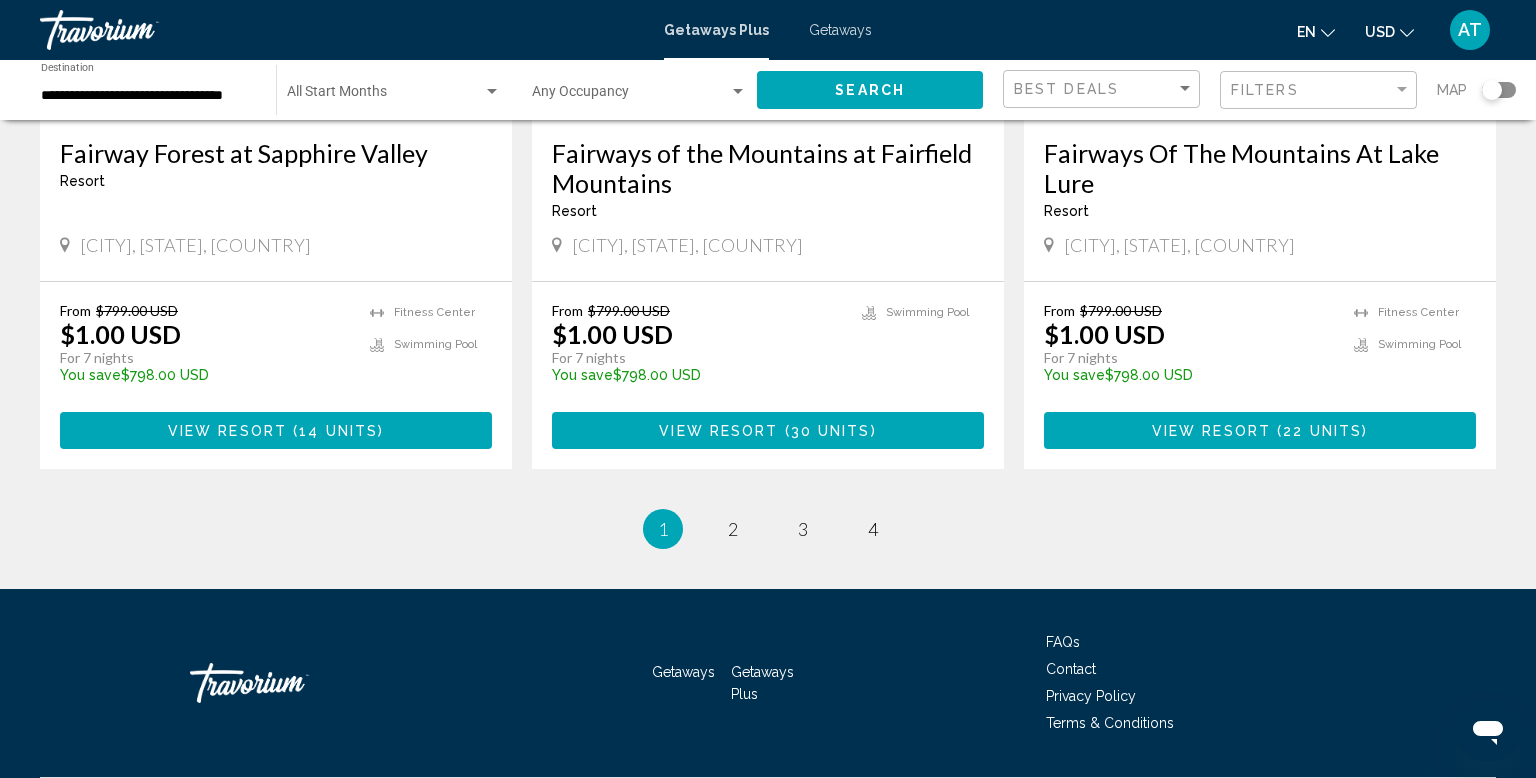 scroll, scrollTop: 2524, scrollLeft: 0, axis: vertical 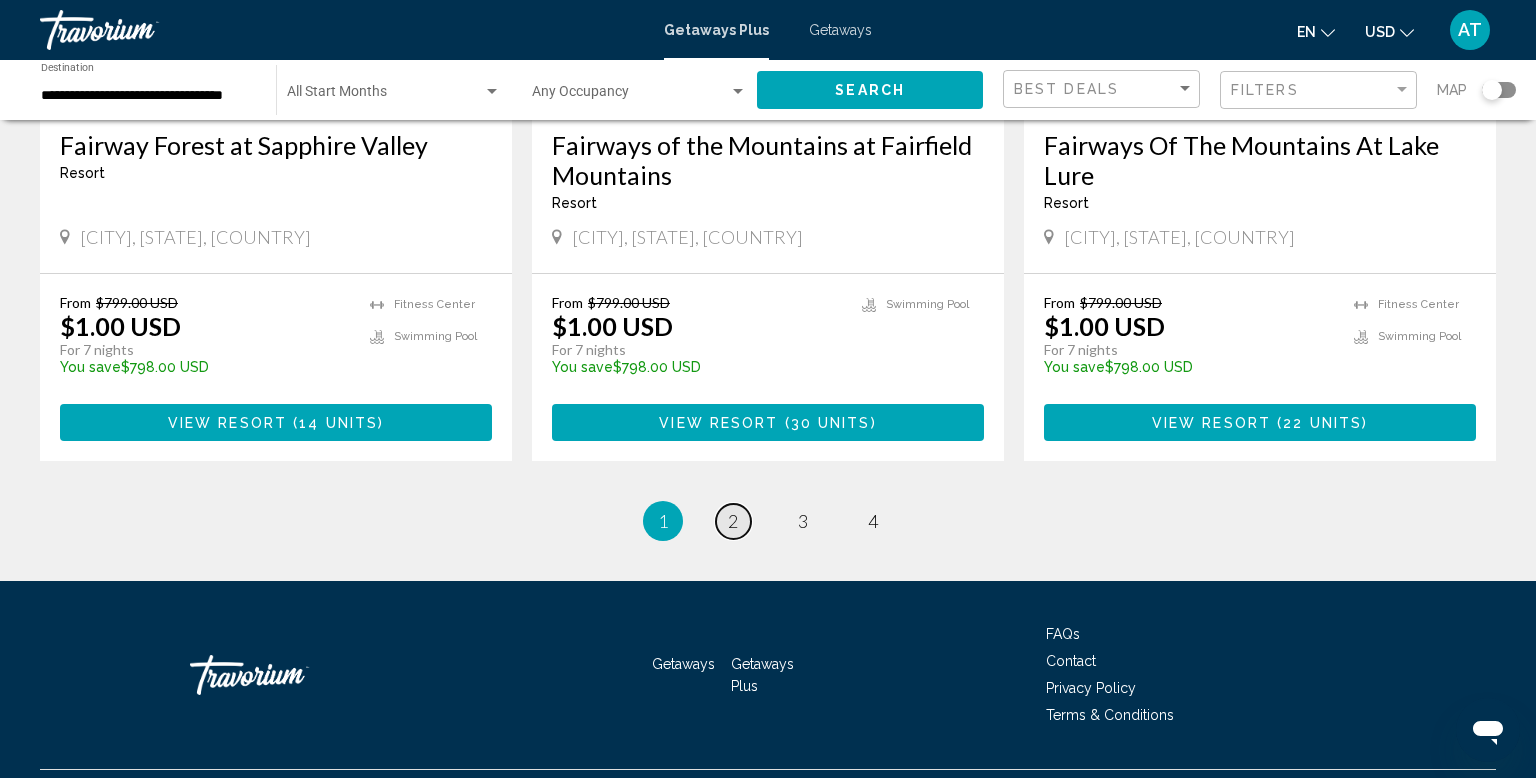 click on "2" at bounding box center [733, 521] 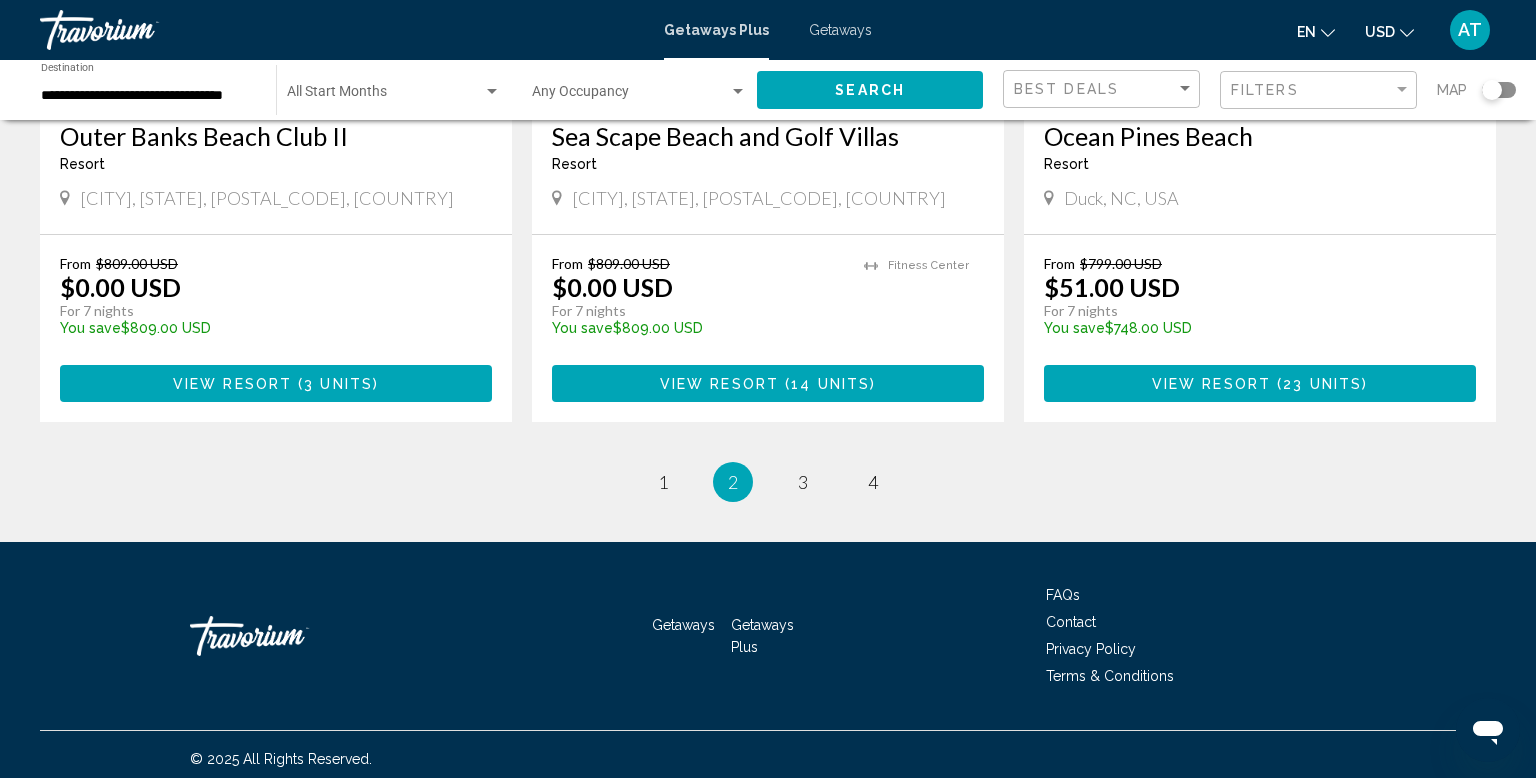 scroll, scrollTop: 2506, scrollLeft: 0, axis: vertical 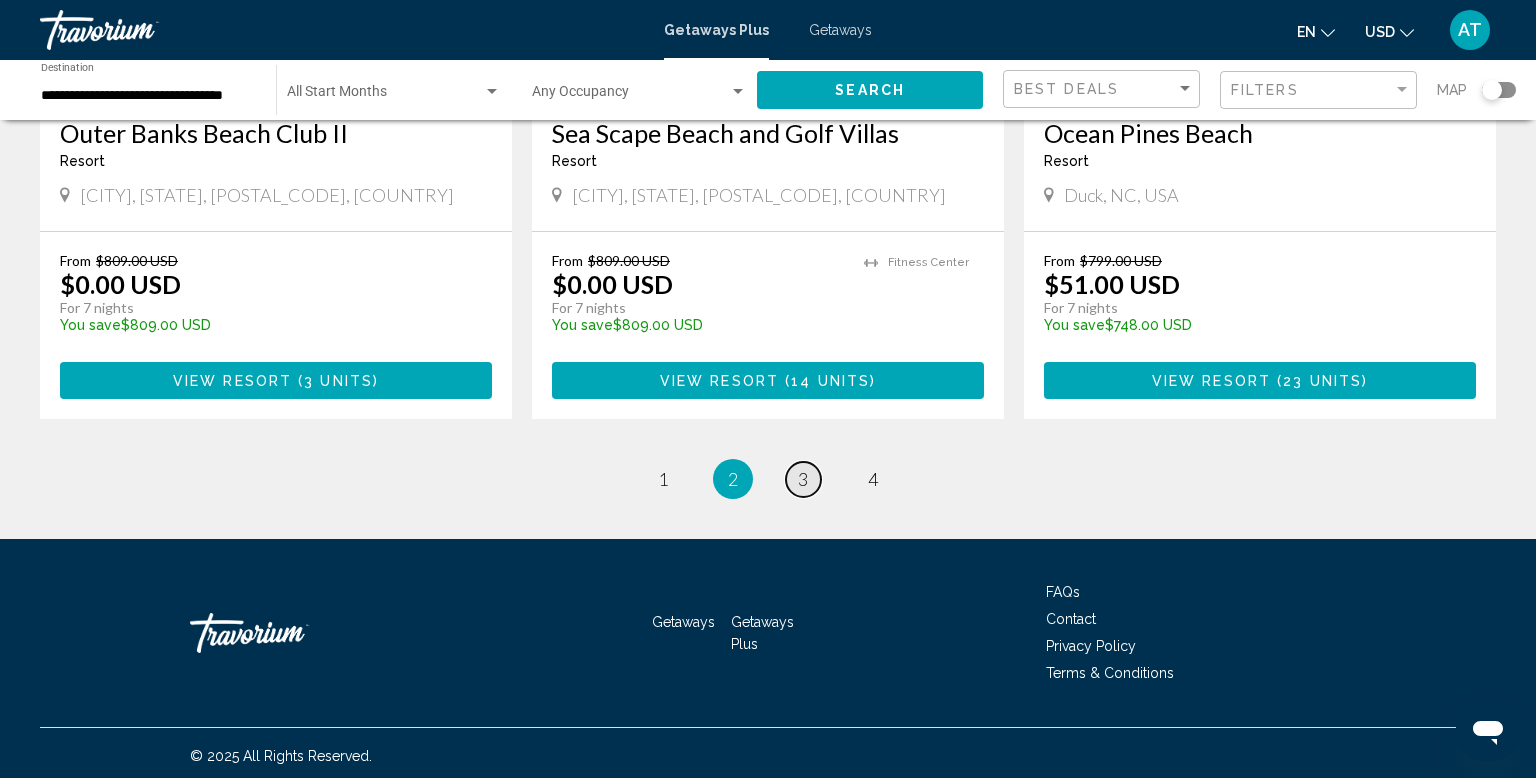 click on "page  3" at bounding box center [803, 479] 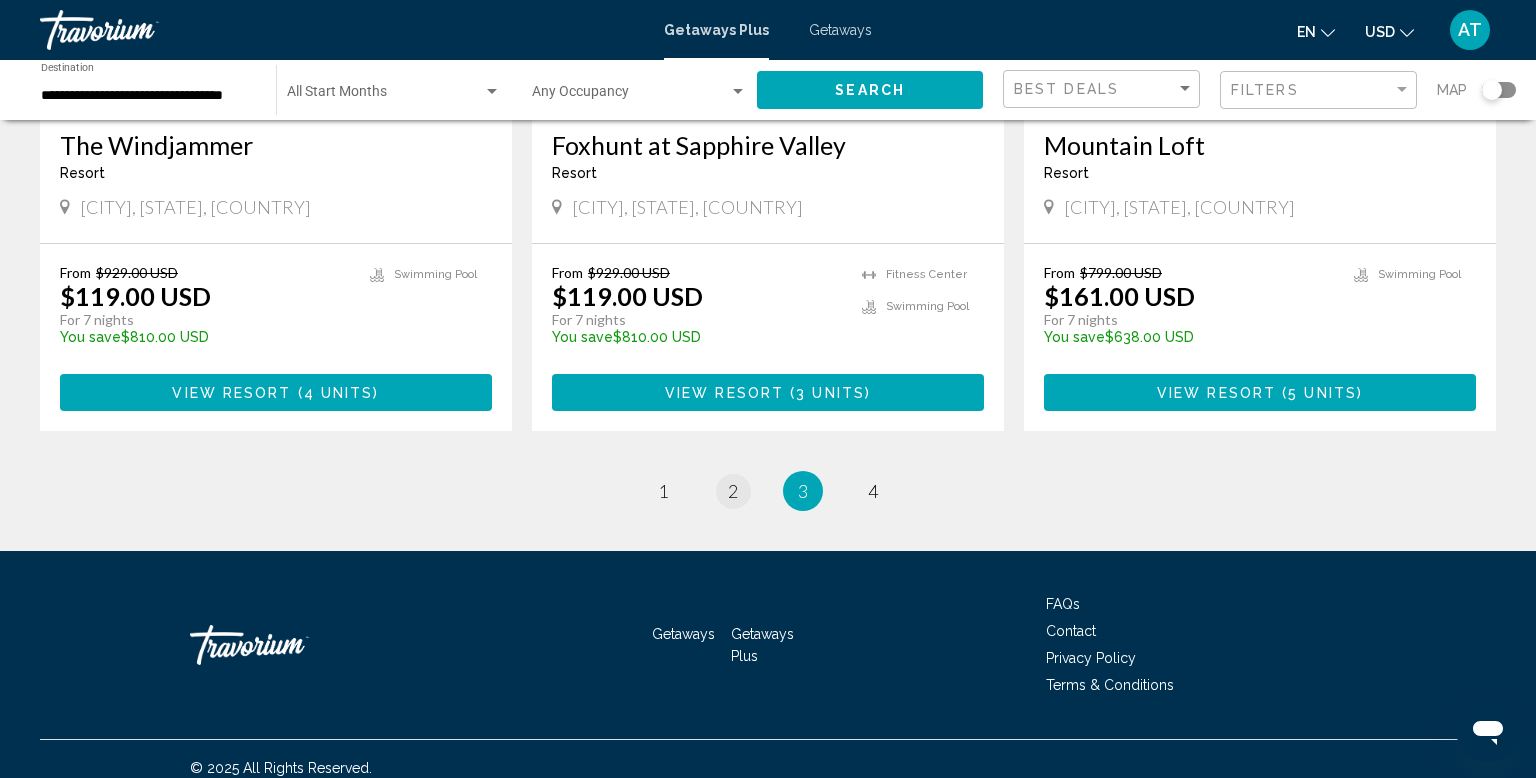 scroll, scrollTop: 2476, scrollLeft: 0, axis: vertical 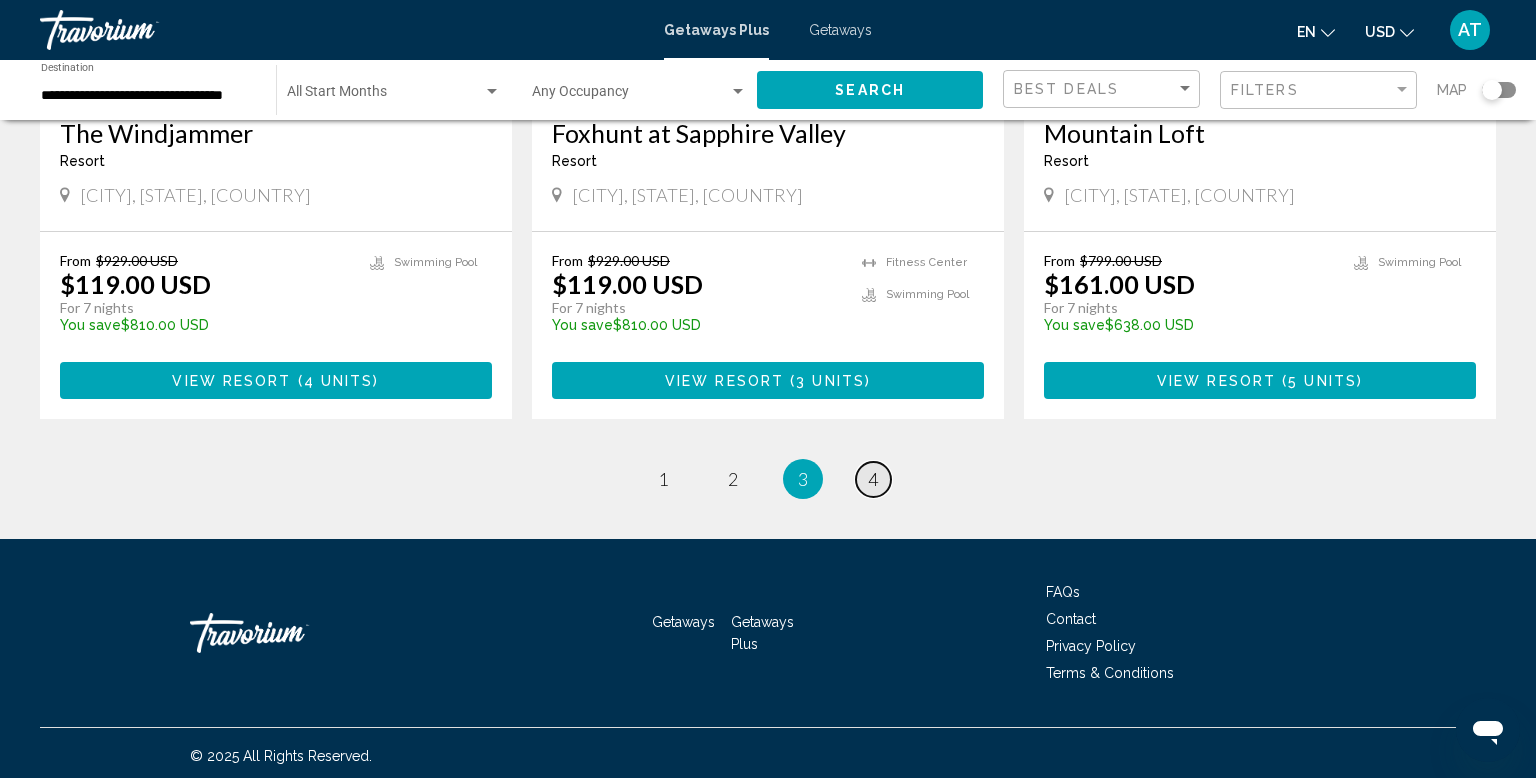 click on "page  4" at bounding box center (873, 479) 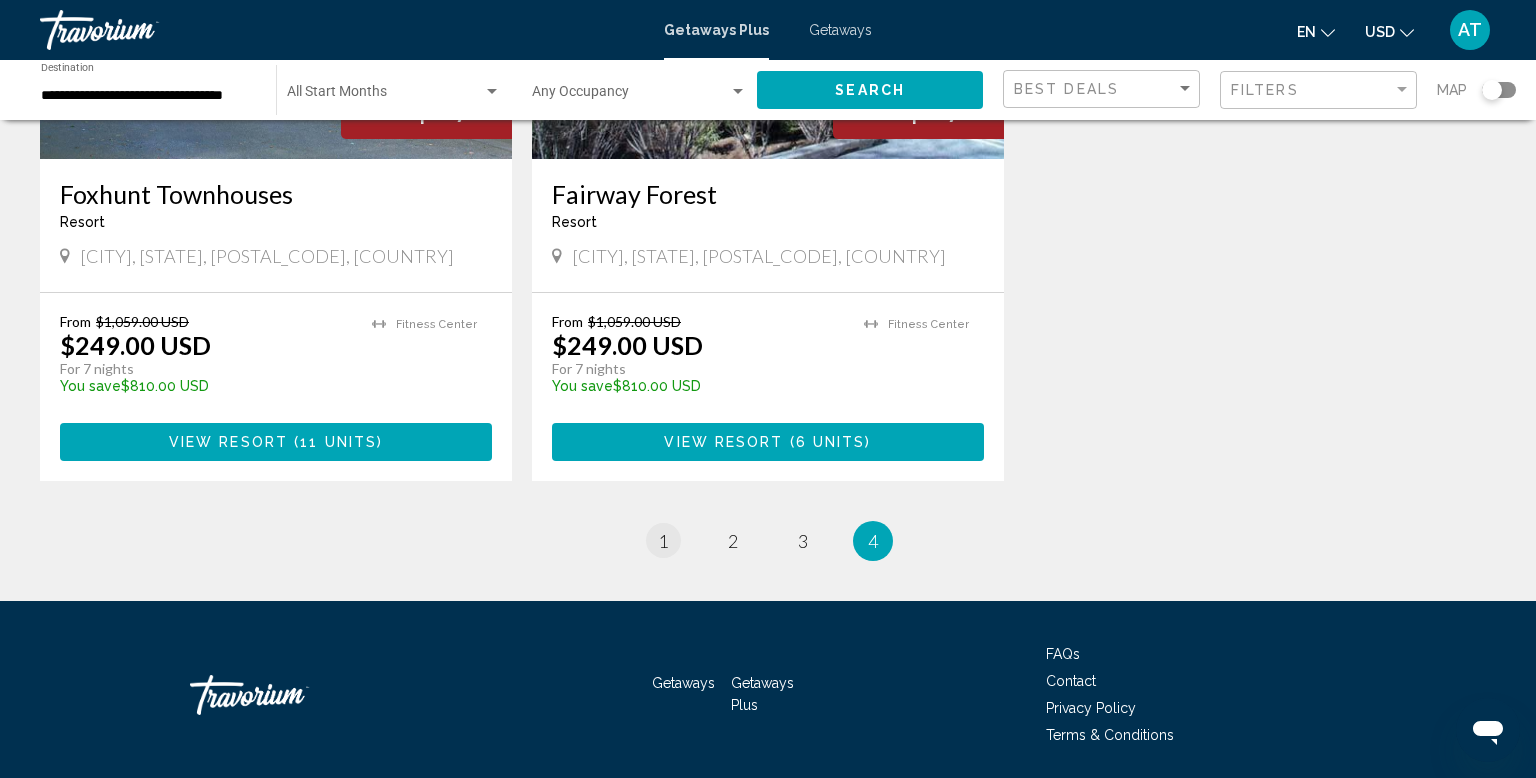 scroll, scrollTop: 1116, scrollLeft: 0, axis: vertical 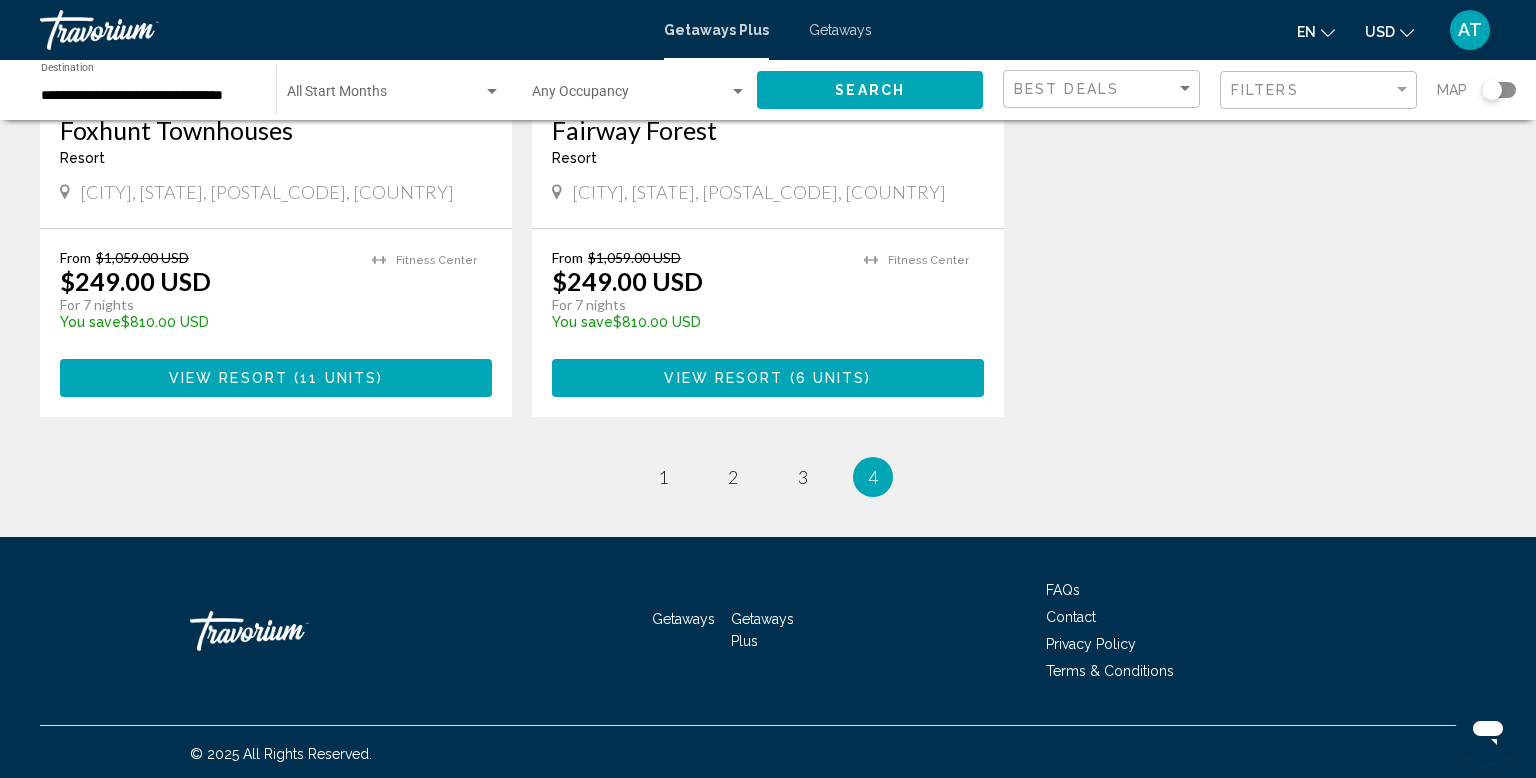 click on "**********" 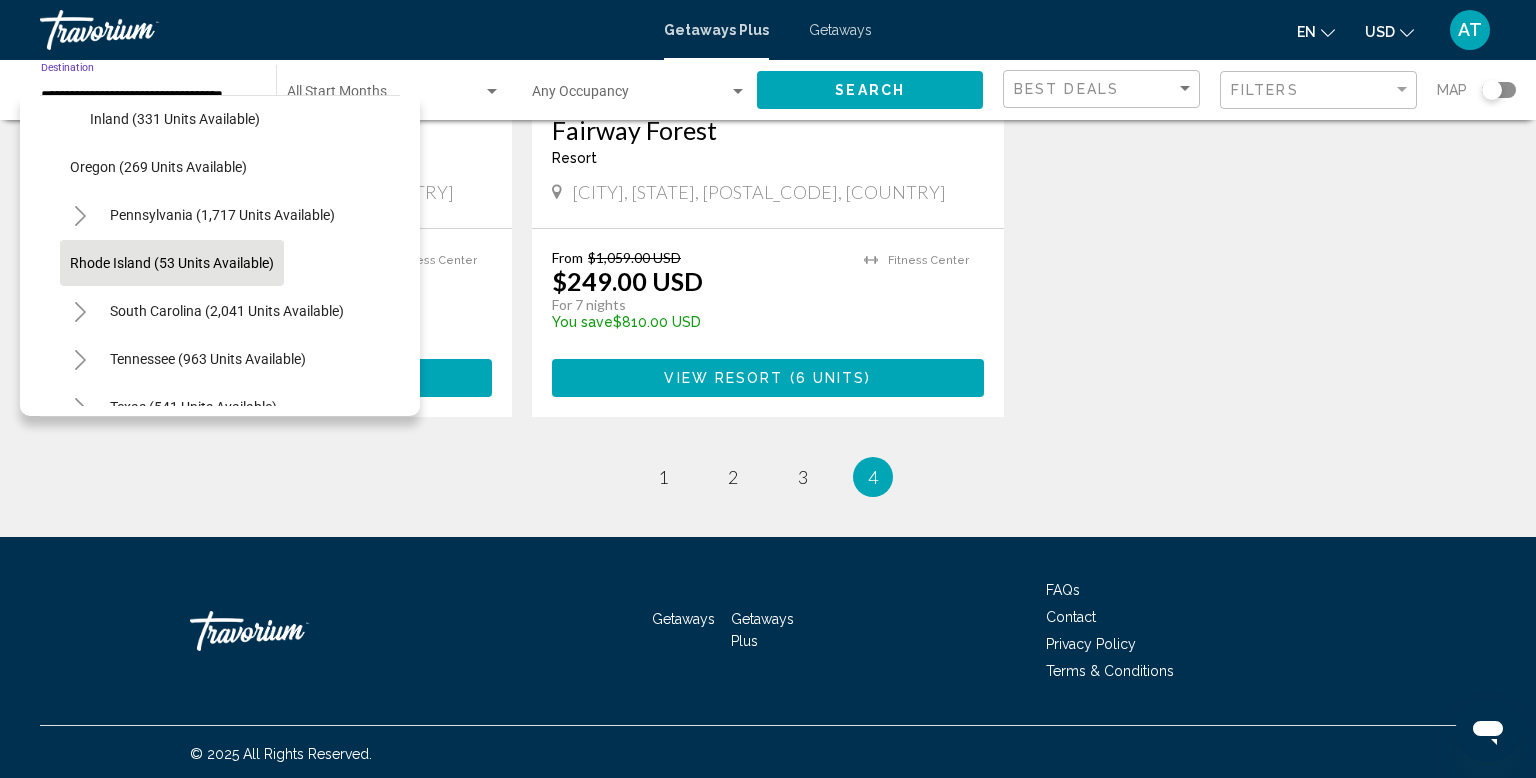scroll, scrollTop: 1498, scrollLeft: 0, axis: vertical 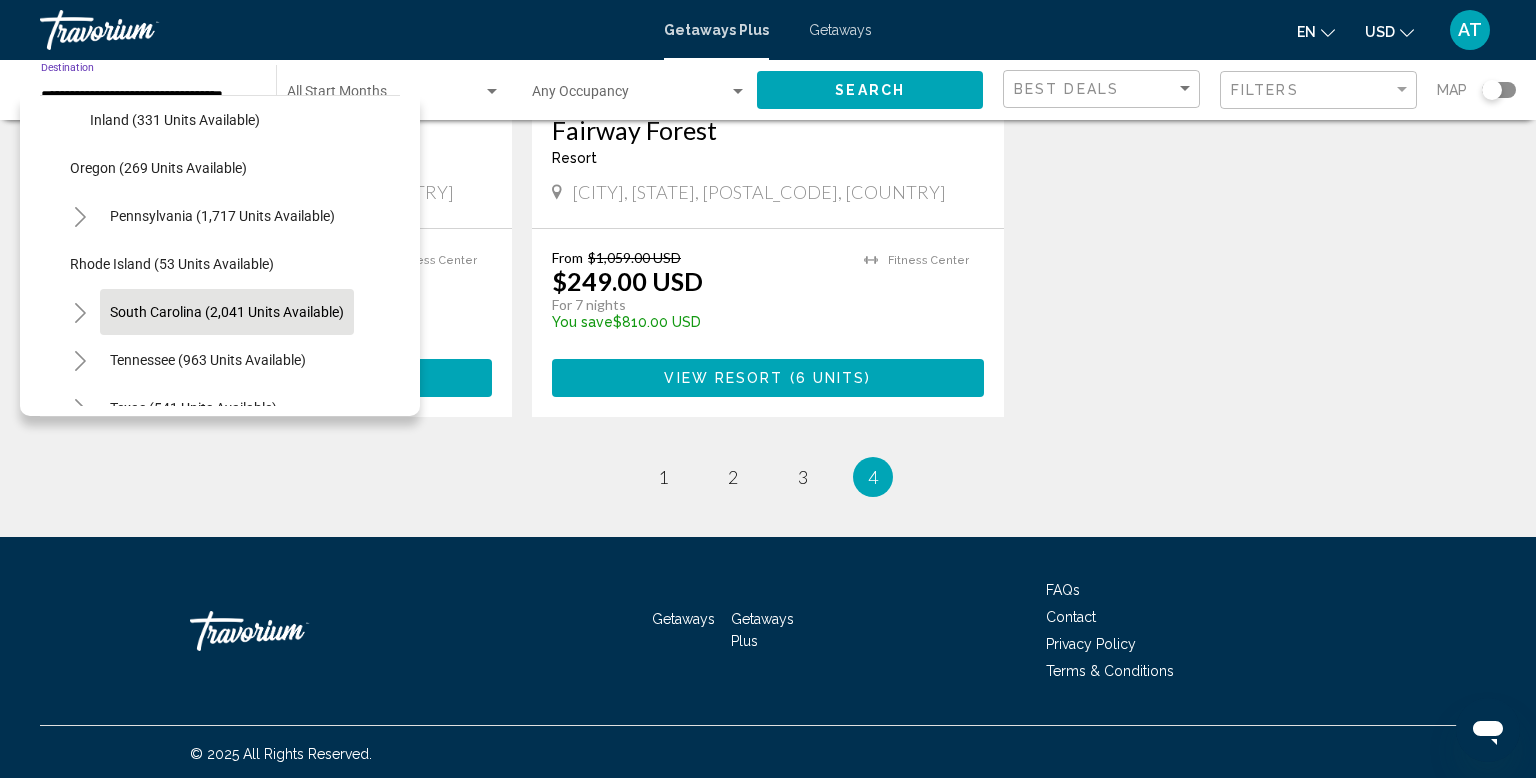 click on "South Carolina (2,041 units available)" 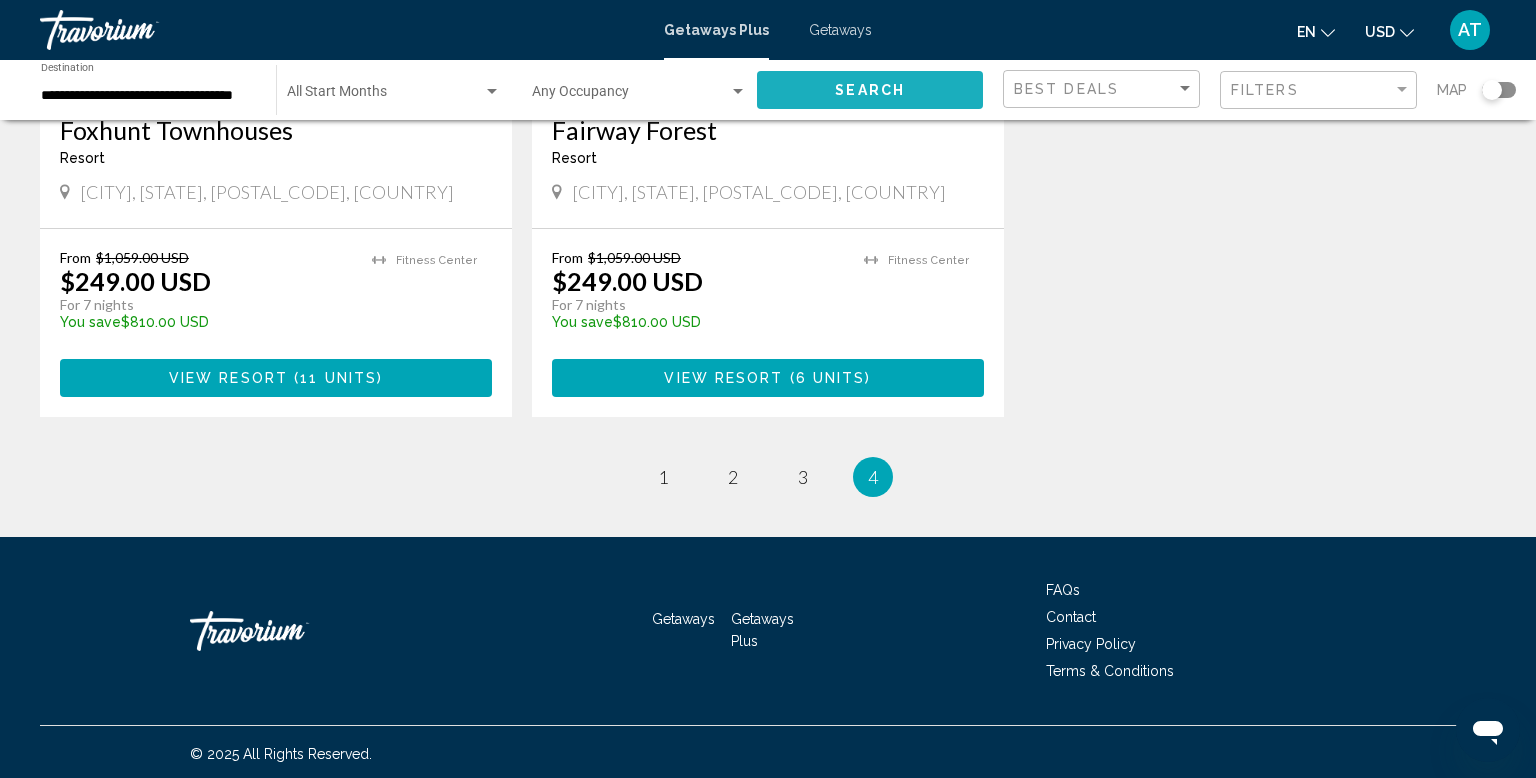 click on "Search" 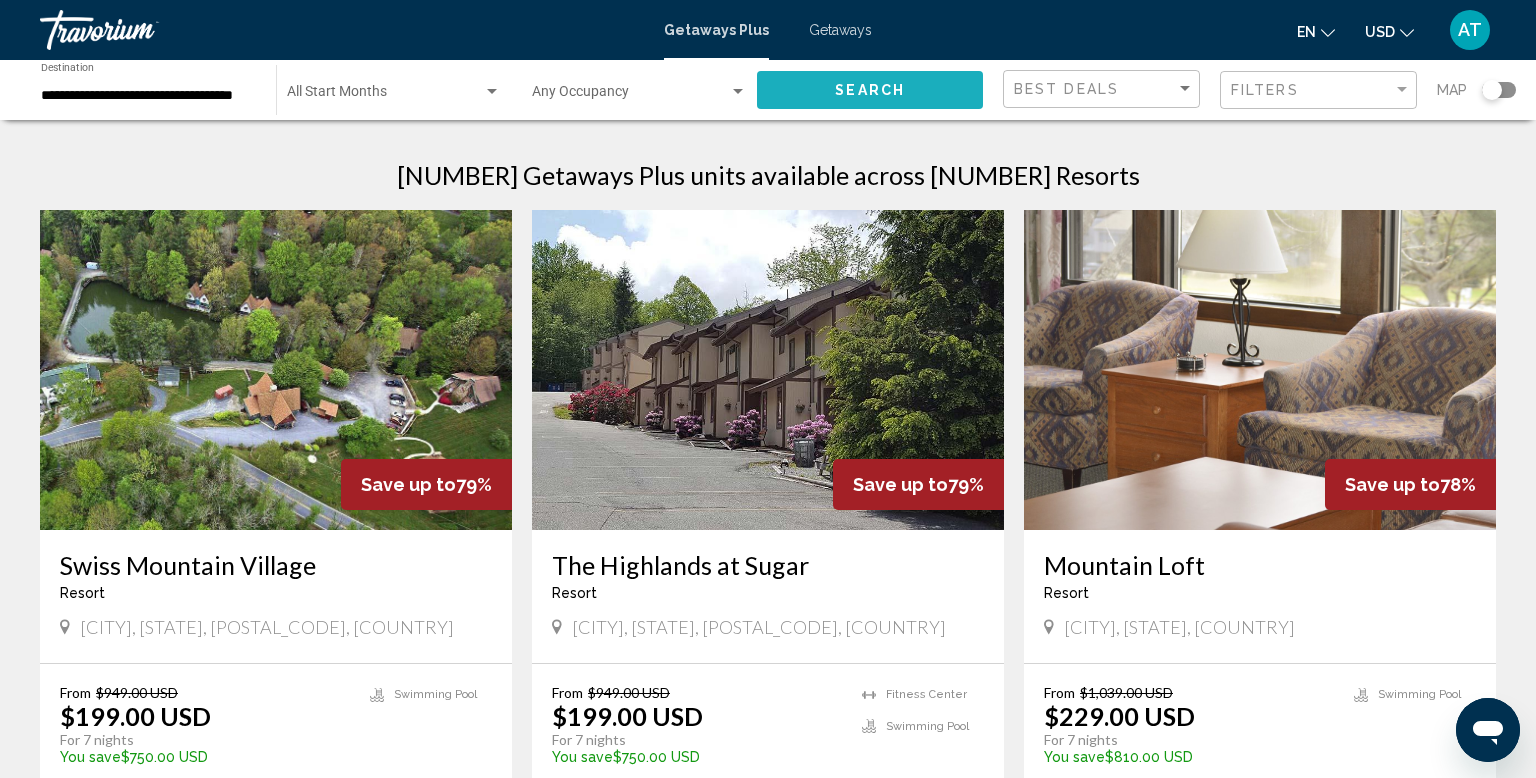 scroll, scrollTop: 0, scrollLeft: 0, axis: both 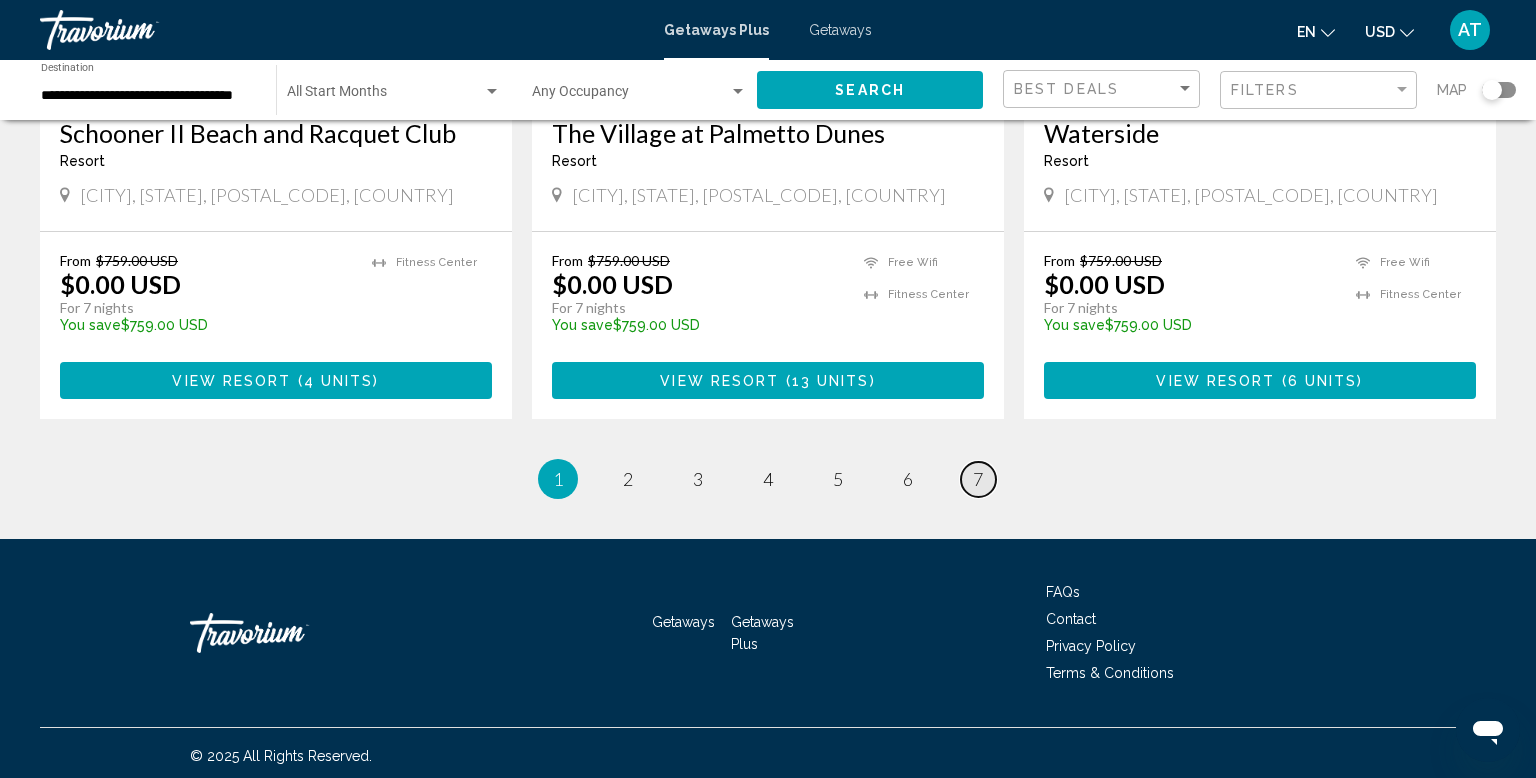 click on "7" at bounding box center (978, 479) 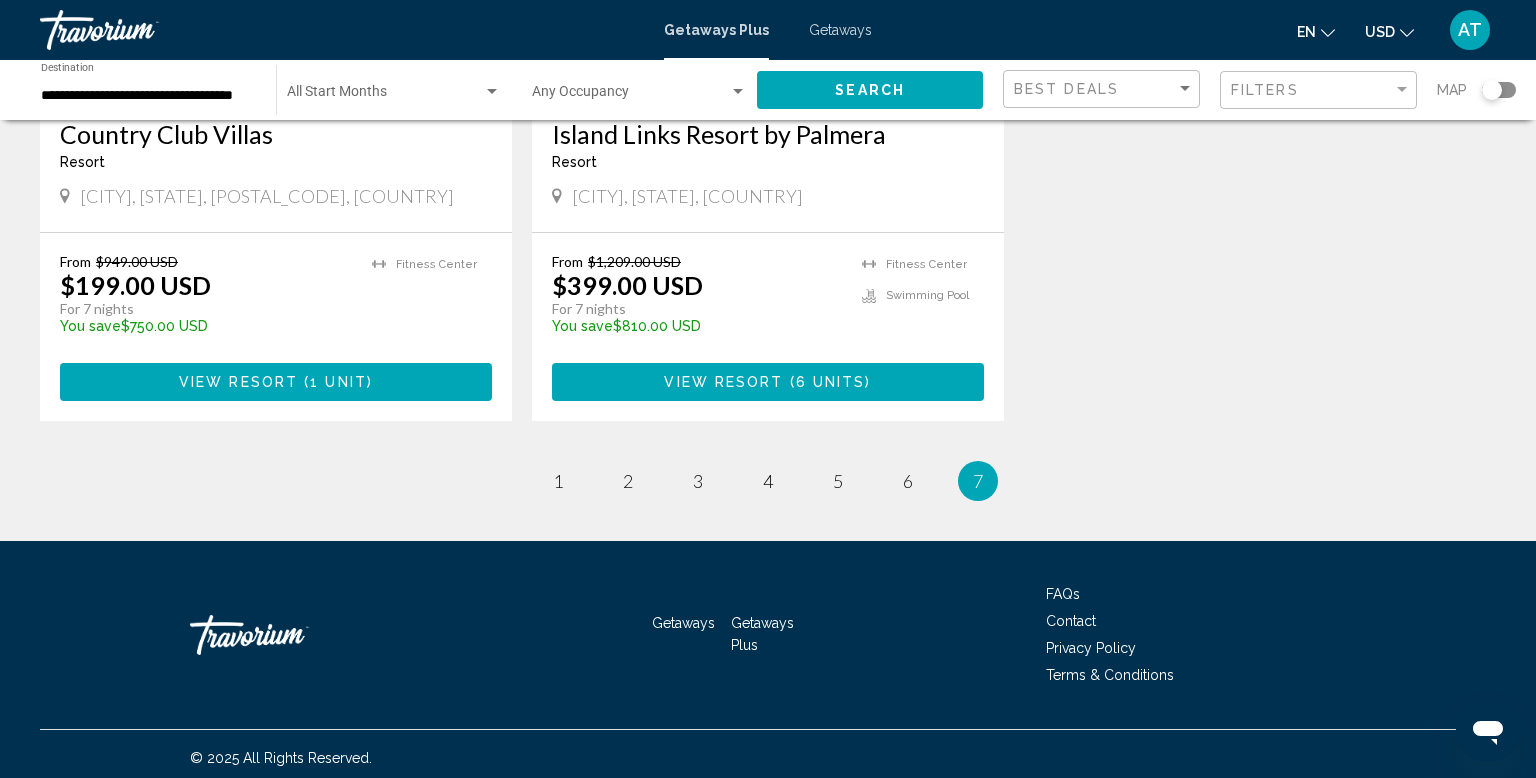 scroll, scrollTop: 1116, scrollLeft: 0, axis: vertical 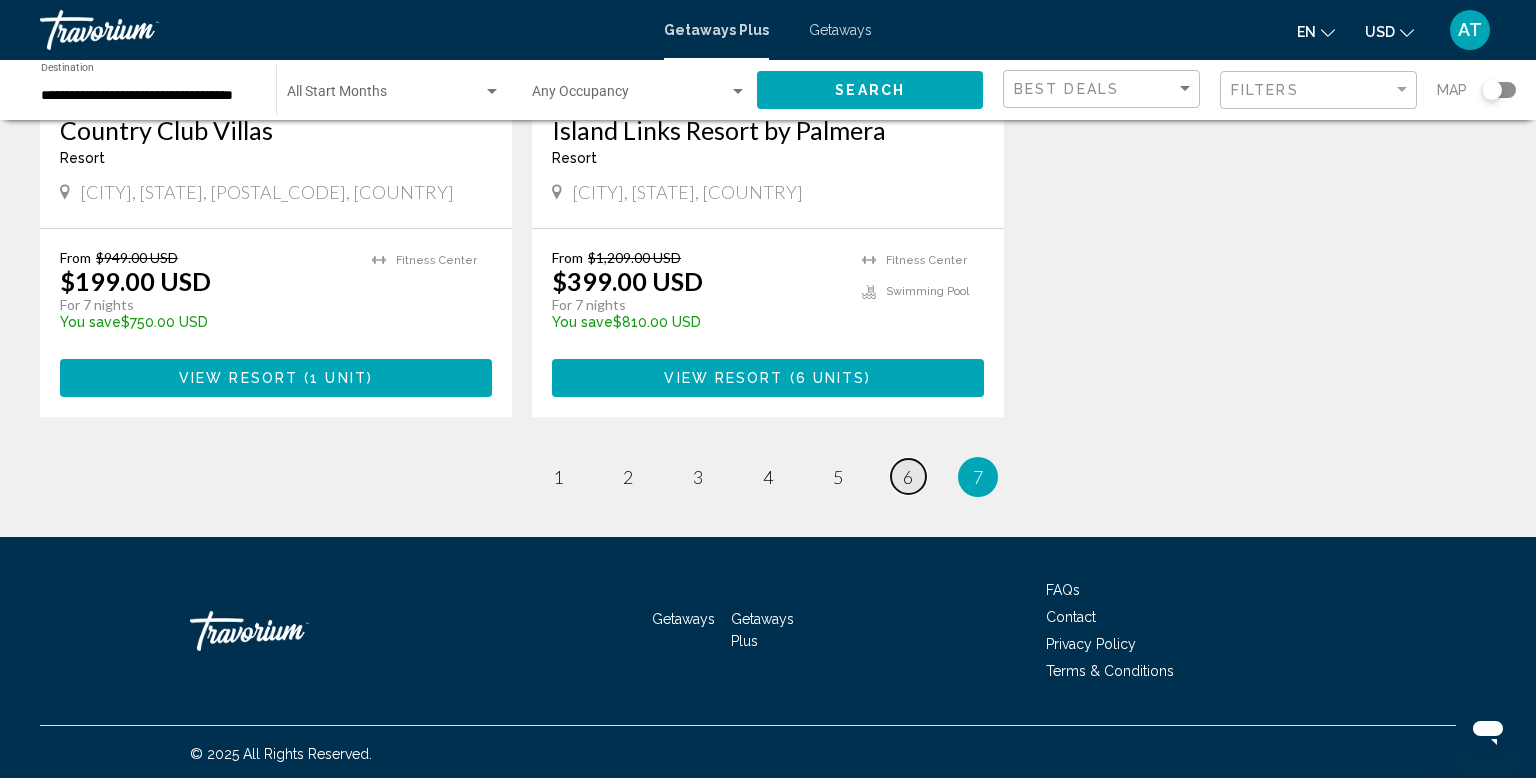 click on "page  6" at bounding box center (908, 476) 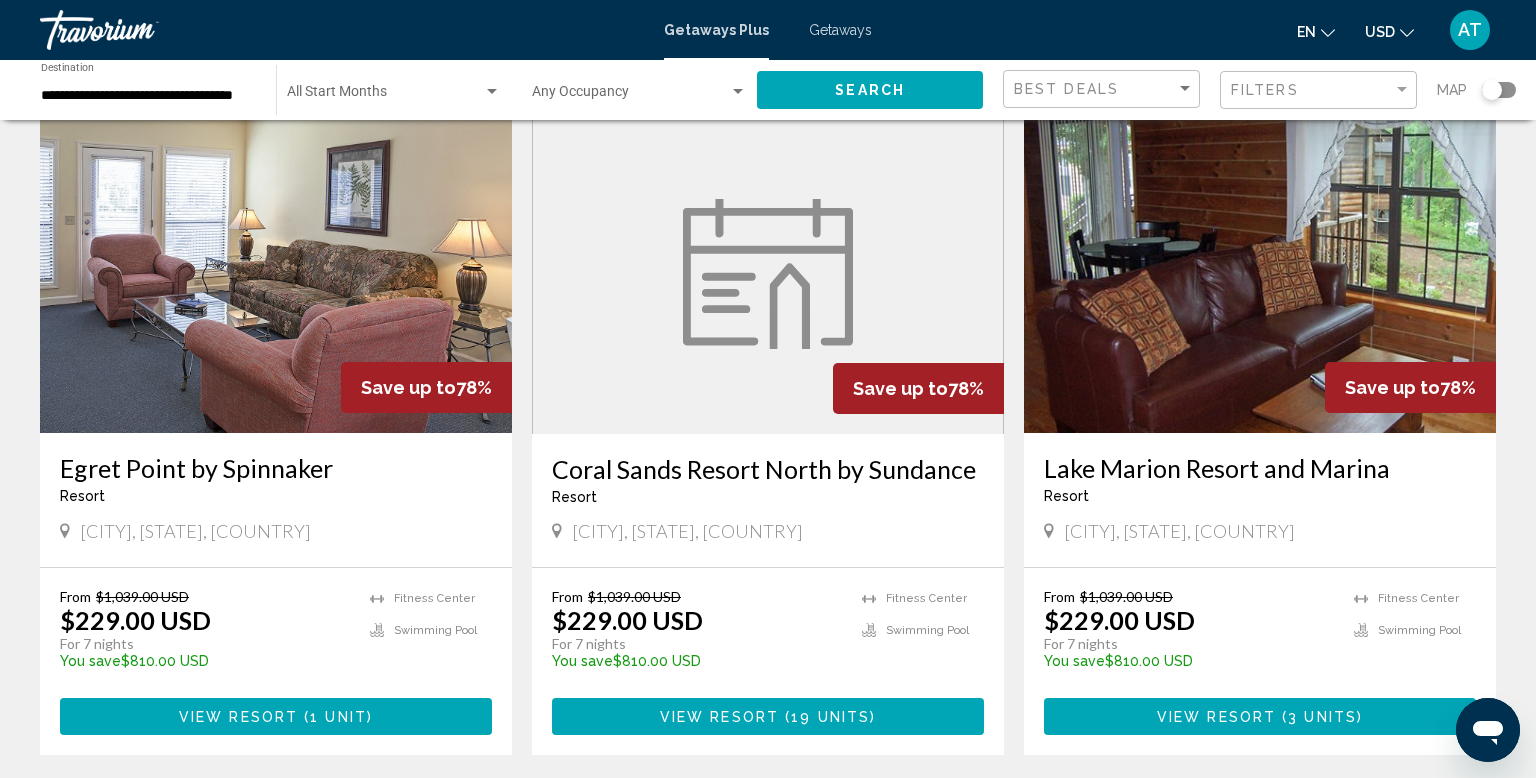 scroll, scrollTop: 1470, scrollLeft: 0, axis: vertical 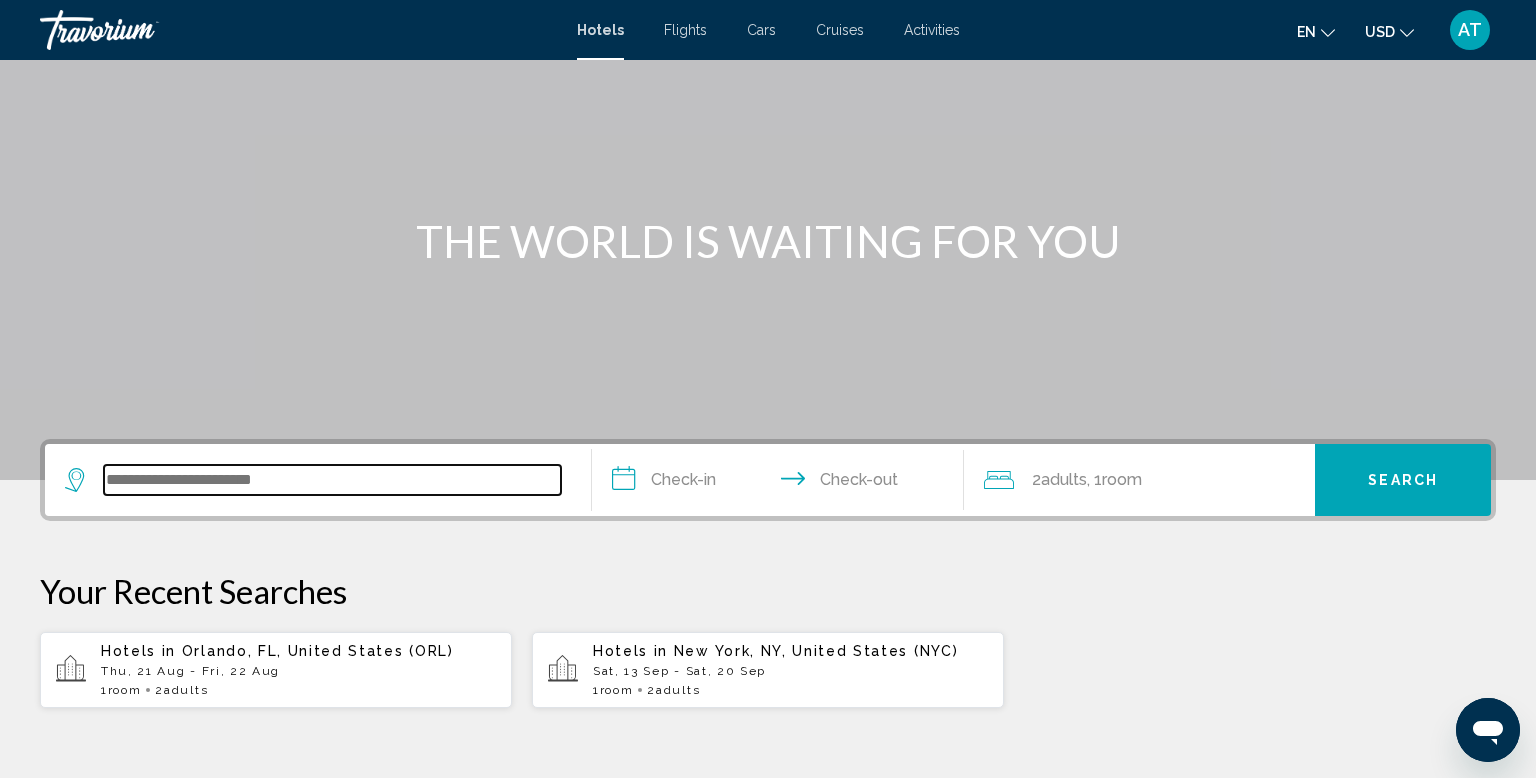 click at bounding box center [332, 480] 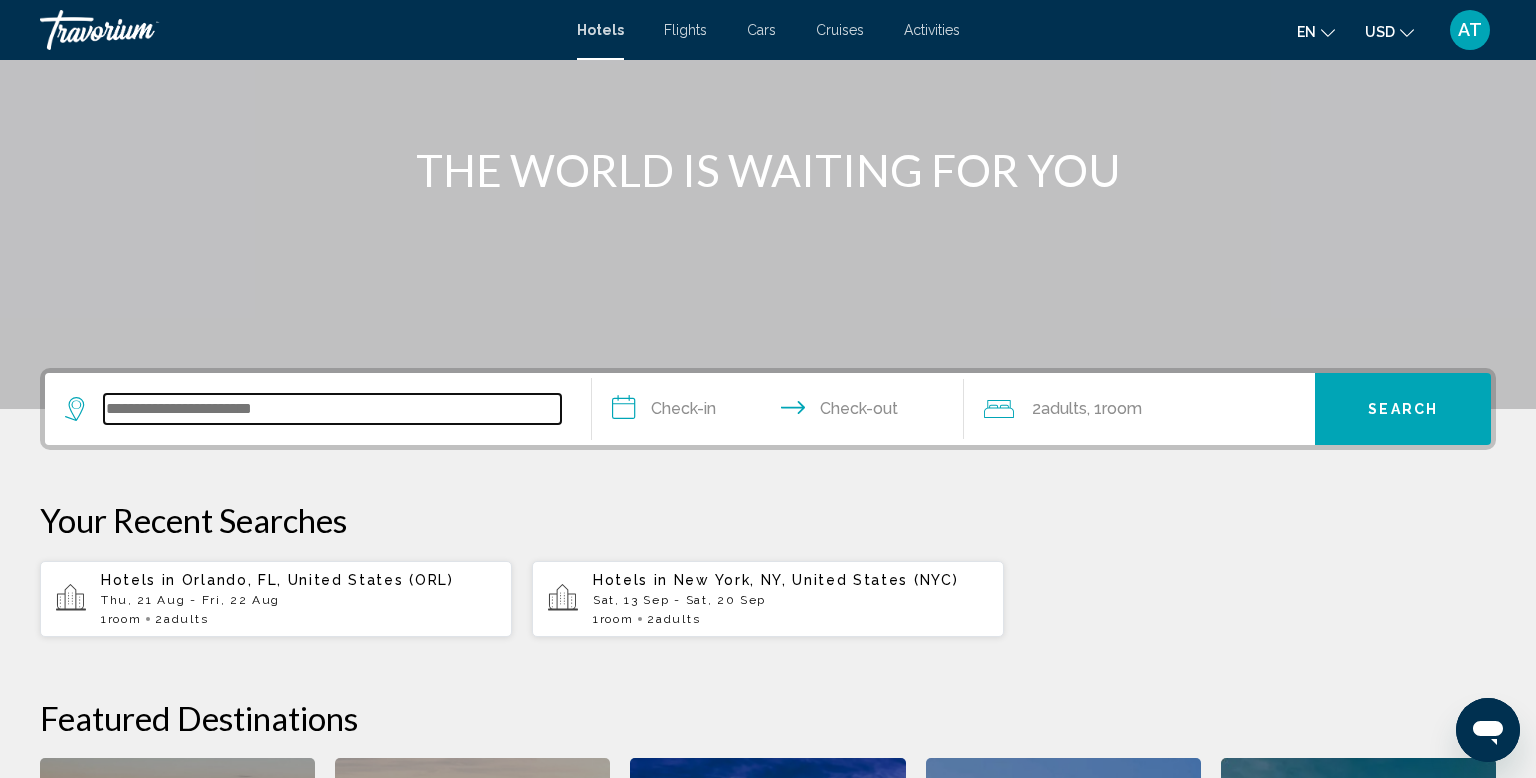 scroll, scrollTop: 180, scrollLeft: 0, axis: vertical 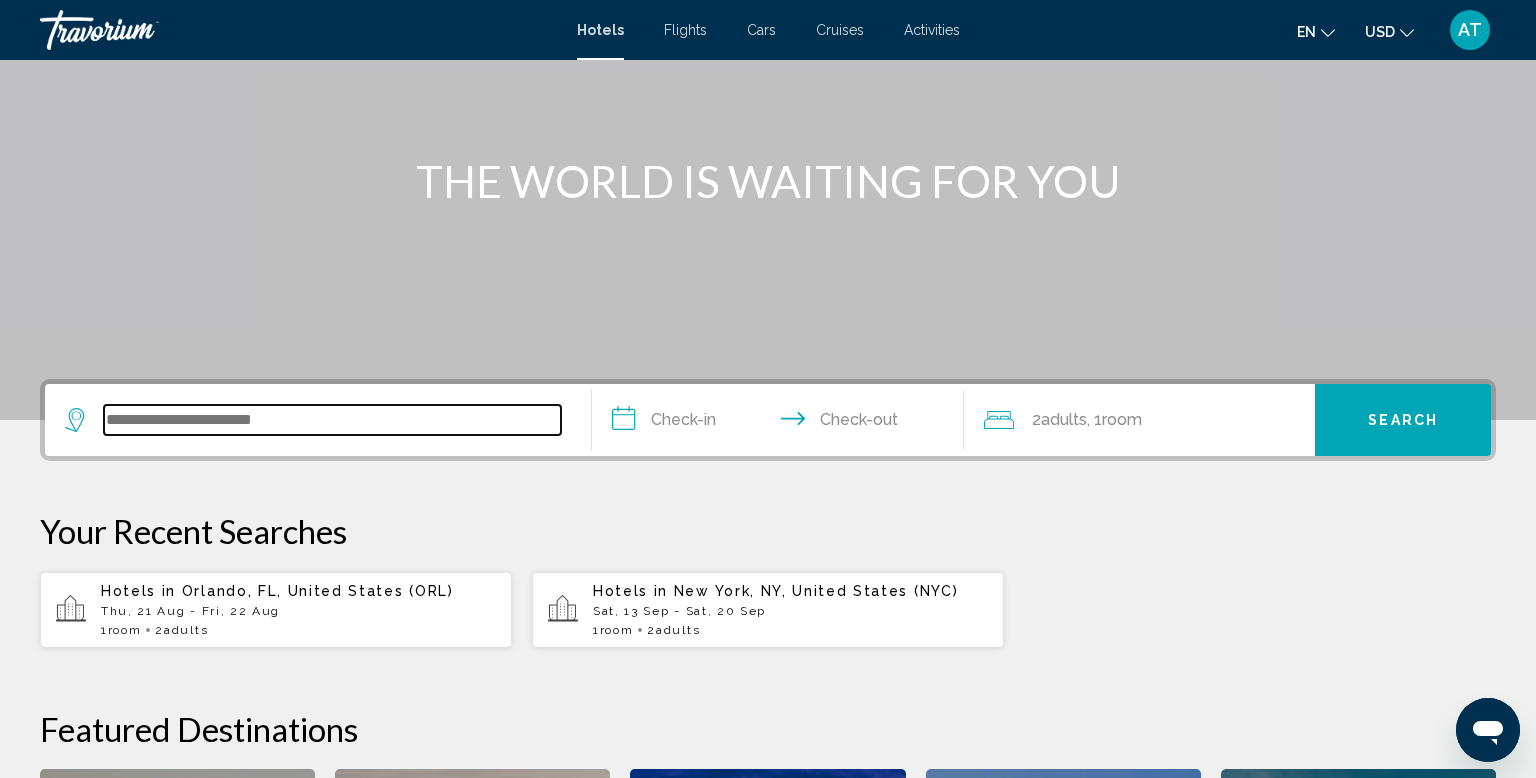 click at bounding box center (332, 420) 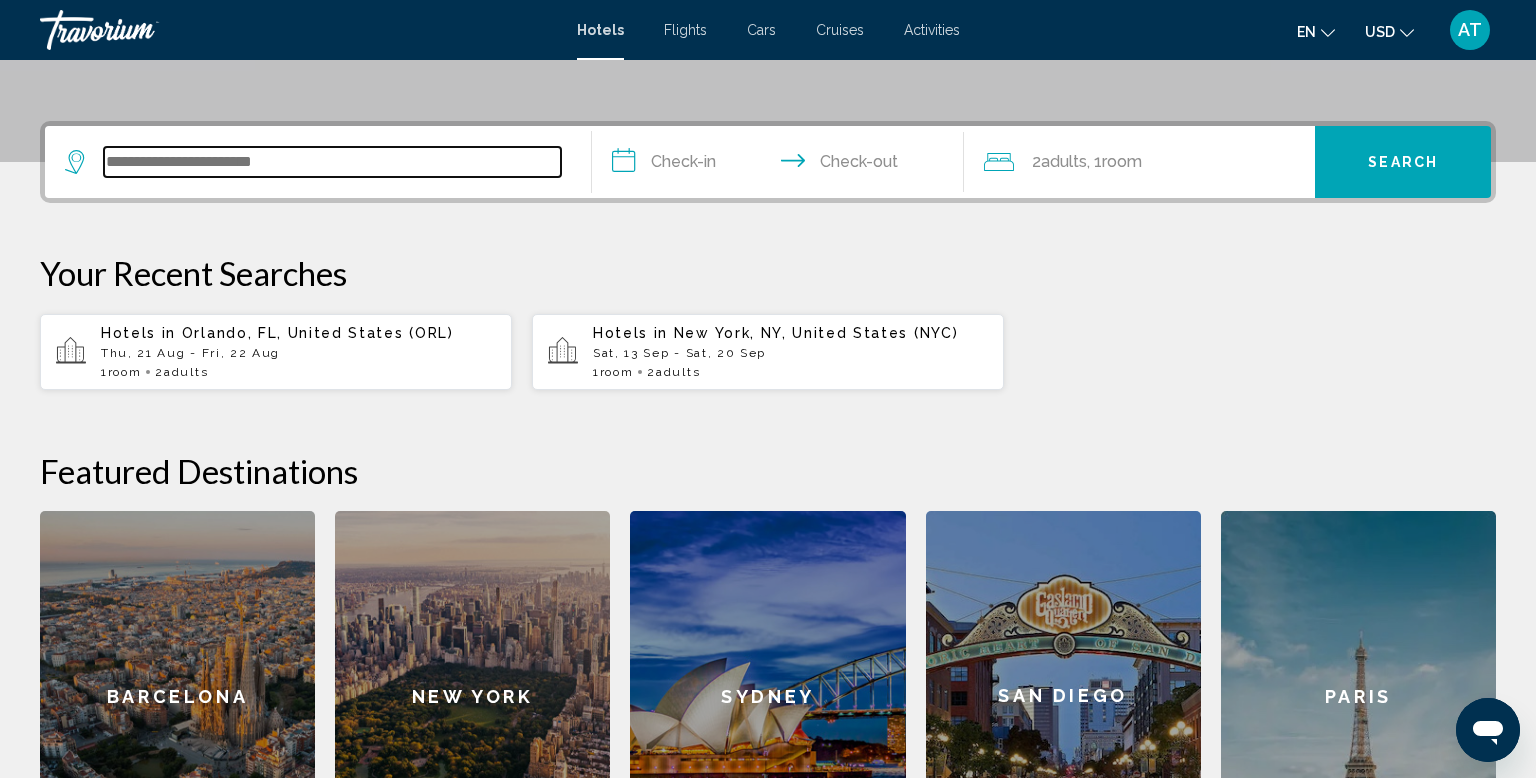 scroll, scrollTop: 493, scrollLeft: 0, axis: vertical 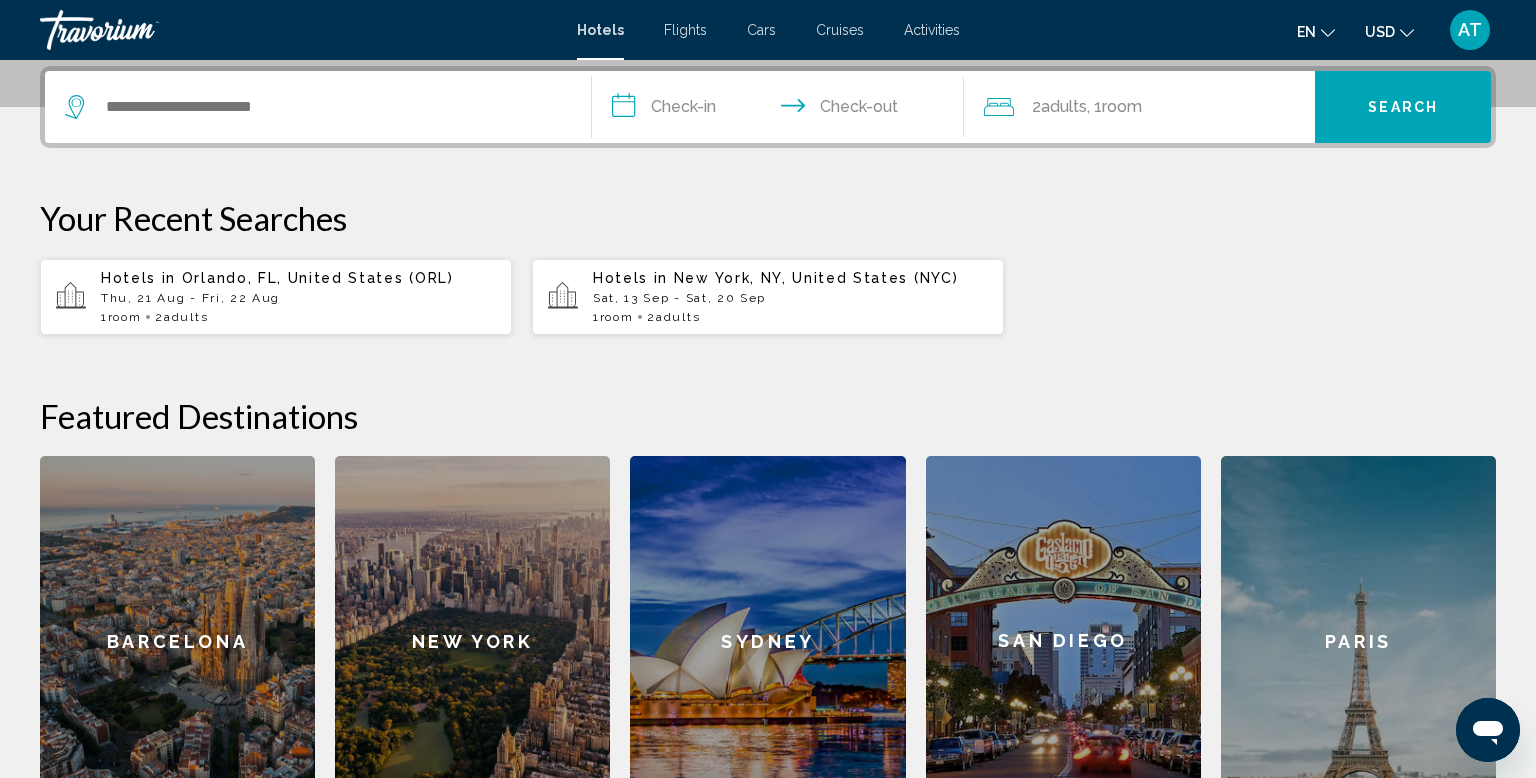 click on "Thu, 21 Aug - Fri, 22 Aug" at bounding box center (298, 298) 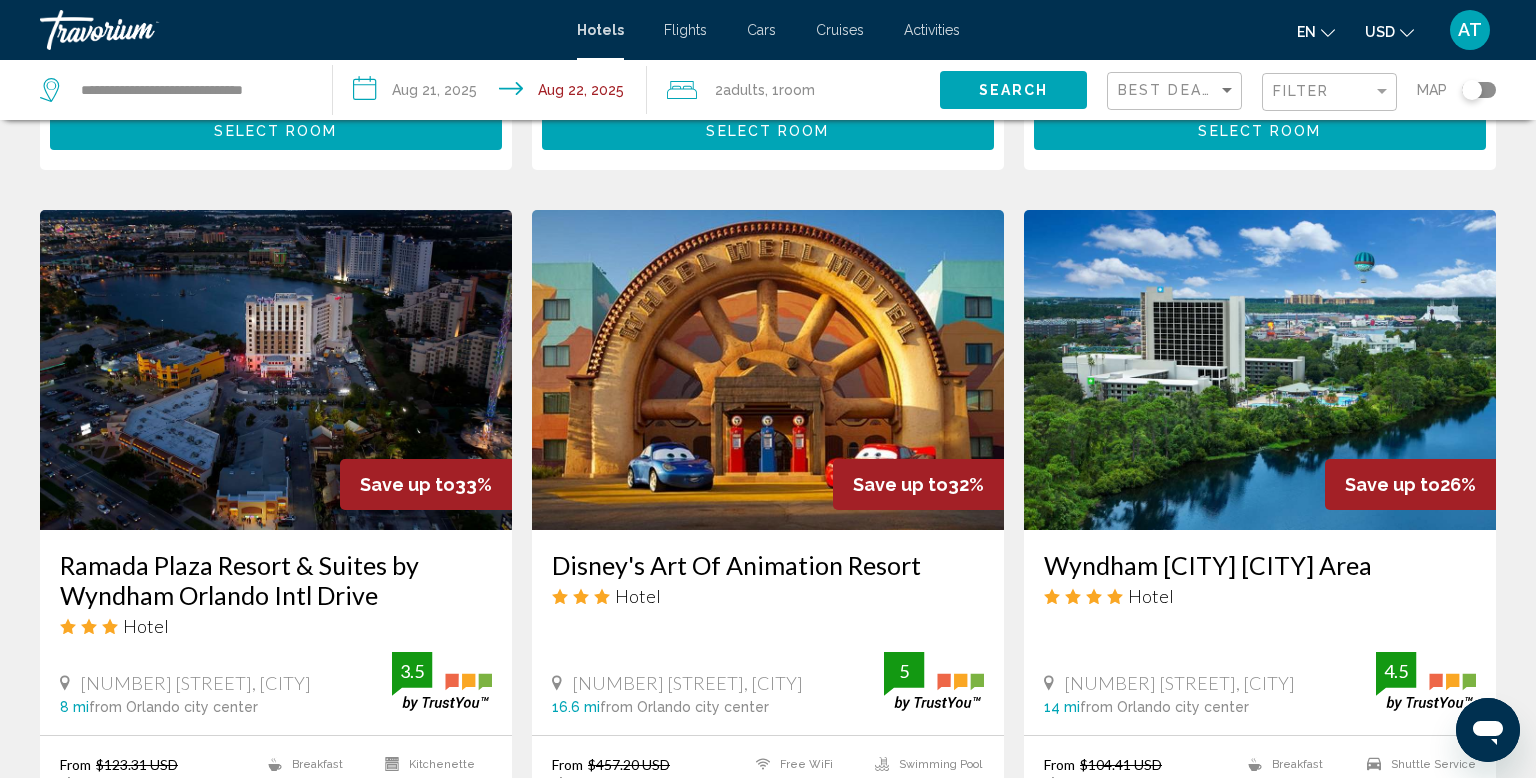 scroll, scrollTop: 1507, scrollLeft: 0, axis: vertical 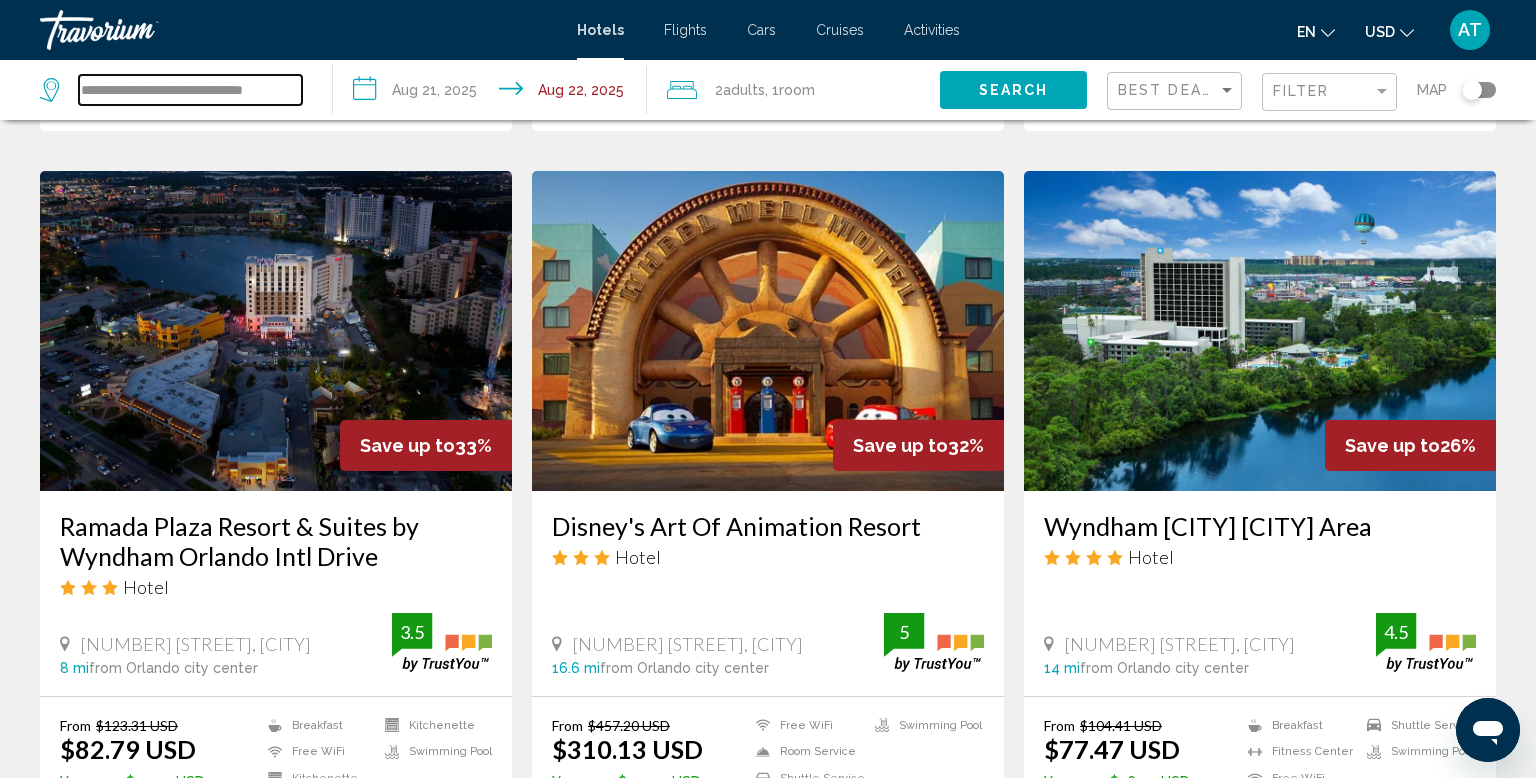 click on "**********" at bounding box center [190, 90] 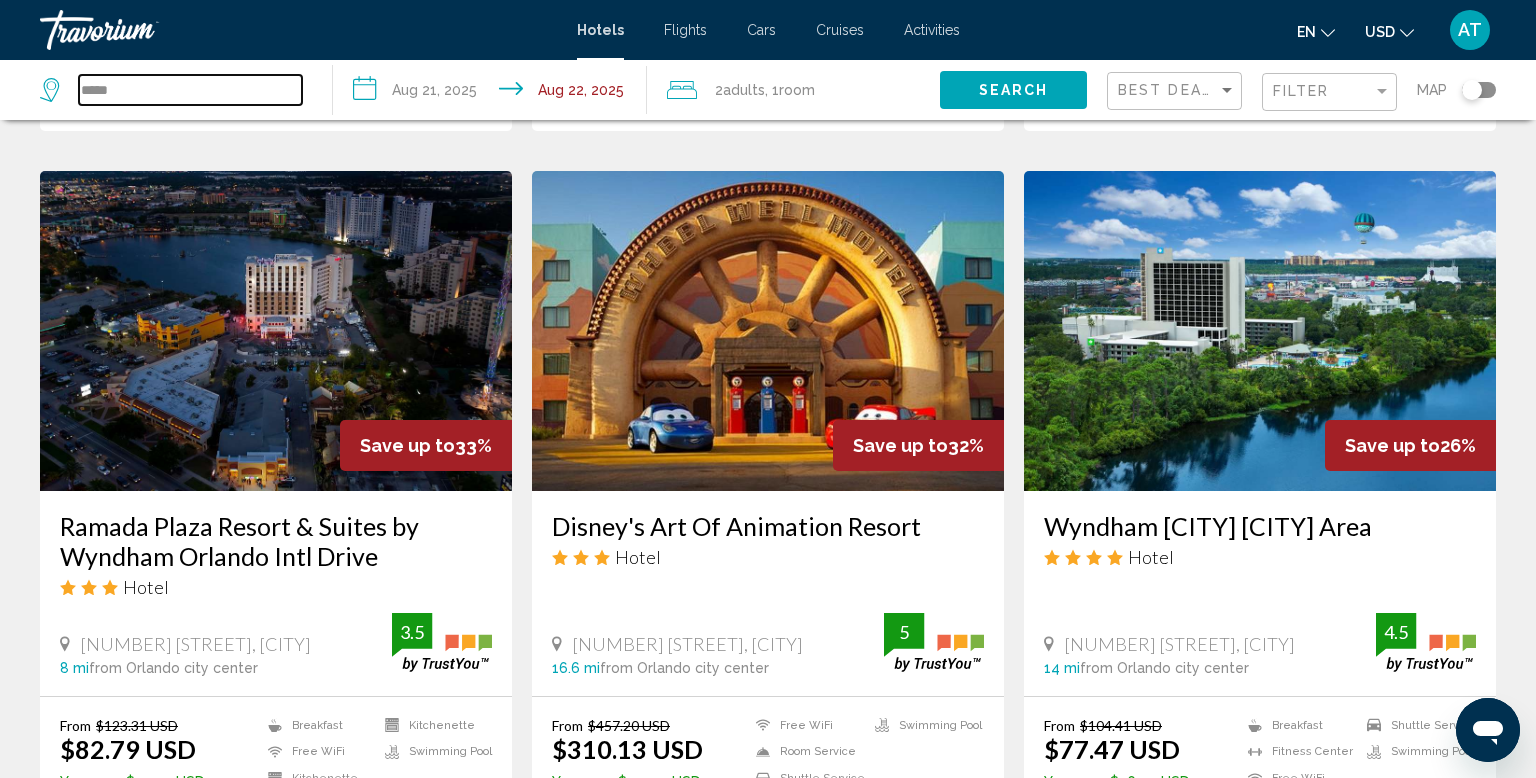 type on "******" 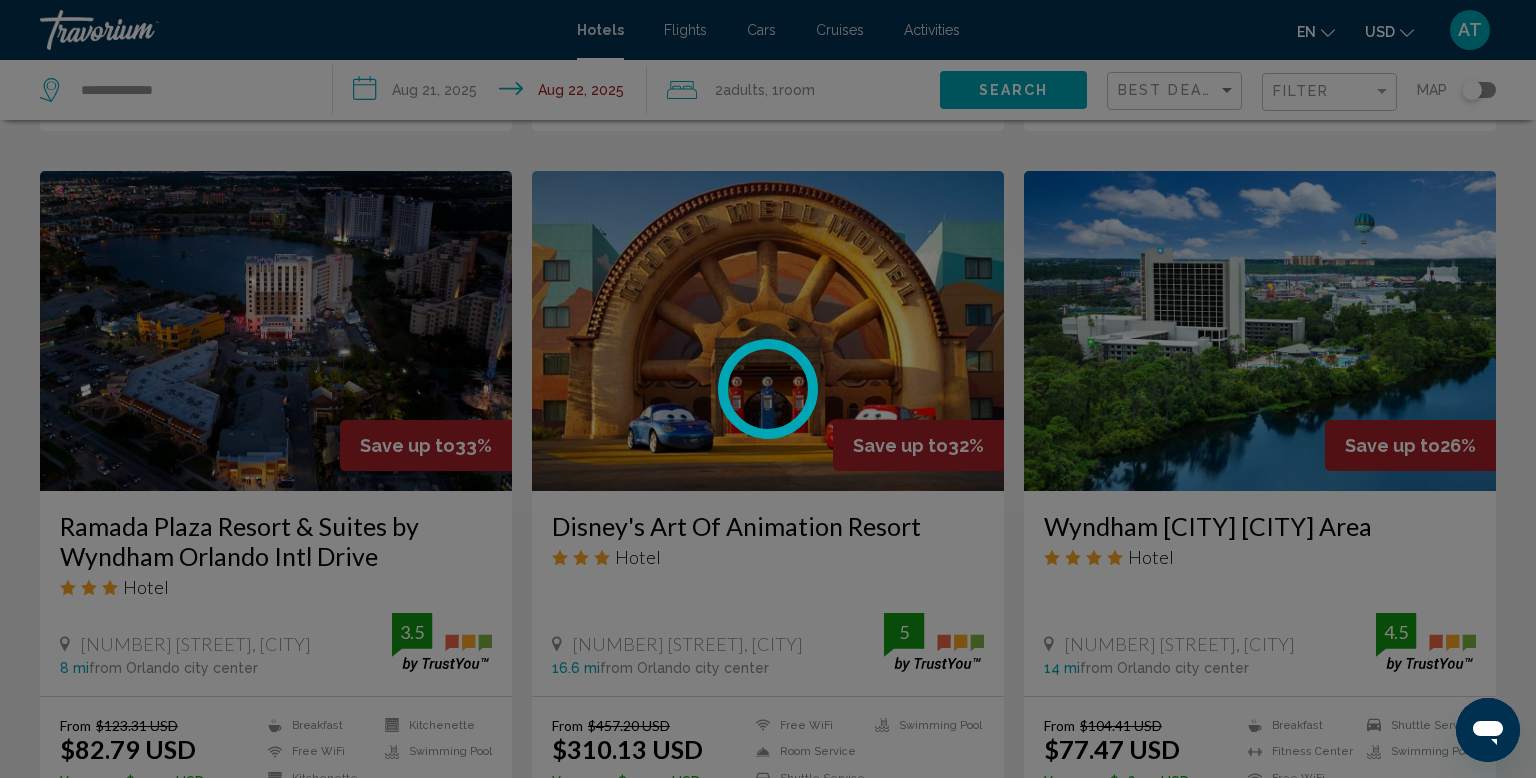 click at bounding box center (768, 389) 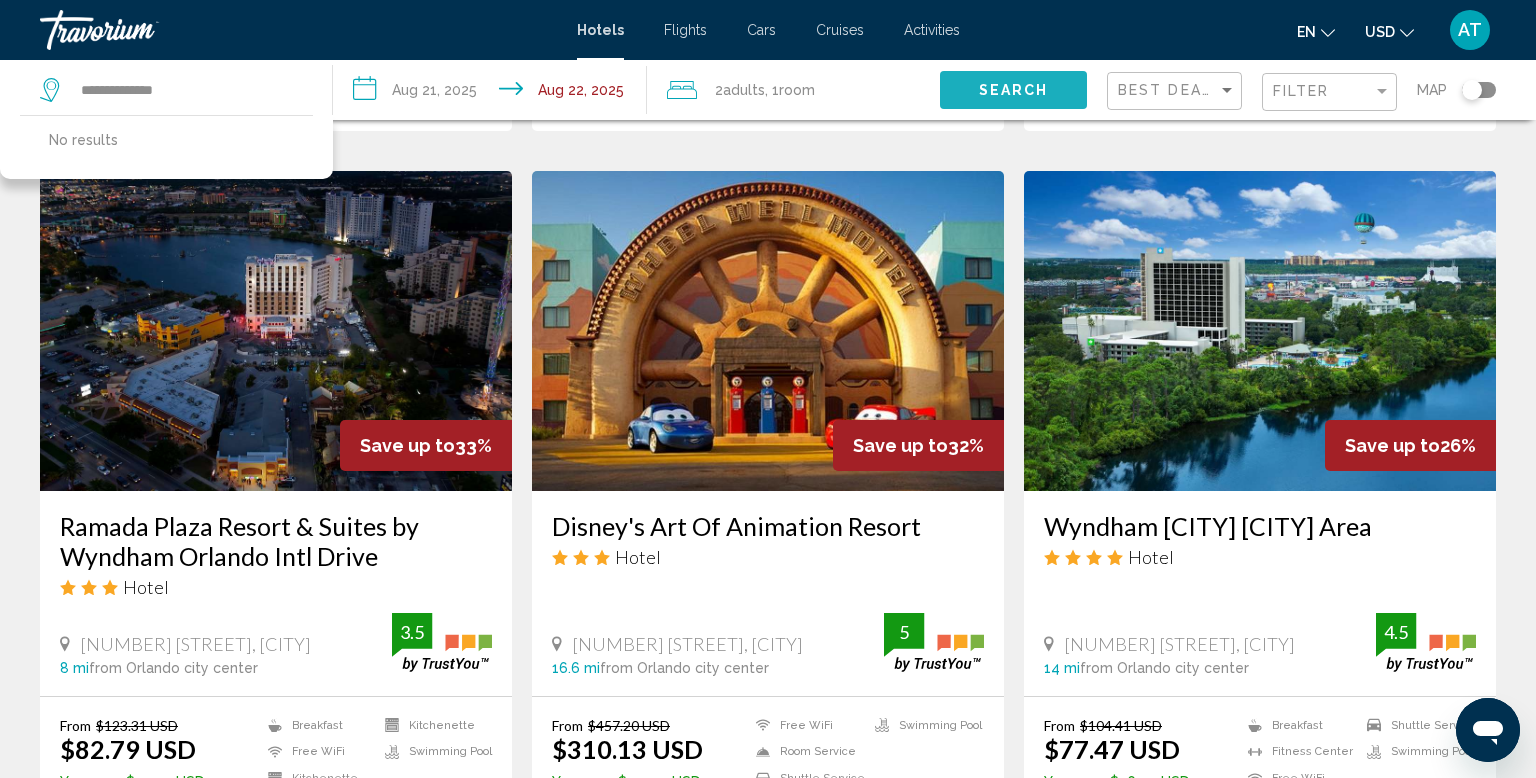 click on "Search" 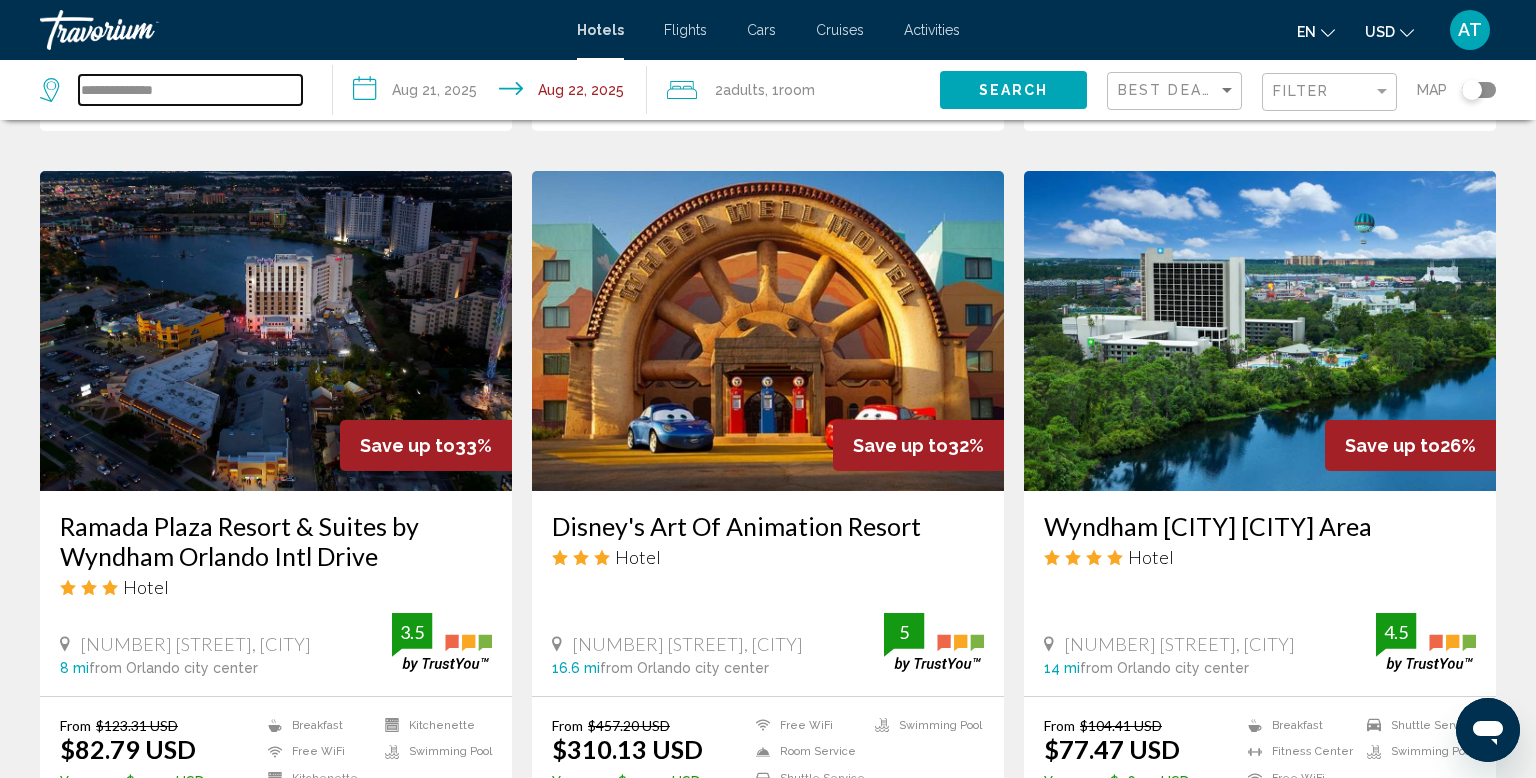 click on "**********" at bounding box center (190, 90) 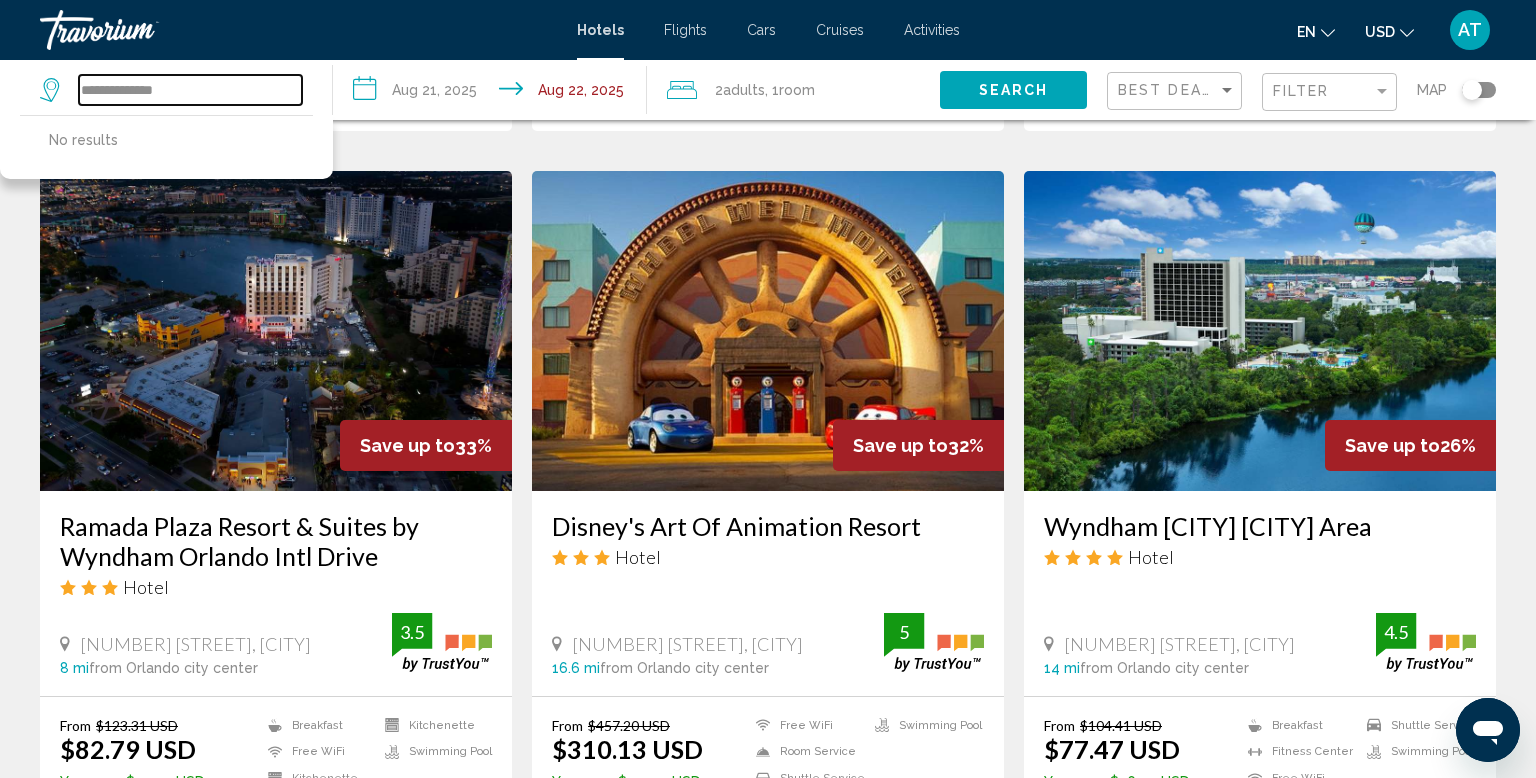 click on "**********" at bounding box center [190, 90] 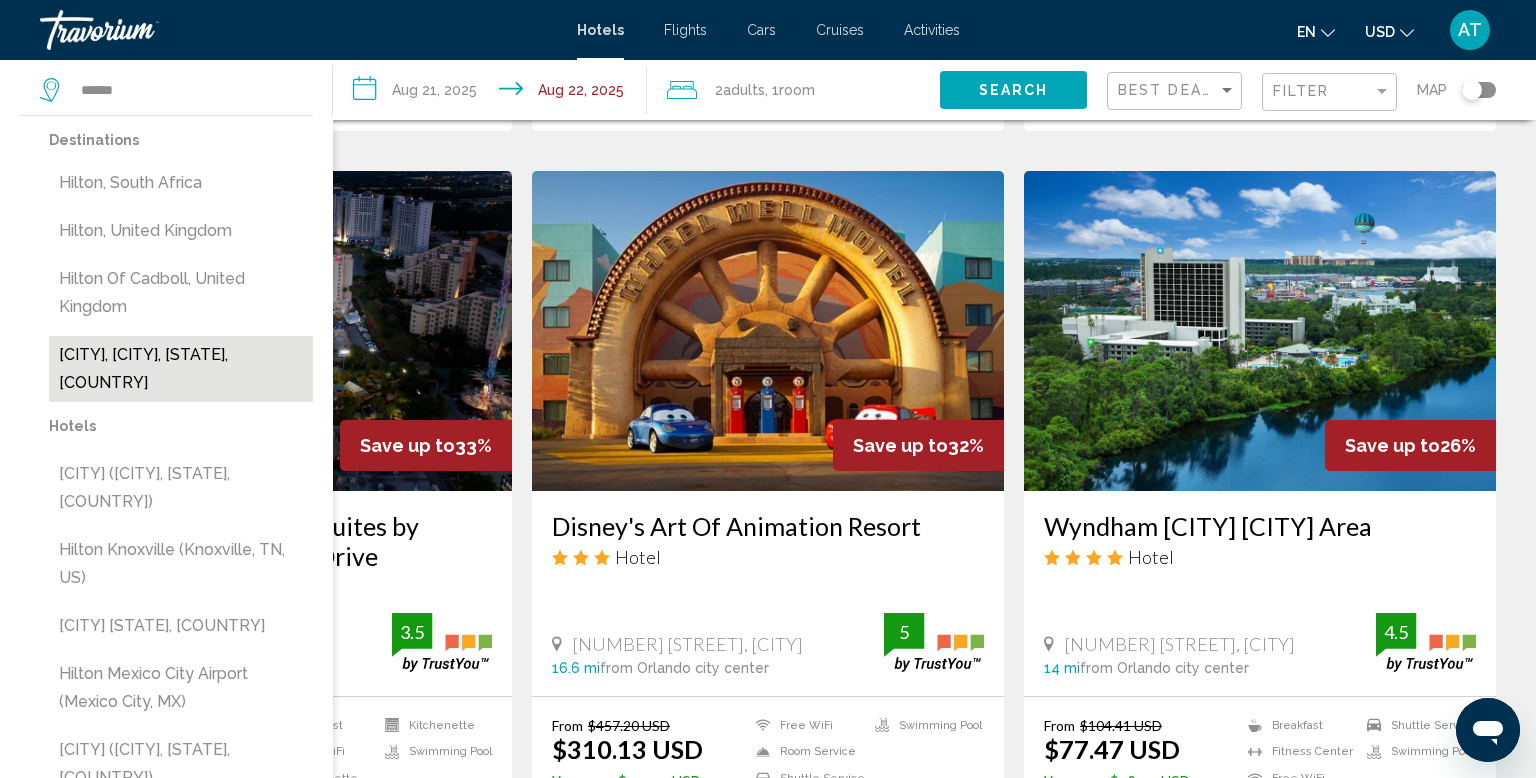 click on "Hilton Head Island, Hilton Head, SC, United States" at bounding box center [181, 369] 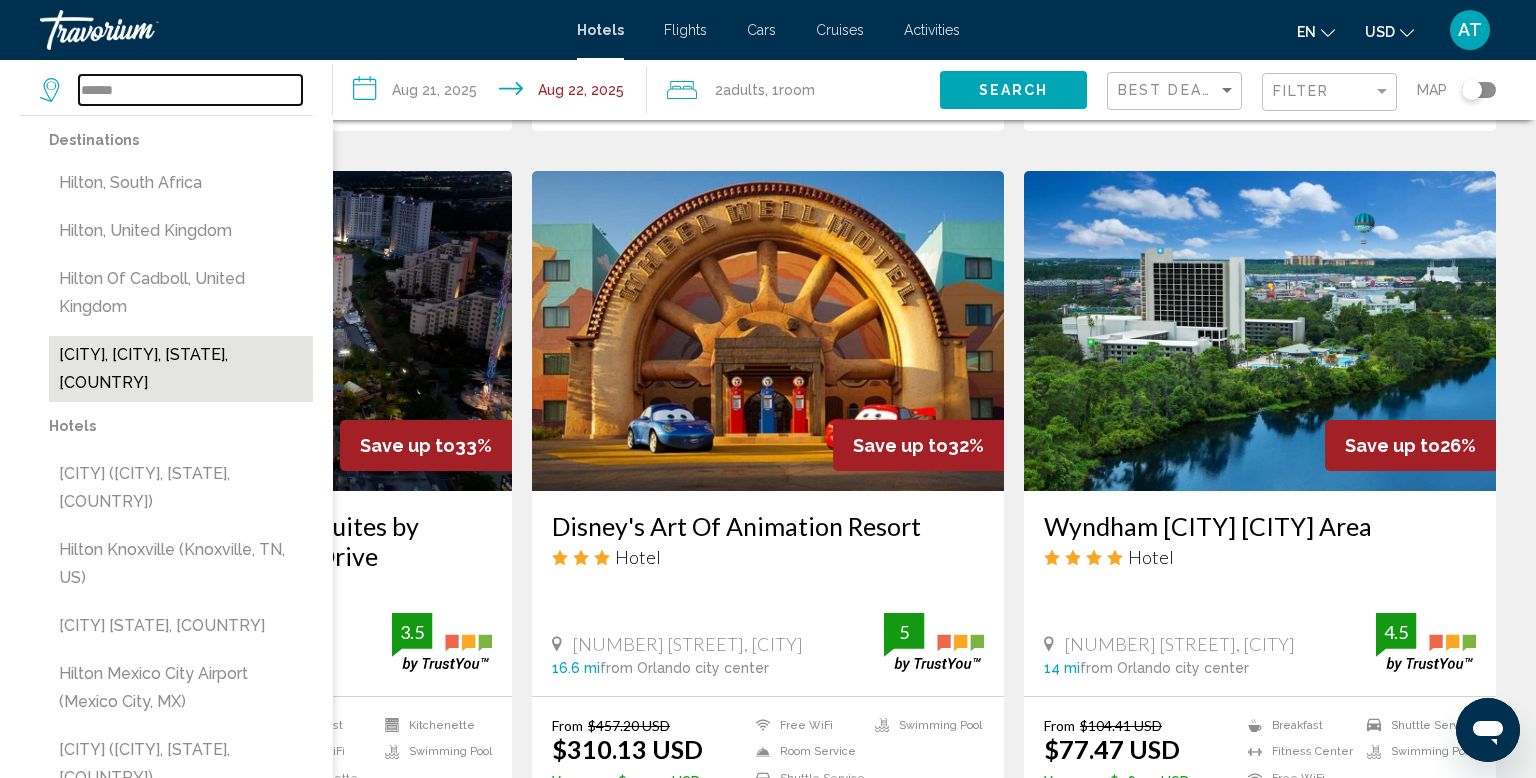 type on "**********" 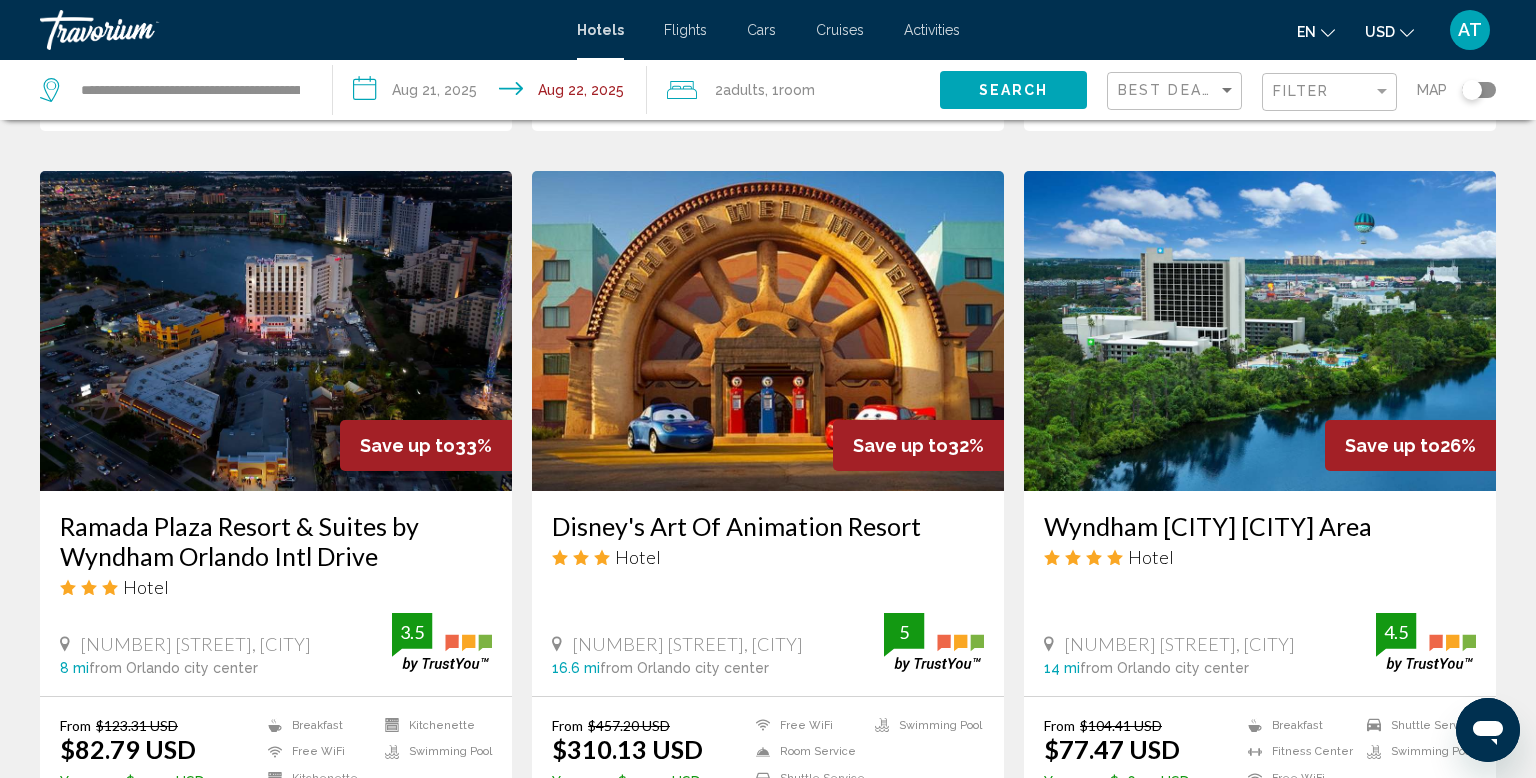 click on "**********" at bounding box center [493, 93] 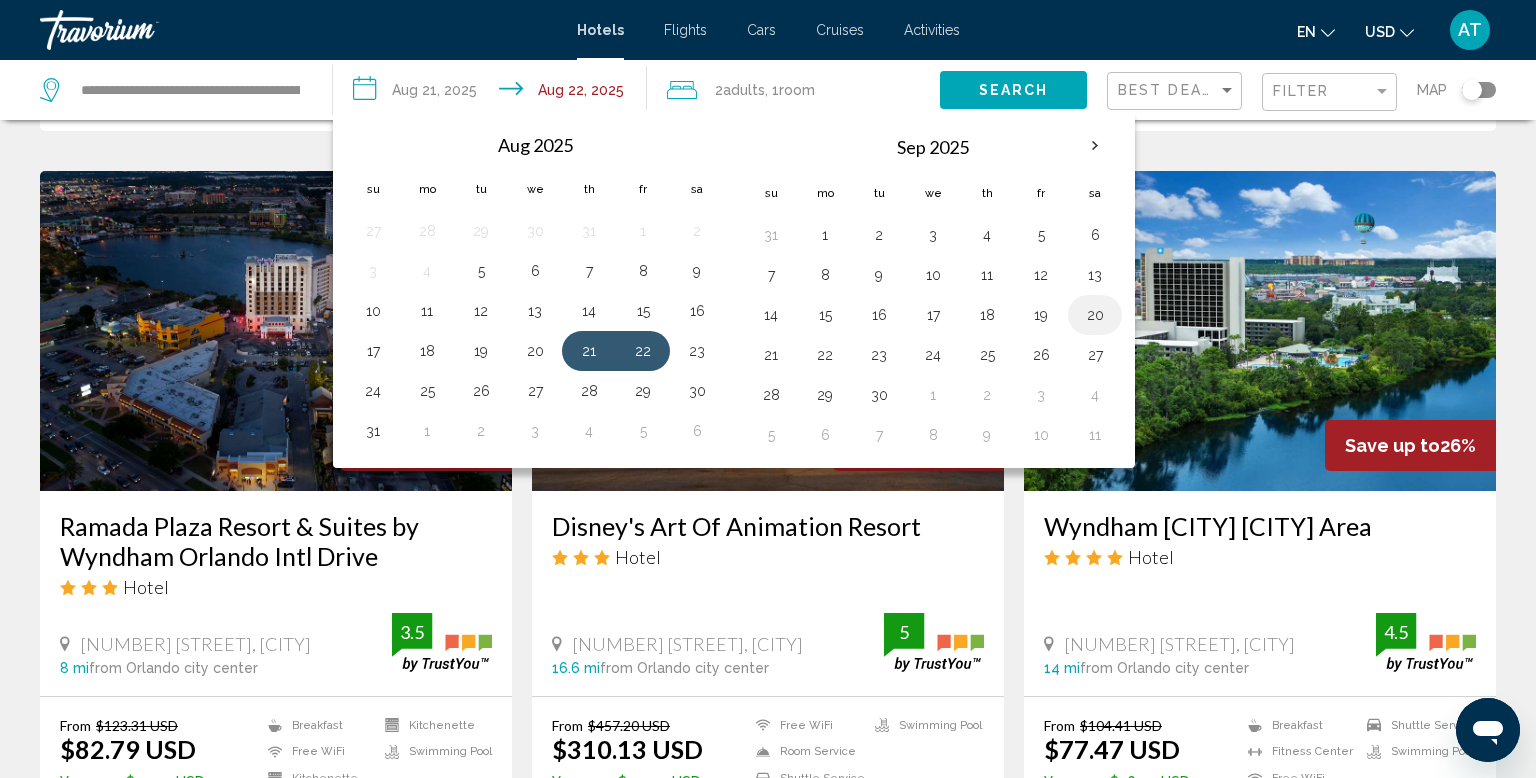 click on "20" at bounding box center (1095, 315) 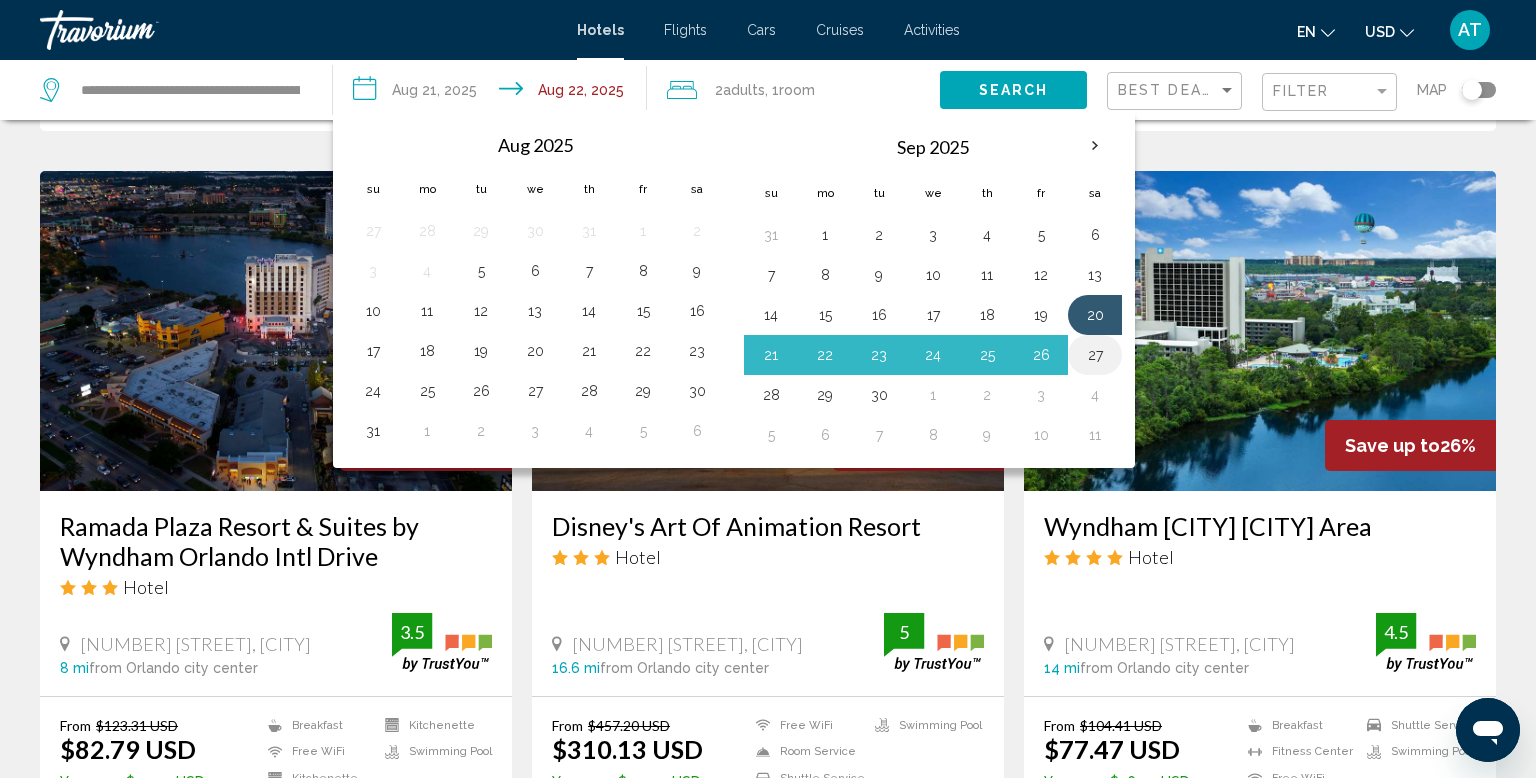 click on "27" at bounding box center (1095, 355) 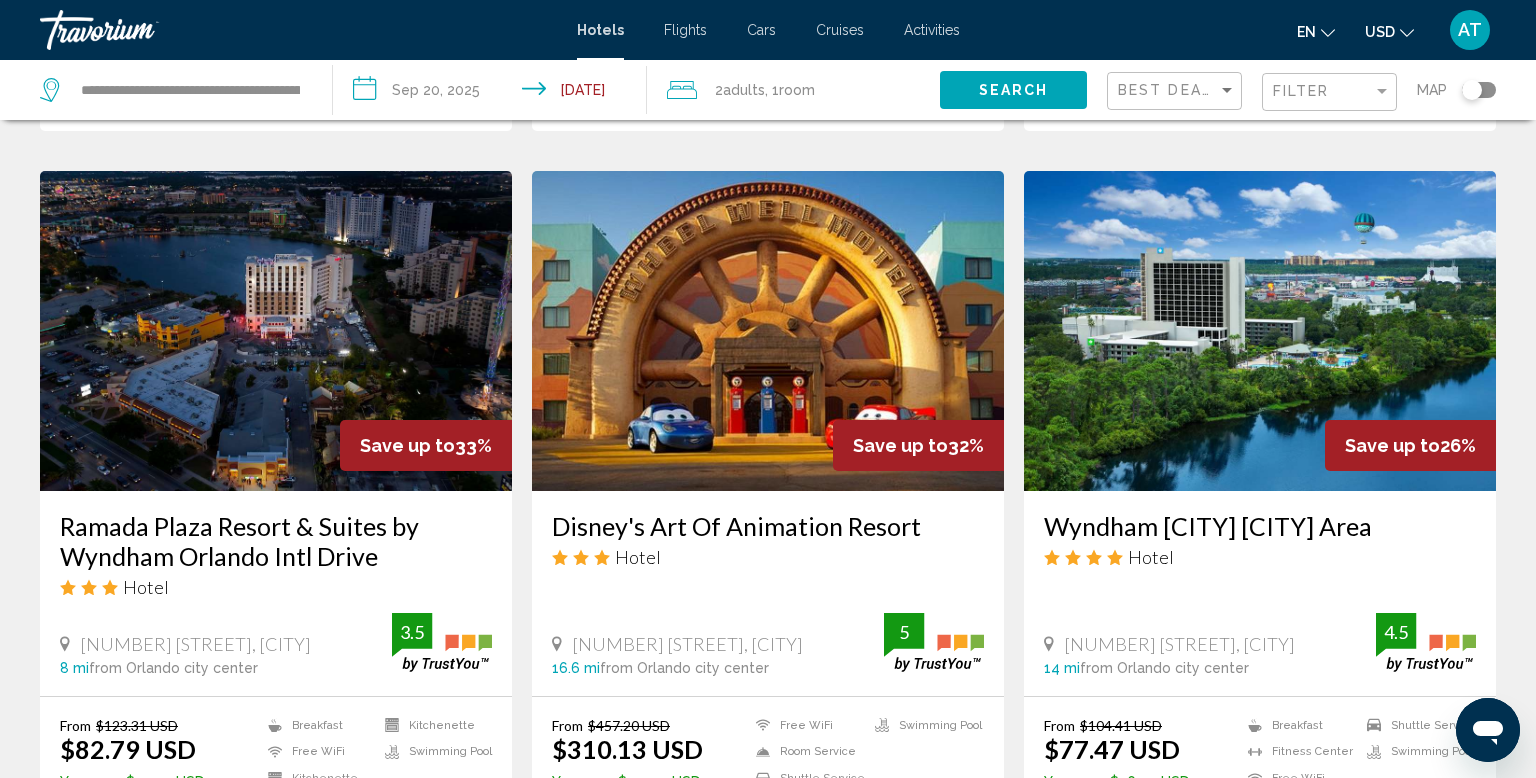 click on "Search" 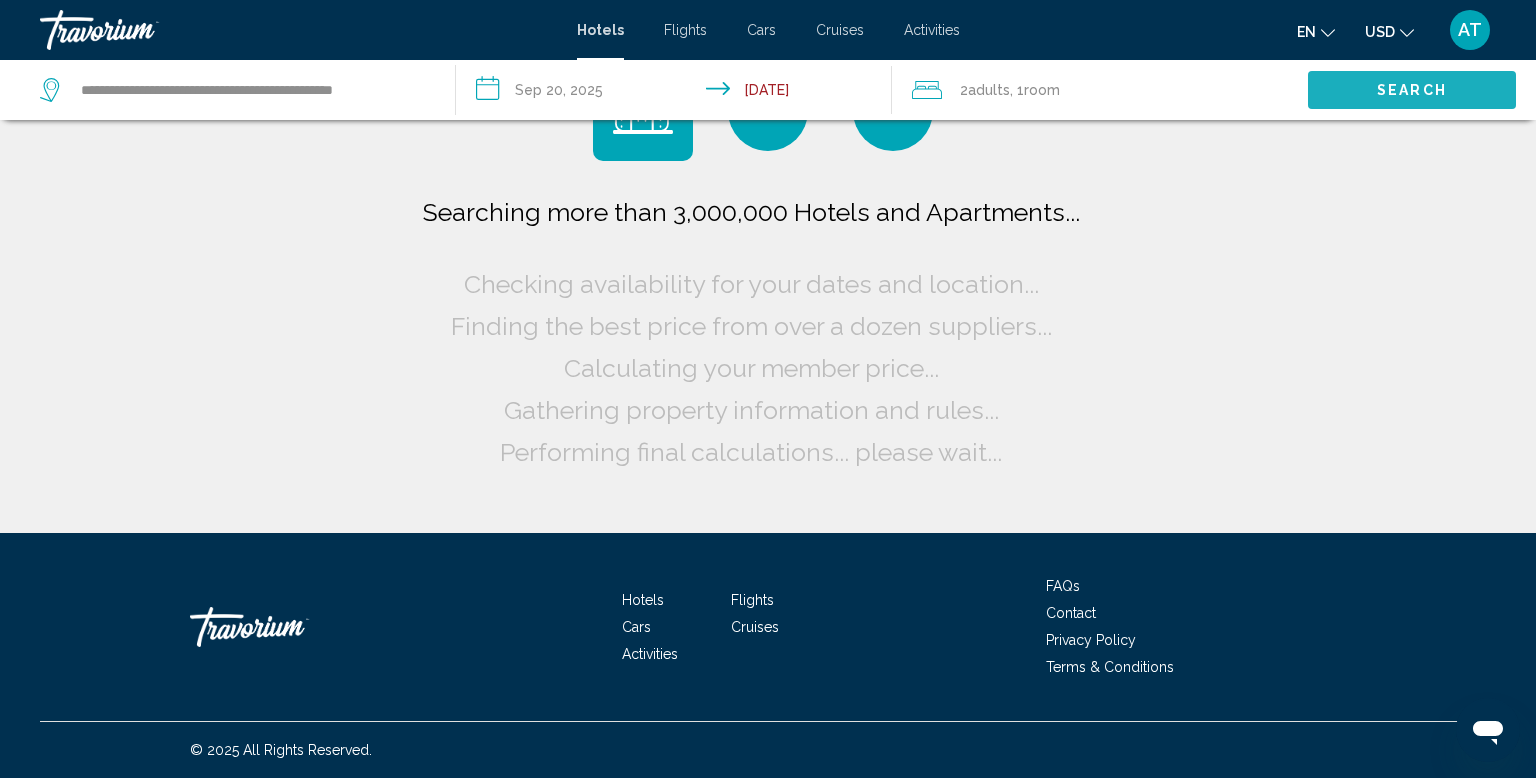 scroll, scrollTop: 0, scrollLeft: 0, axis: both 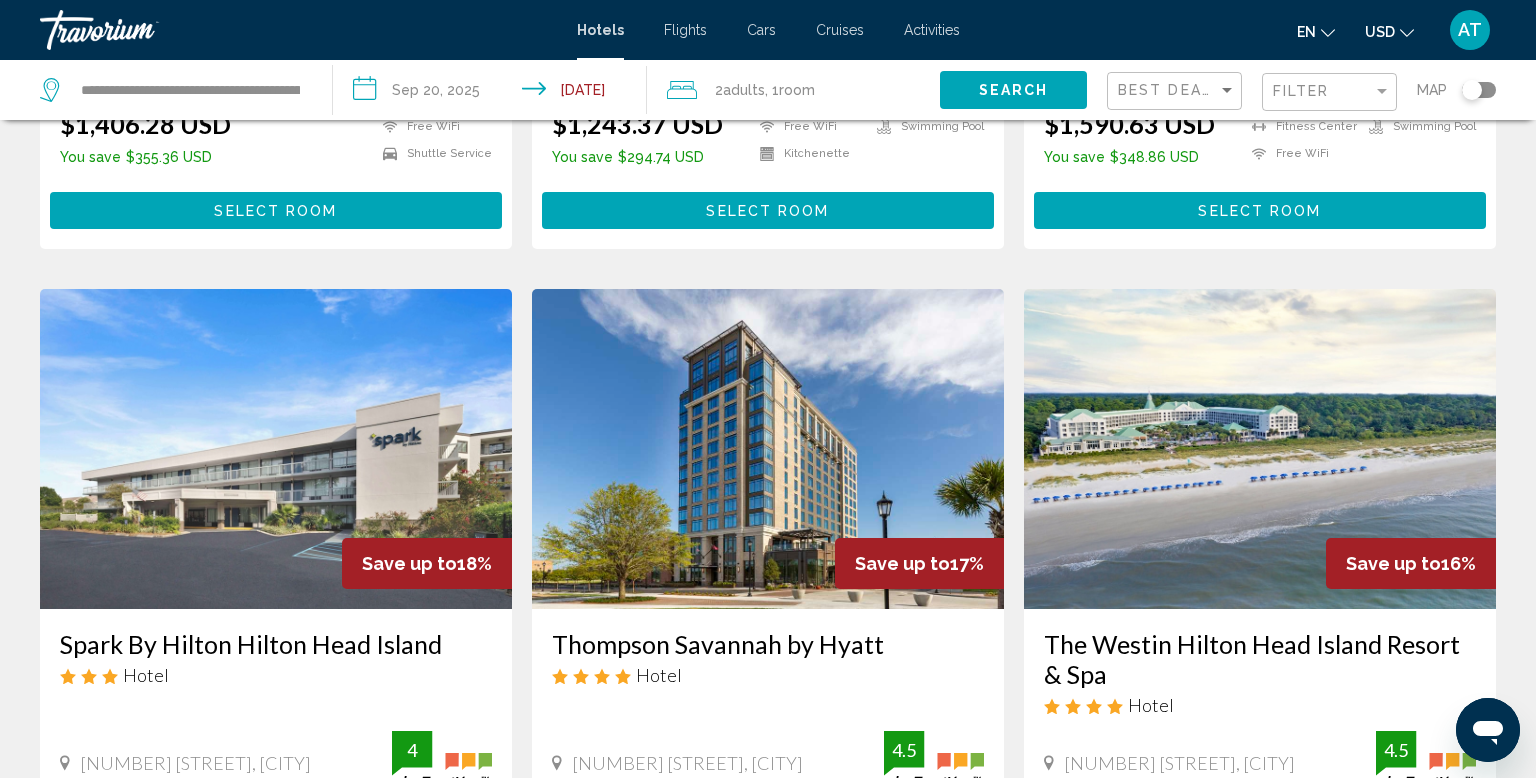 click at bounding box center (1260, 449) 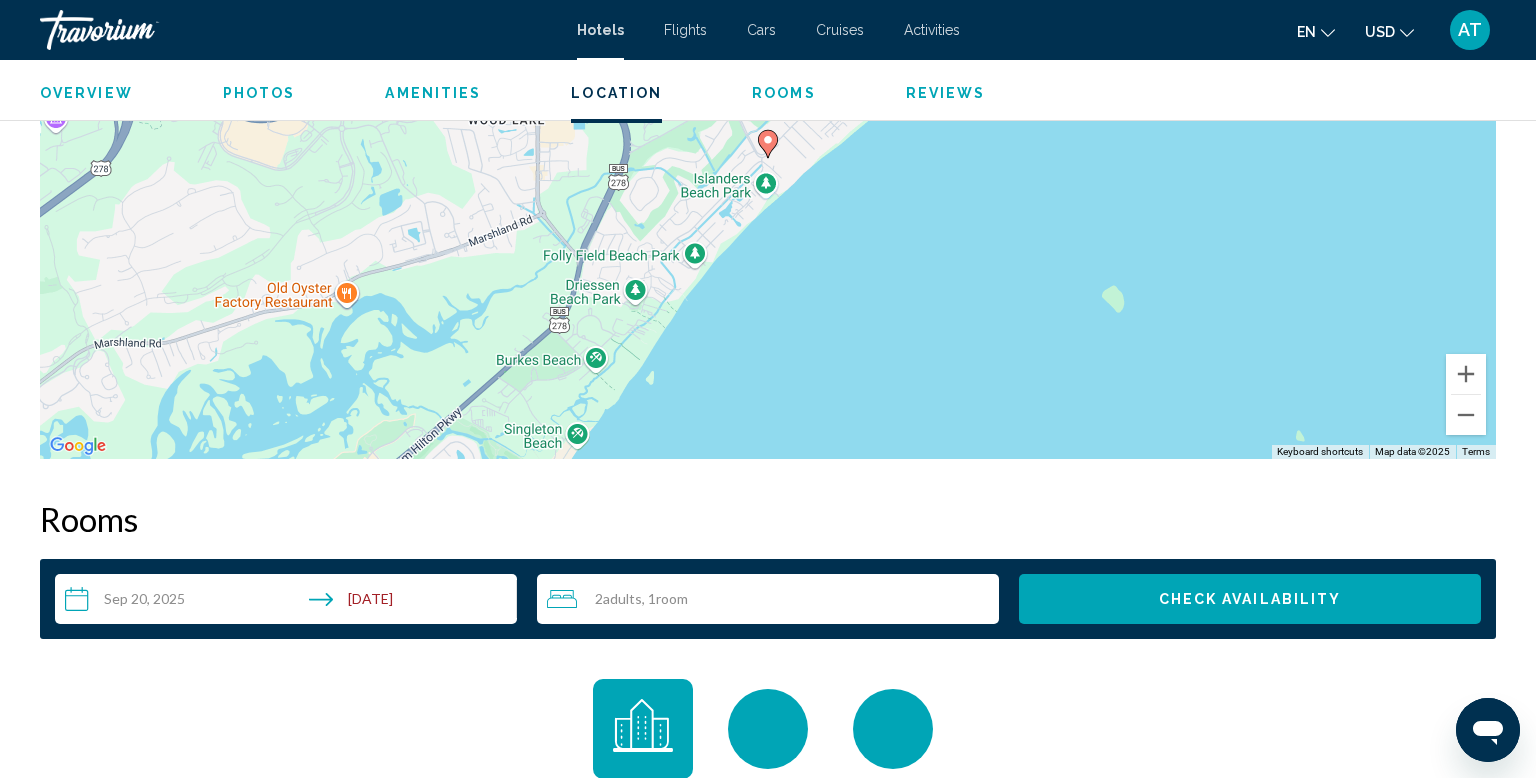 scroll, scrollTop: 2235, scrollLeft: 0, axis: vertical 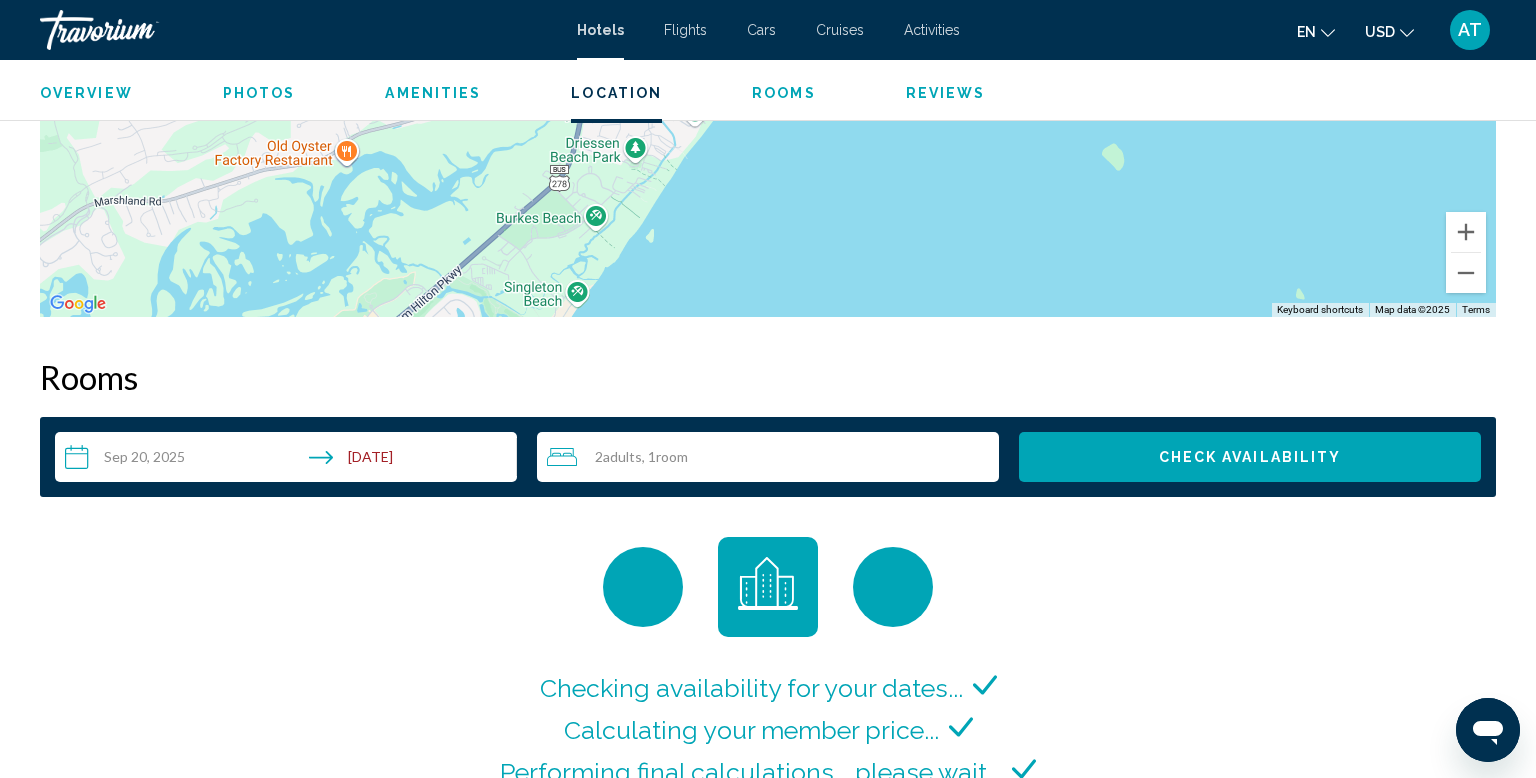 click on "Check Availability" at bounding box center [1250, 457] 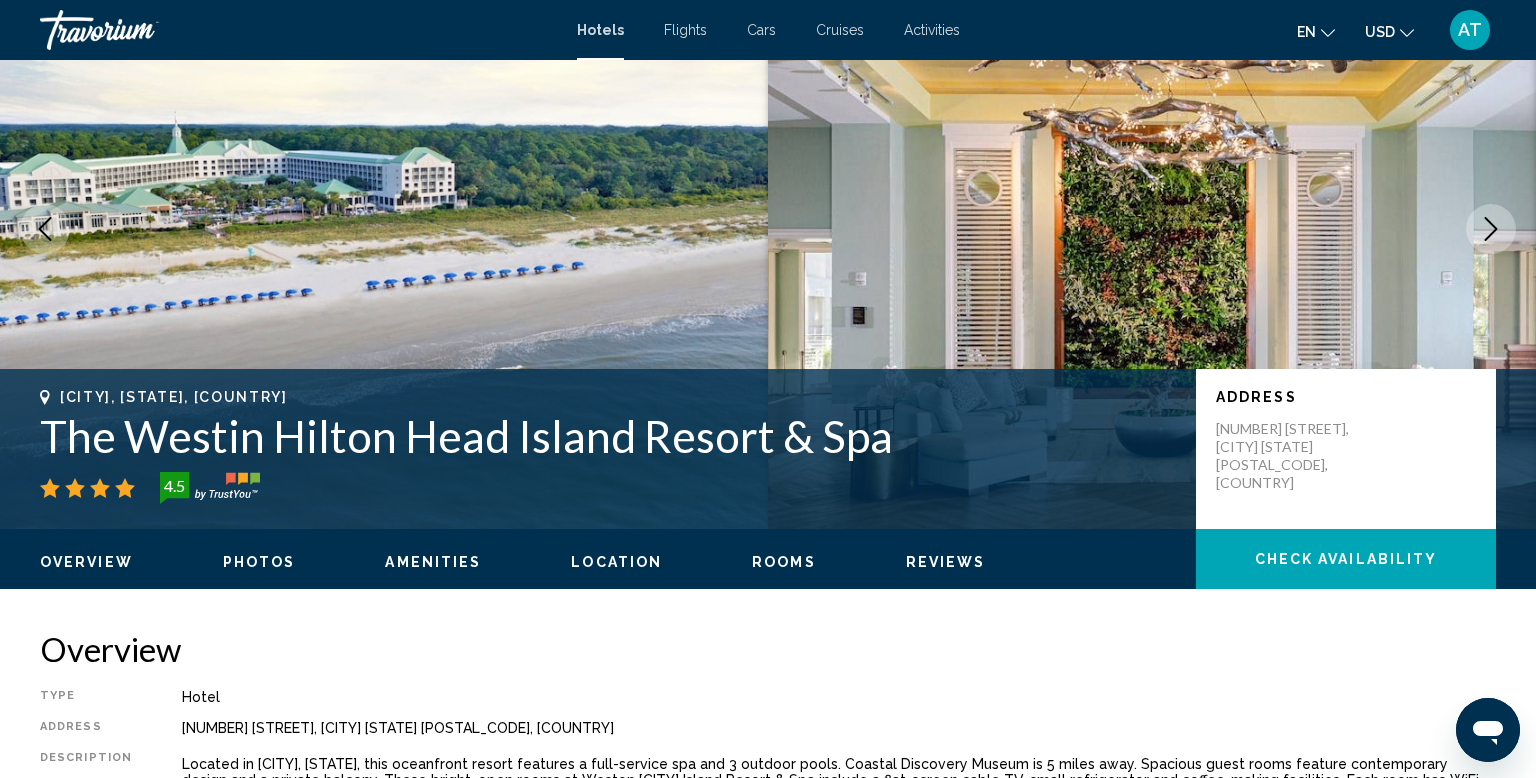 scroll, scrollTop: 68, scrollLeft: 0, axis: vertical 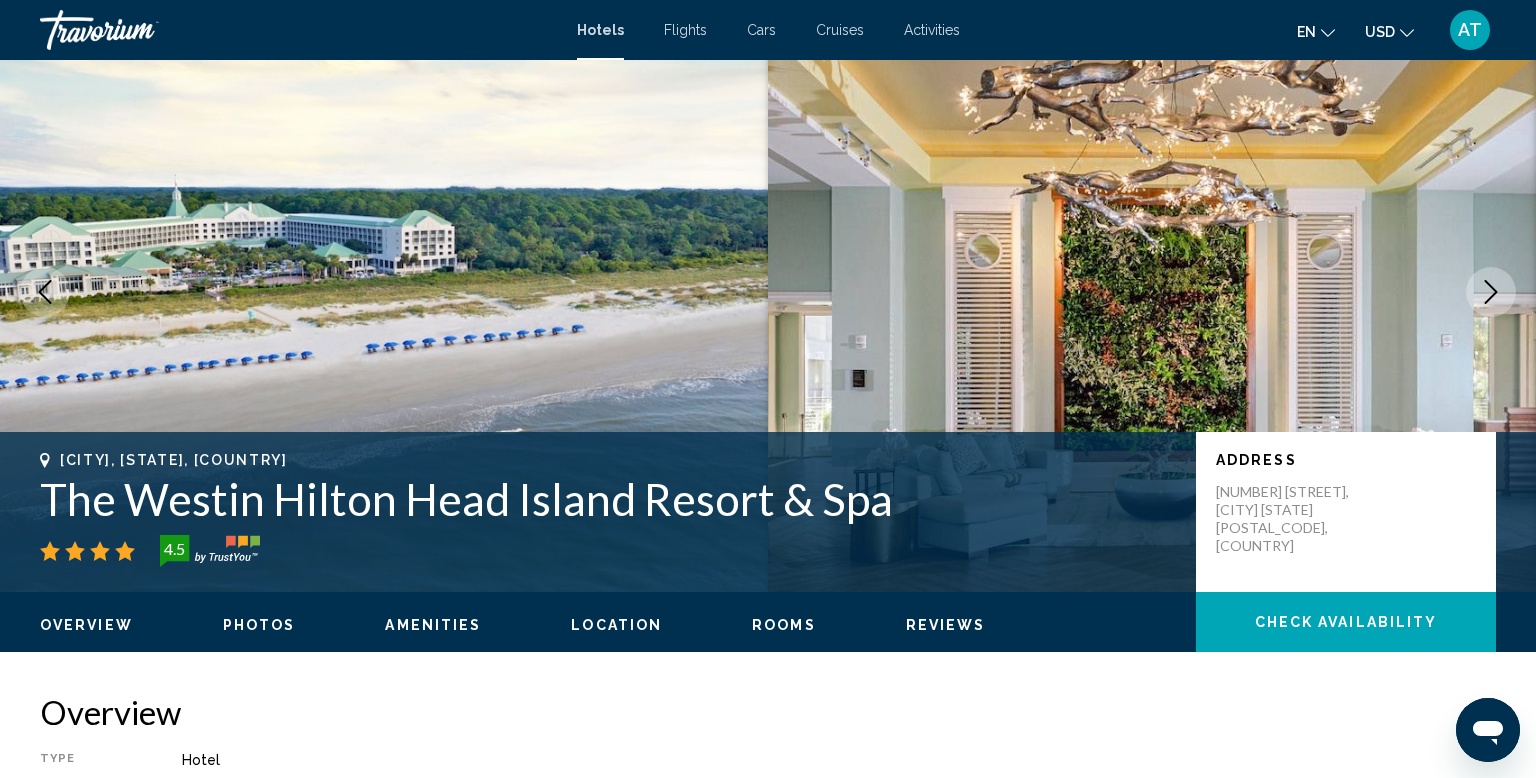 click on "Check Availability" 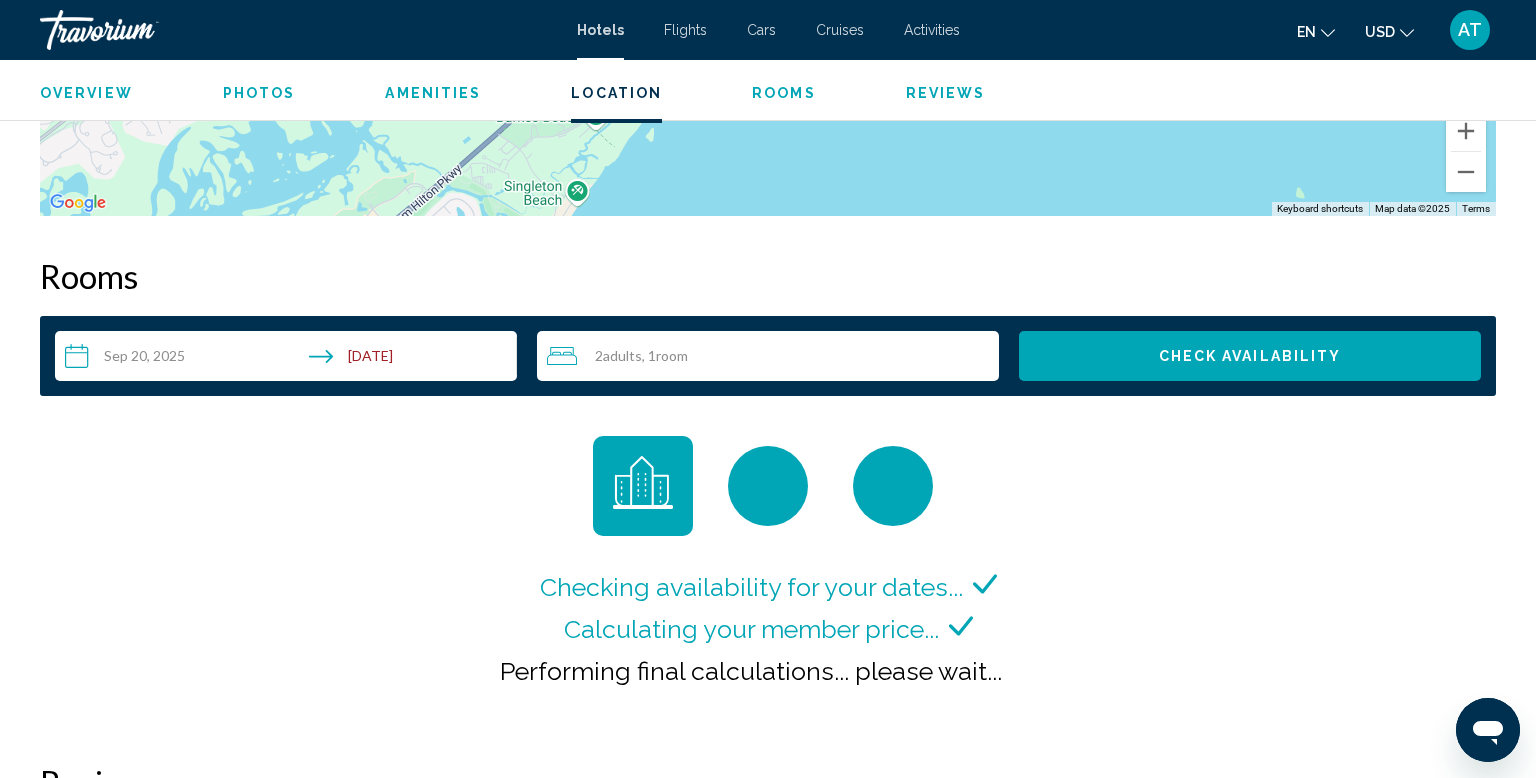 scroll, scrollTop: 2471, scrollLeft: 0, axis: vertical 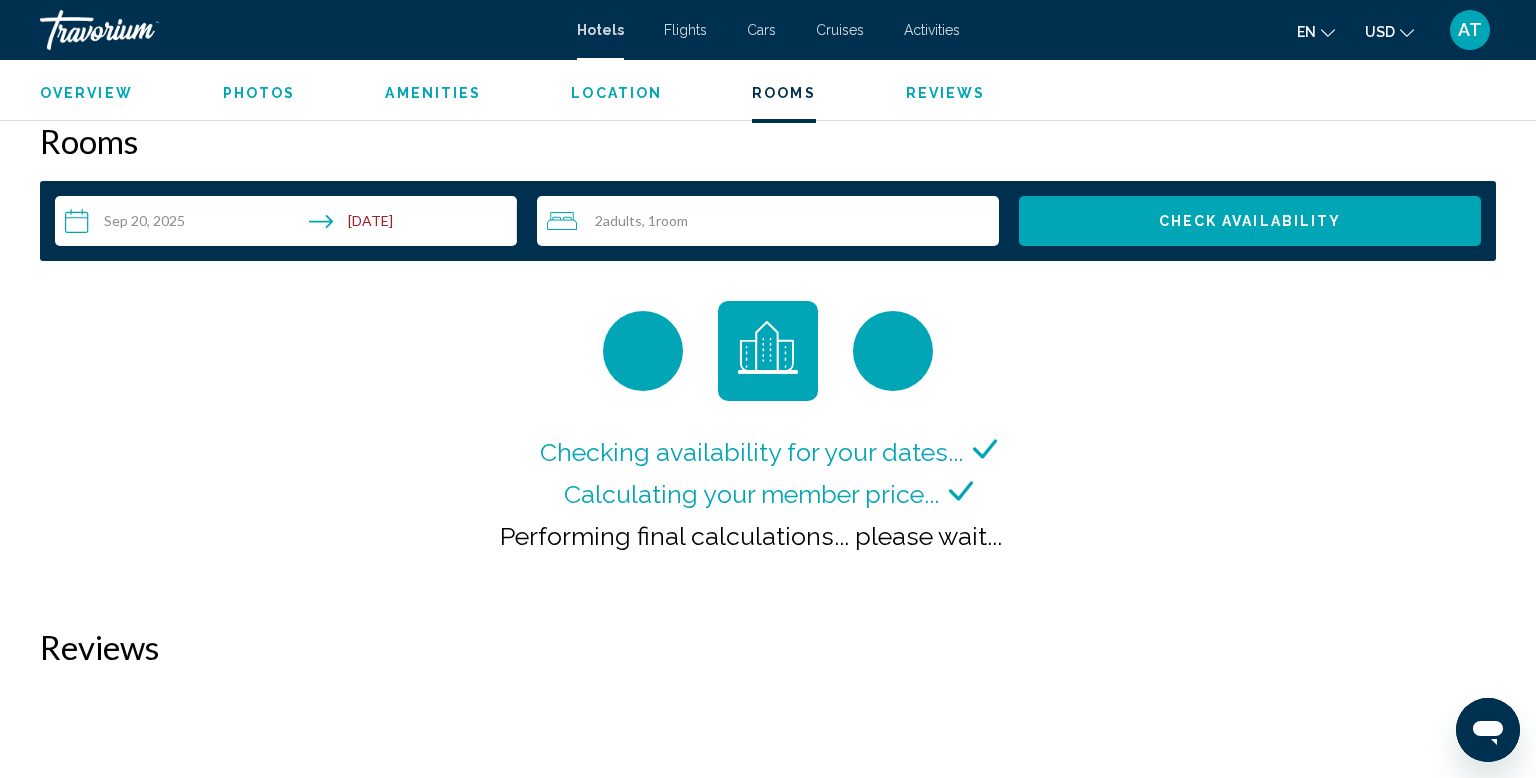 click on "Check Availability" at bounding box center (1250, 222) 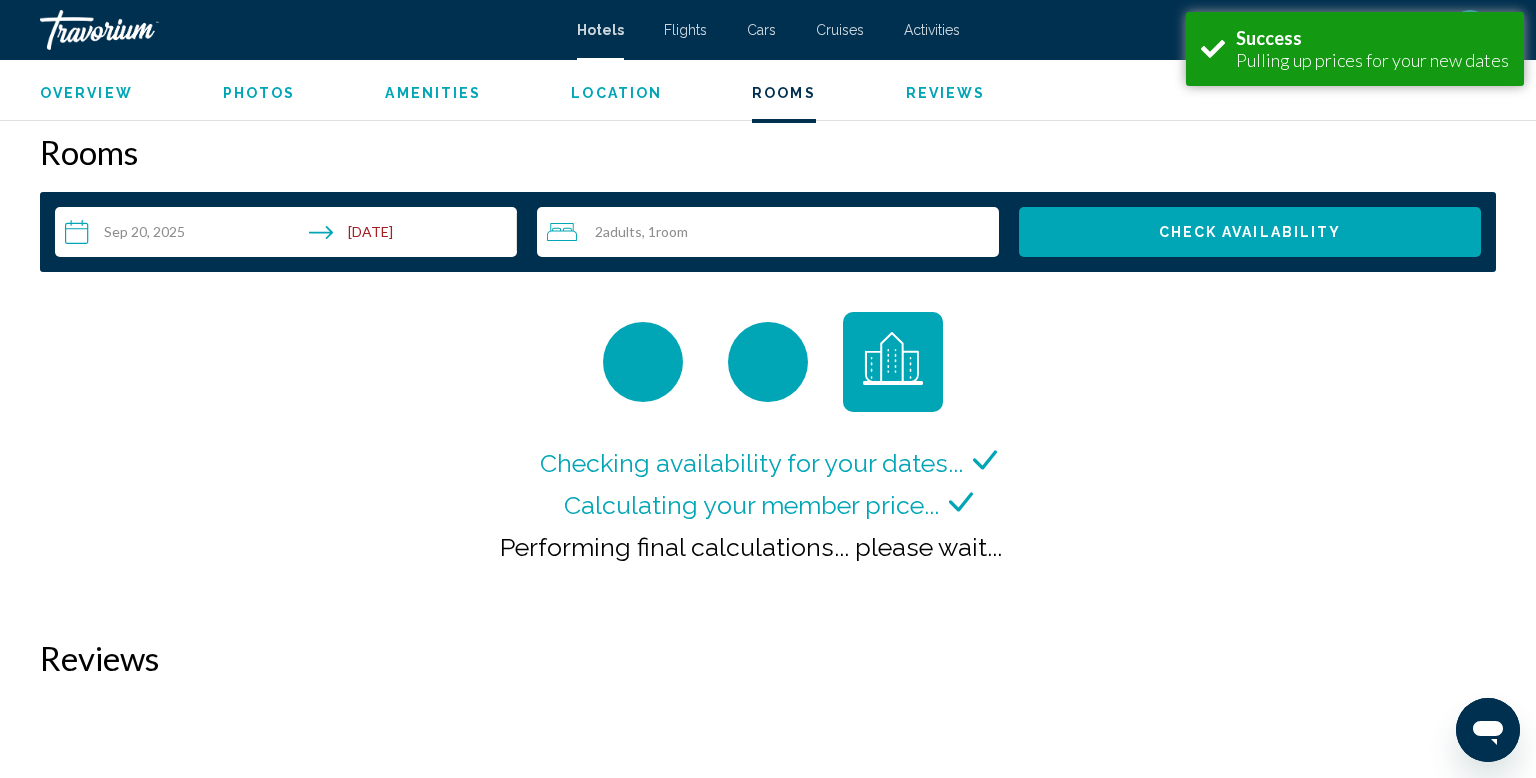 scroll, scrollTop: 2471, scrollLeft: 0, axis: vertical 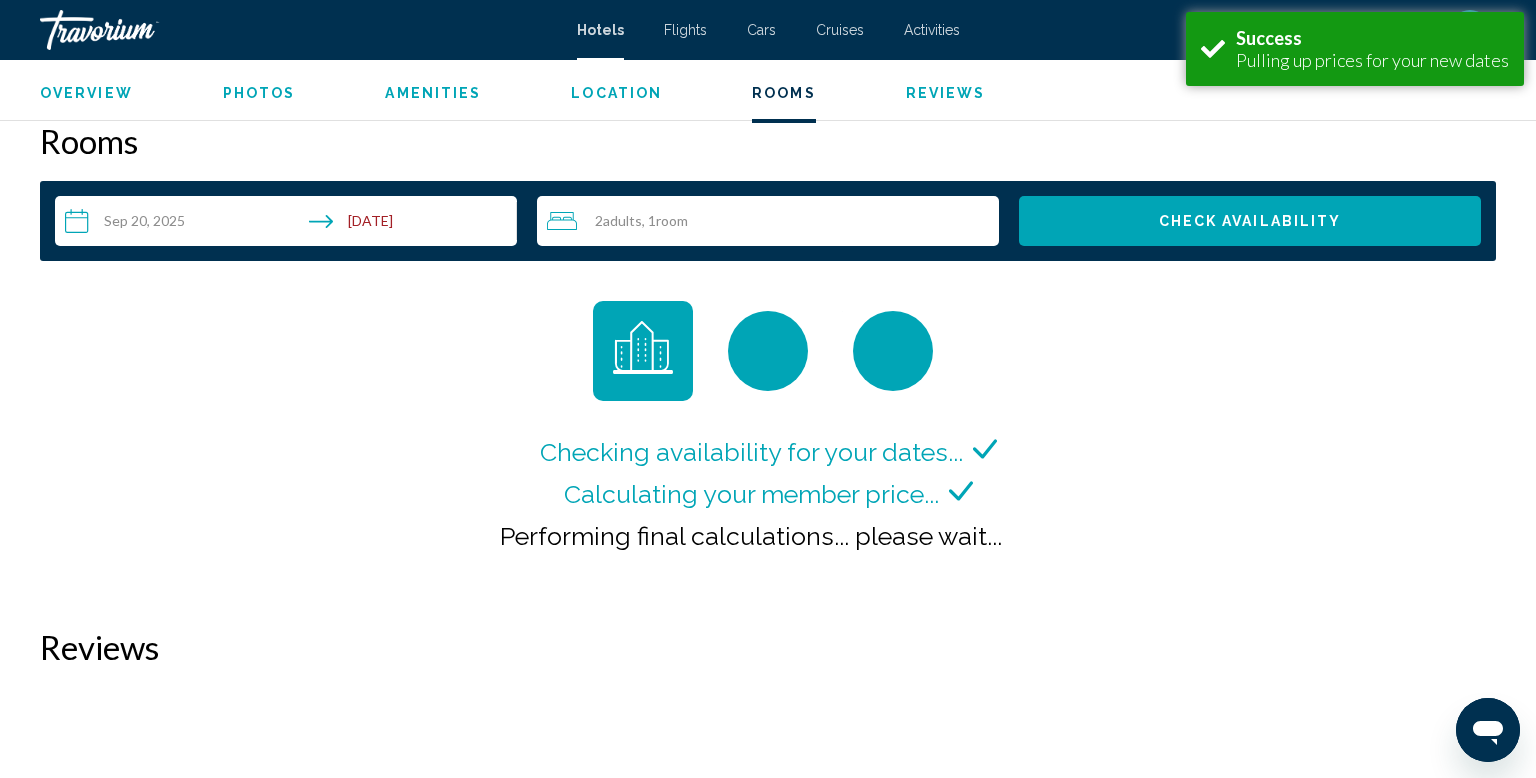 click on "**********" at bounding box center [290, 224] 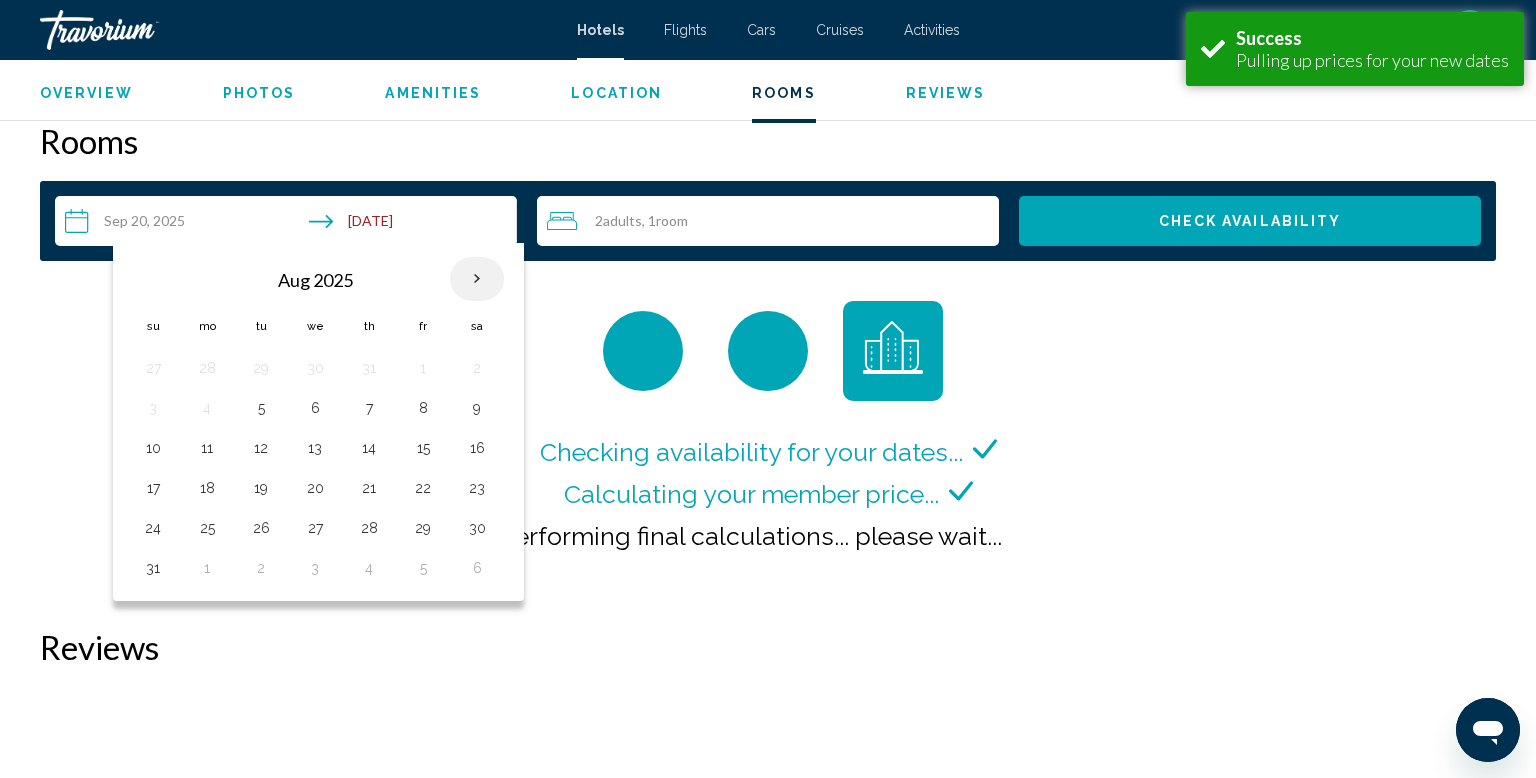 click at bounding box center (477, 279) 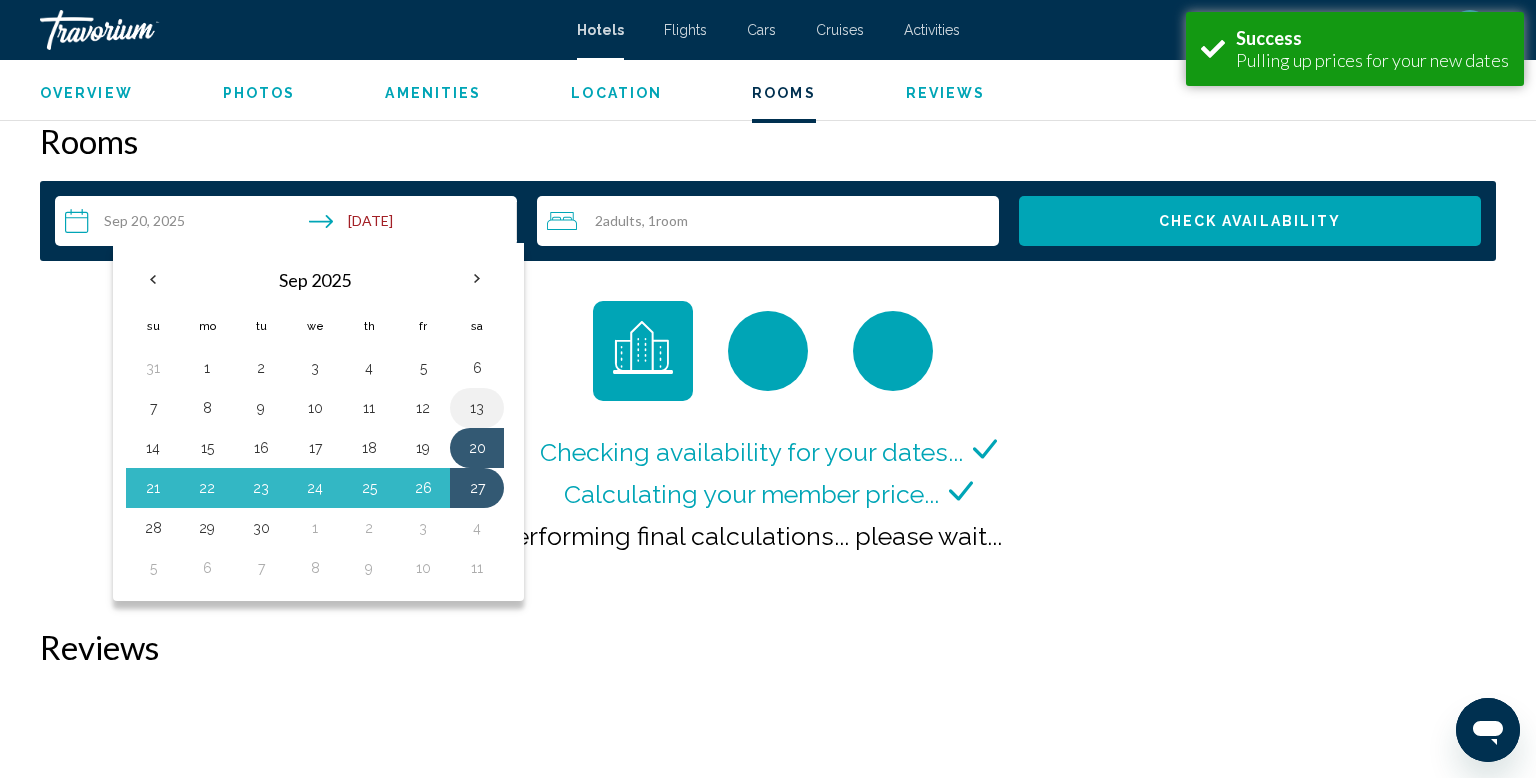 click on "13" at bounding box center (477, 408) 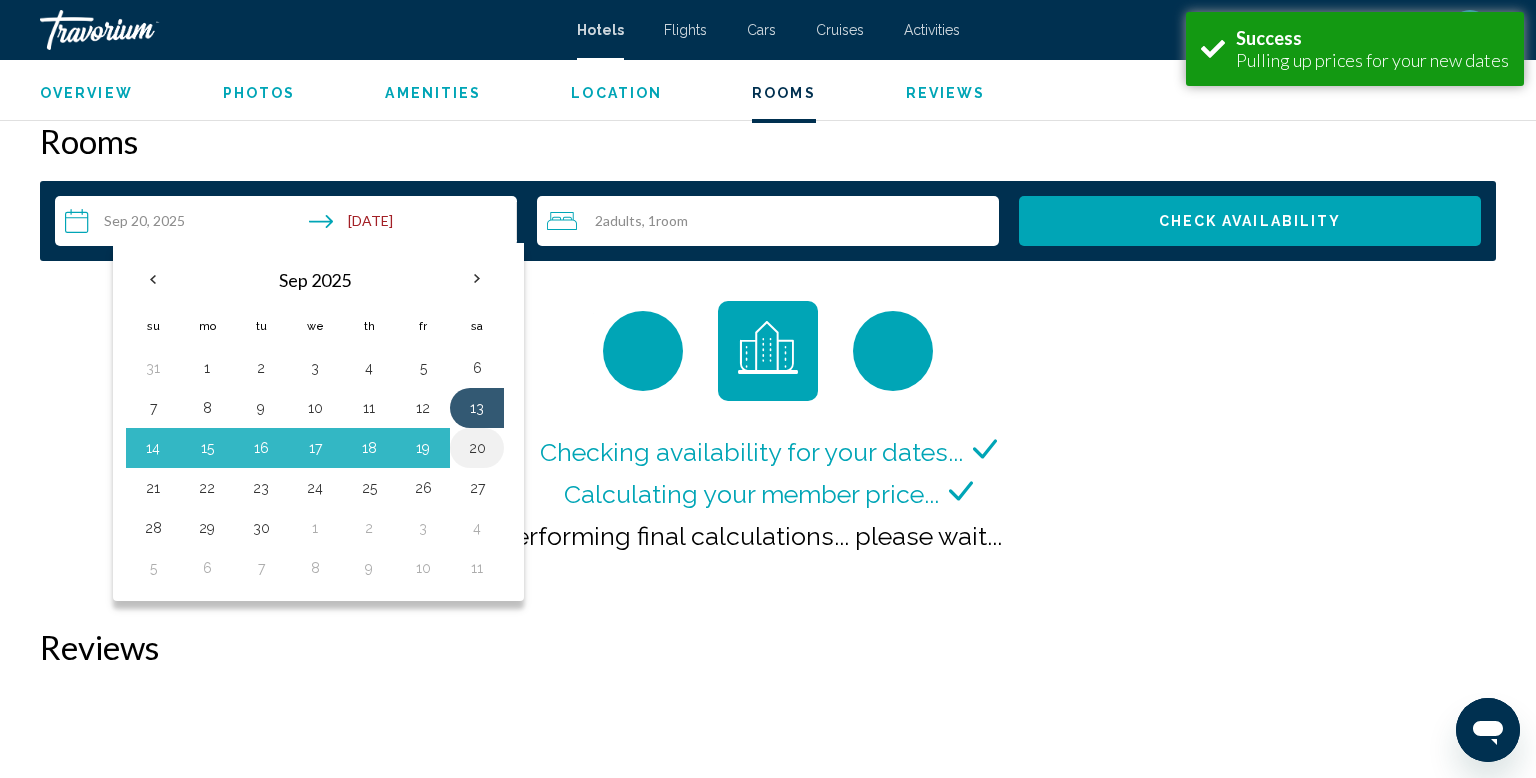 click on "20" at bounding box center (477, 448) 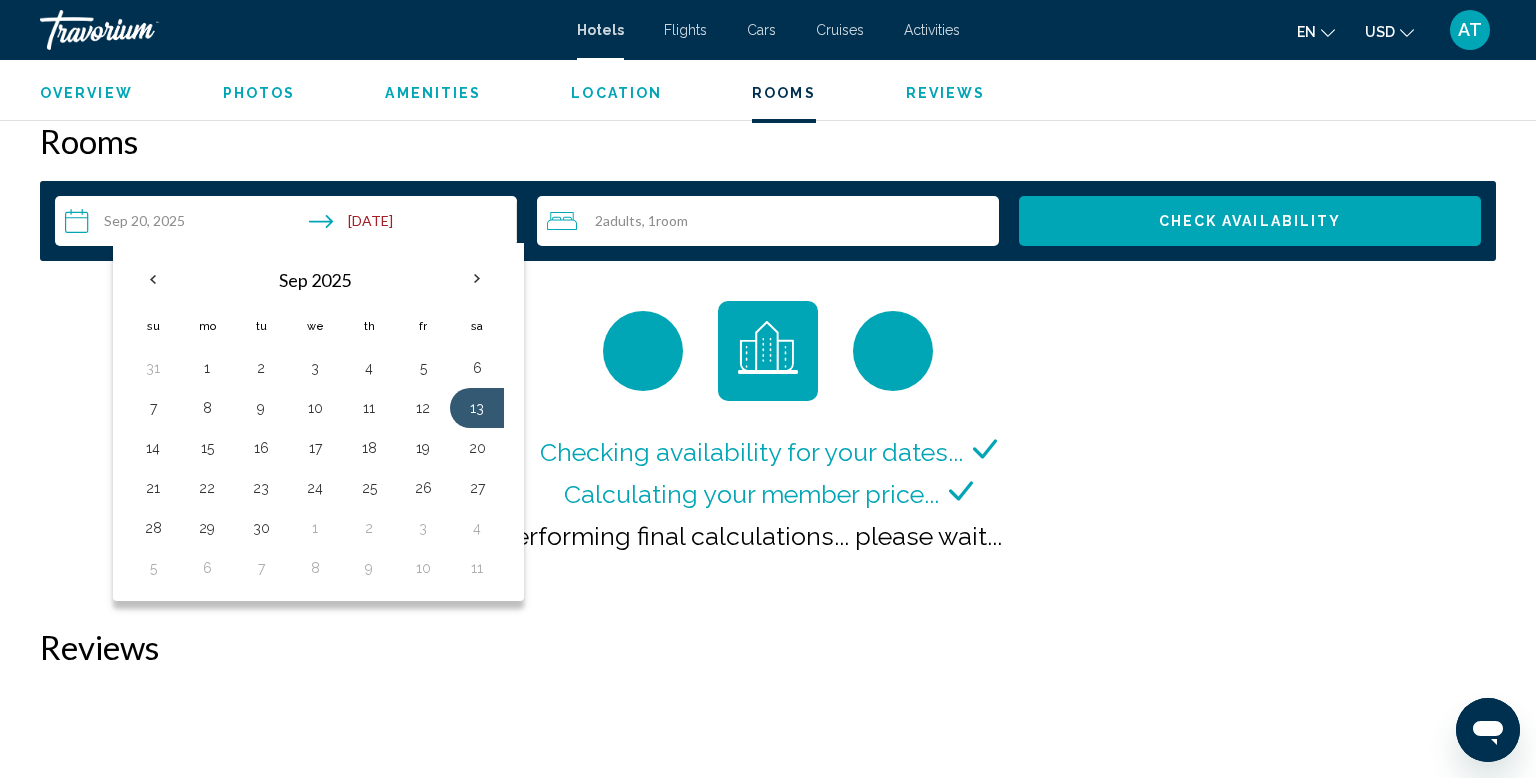 click on "Check Availability" at bounding box center [1250, 222] 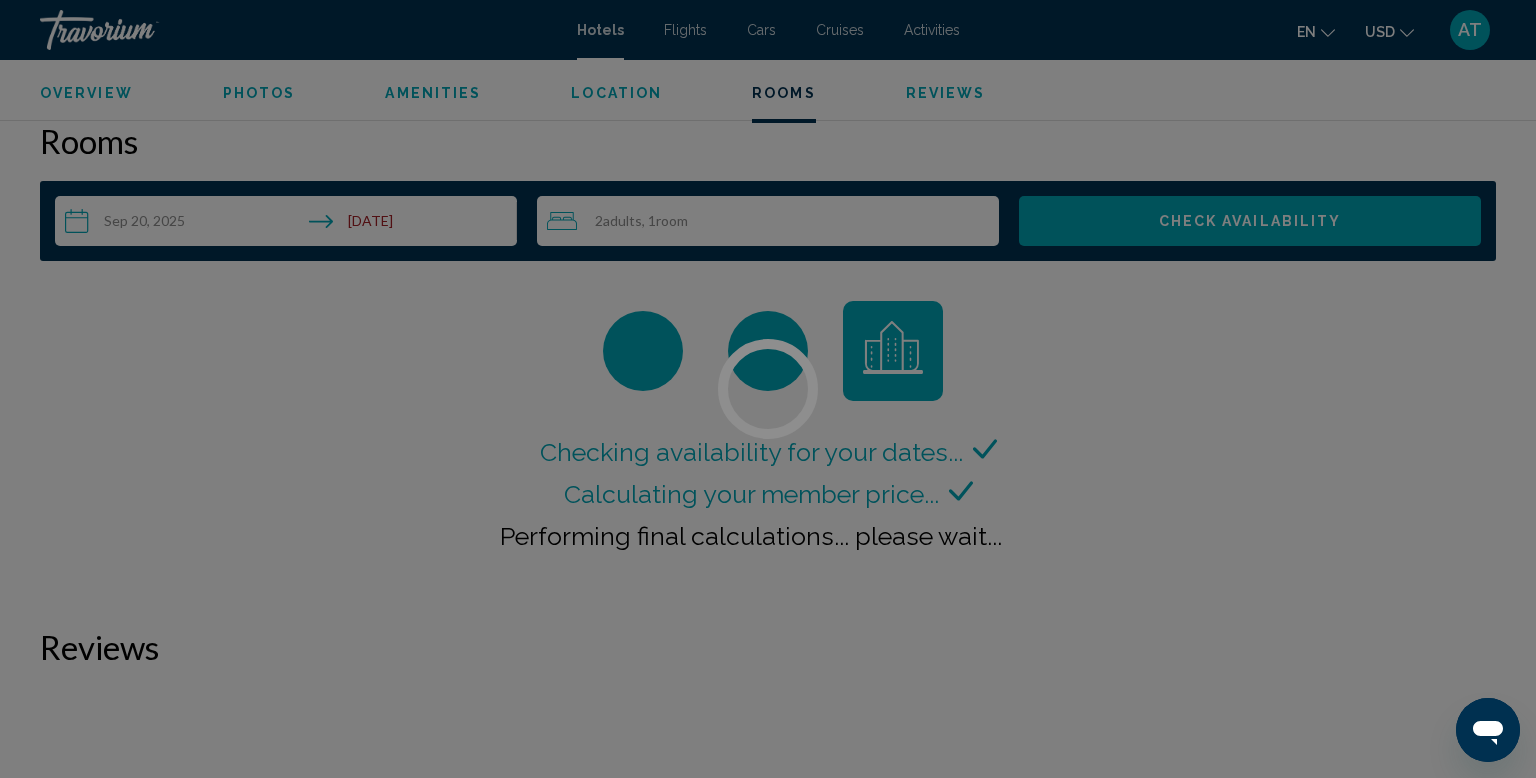 scroll, scrollTop: 2472, scrollLeft: 0, axis: vertical 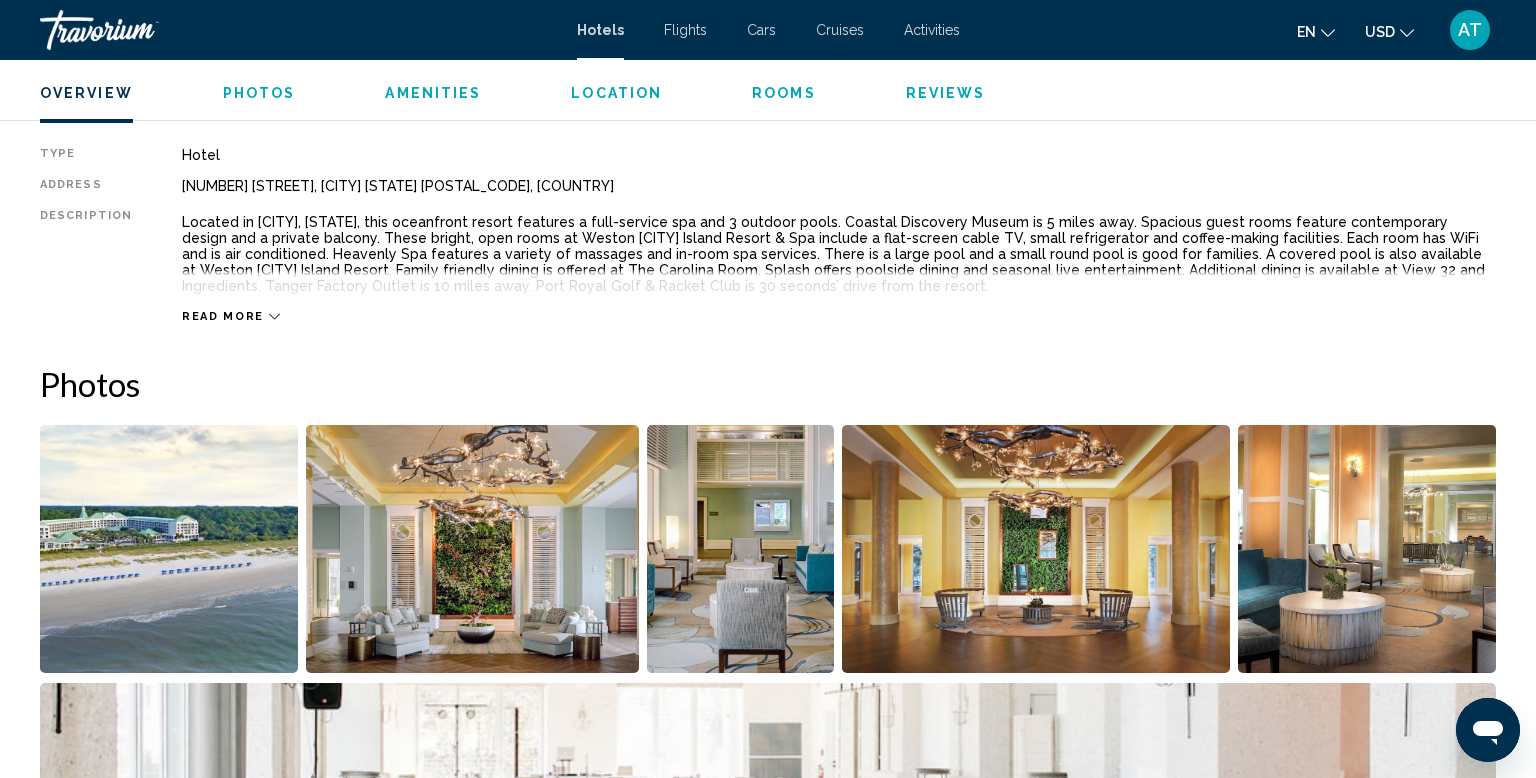 click on "Read more" at bounding box center [223, 316] 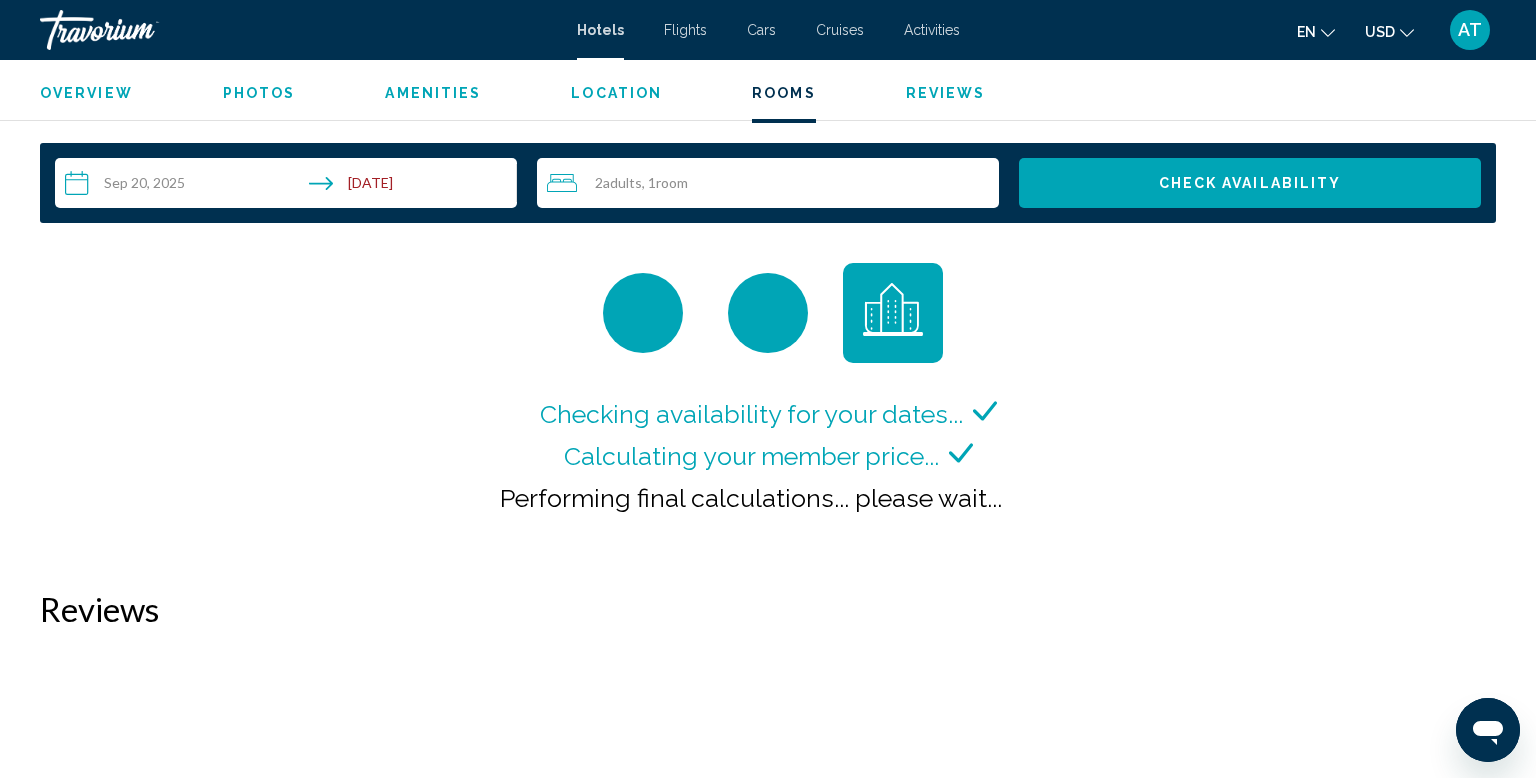 scroll, scrollTop: 2491, scrollLeft: 0, axis: vertical 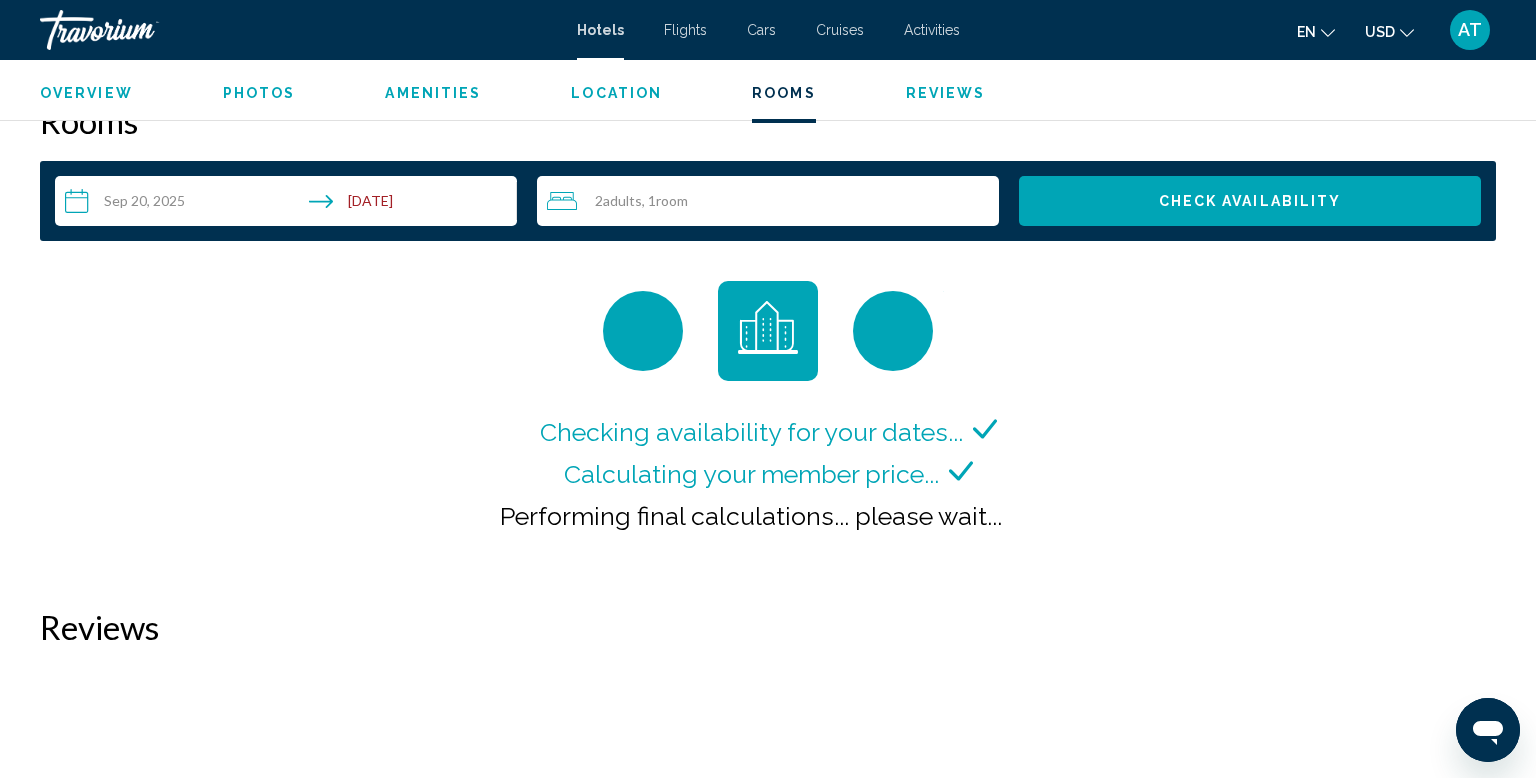 click on "**********" at bounding box center [290, 204] 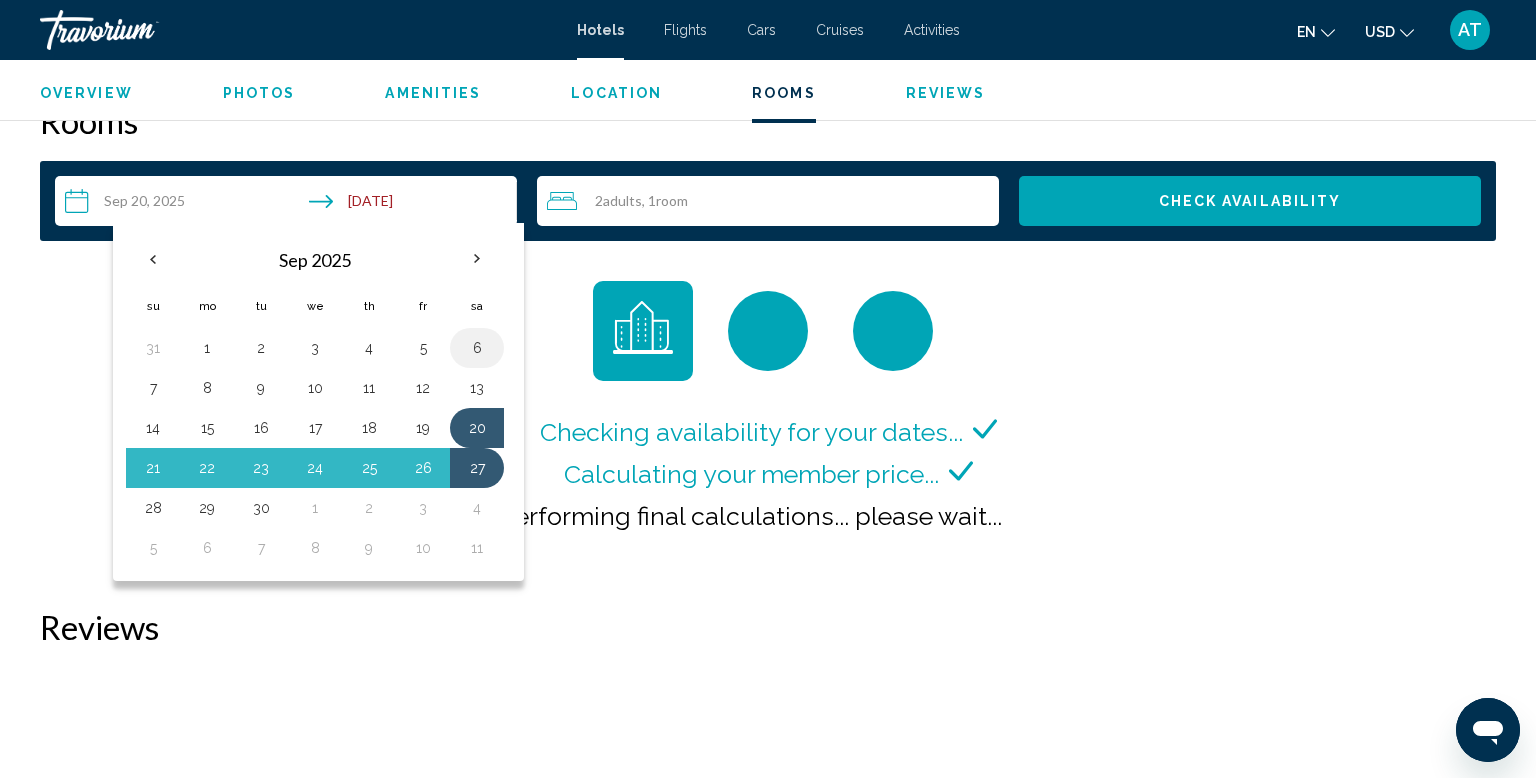 click on "6" at bounding box center (477, 348) 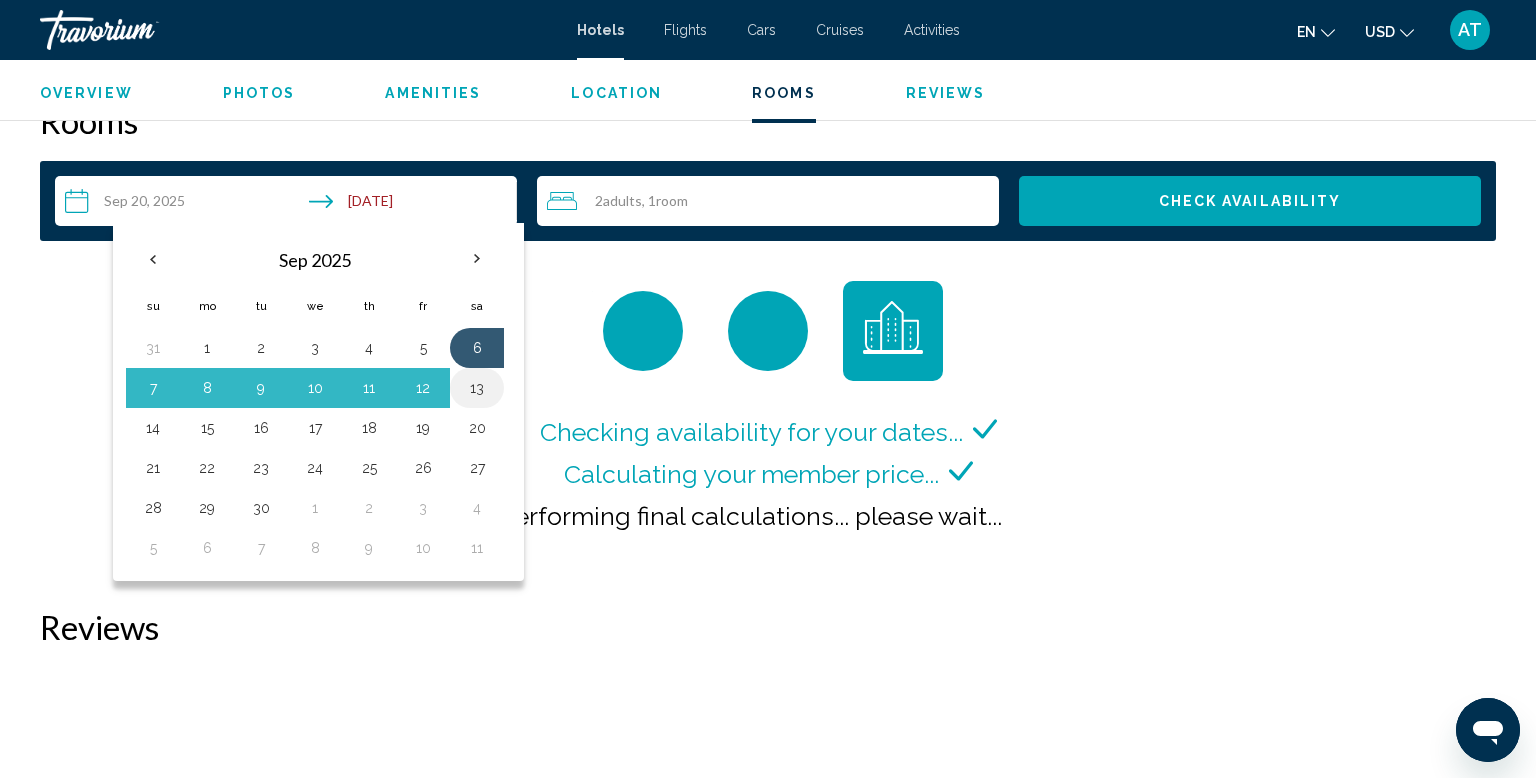 click on "13" at bounding box center (477, 388) 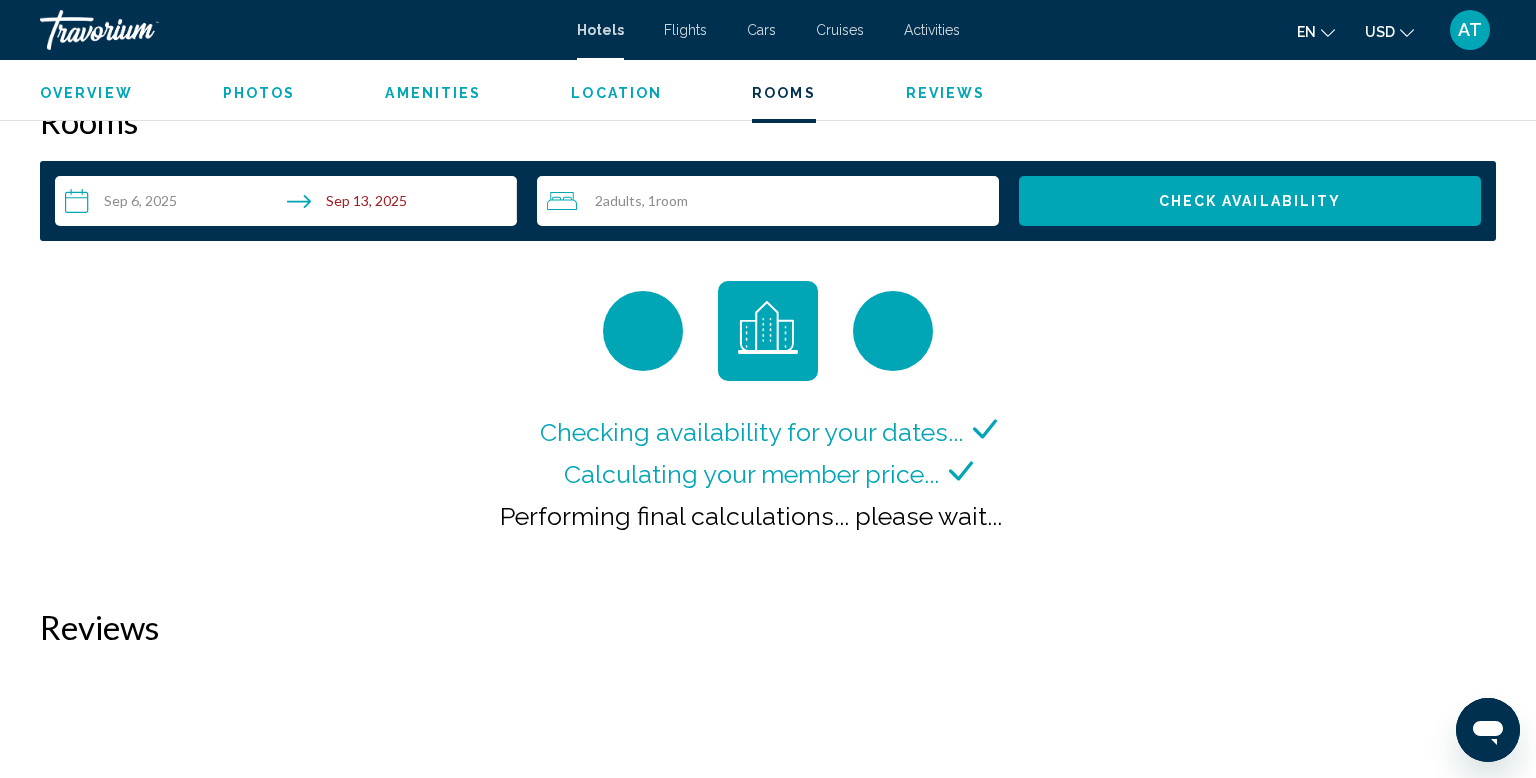 click on "**********" at bounding box center (290, 204) 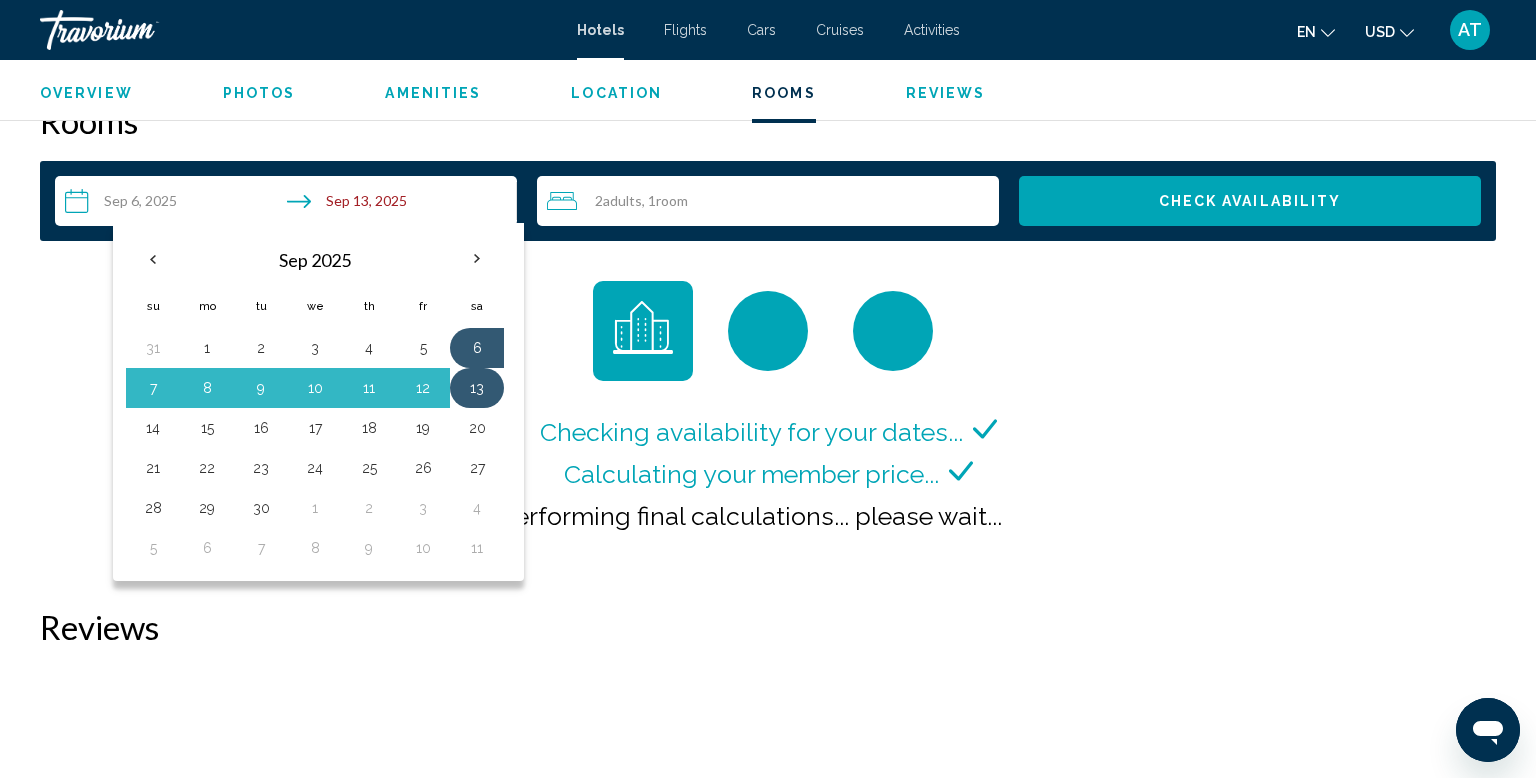 click on "13" at bounding box center (477, 388) 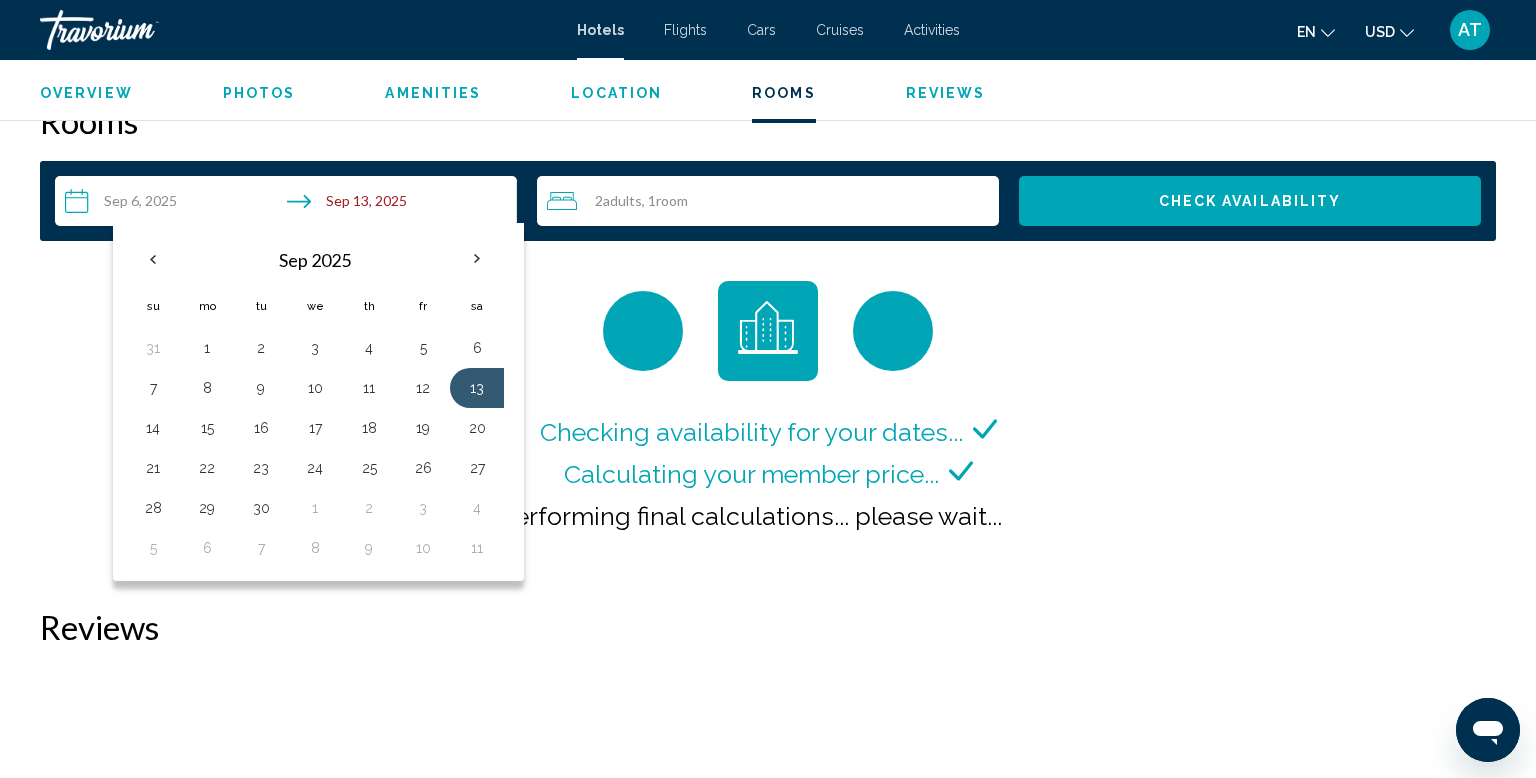 click on "2  Adult Adults , 1  Room rooms" at bounding box center (773, 201) 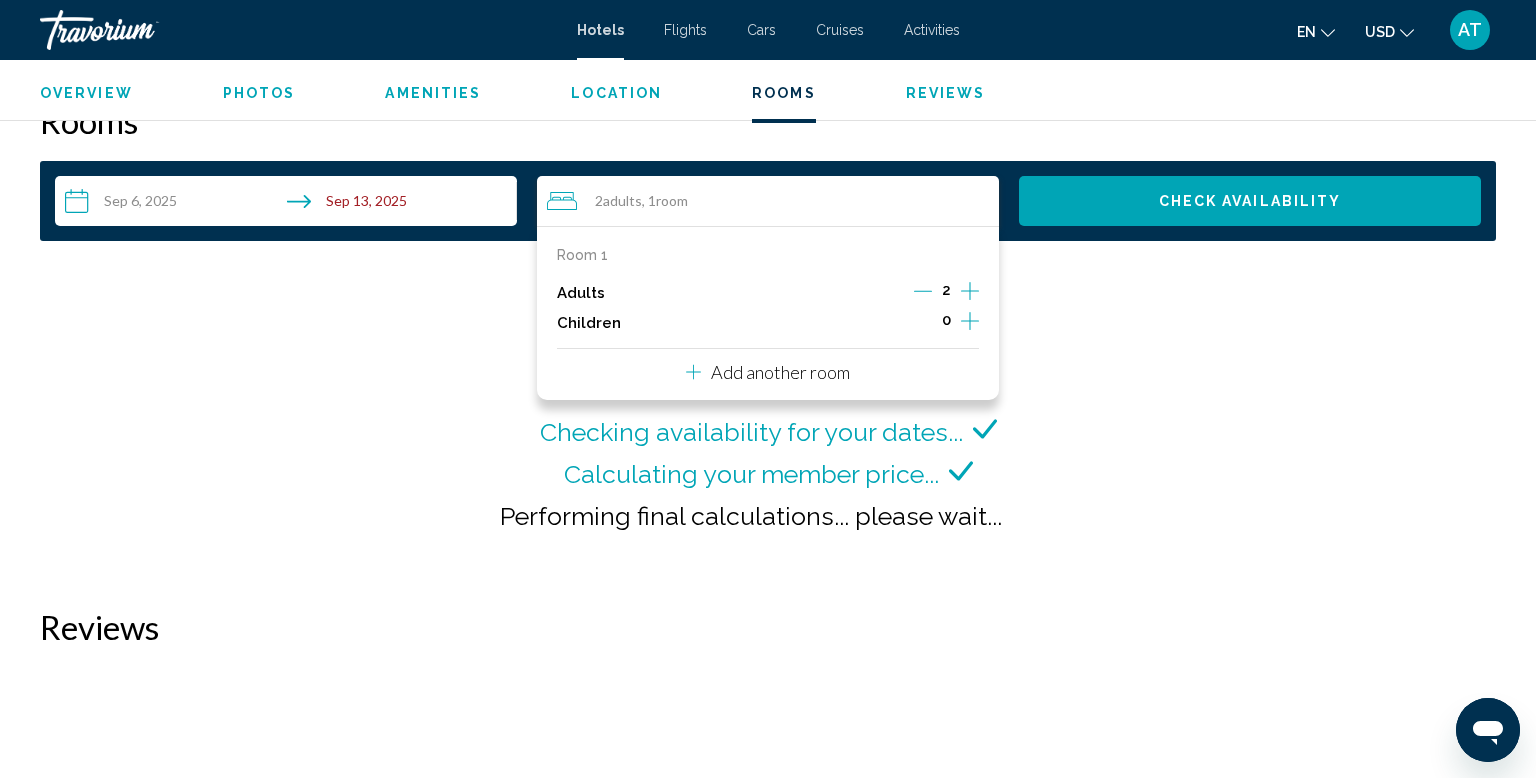 click 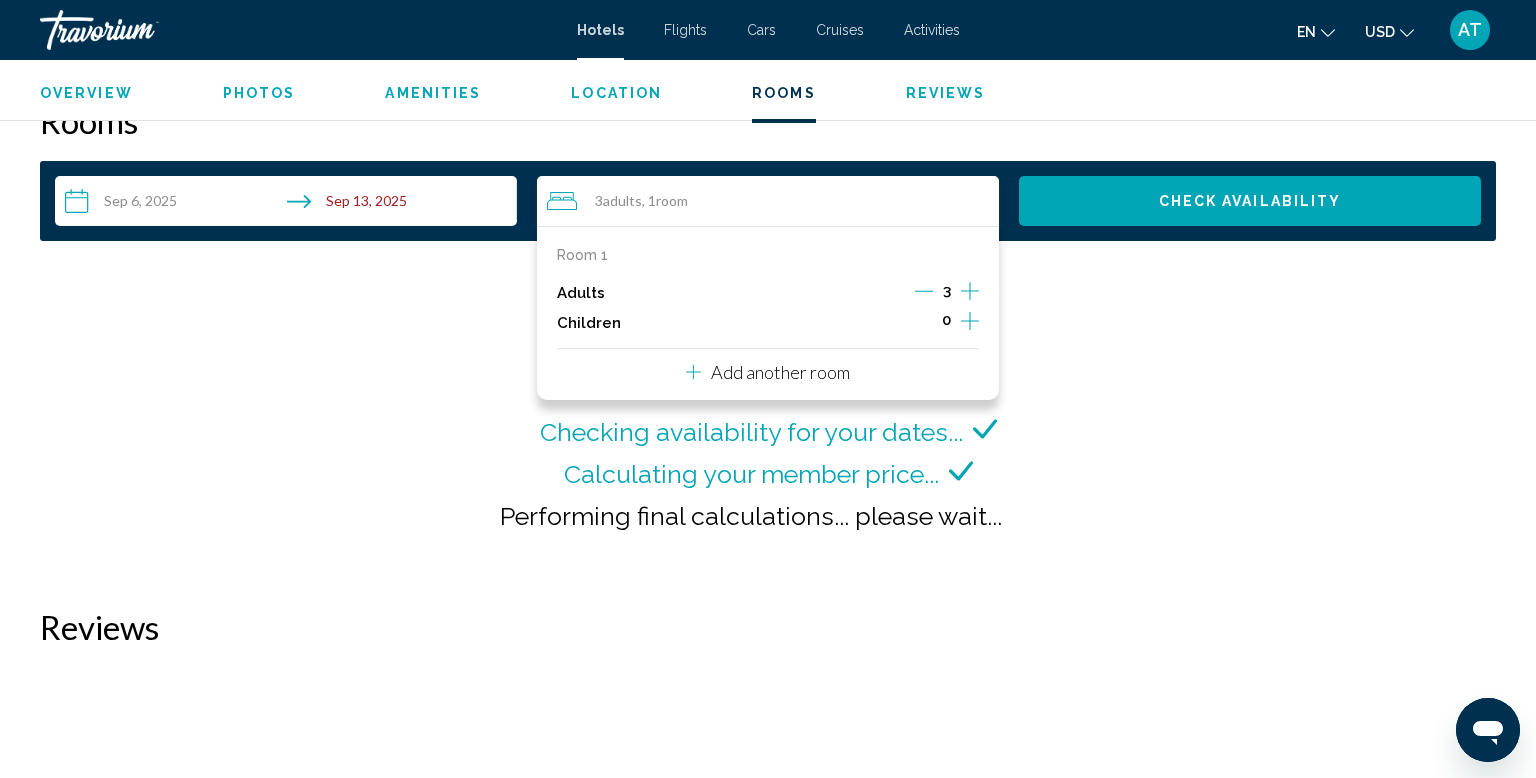 click 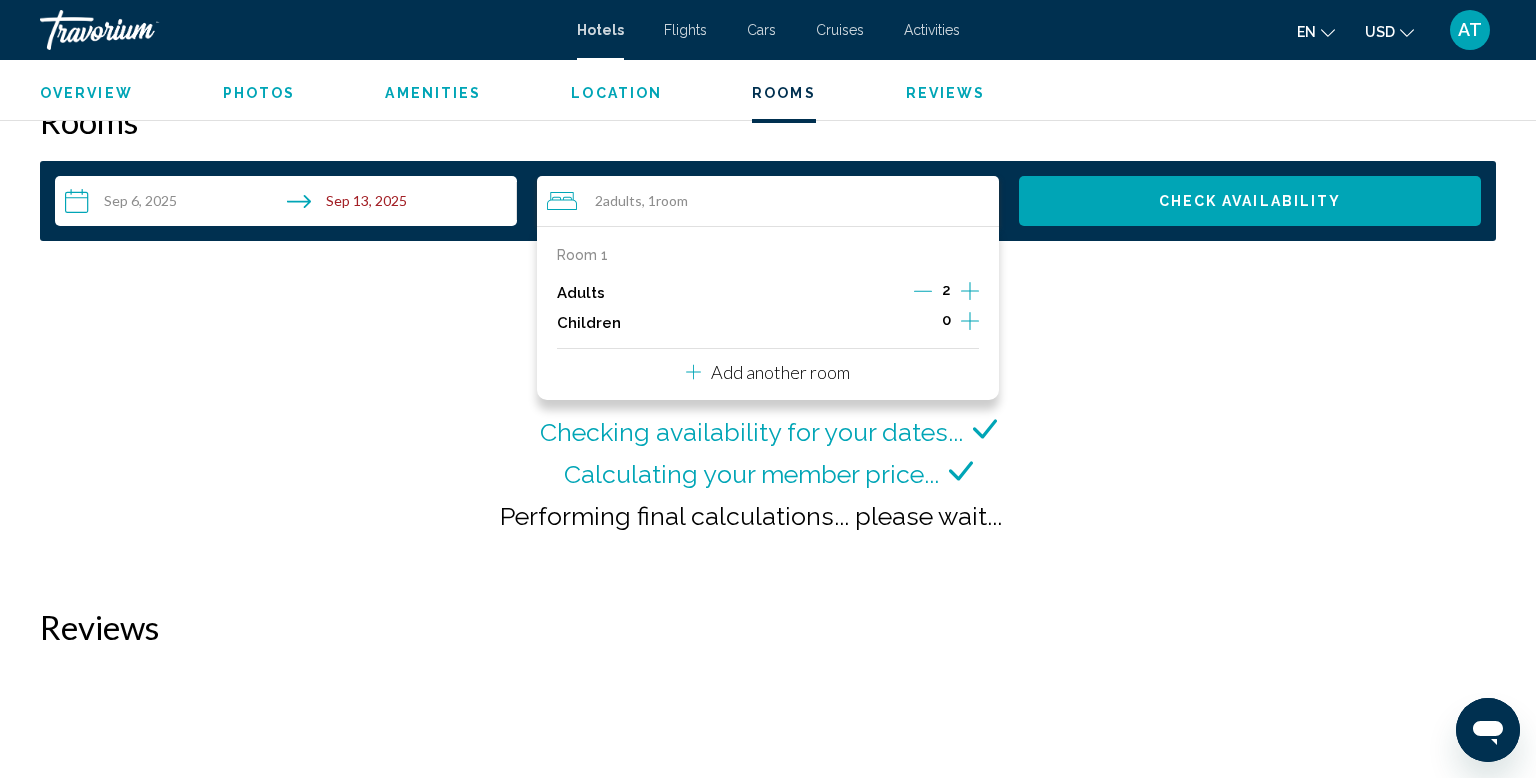 click on "Room 1 Adults
2
Children
0
Add another room" at bounding box center (768, 313) 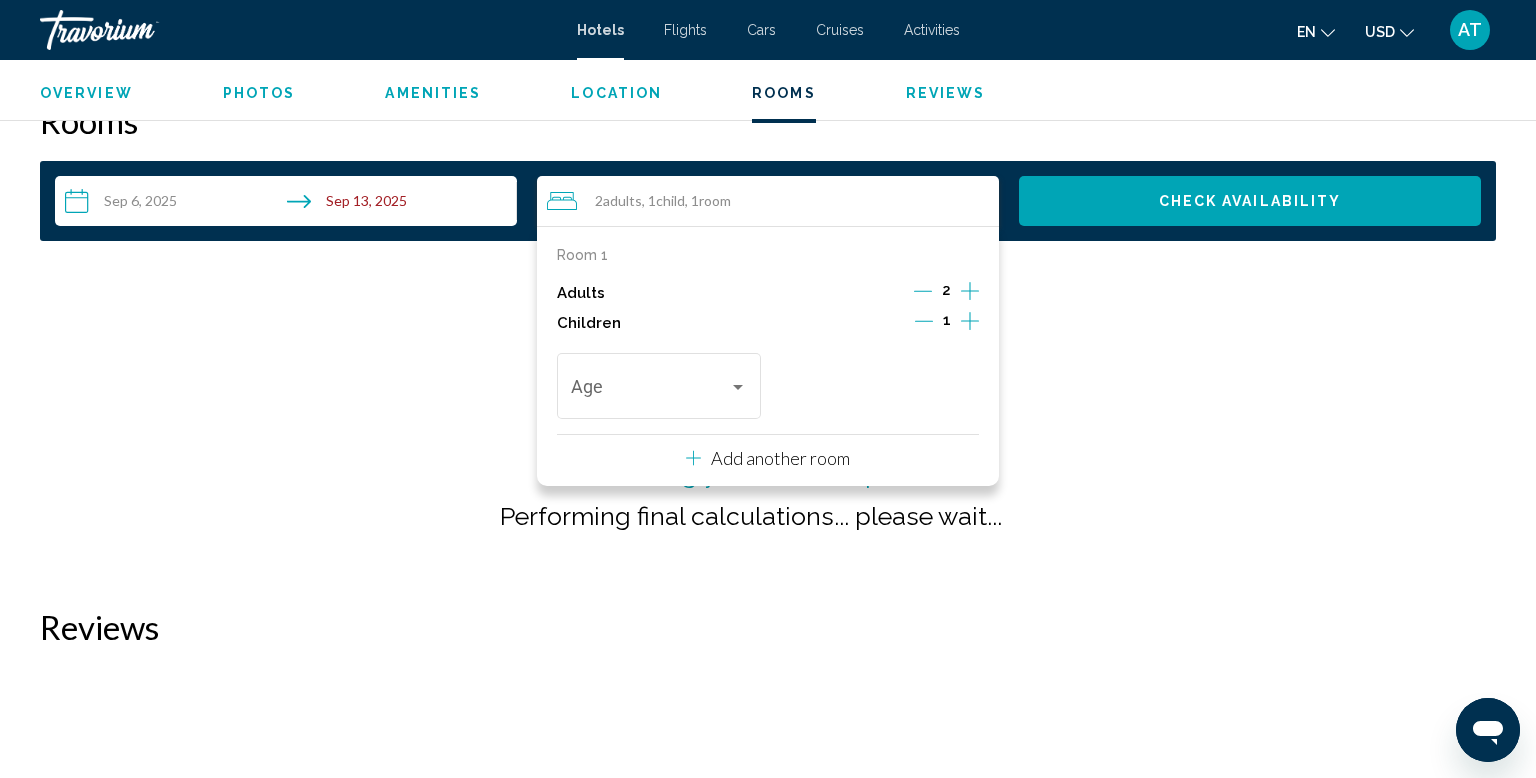 click on "Checking availability for your dates...
Calculating your member price...
Performing final calculations... please wait..." at bounding box center (768, 424) 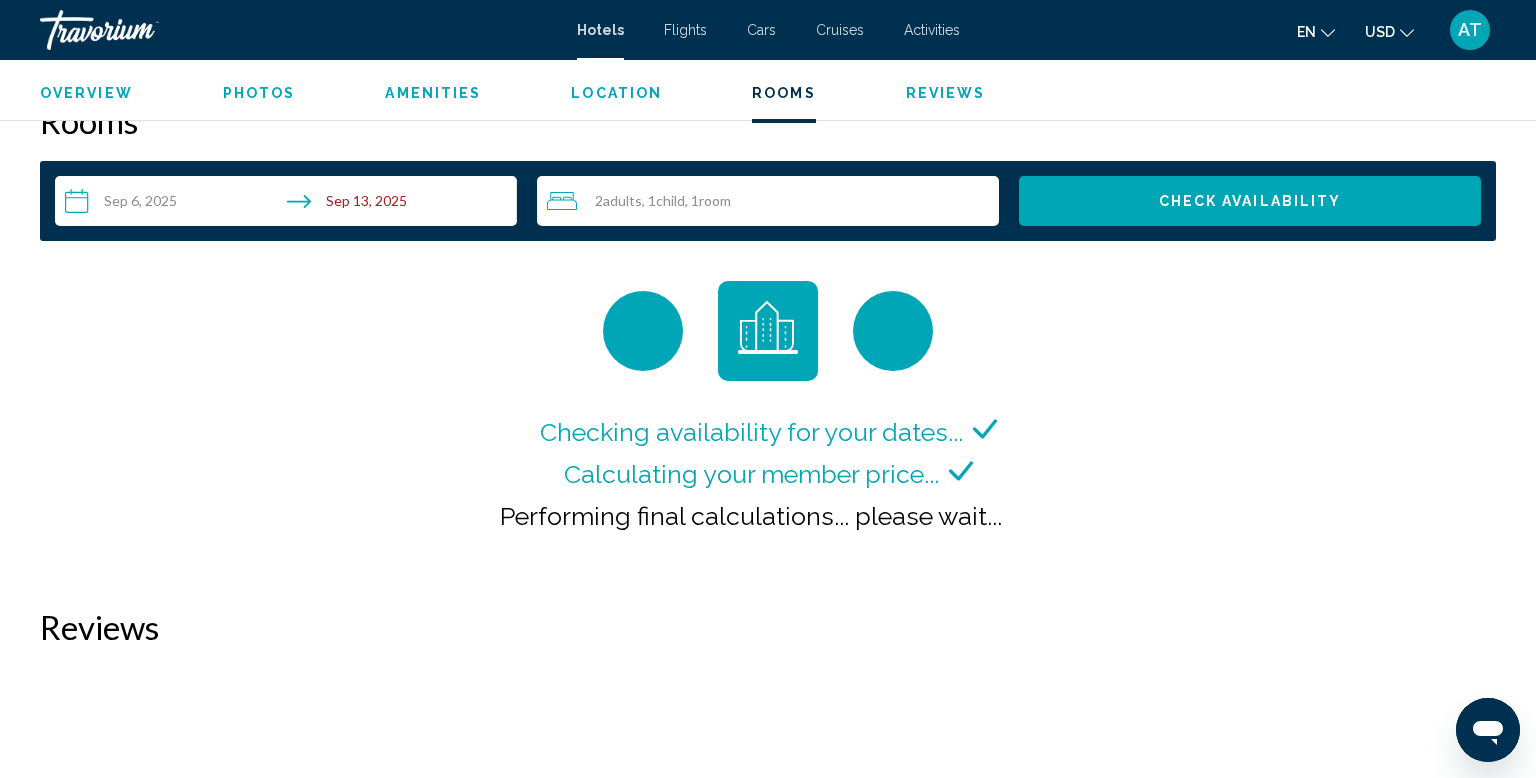 click on "Check Availability" at bounding box center (1250, 201) 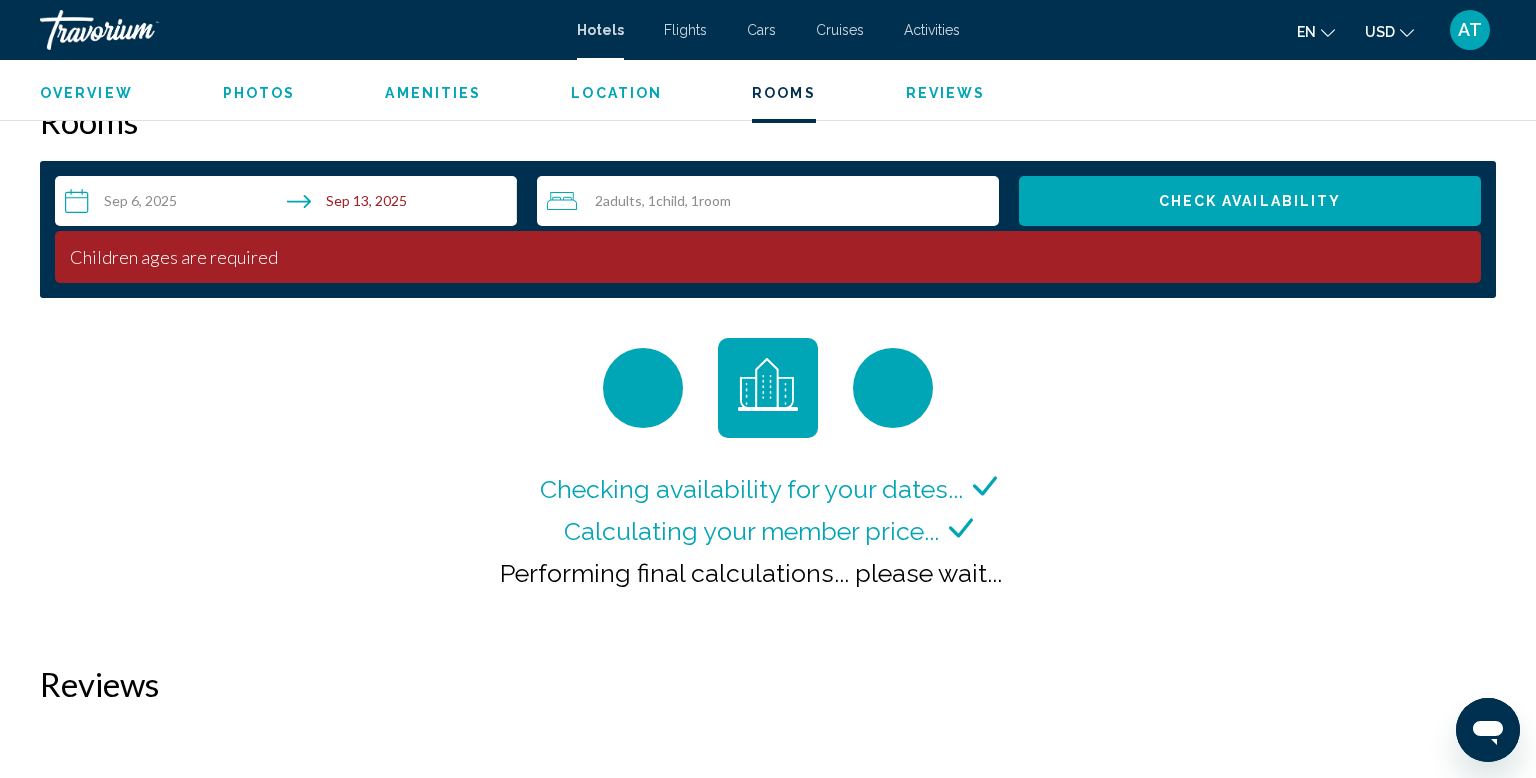 click on "2  Adult Adults , 1  Child Children , 1  Room rooms" at bounding box center (773, 201) 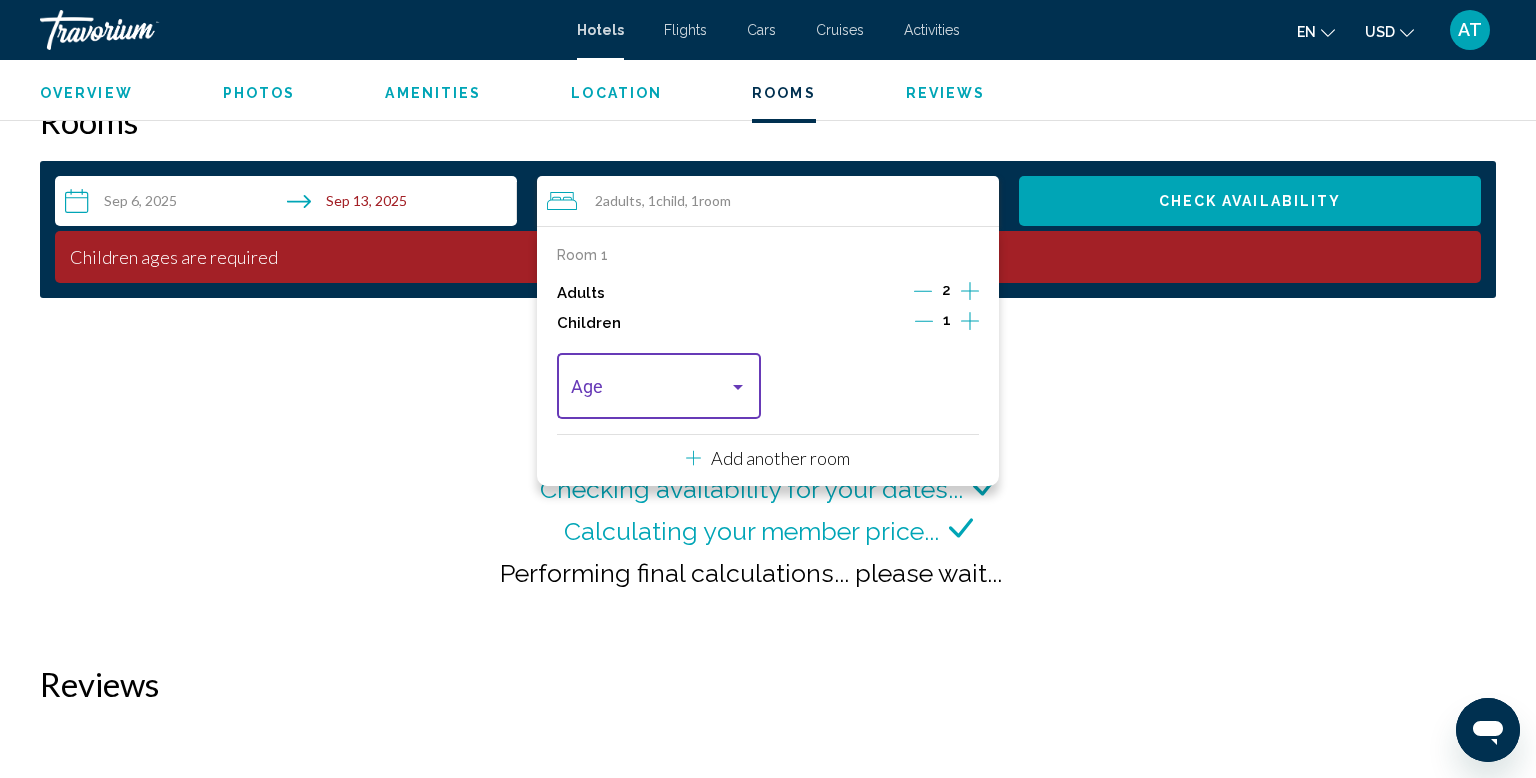 click at bounding box center (650, 391) 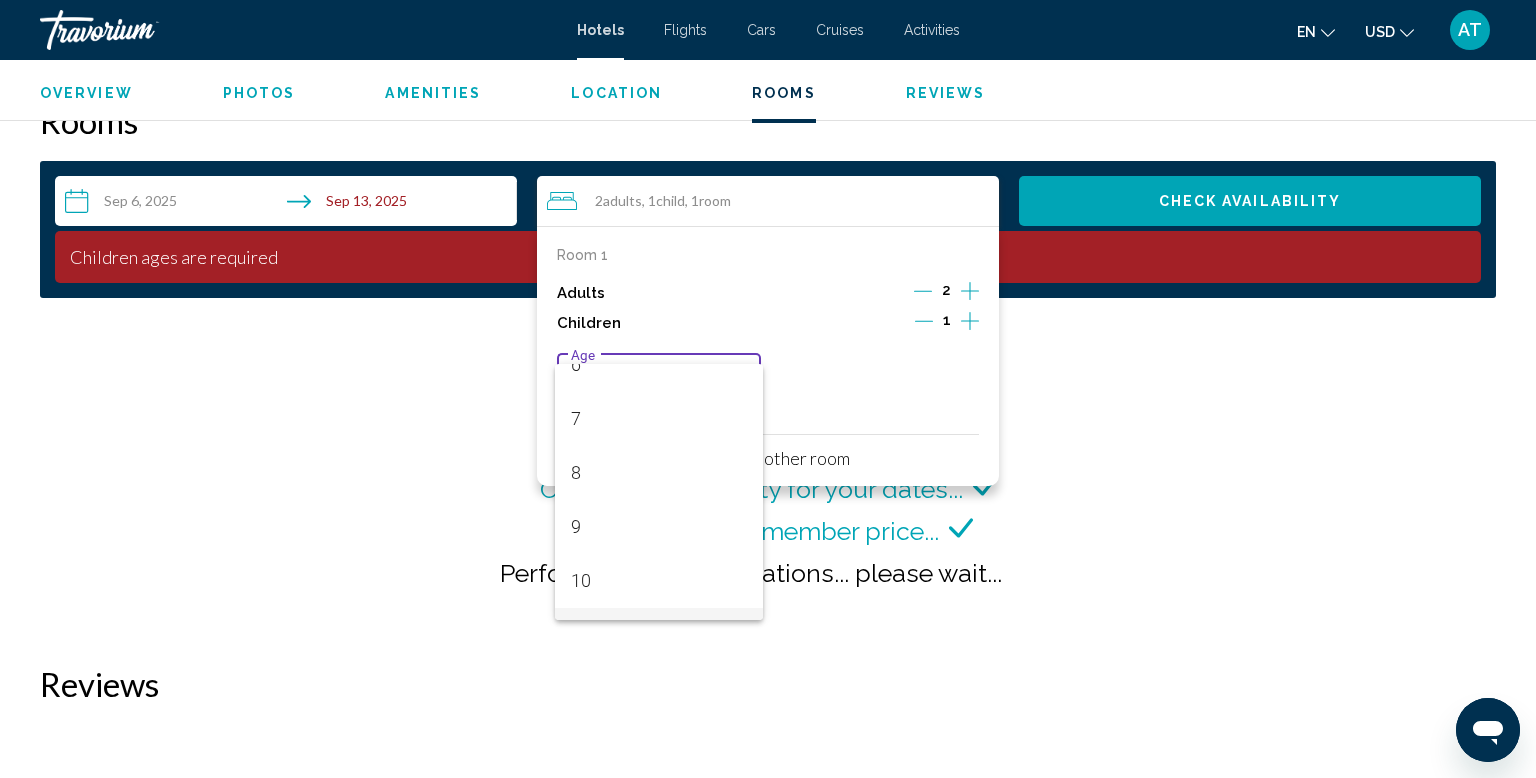 scroll, scrollTop: 374, scrollLeft: 0, axis: vertical 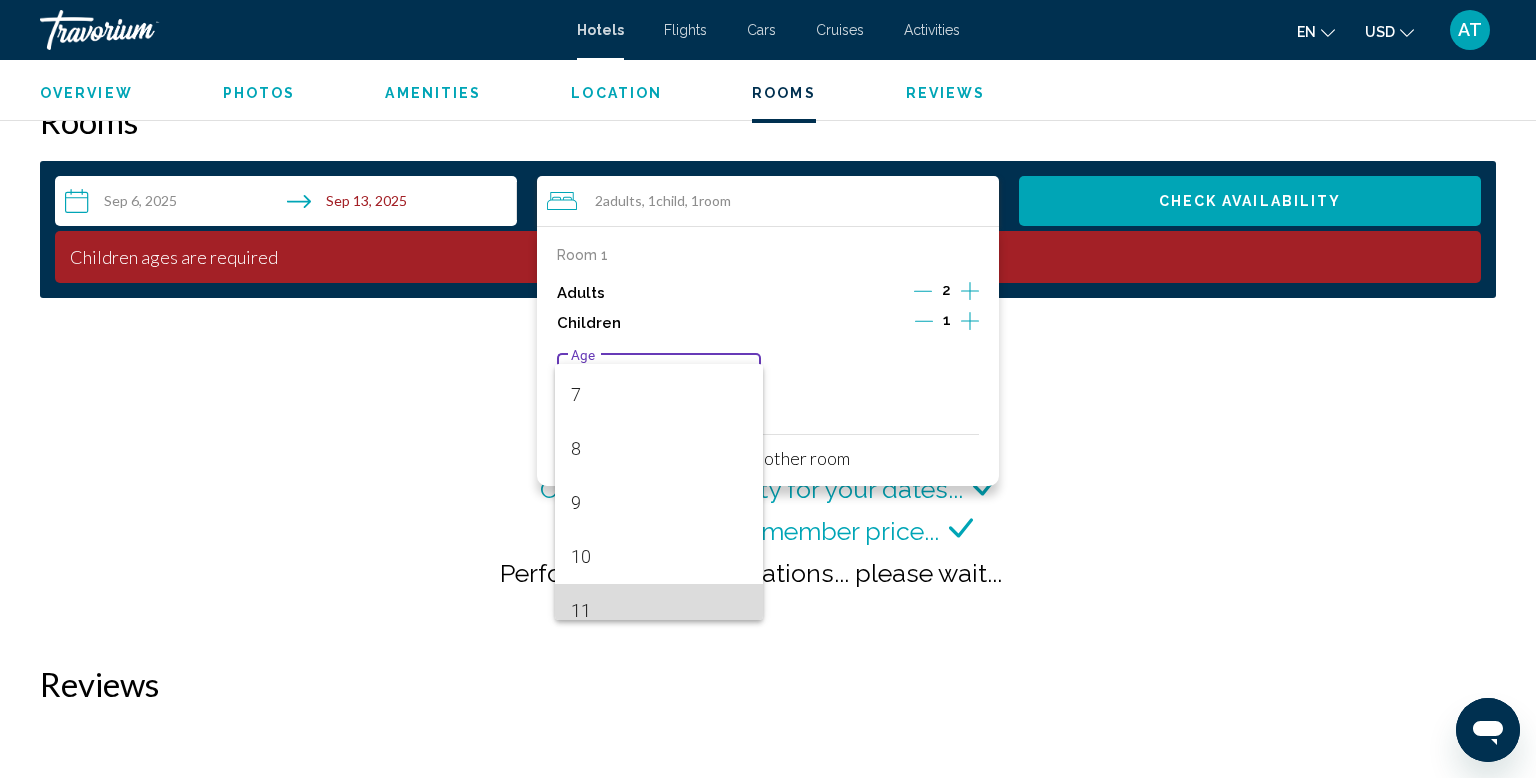 click on "11" at bounding box center [659, 611] 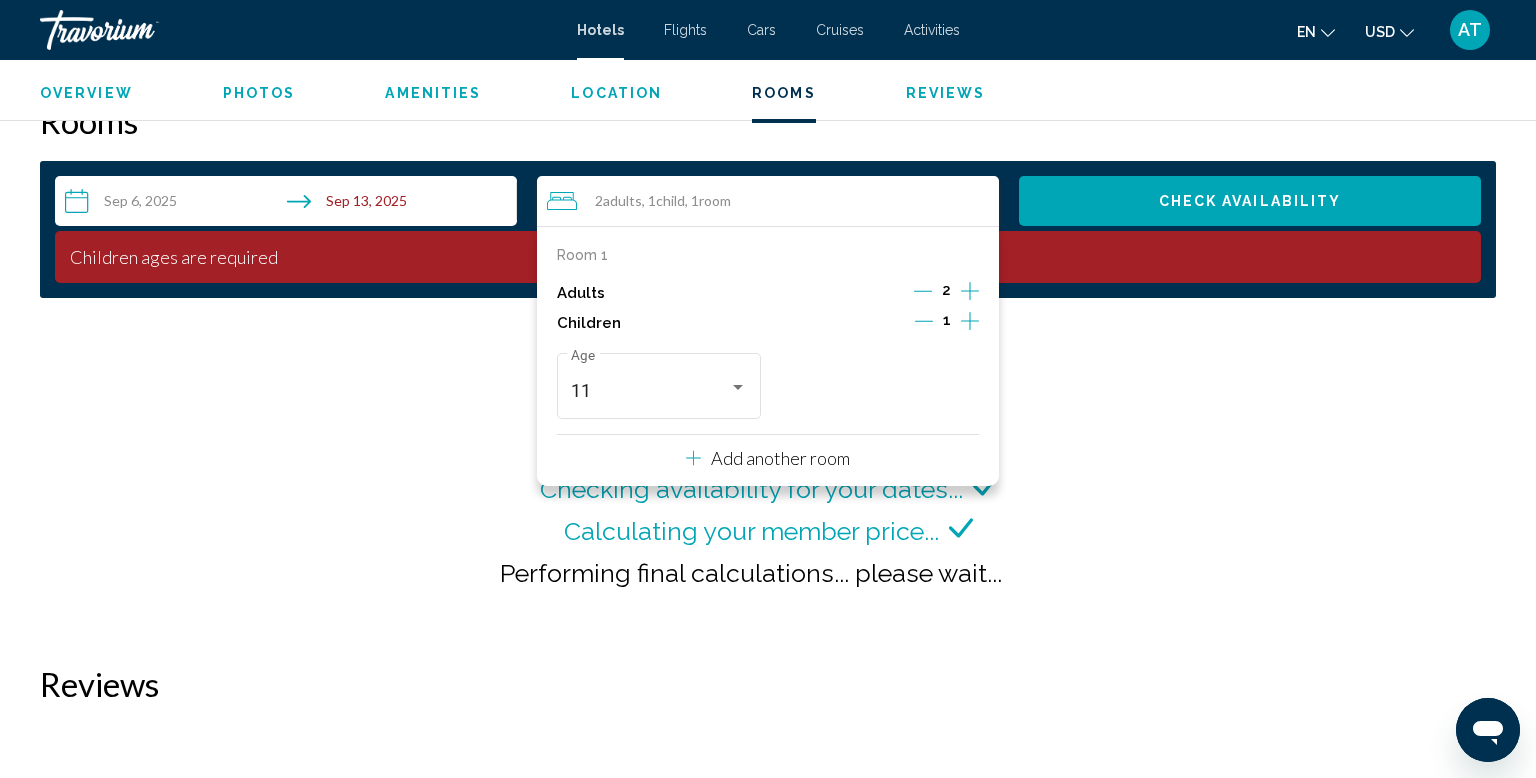 click on "Checking availability for your dates...
Calculating your member price...
Performing final calculations... please wait..." at bounding box center (768, 481) 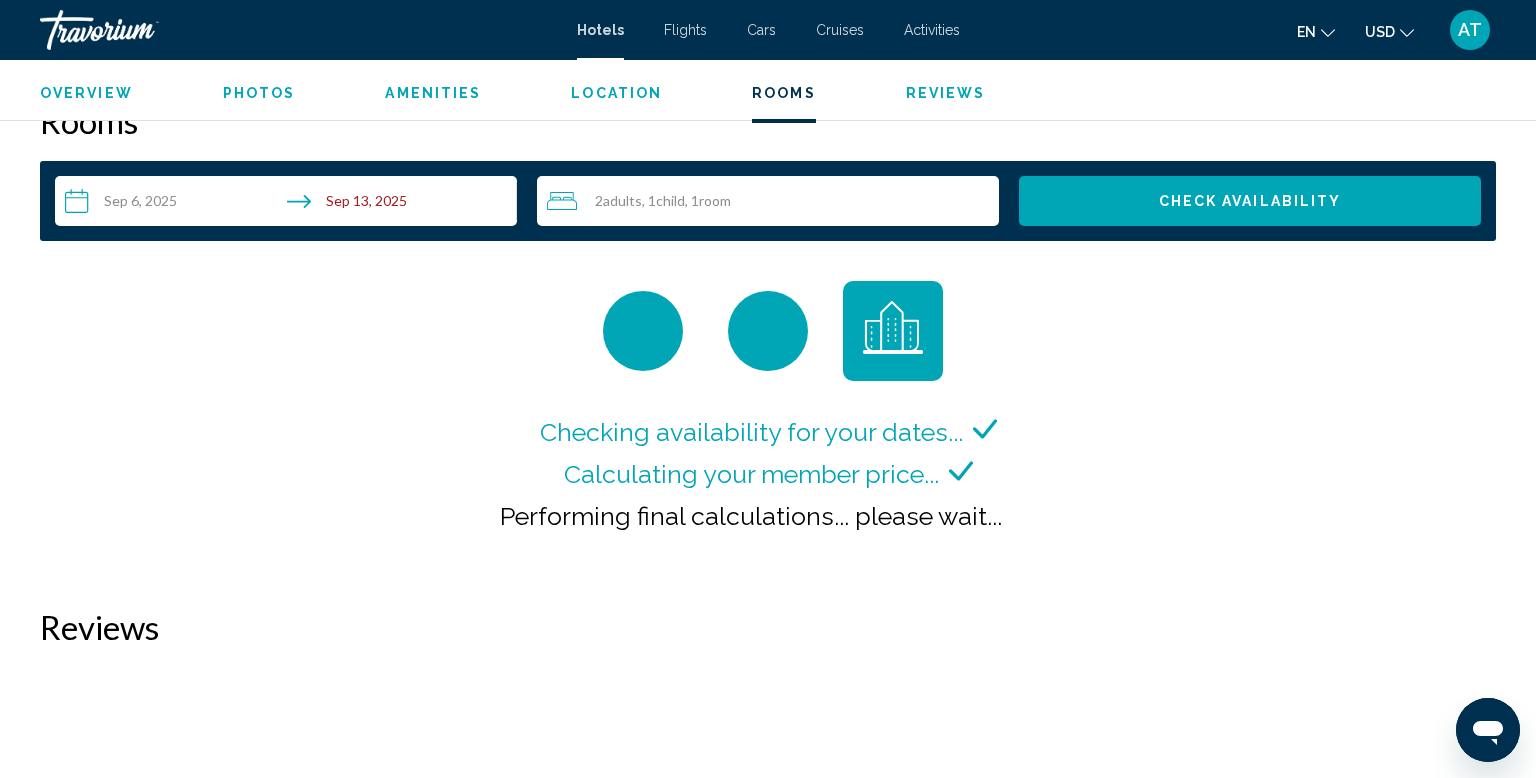 click on "Check Availability" at bounding box center [1250, 202] 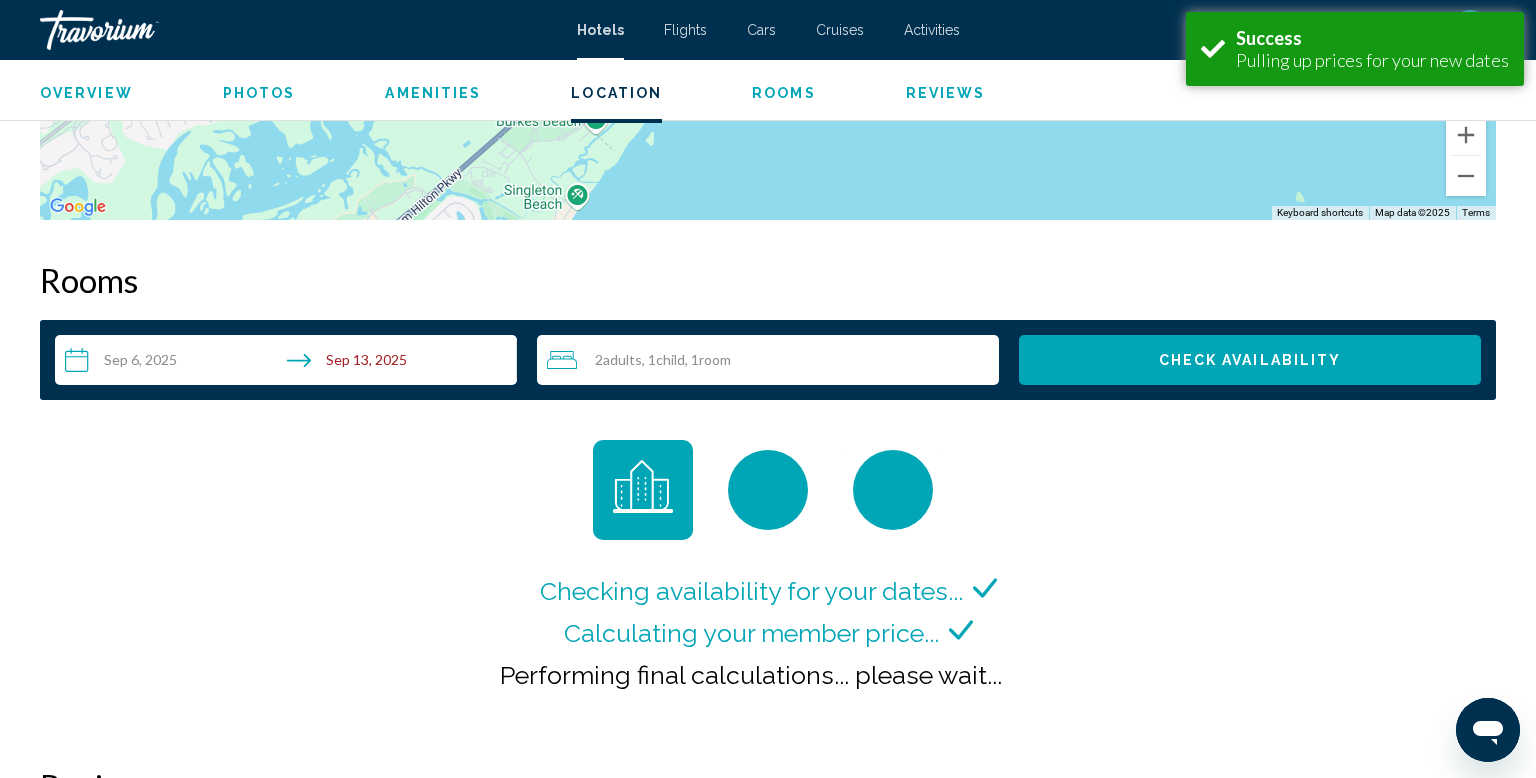 scroll, scrollTop: 2471, scrollLeft: 0, axis: vertical 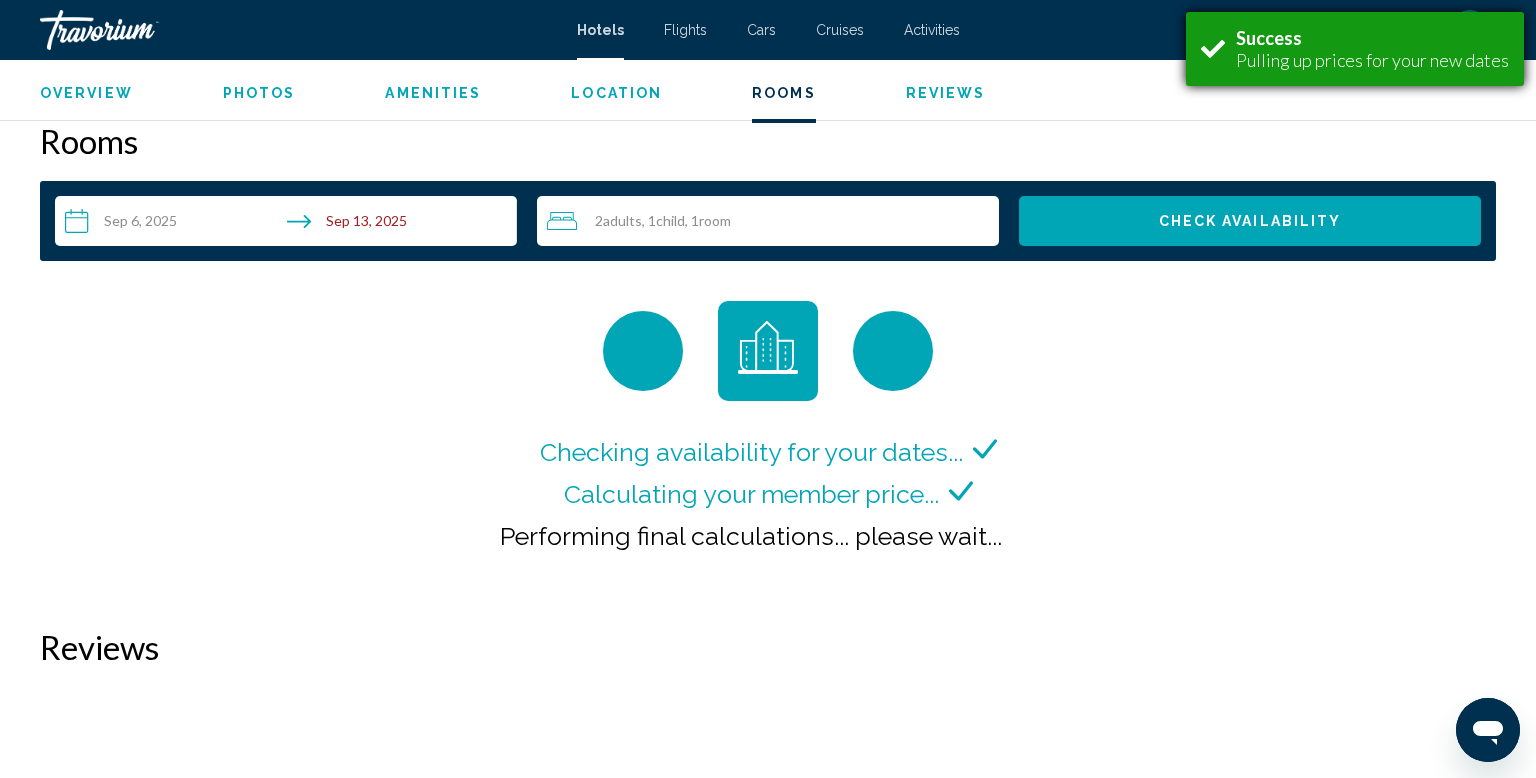 click on "Pulling up prices for your new dates" at bounding box center (1372, 60) 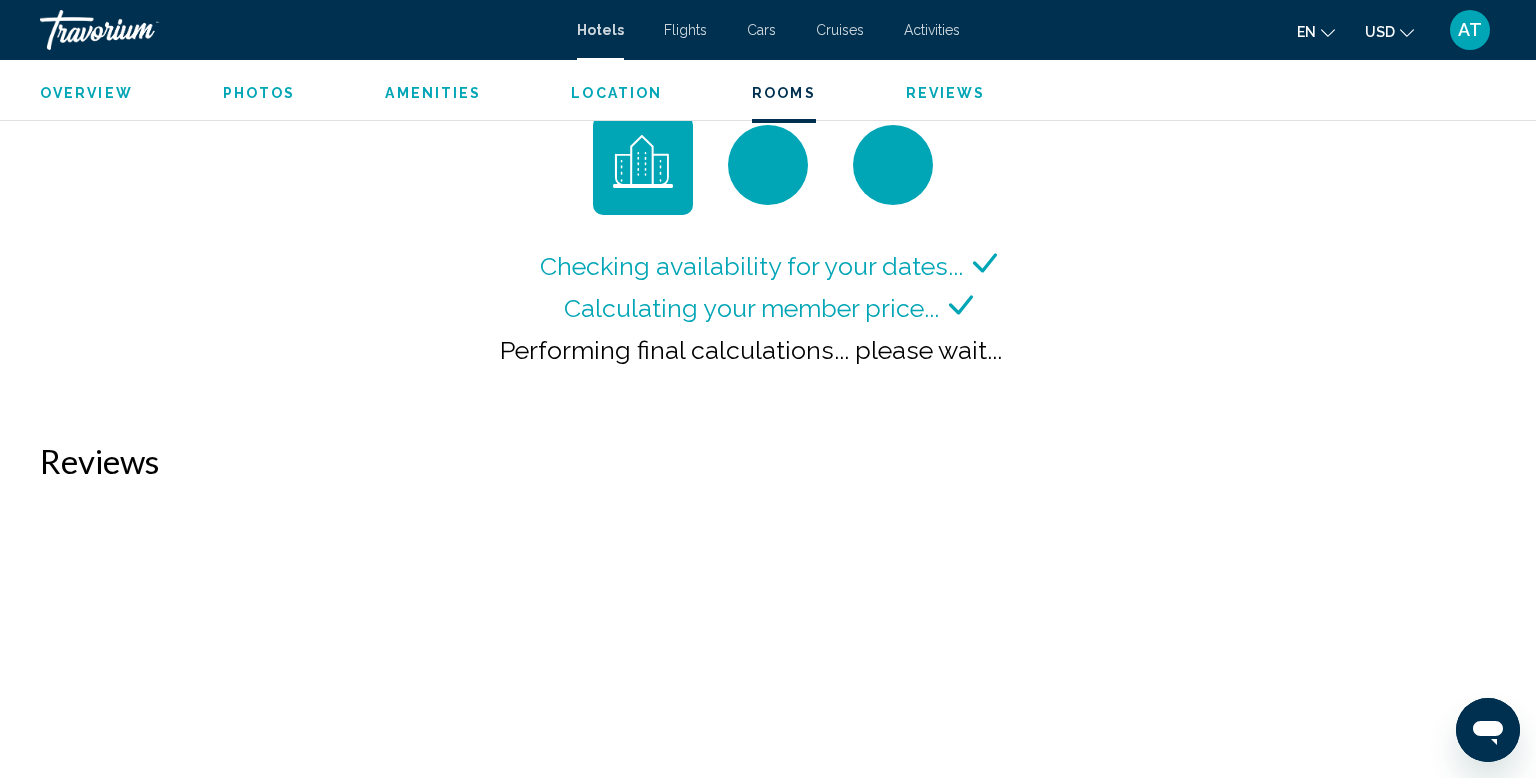 scroll, scrollTop: 2592, scrollLeft: 0, axis: vertical 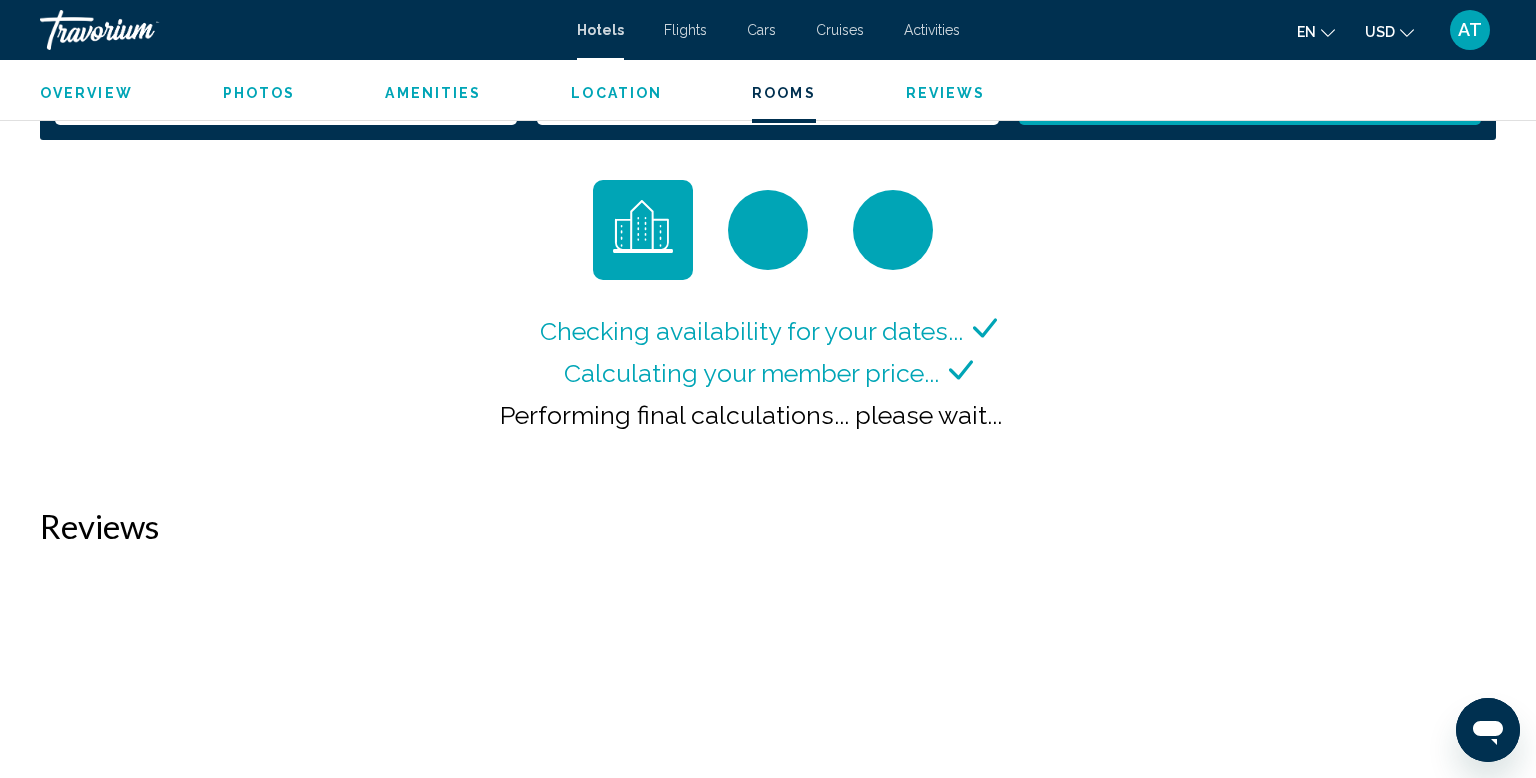 click on "Checking availability for your dates...
Calculating your member price...
Performing final calculations... please wait..." at bounding box center [768, 388] 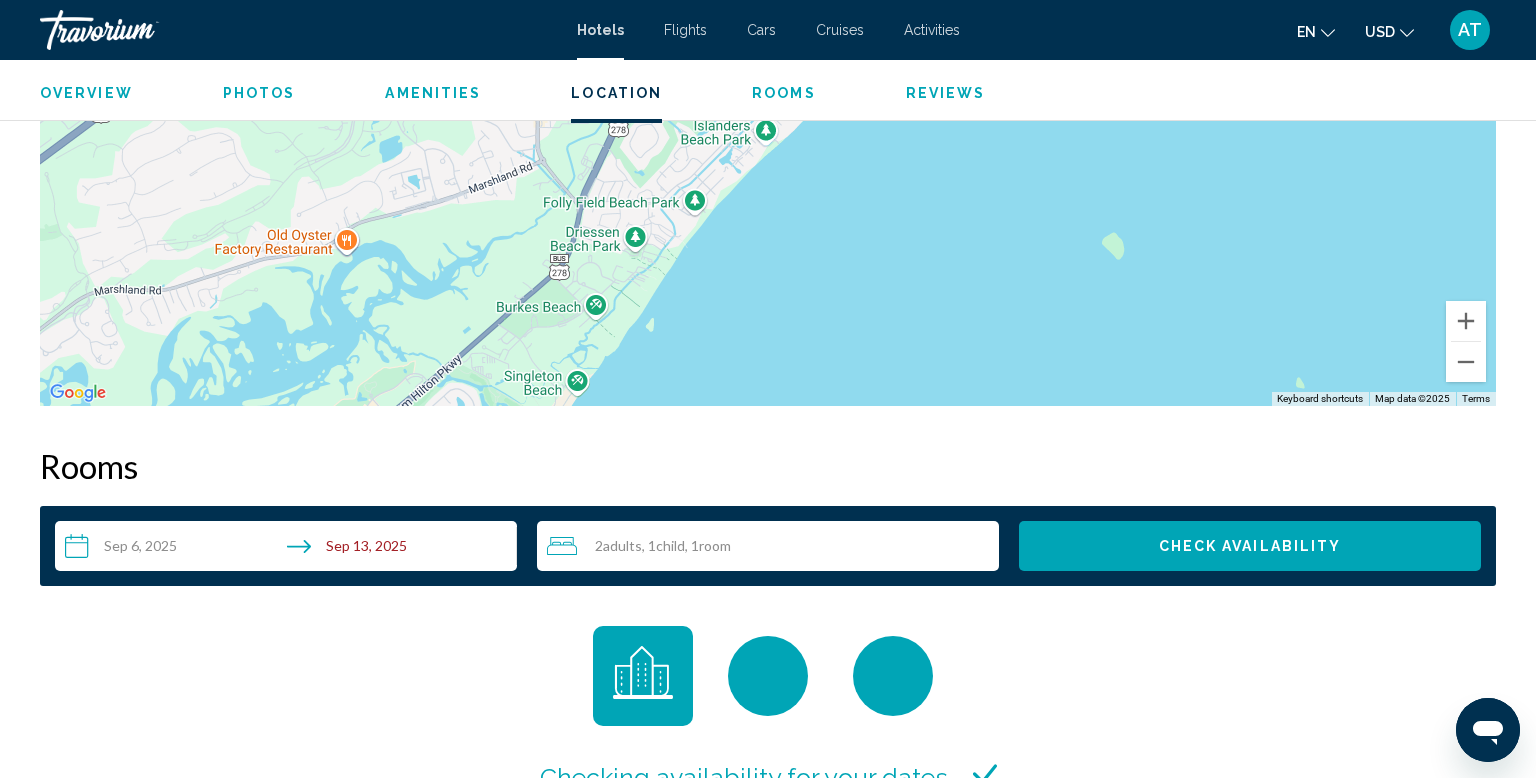 scroll, scrollTop: 2136, scrollLeft: 0, axis: vertical 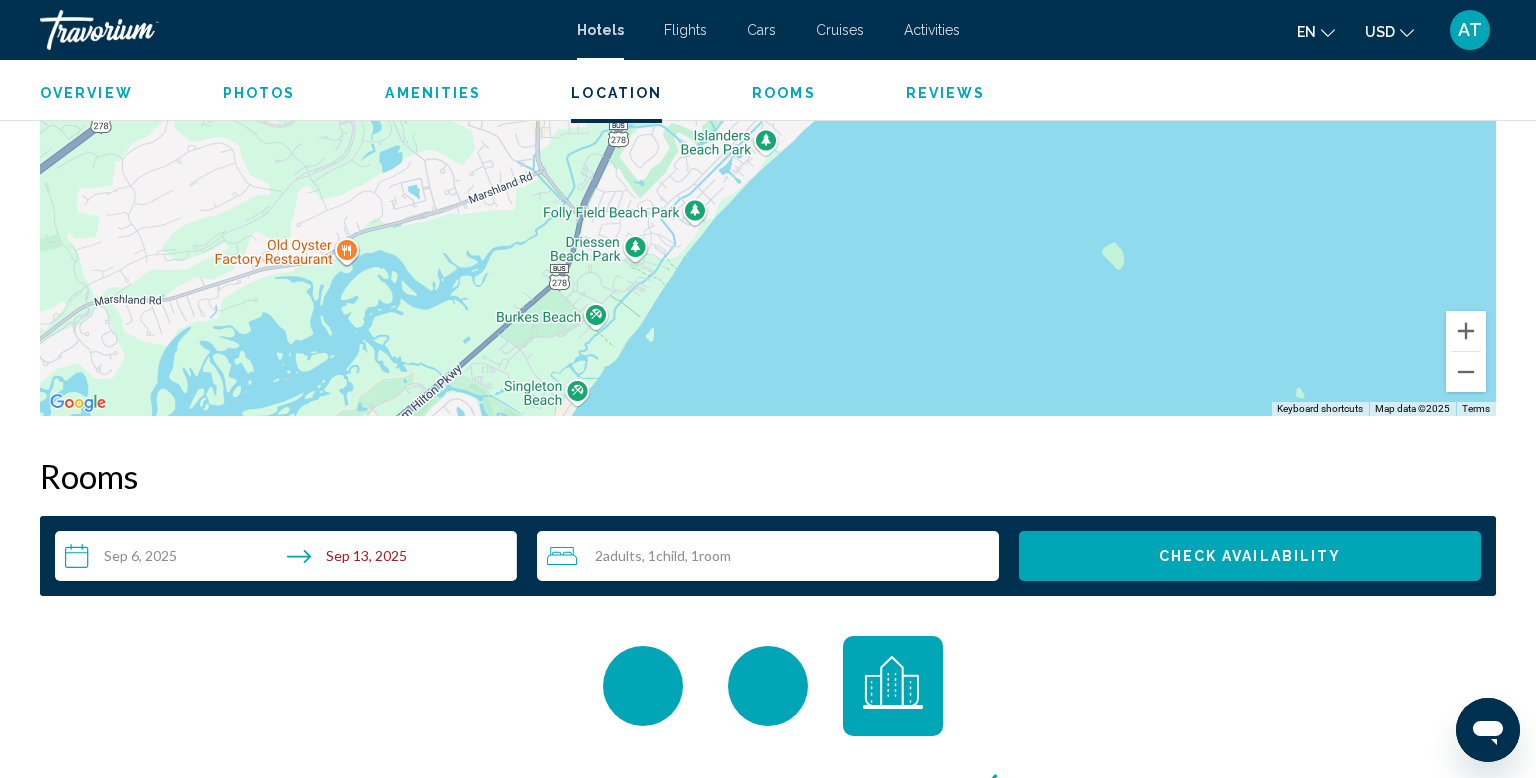 click on "**********" at bounding box center [290, 559] 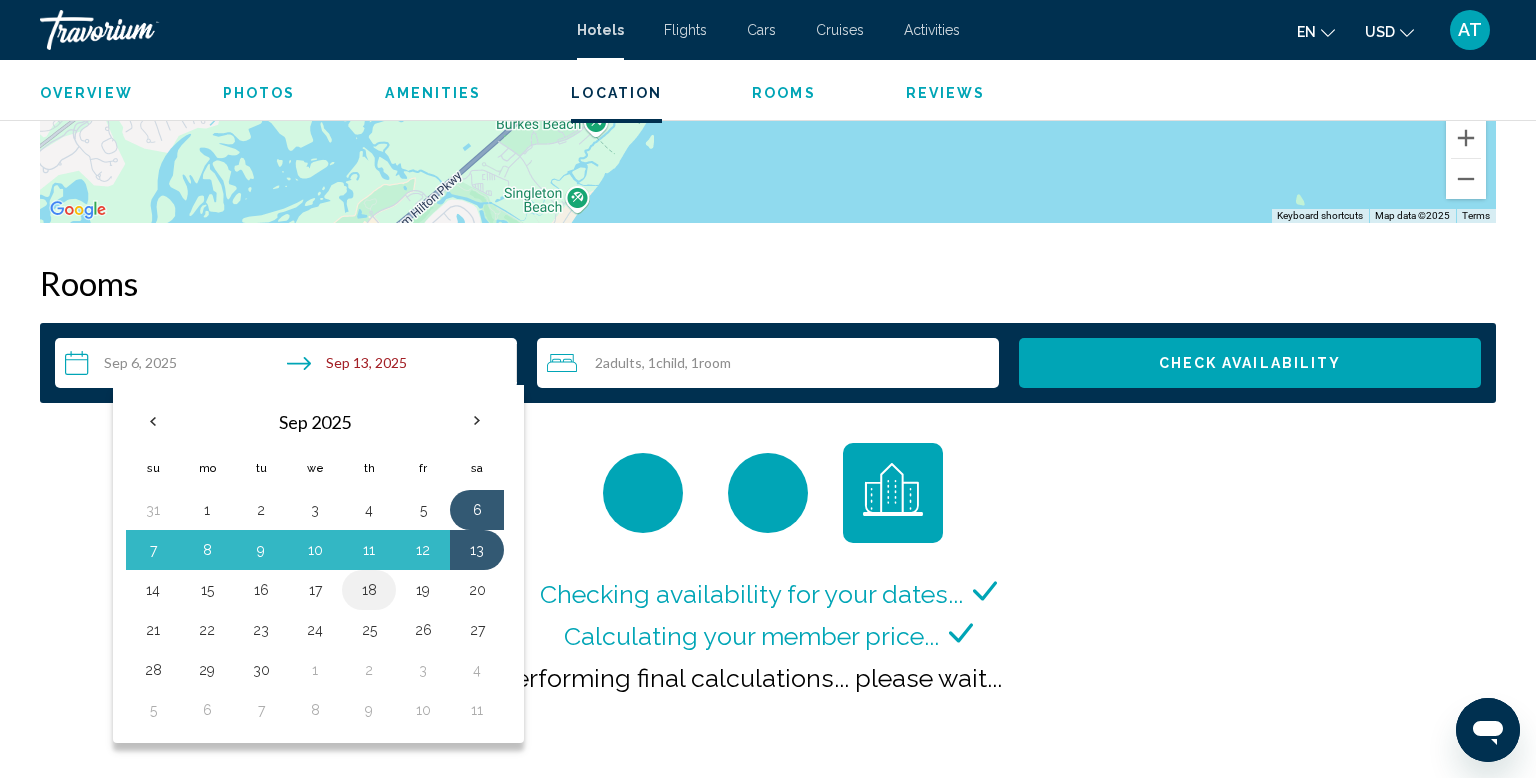 scroll, scrollTop: 2332, scrollLeft: 0, axis: vertical 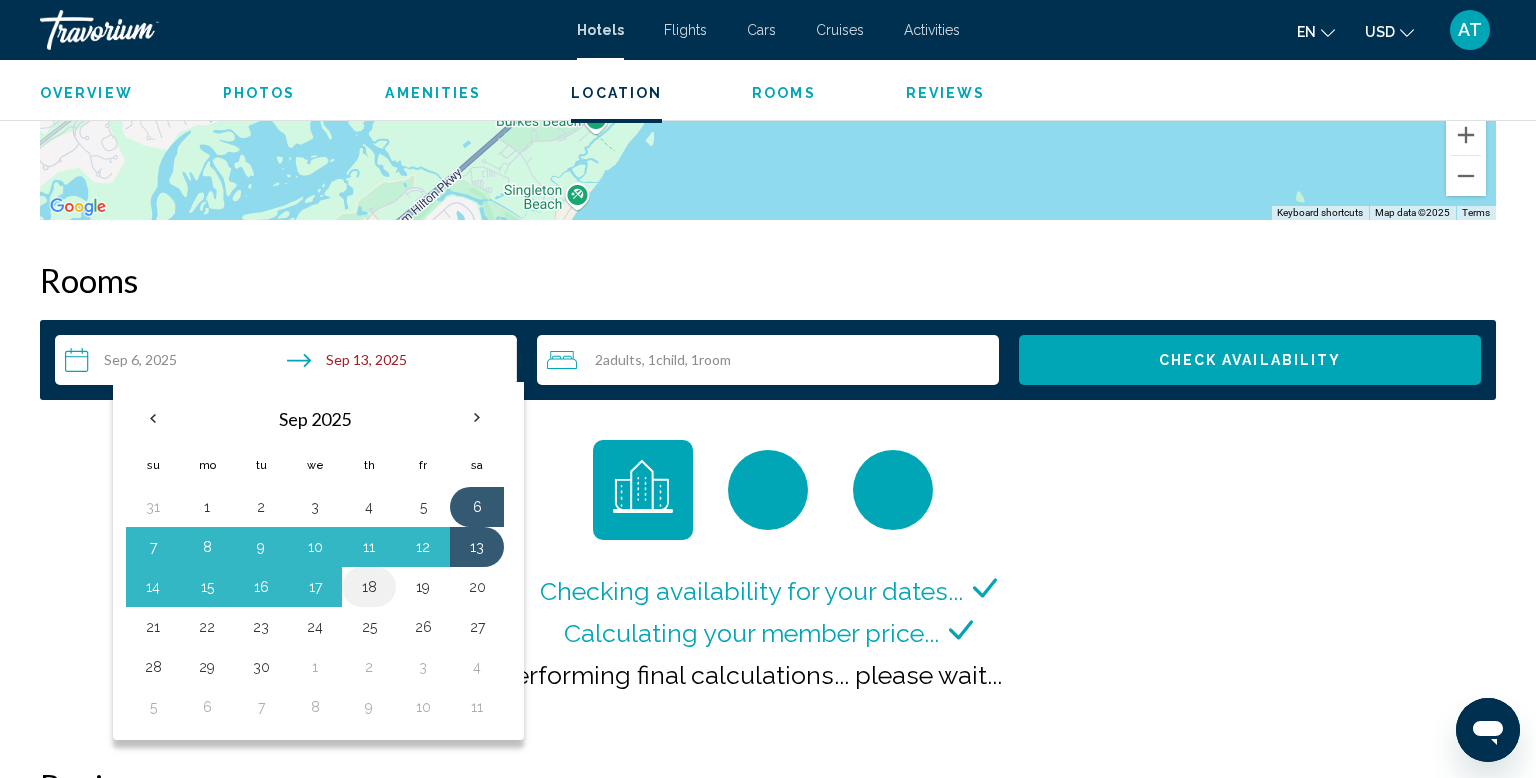 click on "18" at bounding box center (369, 587) 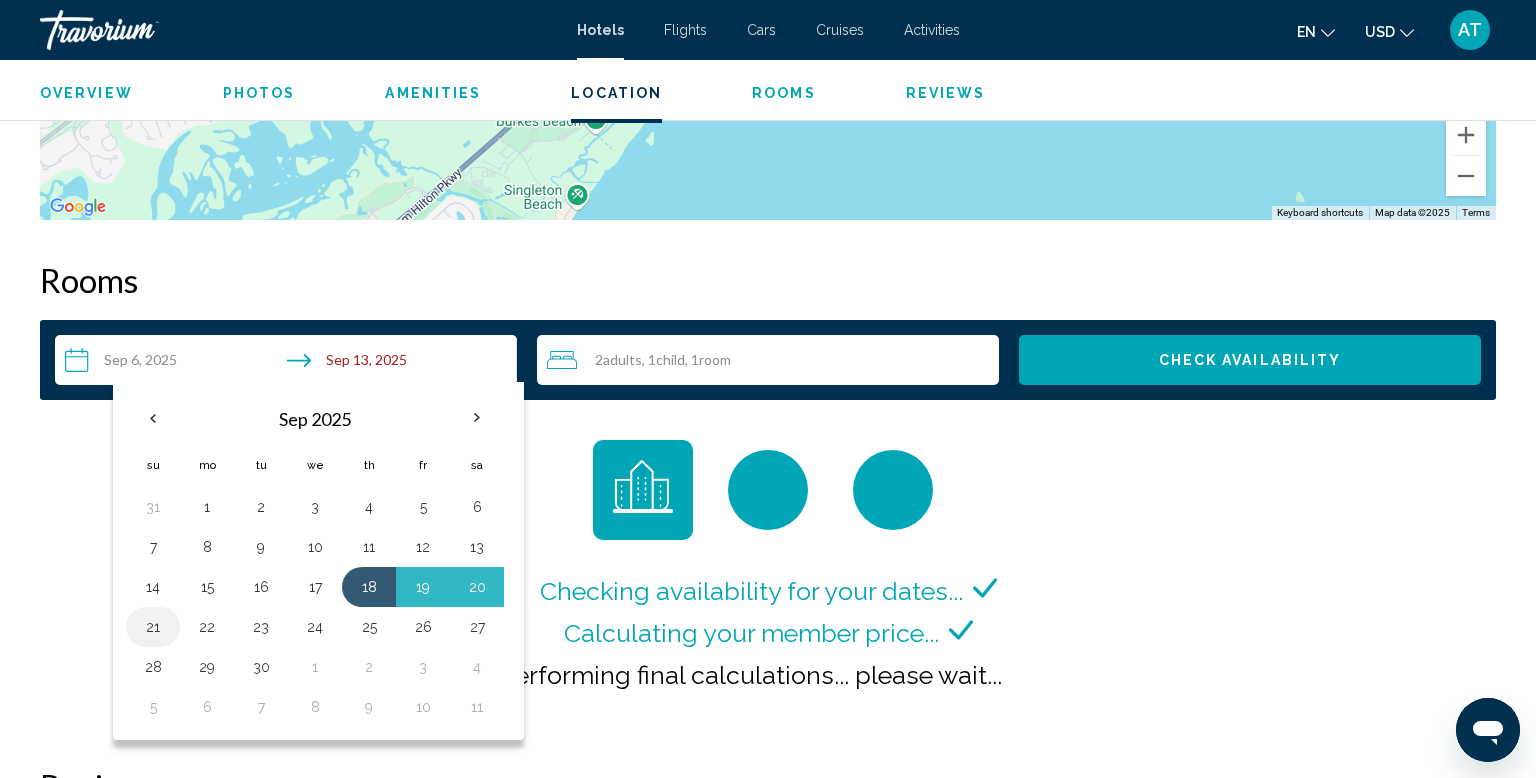 click on "21" at bounding box center (153, 627) 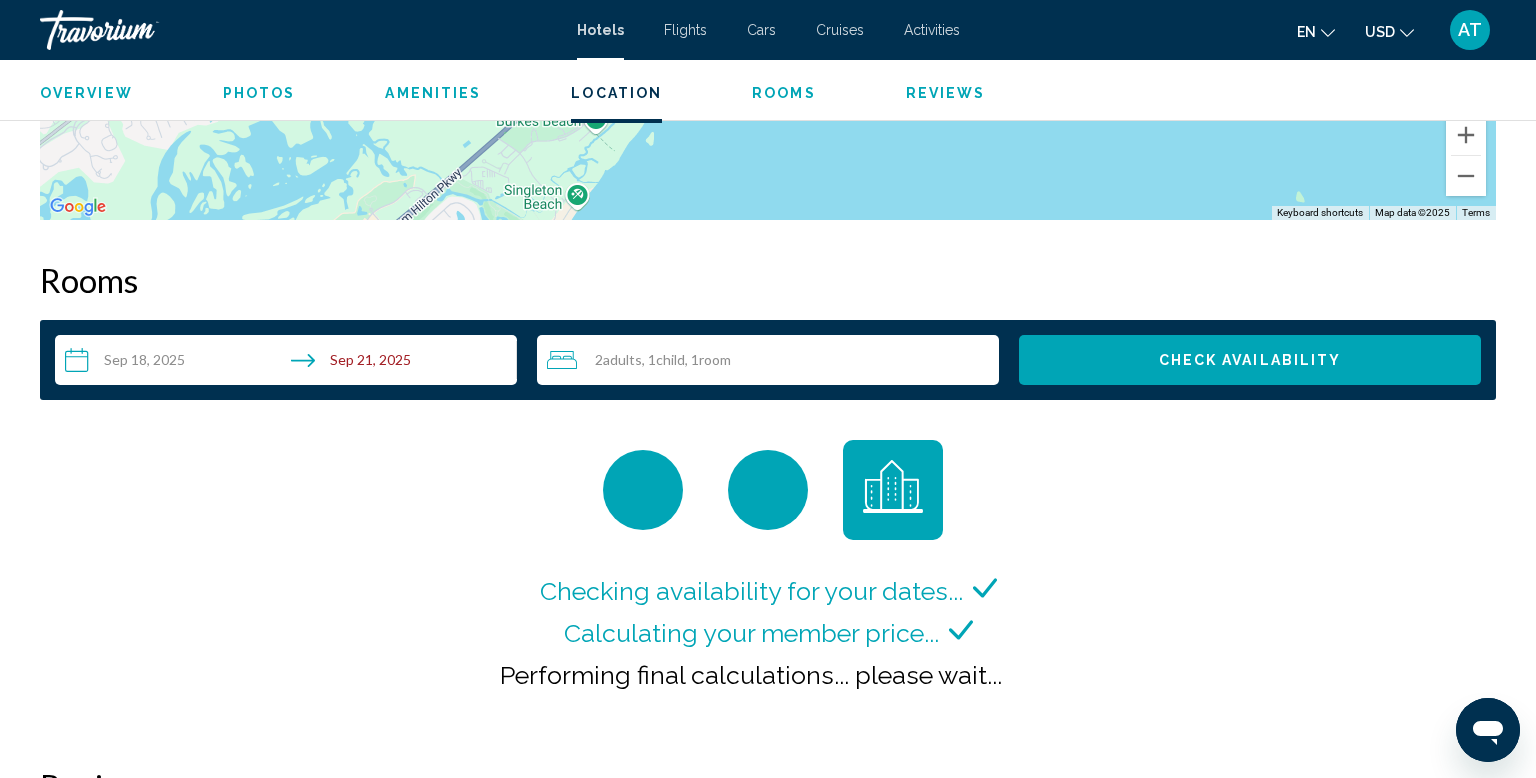click on "Check Availability" at bounding box center [1250, 361] 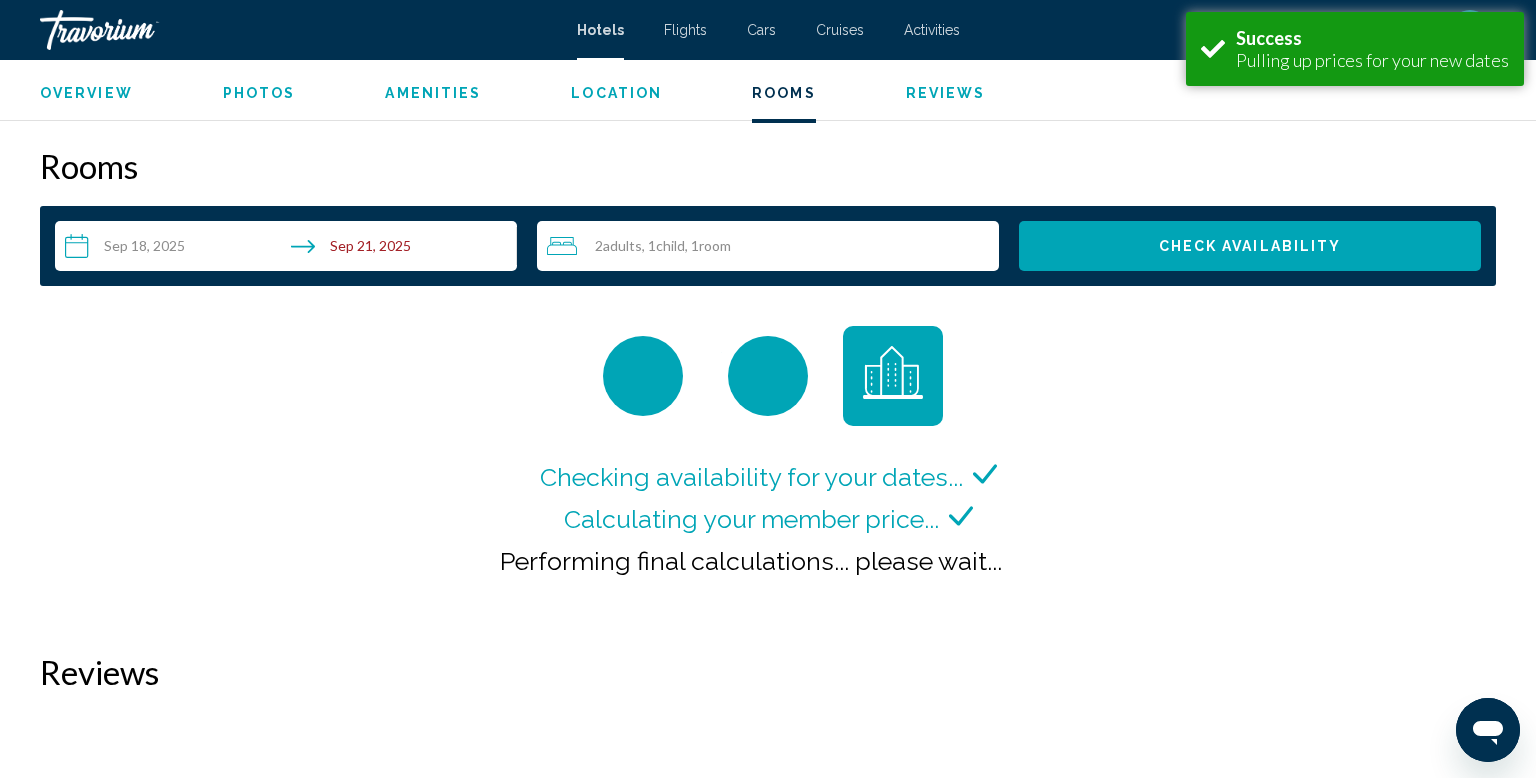scroll, scrollTop: 2471, scrollLeft: 0, axis: vertical 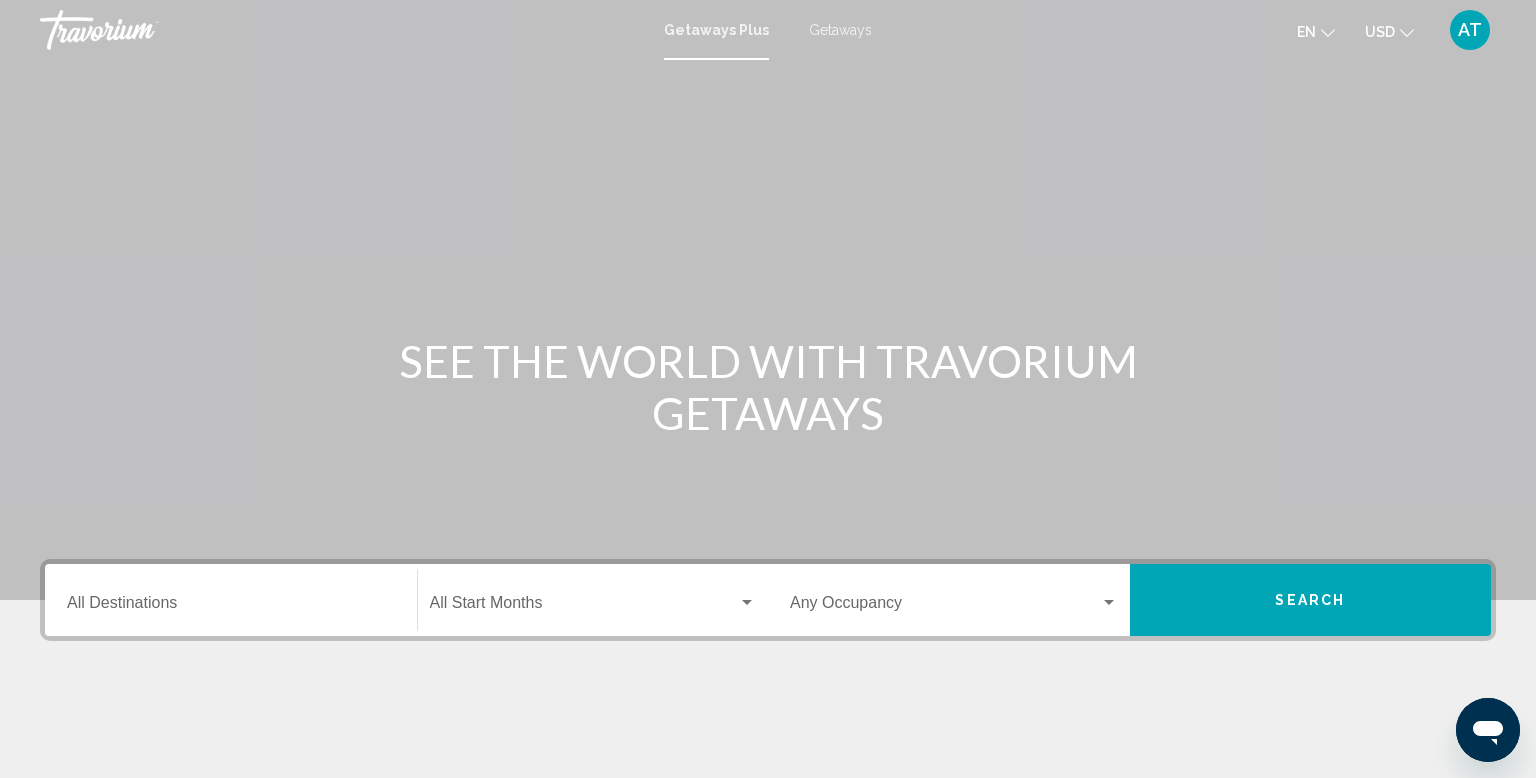 click on "Destination All Destinations" at bounding box center [231, 607] 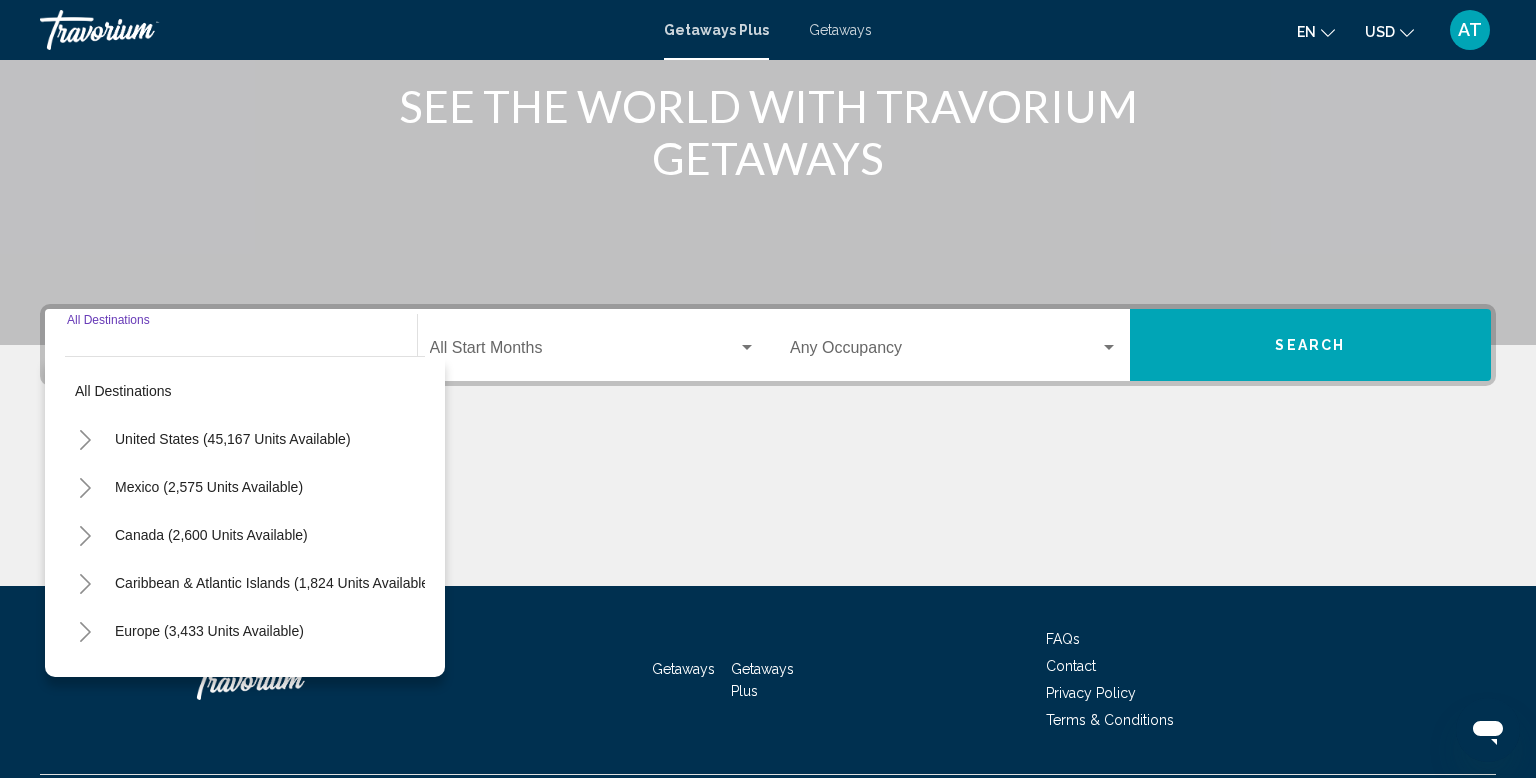scroll, scrollTop: 308, scrollLeft: 0, axis: vertical 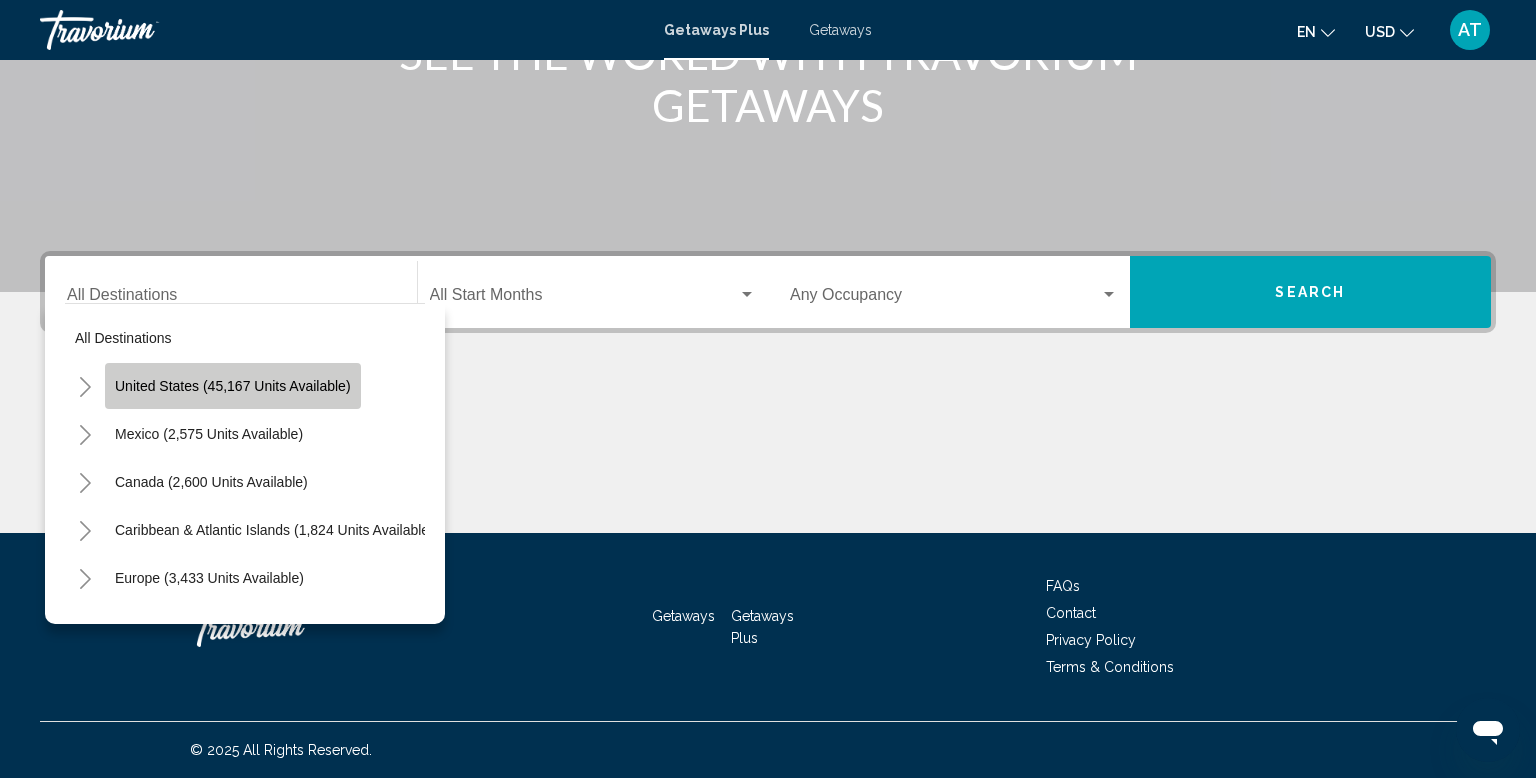 click on "United States (45,167 units available)" 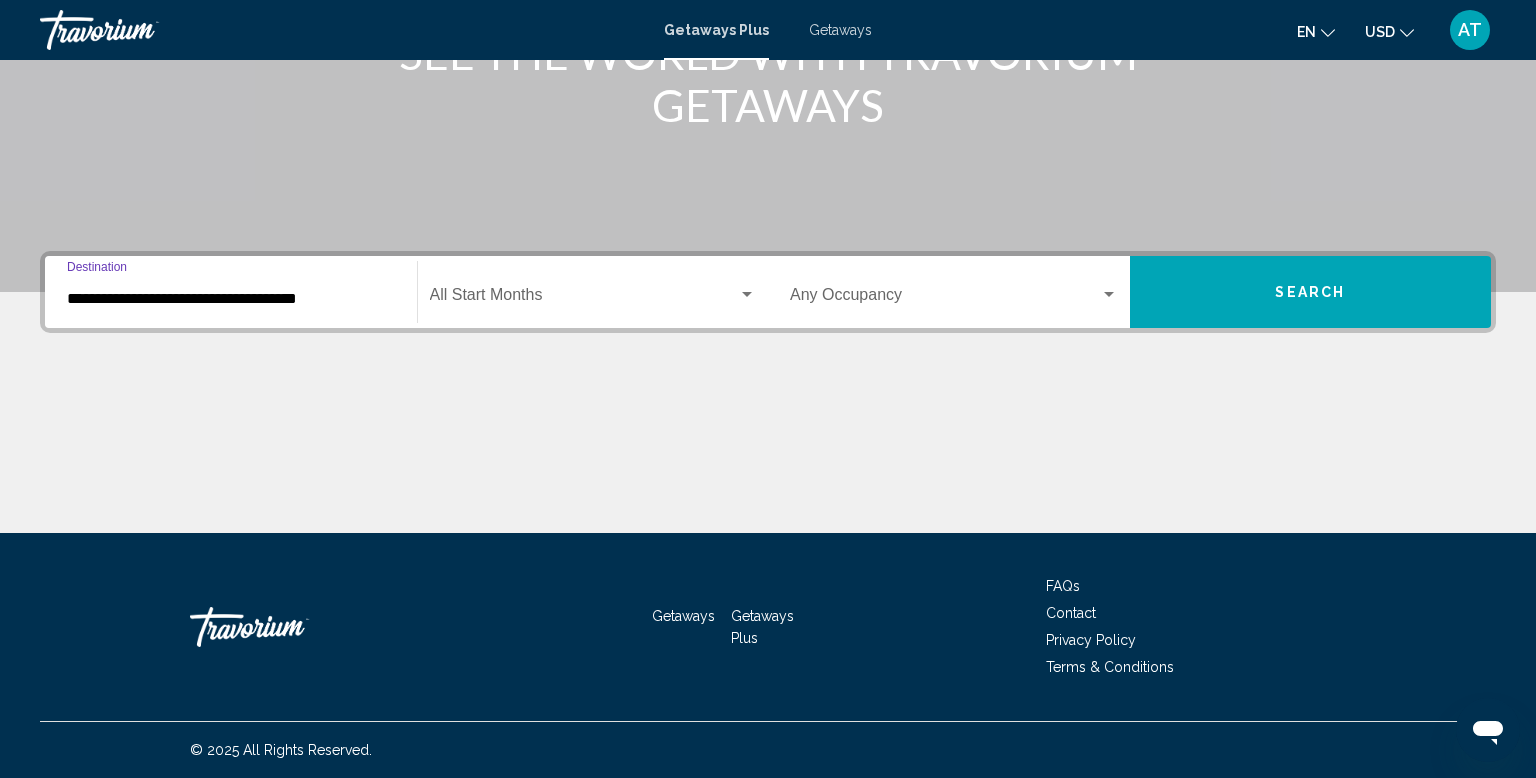 click on "Search" at bounding box center (1310, 293) 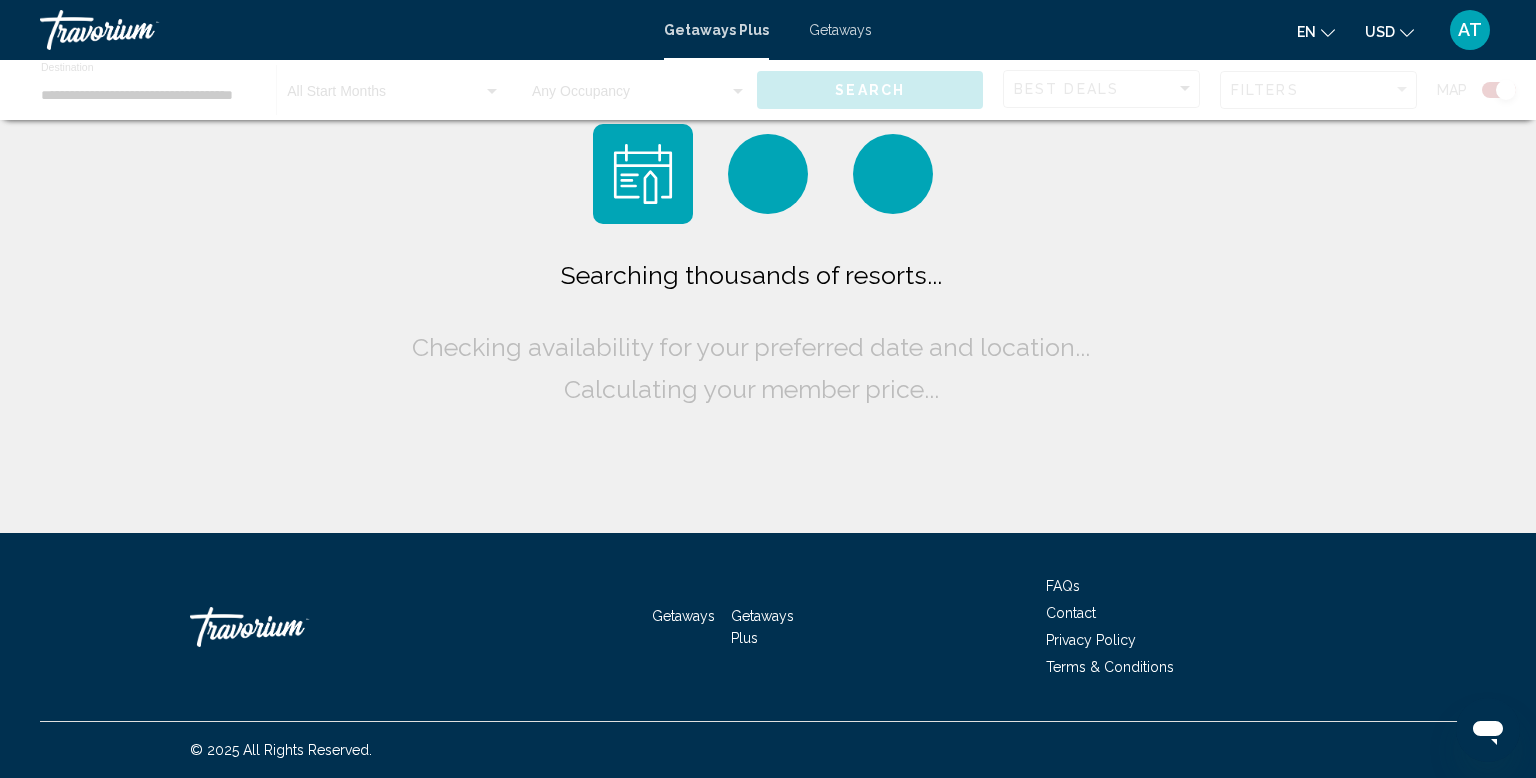 scroll, scrollTop: 0, scrollLeft: 0, axis: both 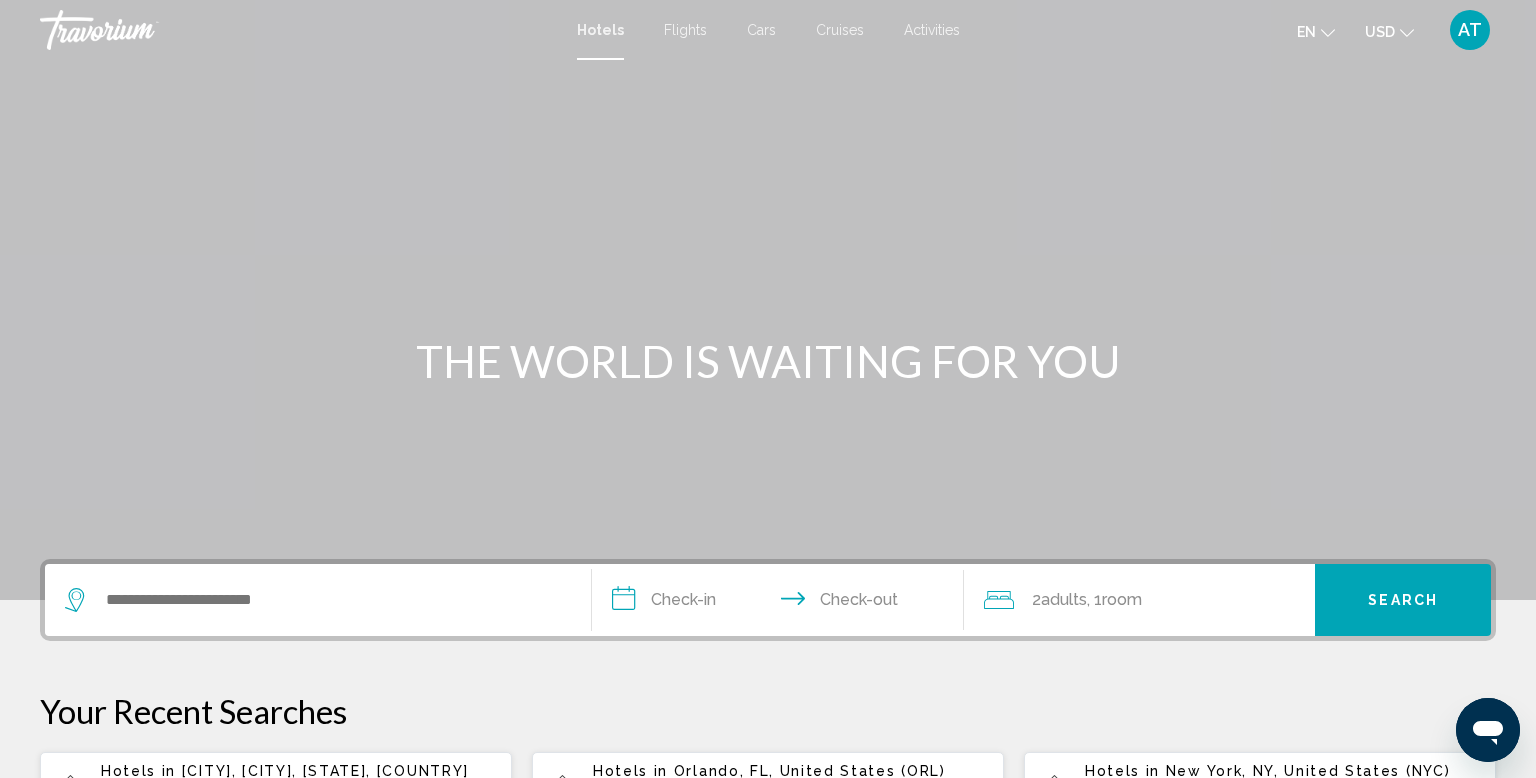 click at bounding box center (768, 300) 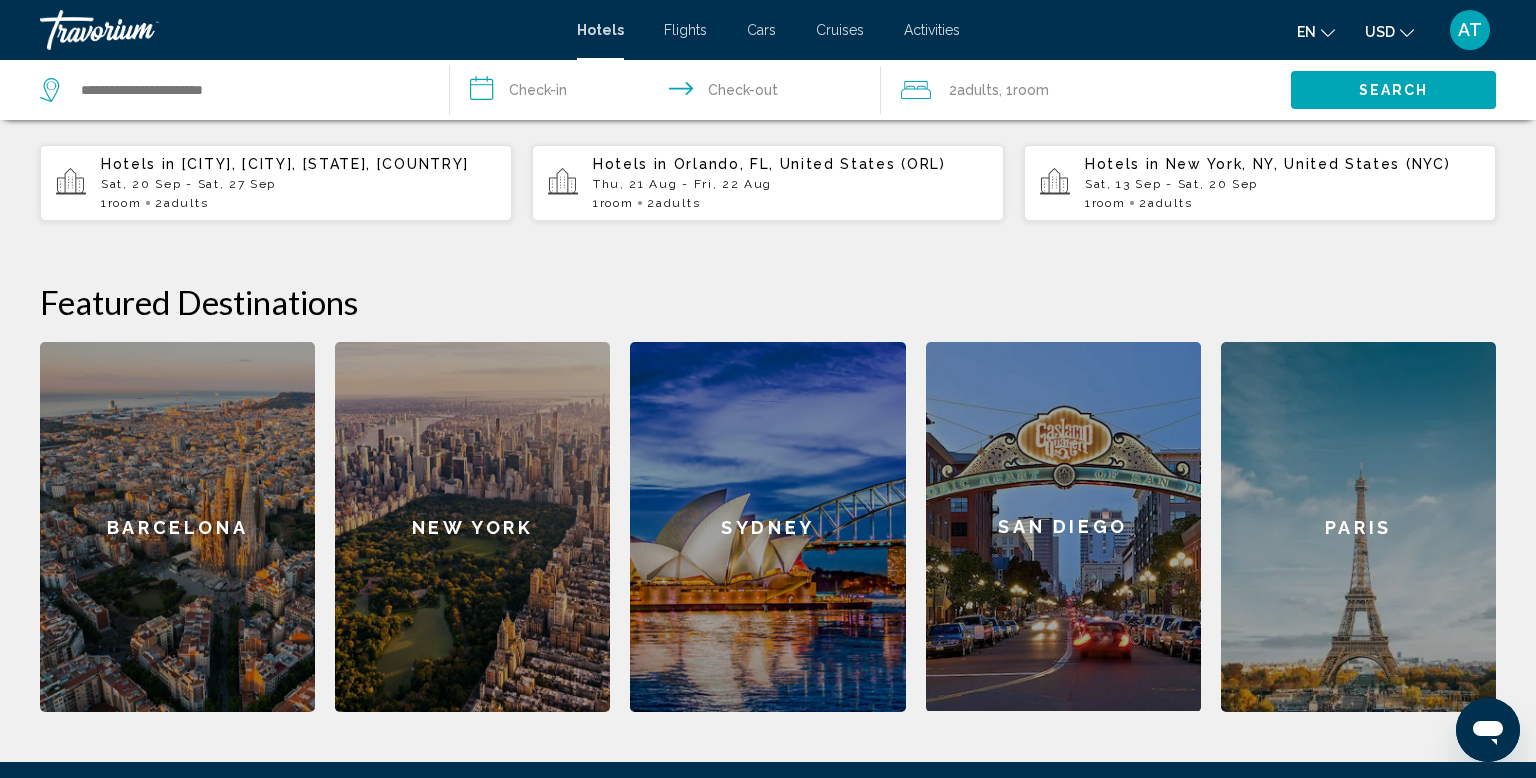 scroll, scrollTop: 592, scrollLeft: 0, axis: vertical 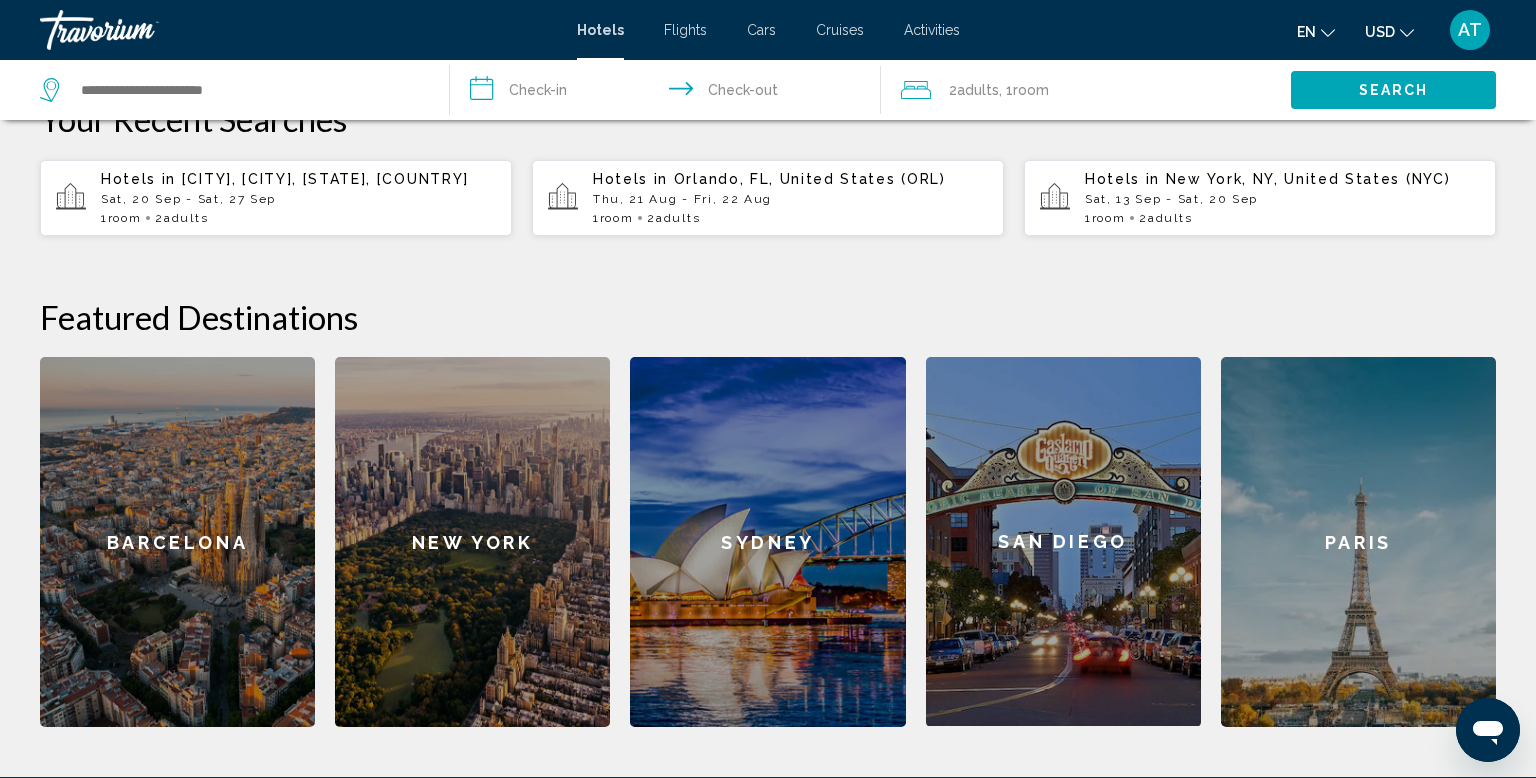 click on "New York" 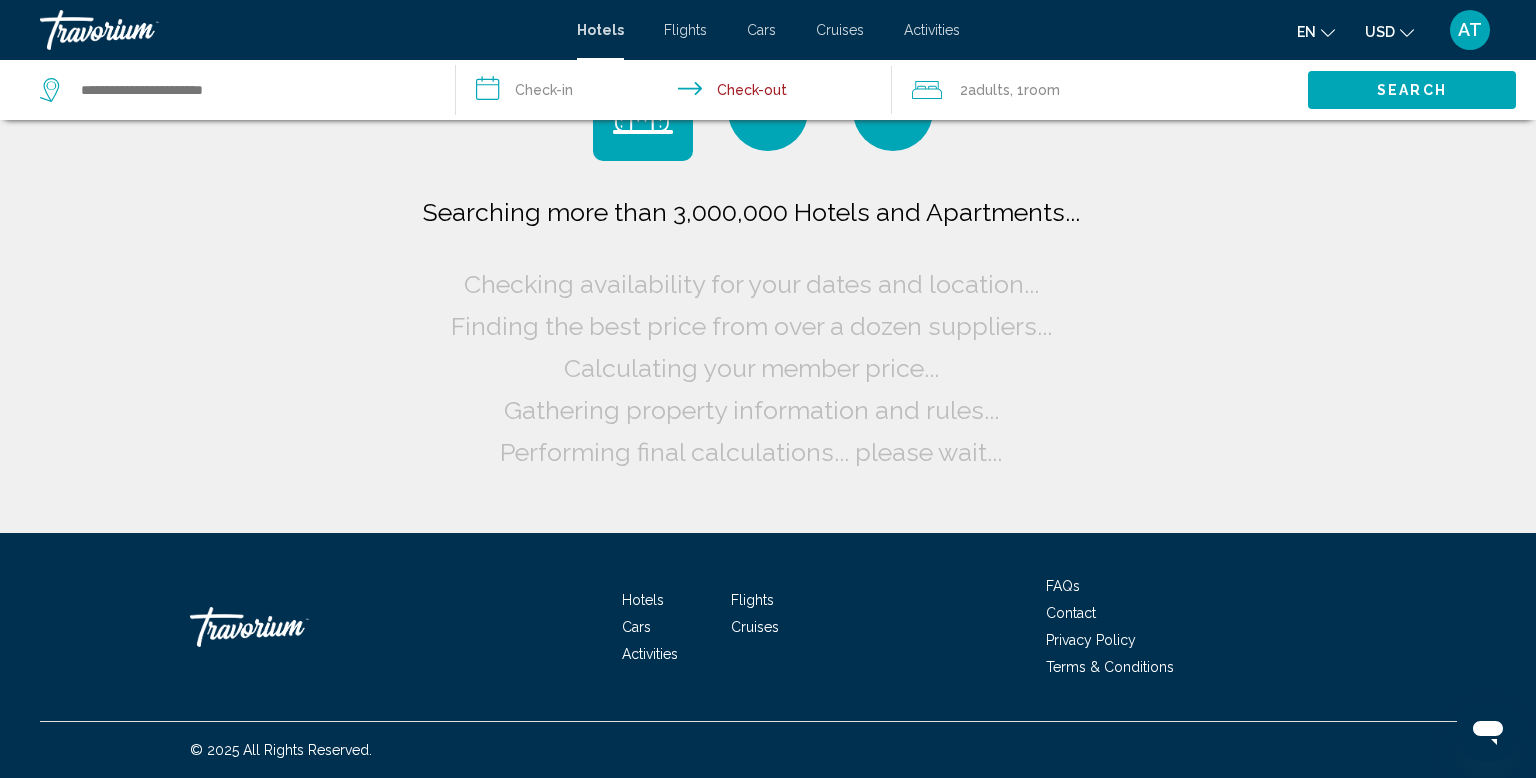 scroll, scrollTop: 0, scrollLeft: 0, axis: both 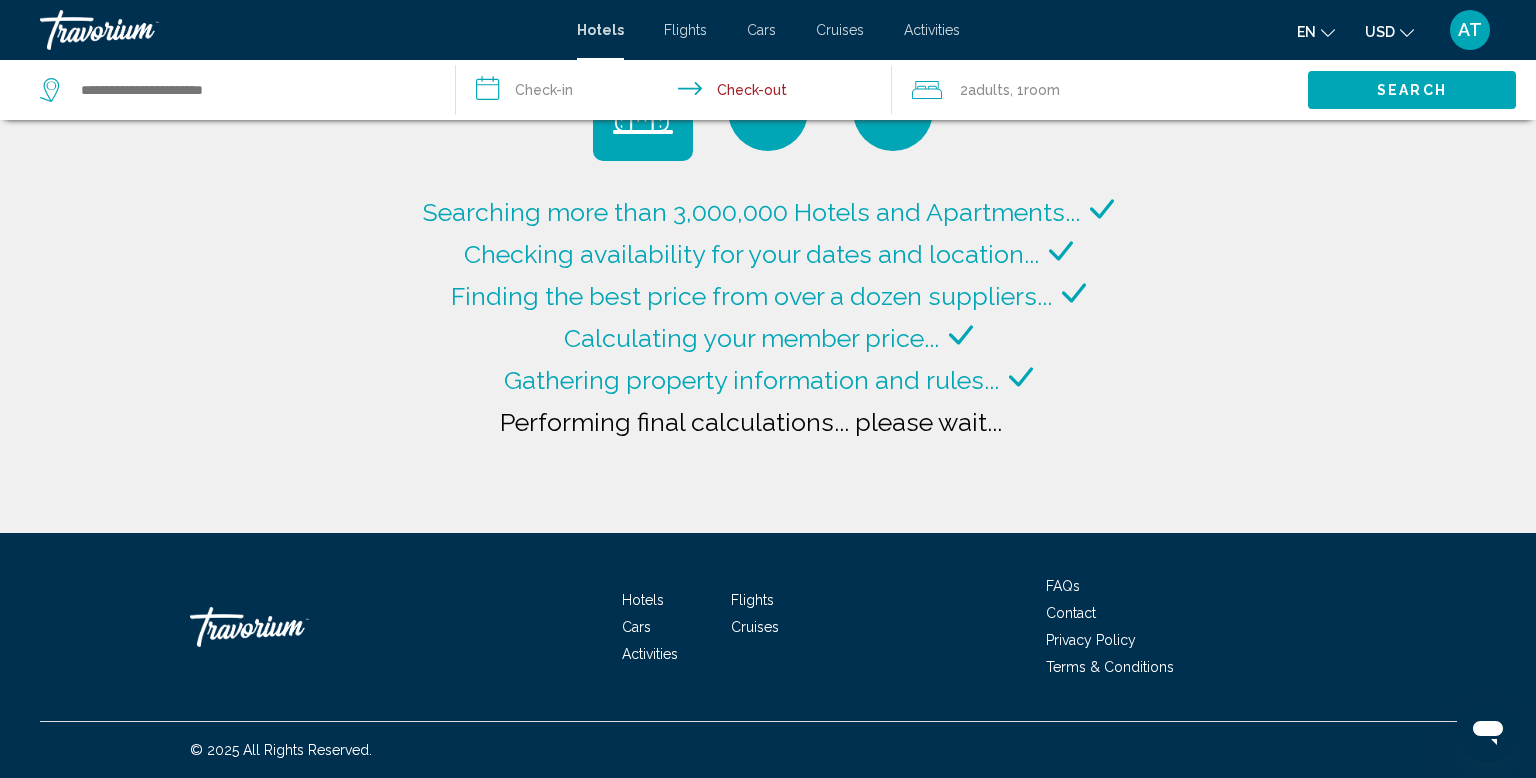 type on "**********" 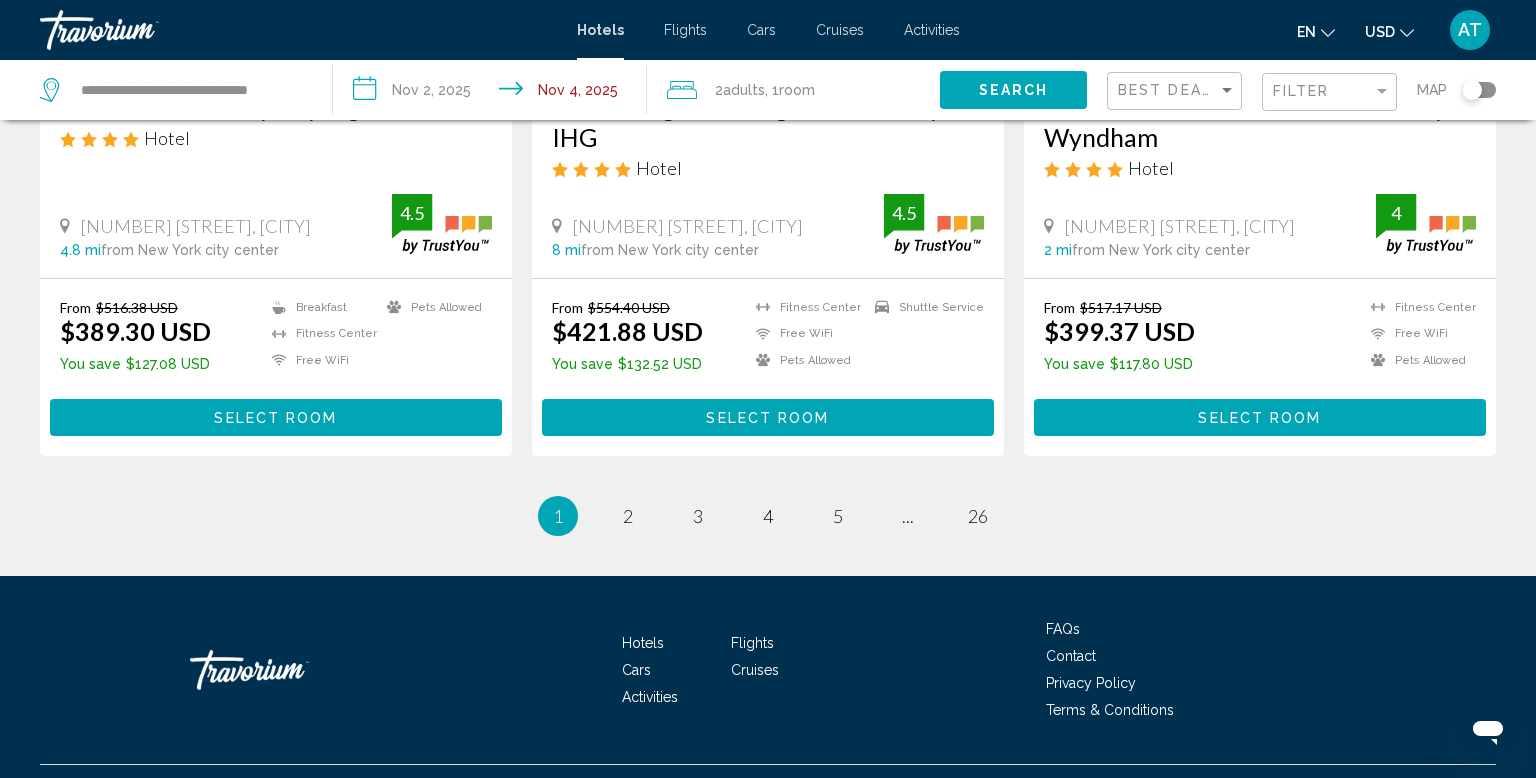 scroll, scrollTop: 2613, scrollLeft: 0, axis: vertical 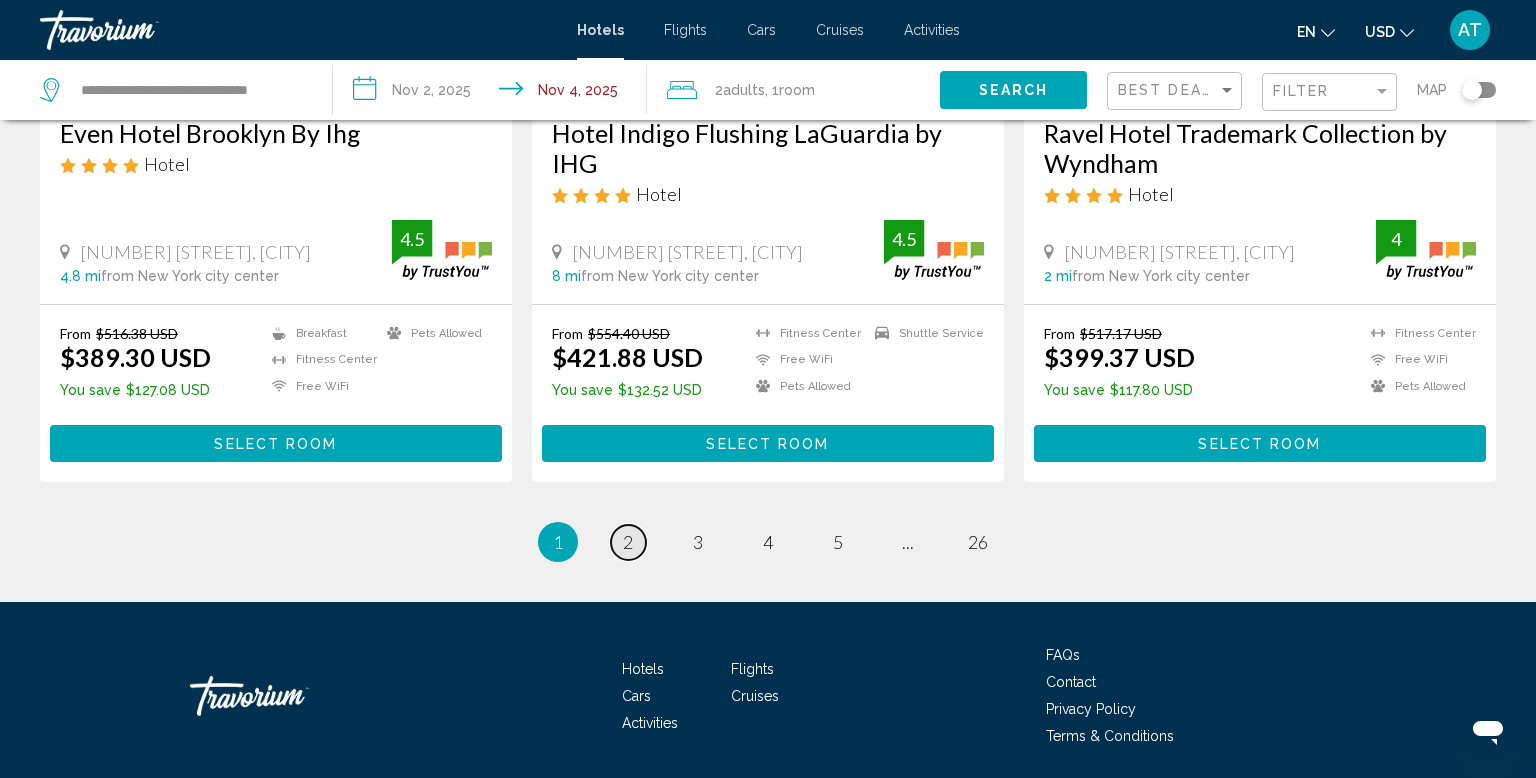 click on "2" at bounding box center [628, 542] 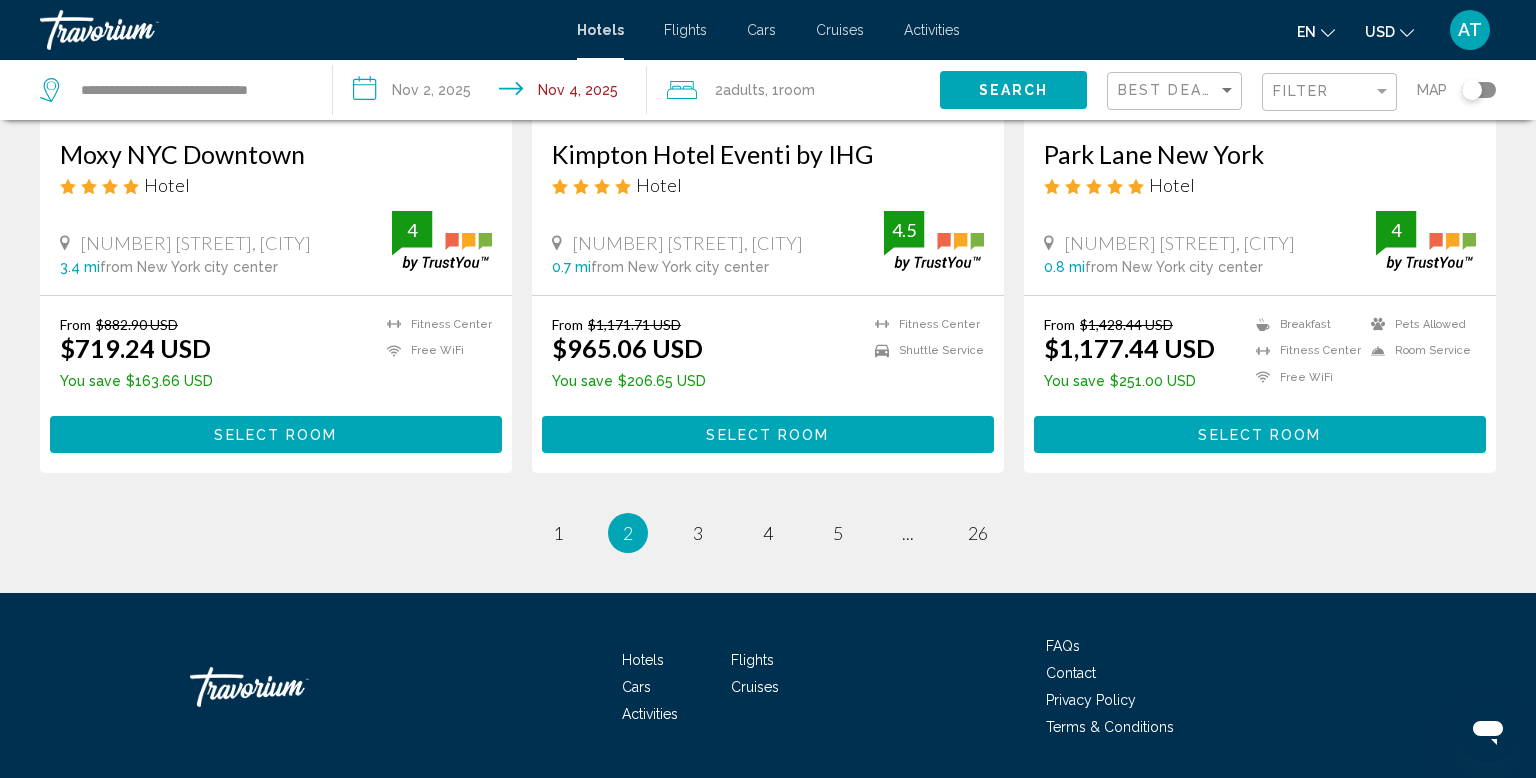 scroll, scrollTop: 2648, scrollLeft: 0, axis: vertical 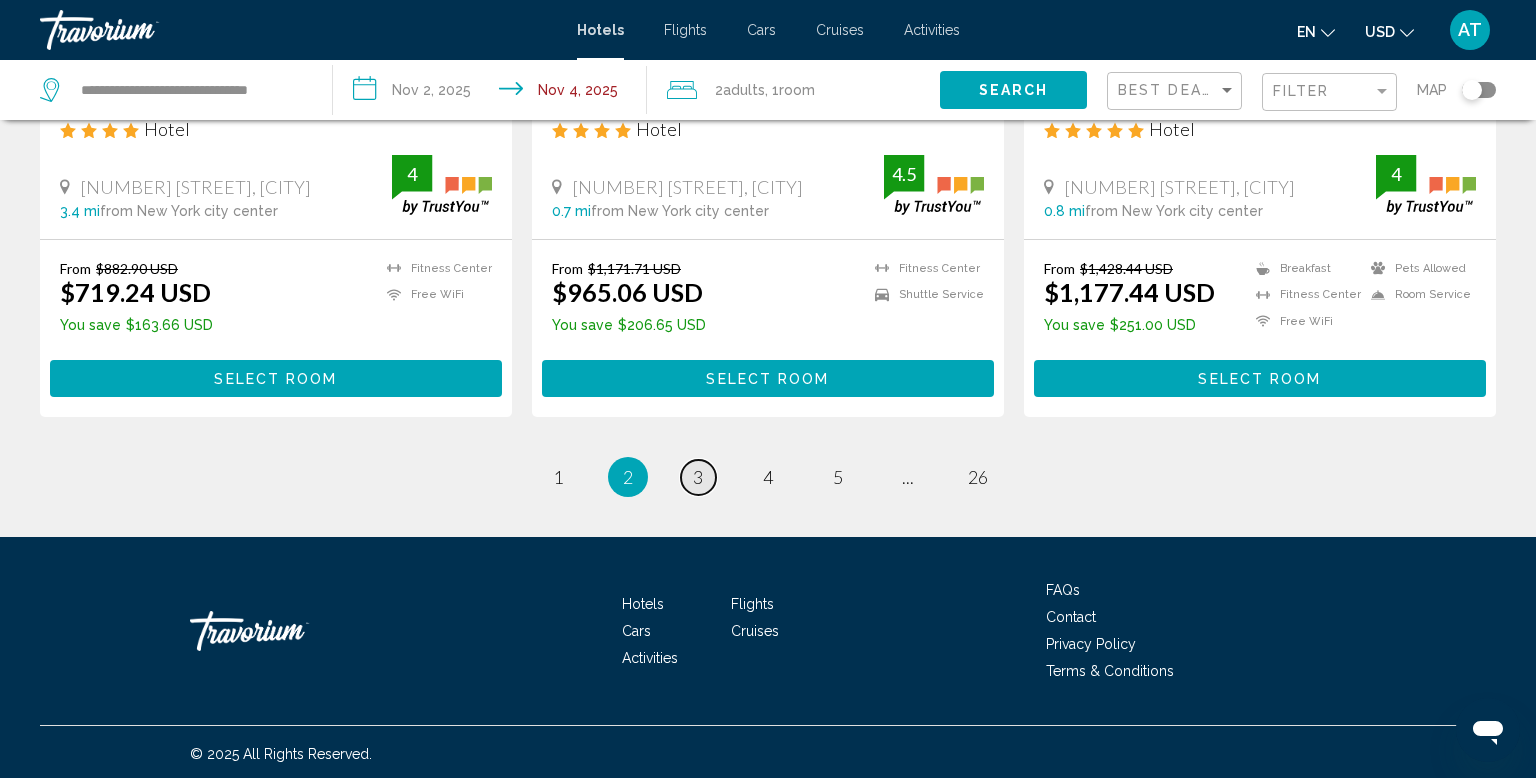 click on "page  3" at bounding box center (698, 477) 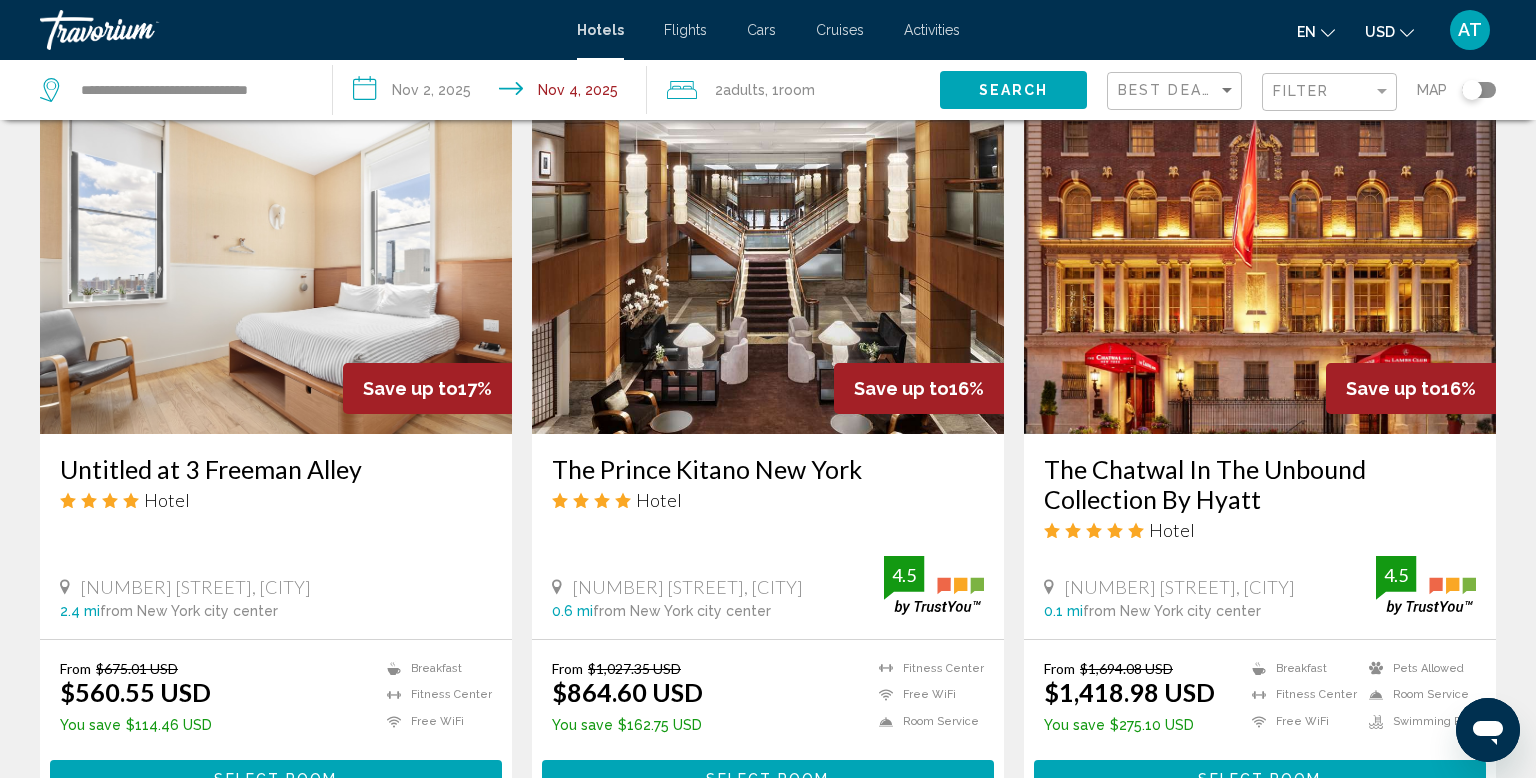 scroll, scrollTop: 1562, scrollLeft: 0, axis: vertical 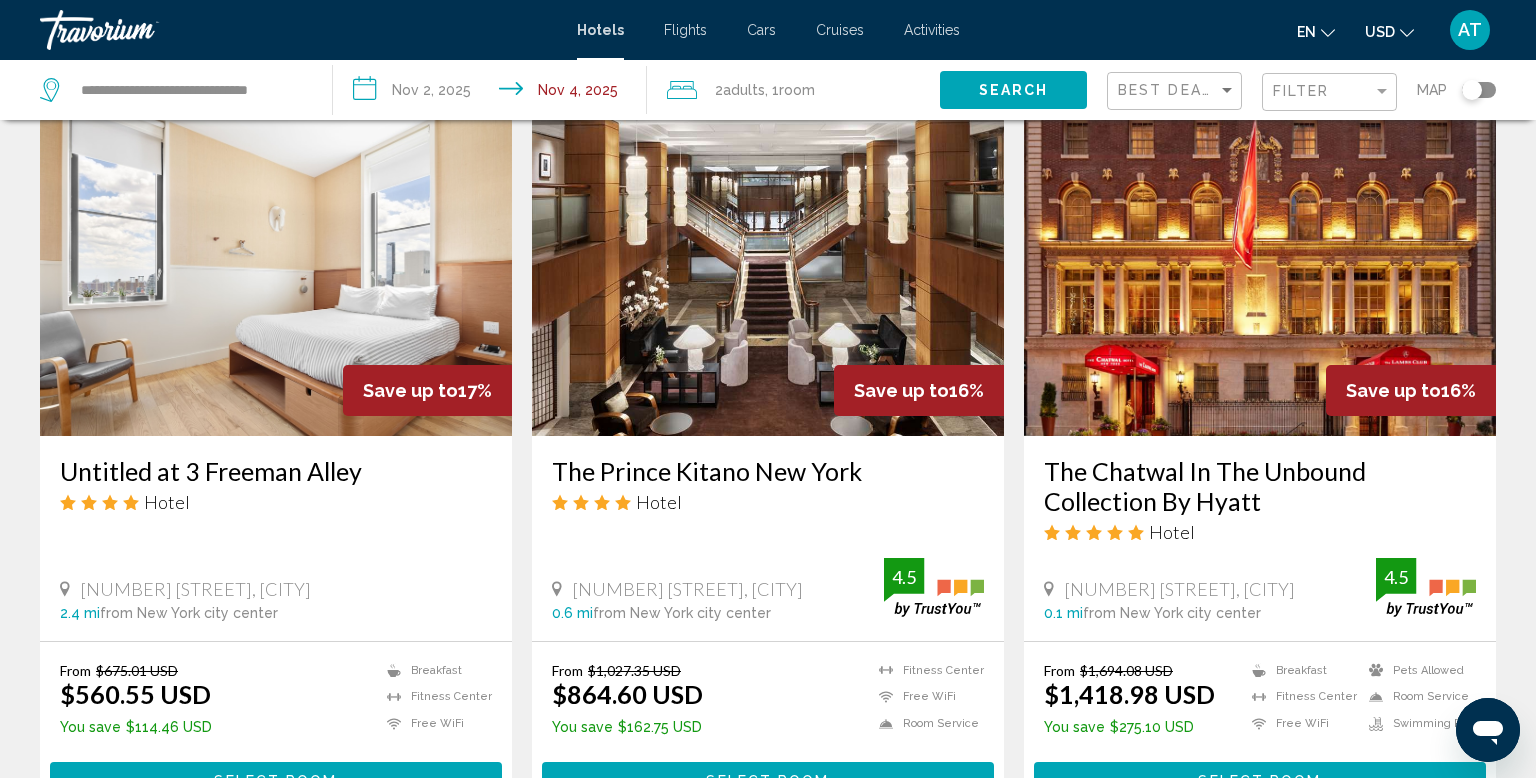 click at bounding box center [1260, 276] 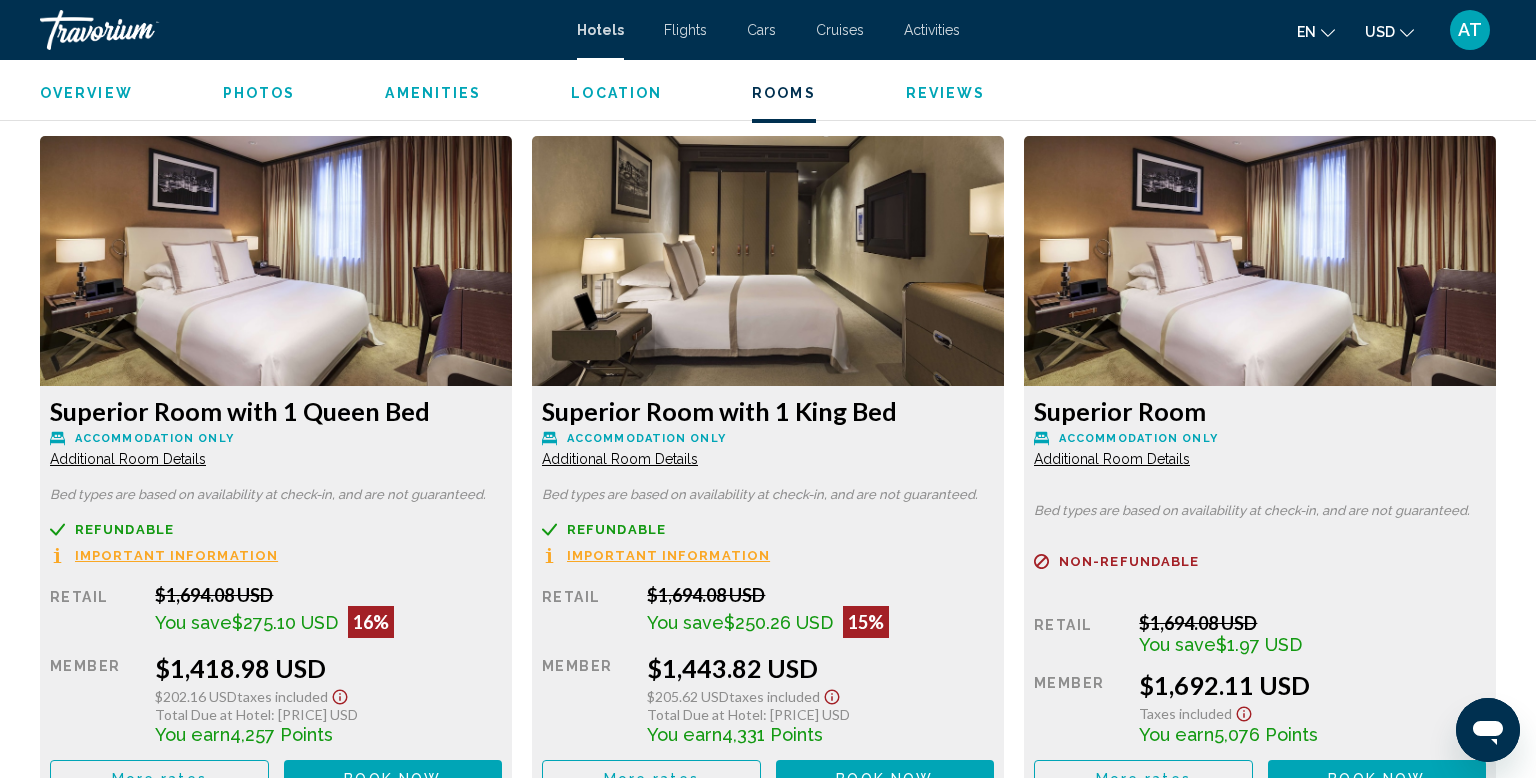 scroll, scrollTop: 2803, scrollLeft: 0, axis: vertical 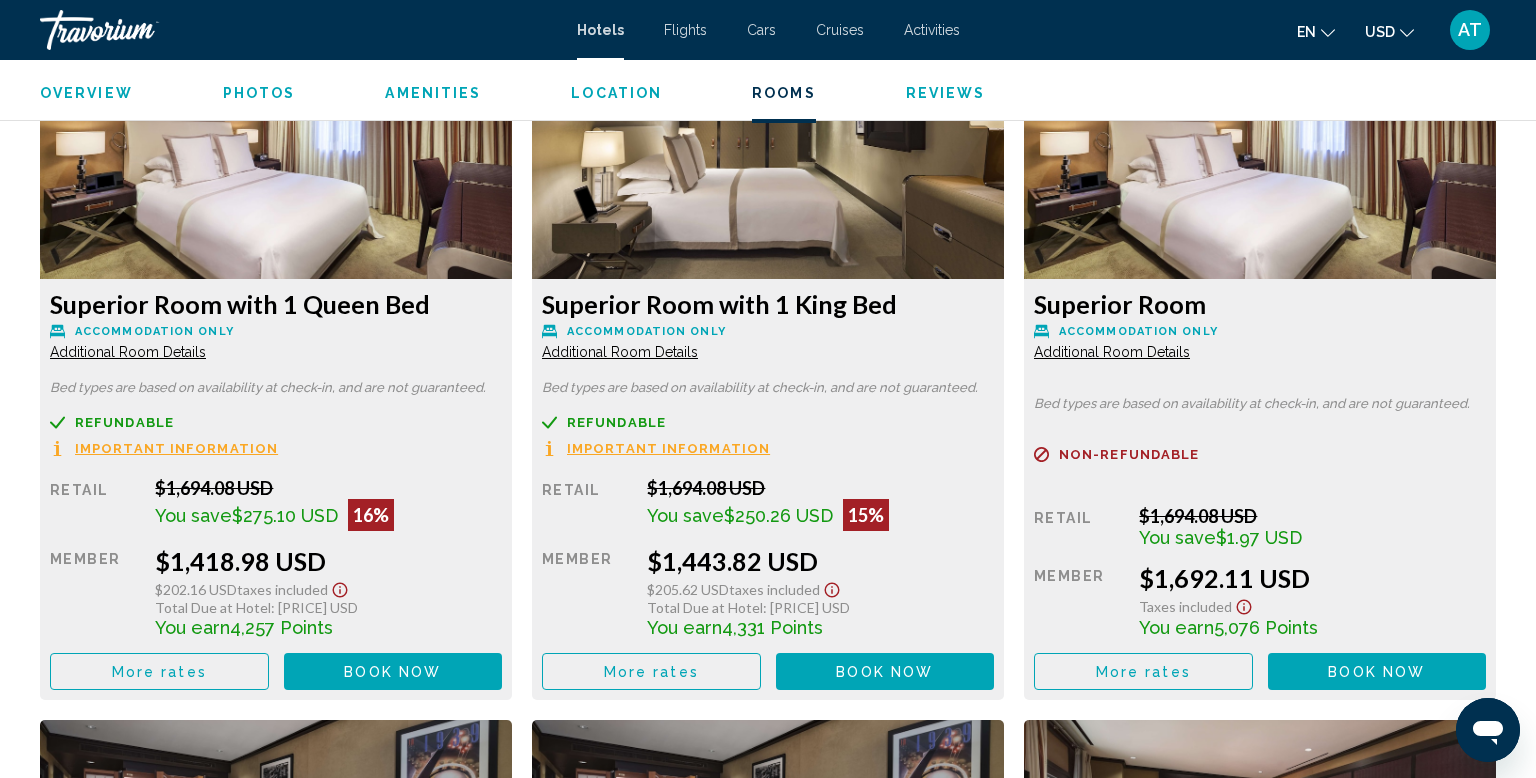 click on "Book now" at bounding box center [392, 672] 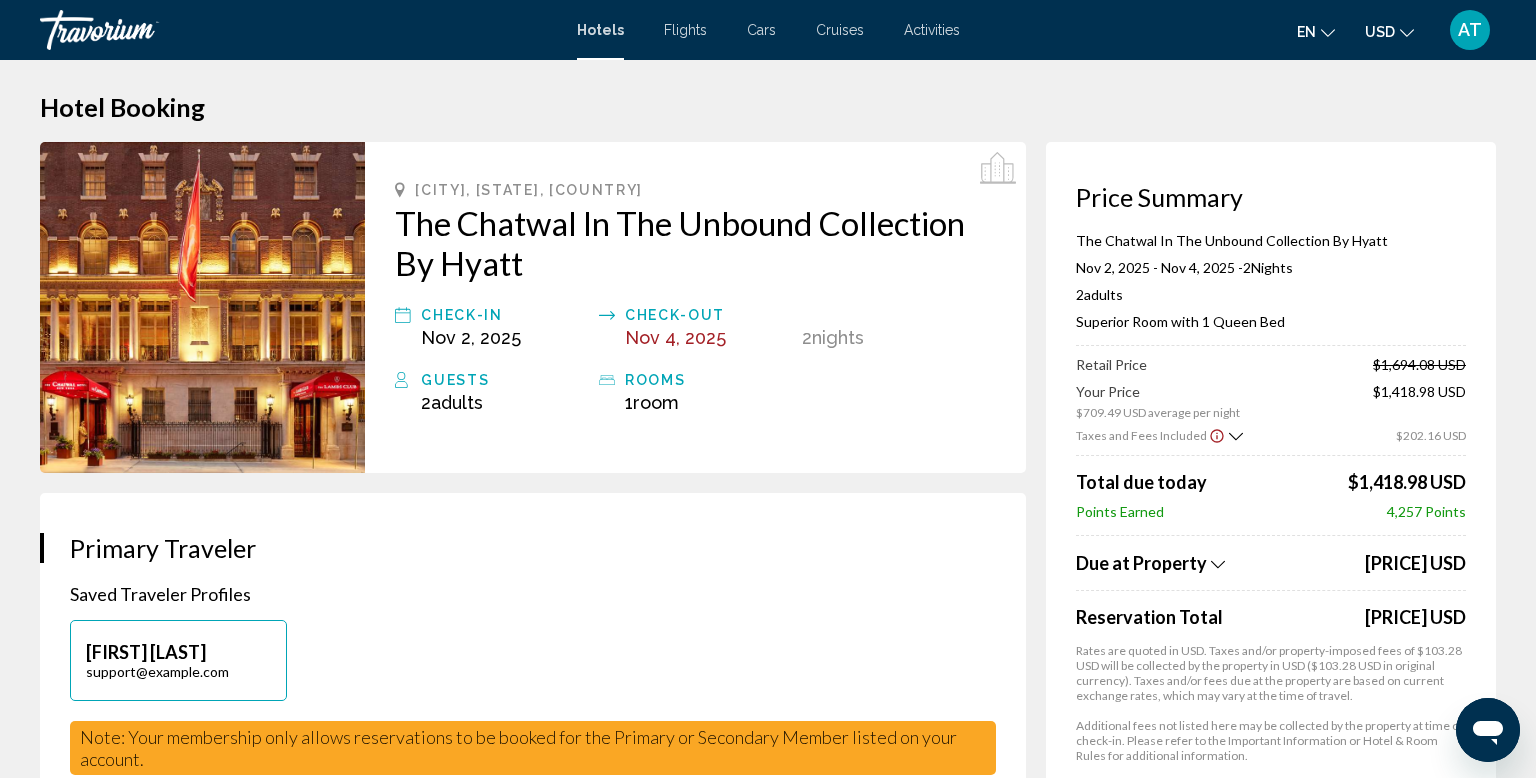 scroll, scrollTop: 20, scrollLeft: 0, axis: vertical 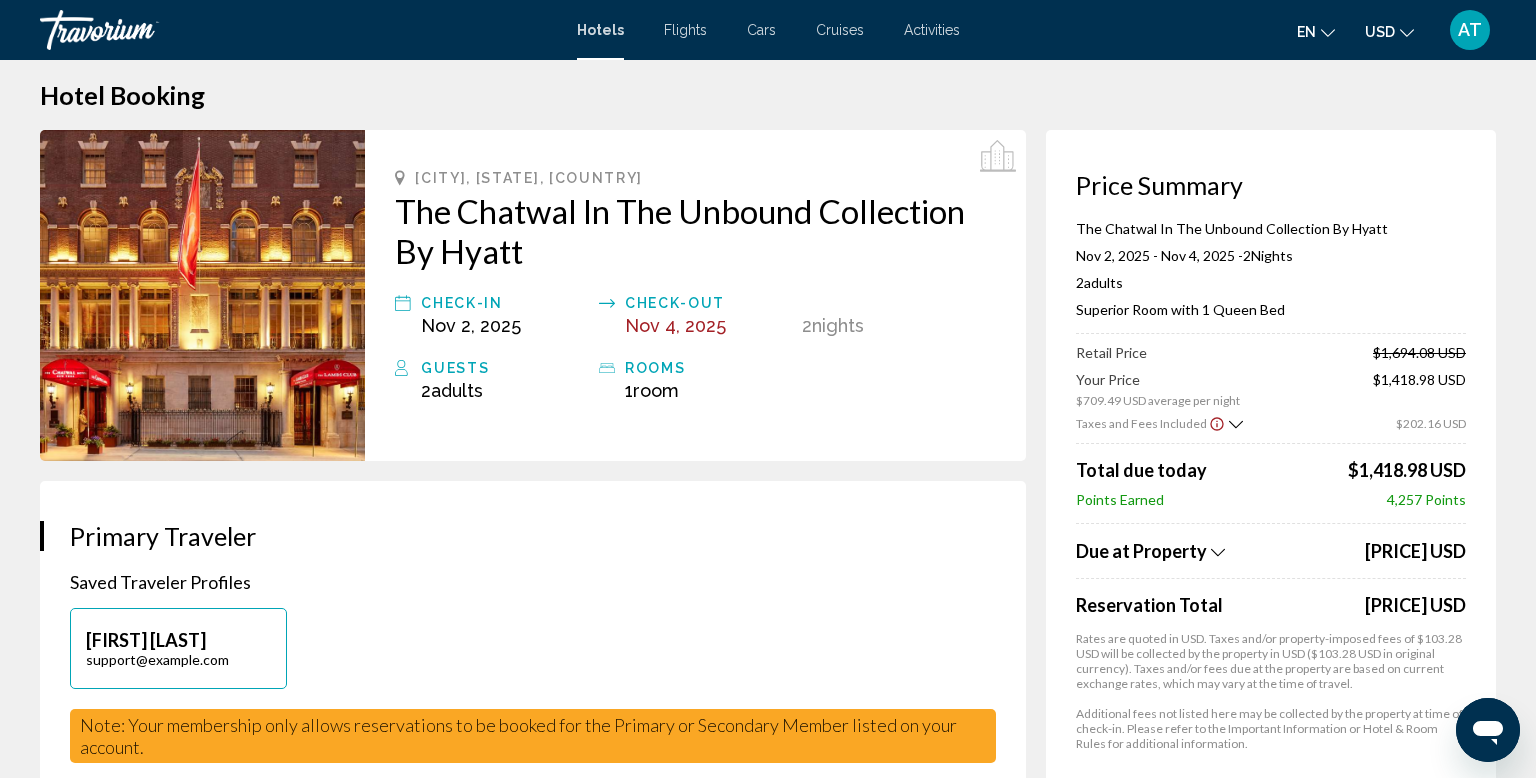 click on "Points Earned" at bounding box center (1120, 499) 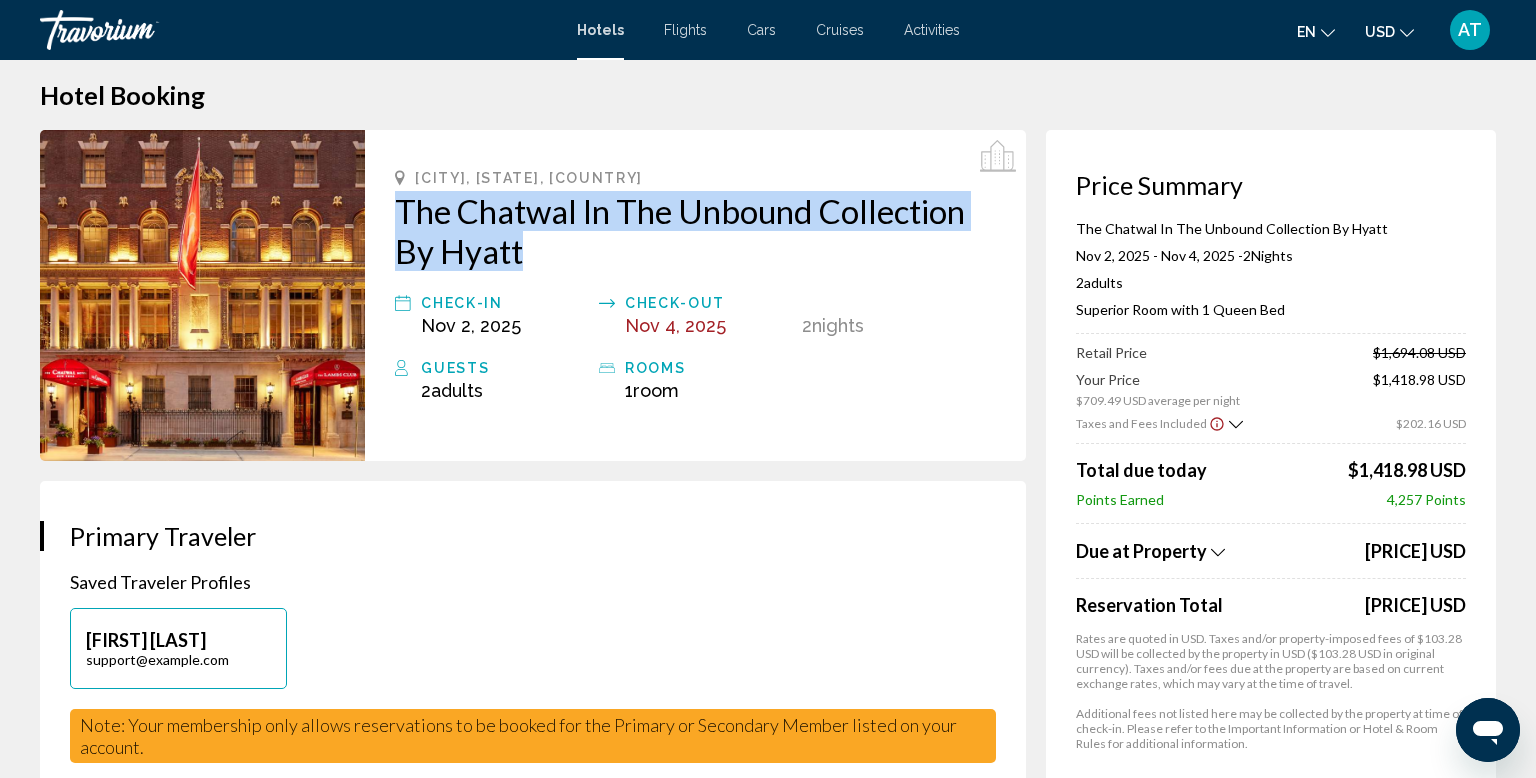 drag, startPoint x: 393, startPoint y: 210, endPoint x: 526, endPoint y: 270, distance: 145.9075 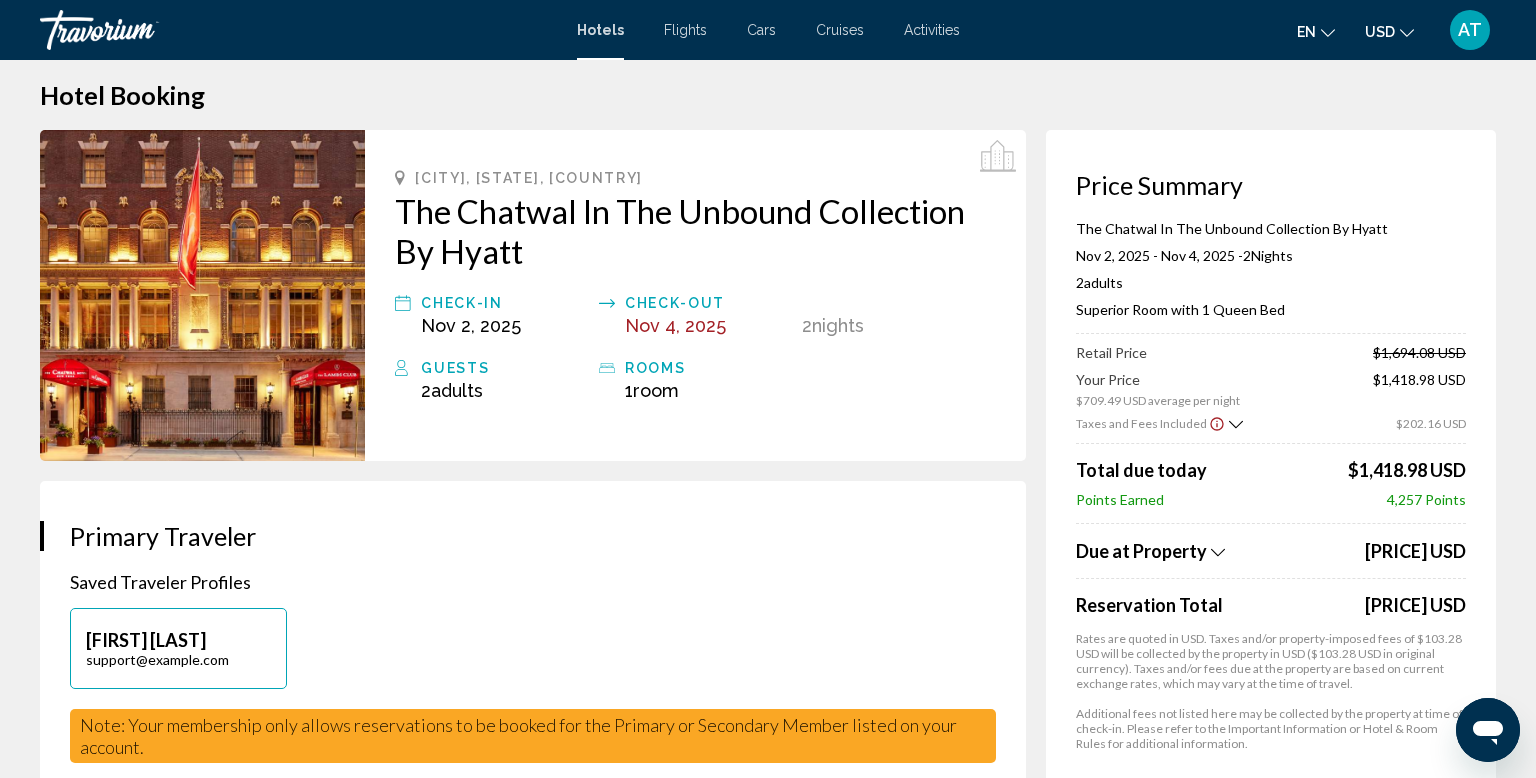 click on "Room" at bounding box center [656, 390] 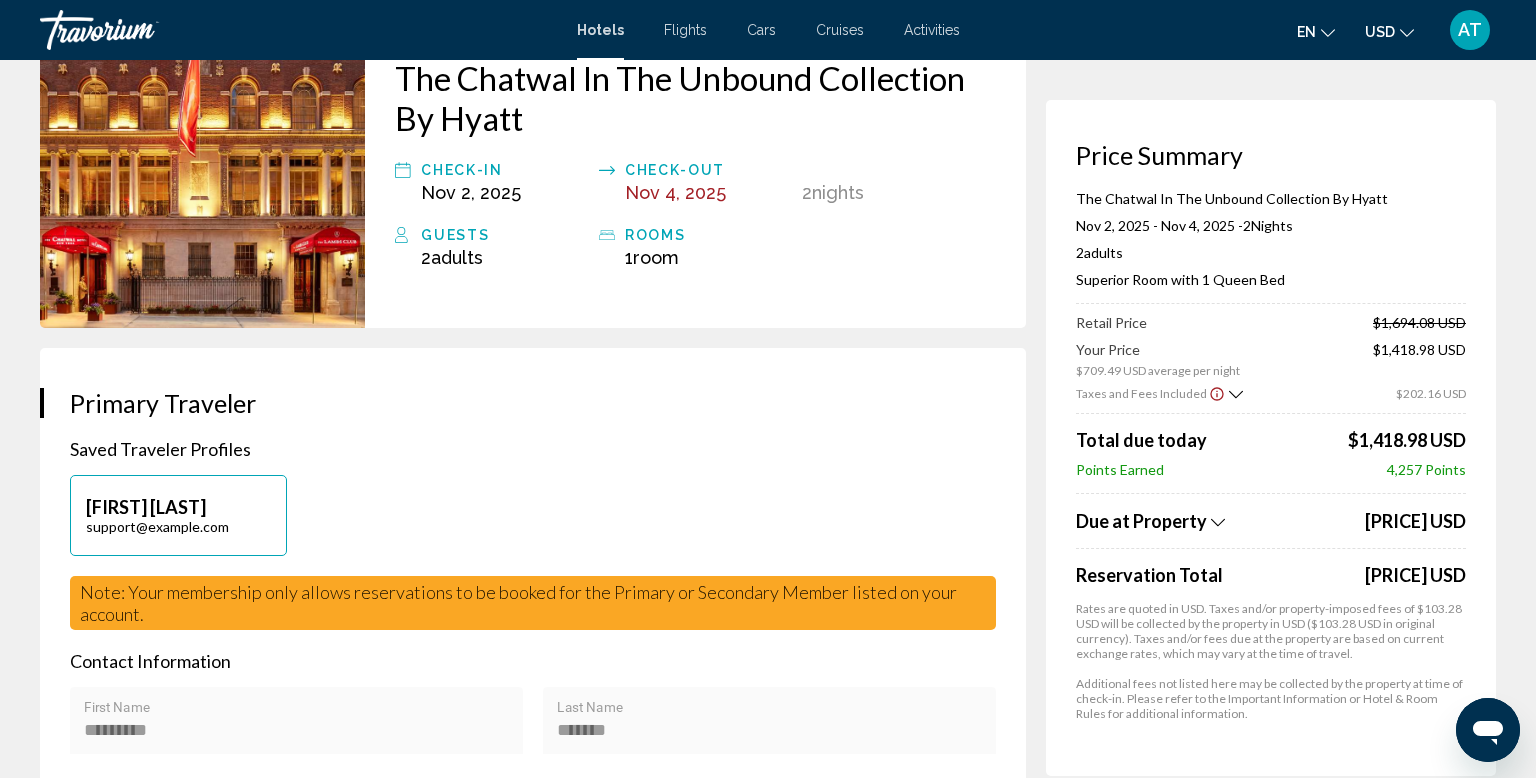 scroll, scrollTop: 0, scrollLeft: 0, axis: both 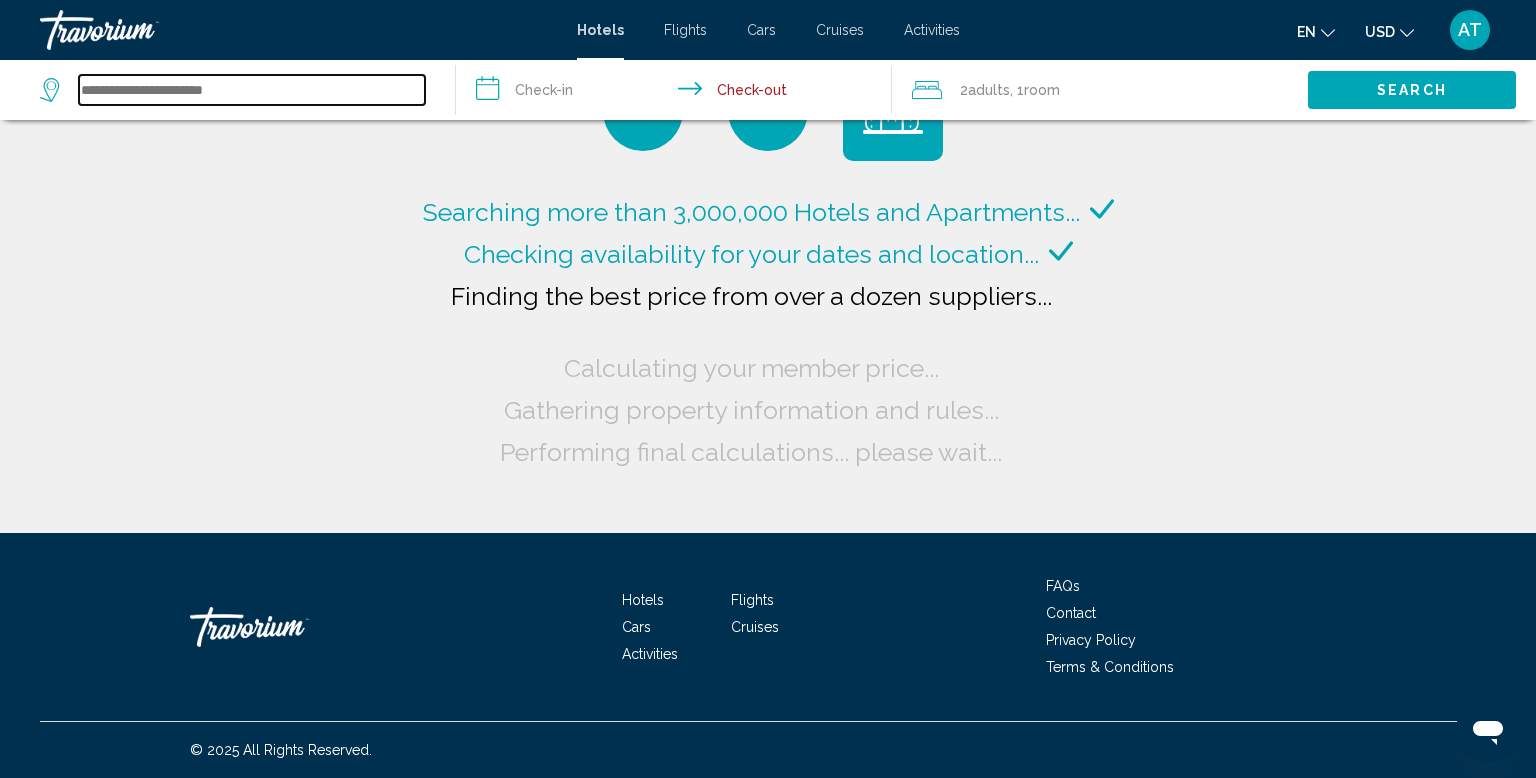 click at bounding box center (252, 90) 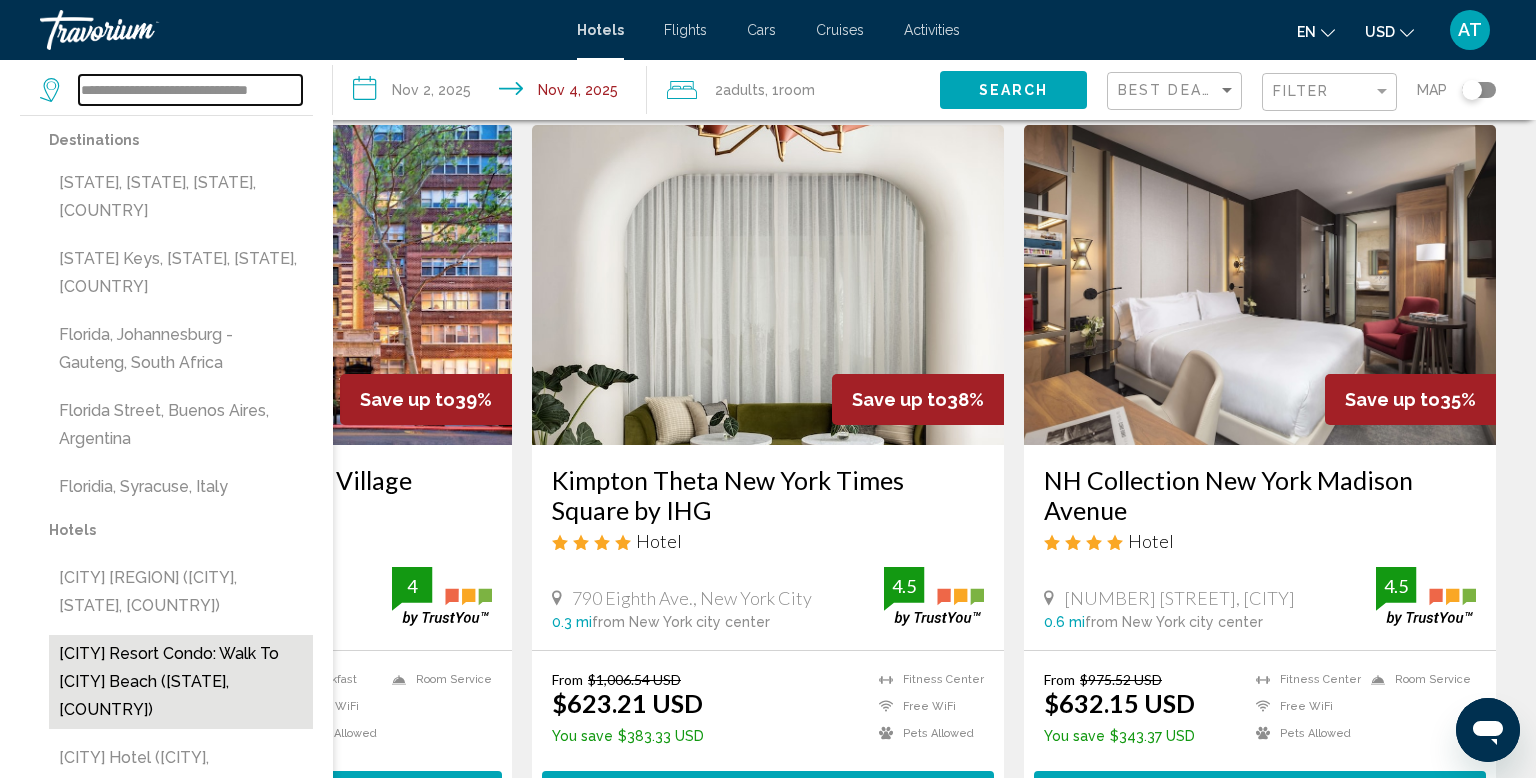 scroll, scrollTop: 66, scrollLeft: 0, axis: vertical 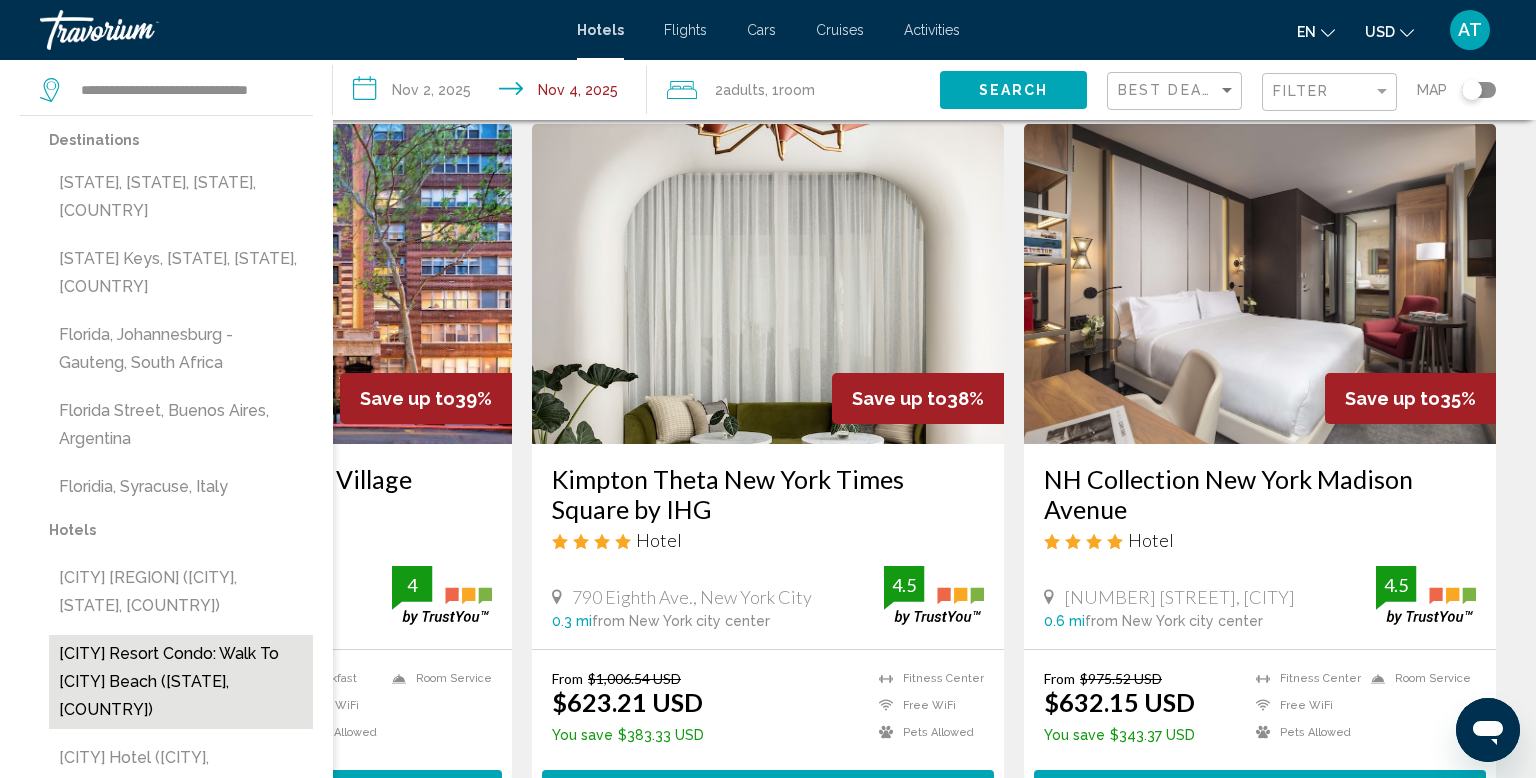 click on "Florida Resort Condo: Walk to Pensacola Beach (FL, US)" at bounding box center [181, 682] 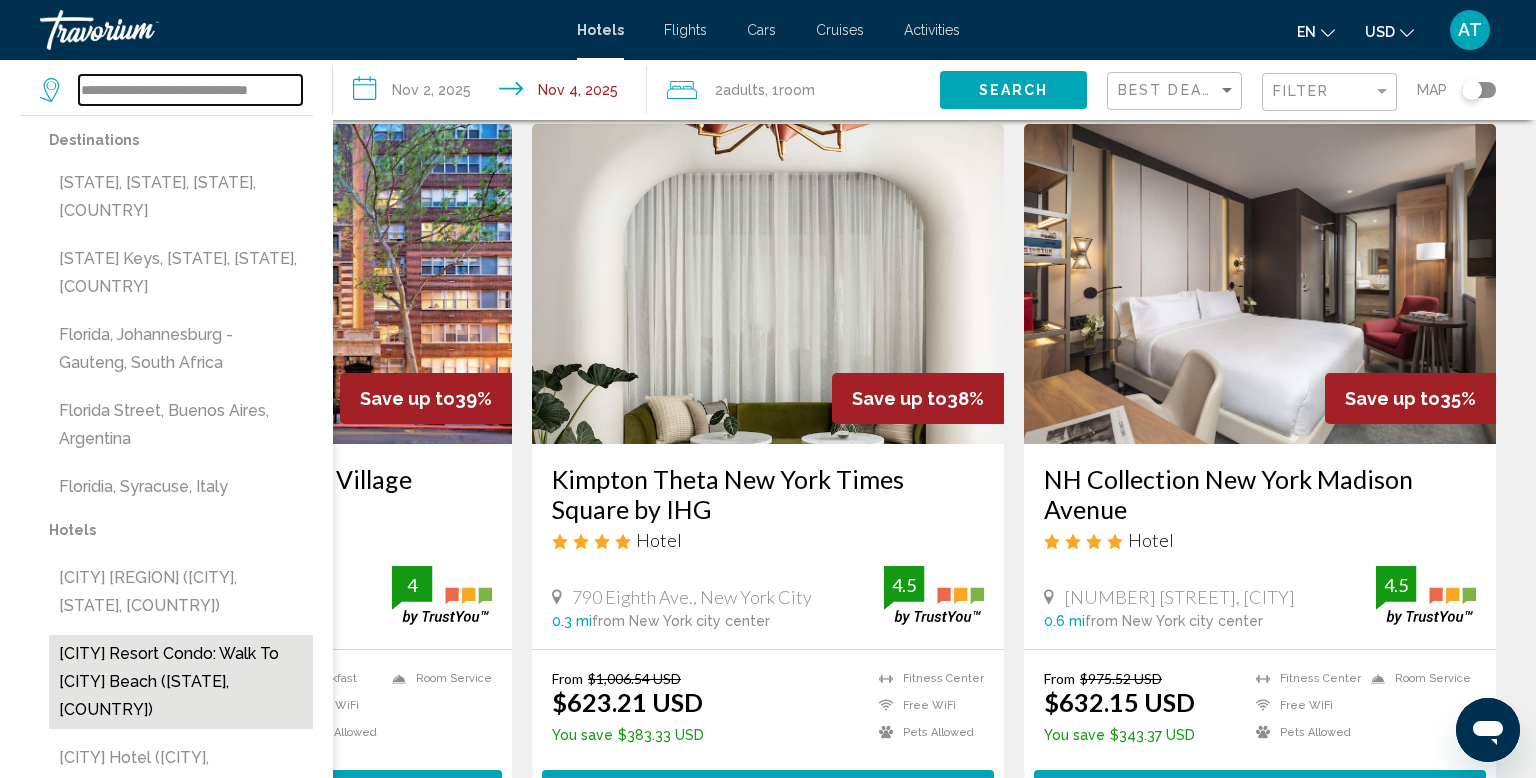 type on "**********" 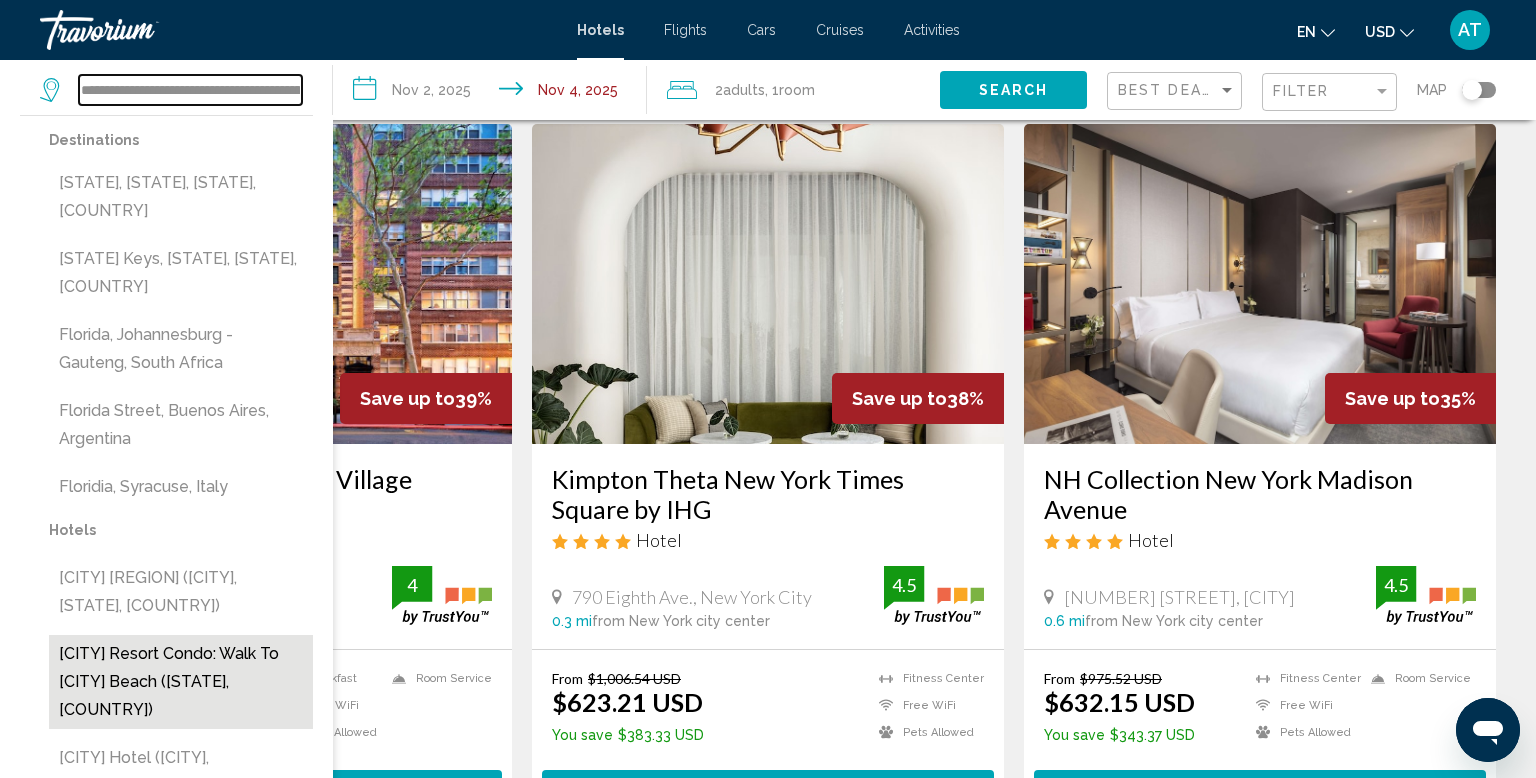 scroll, scrollTop: 0, scrollLeft: 3, axis: horizontal 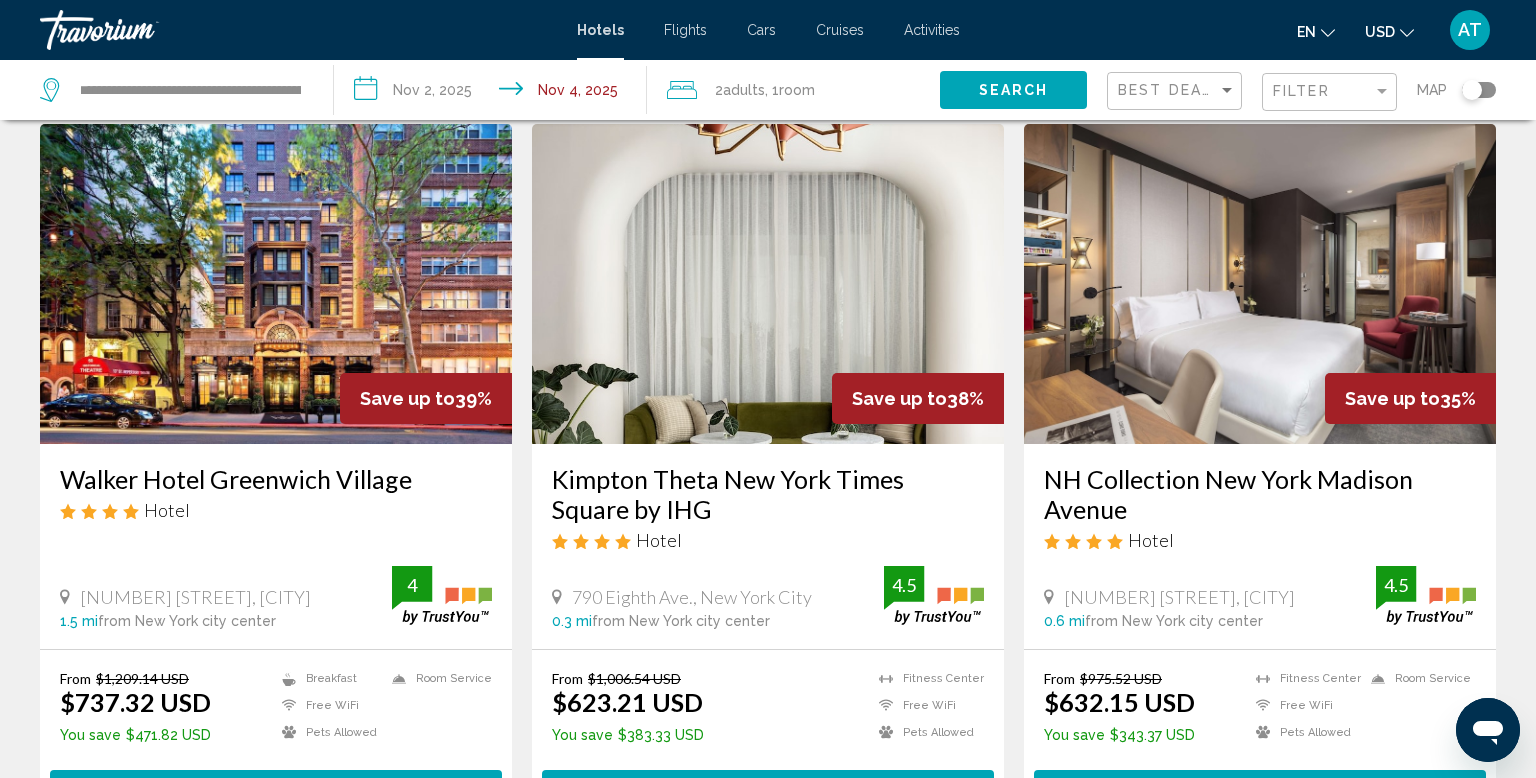 click on "**********" at bounding box center [494, 93] 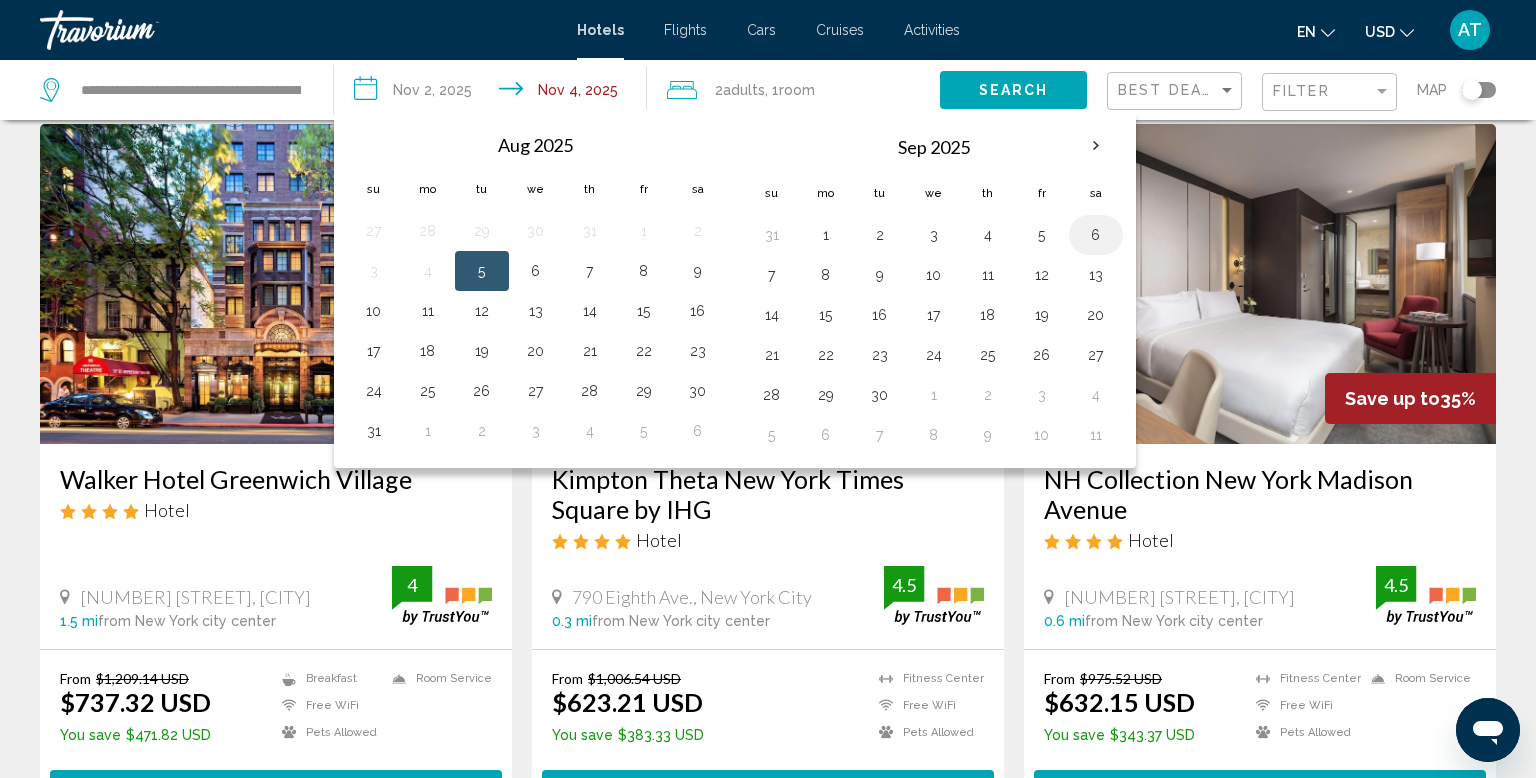 click on "6" at bounding box center [1096, 235] 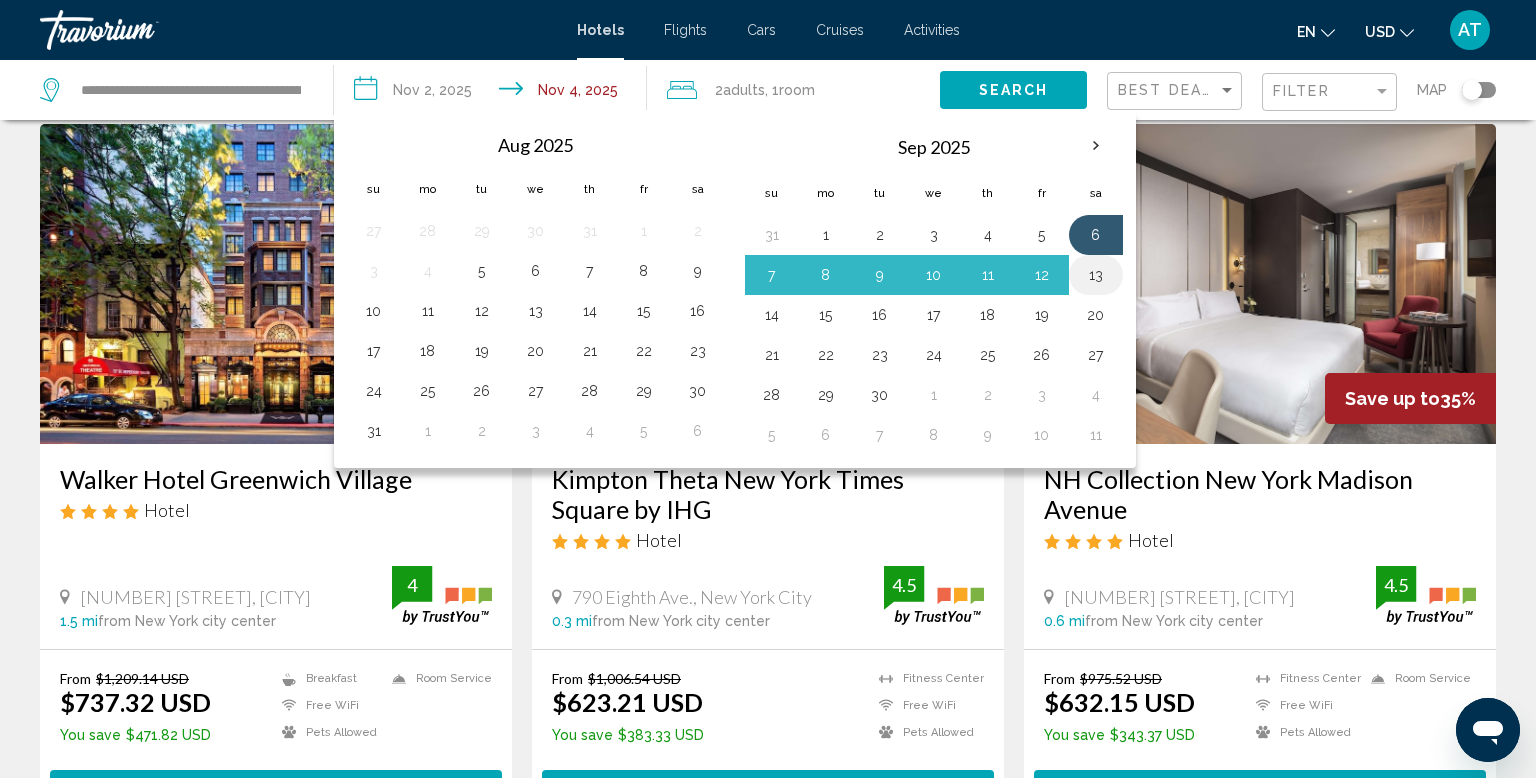 click on "13" at bounding box center (1096, 275) 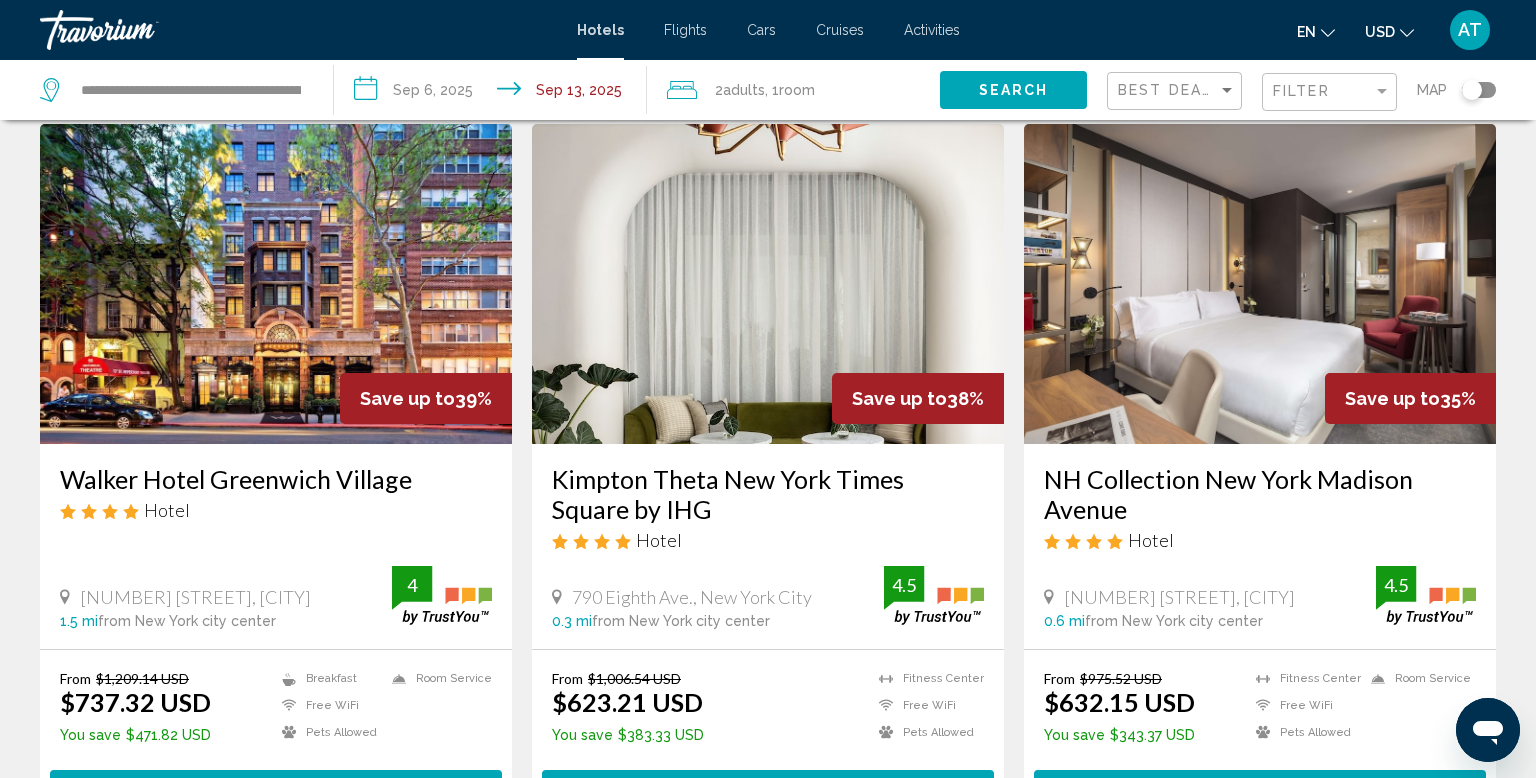 click on "Search" 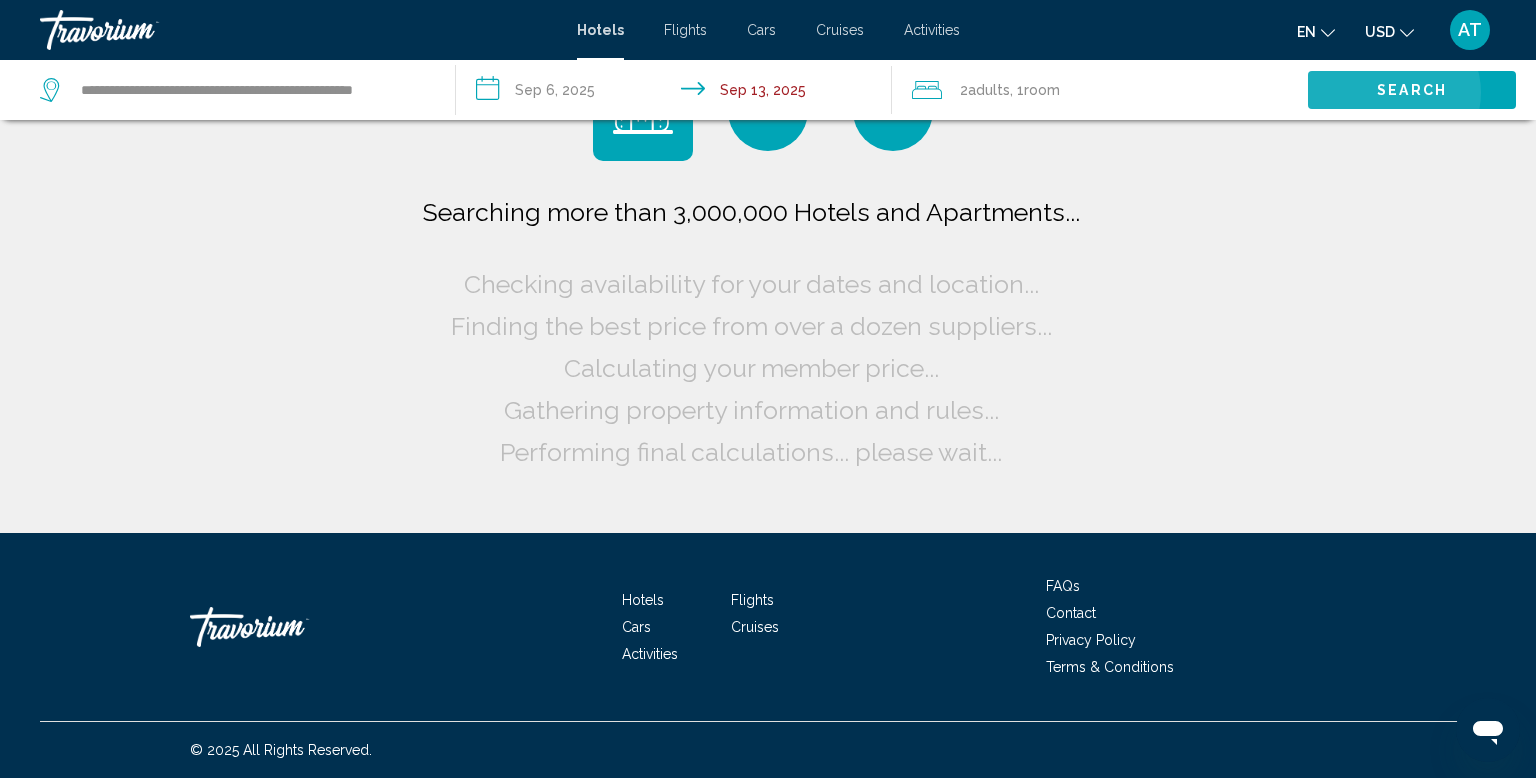 scroll, scrollTop: 0, scrollLeft: 0, axis: both 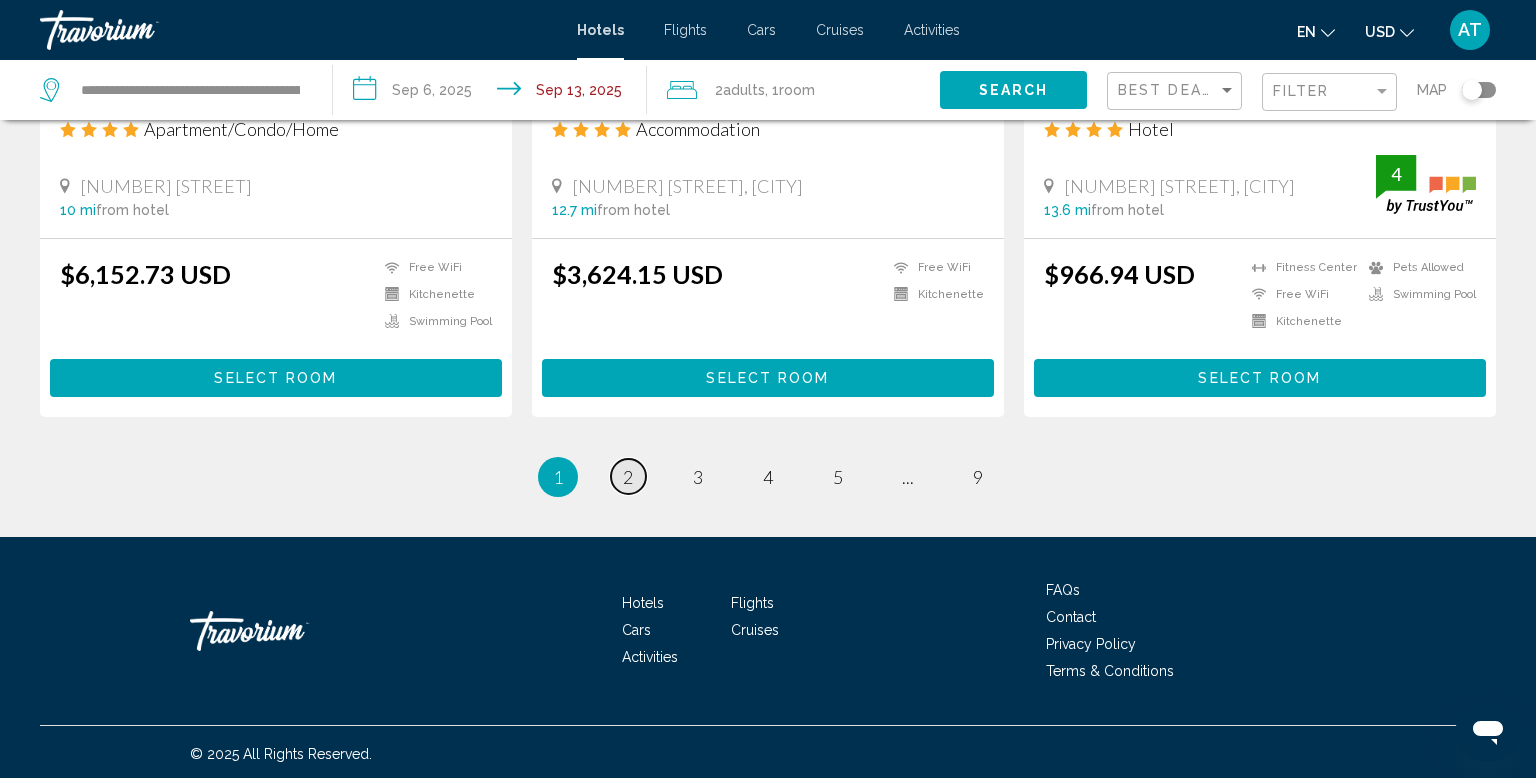 click on "2" at bounding box center (628, 477) 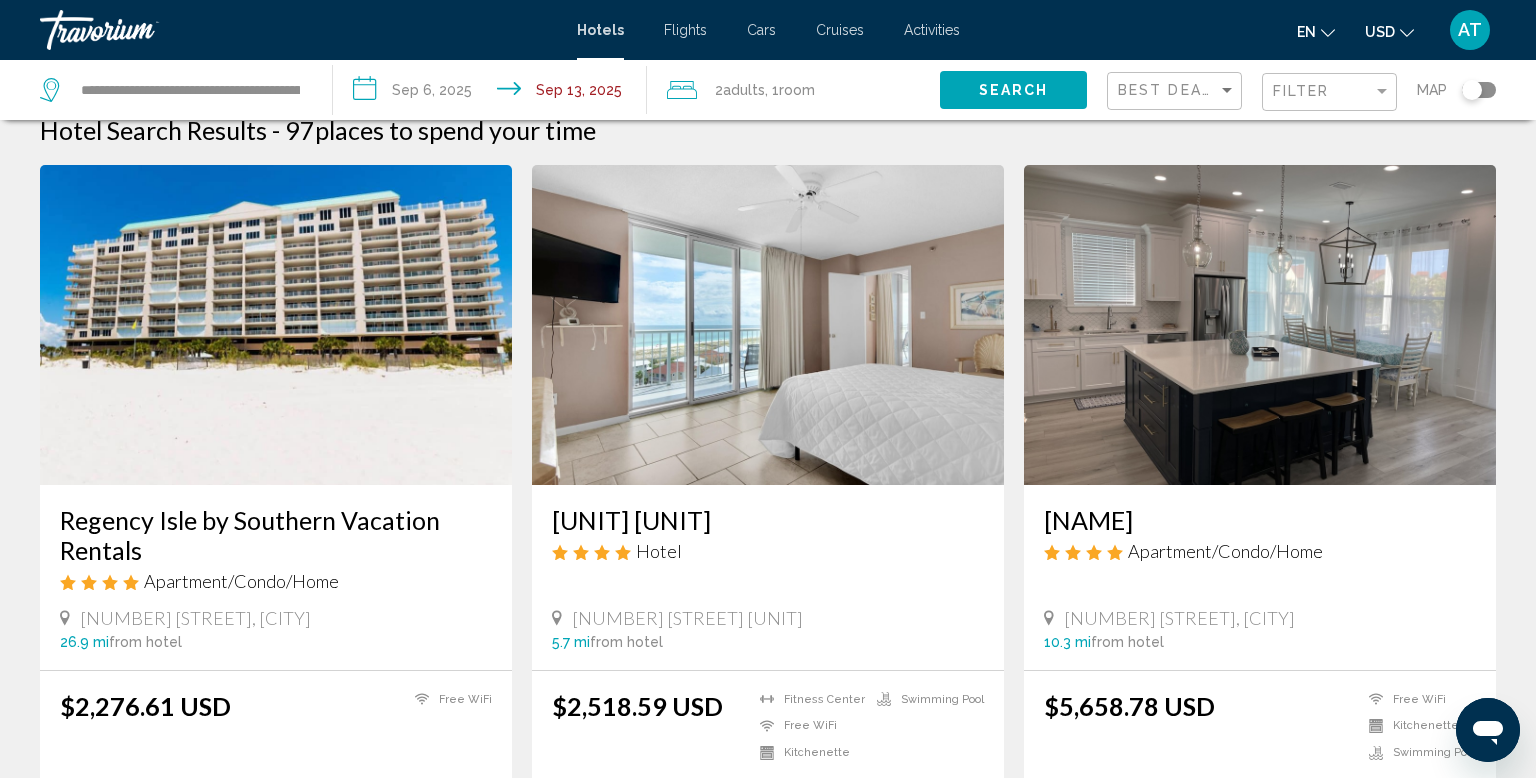 scroll, scrollTop: 0, scrollLeft: 0, axis: both 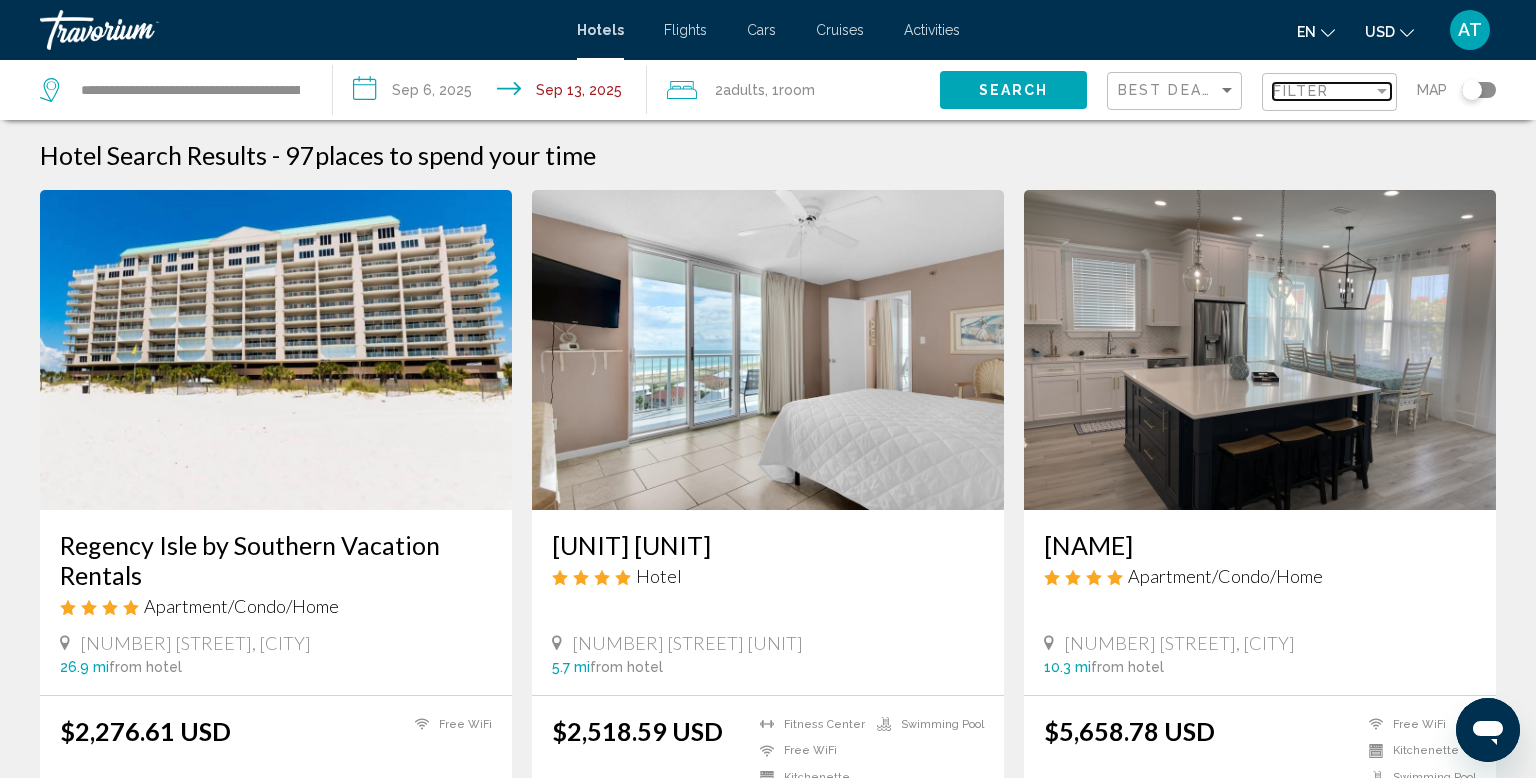 click on "Filter" at bounding box center [1301, 91] 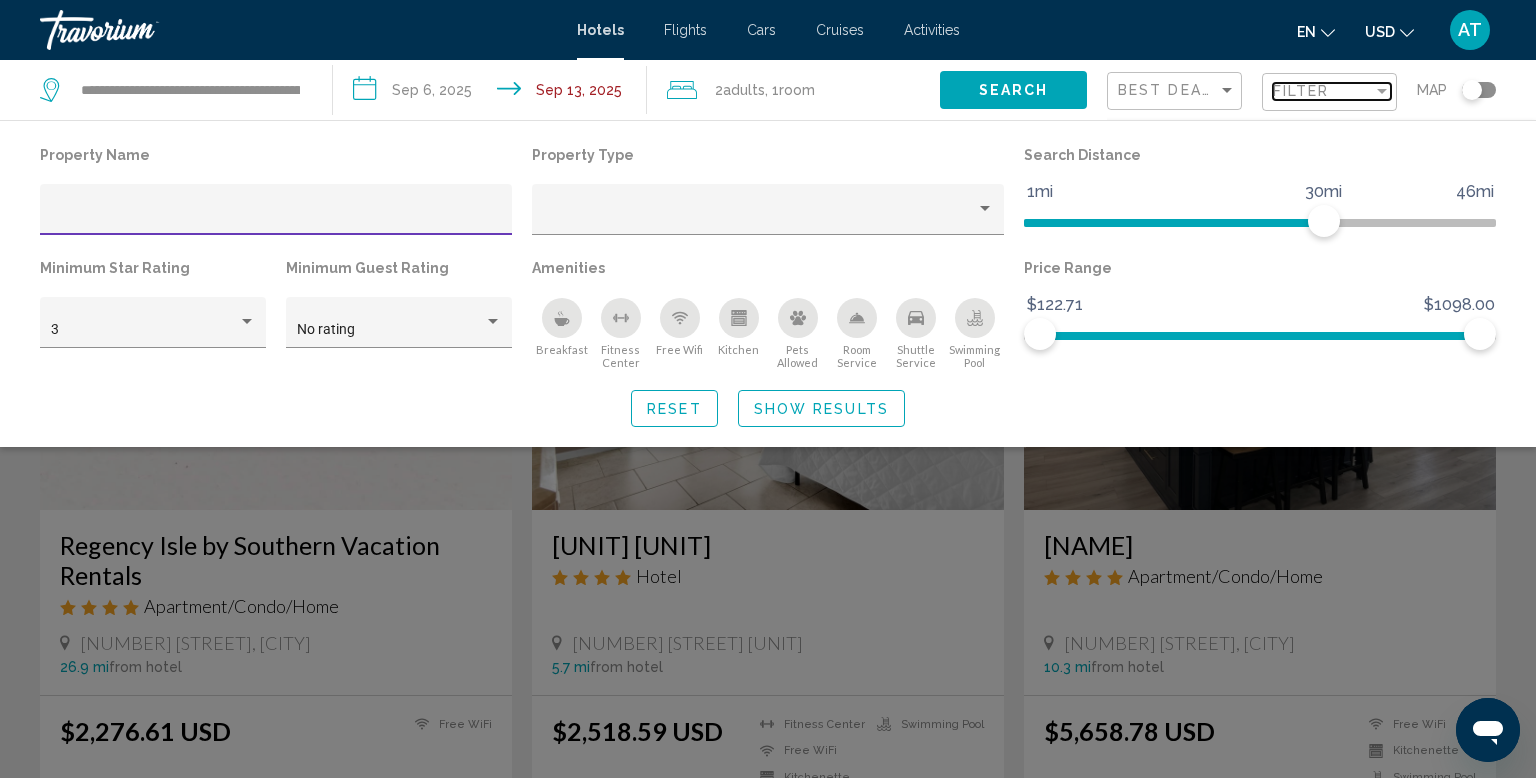 click on "Filter" at bounding box center [1301, 91] 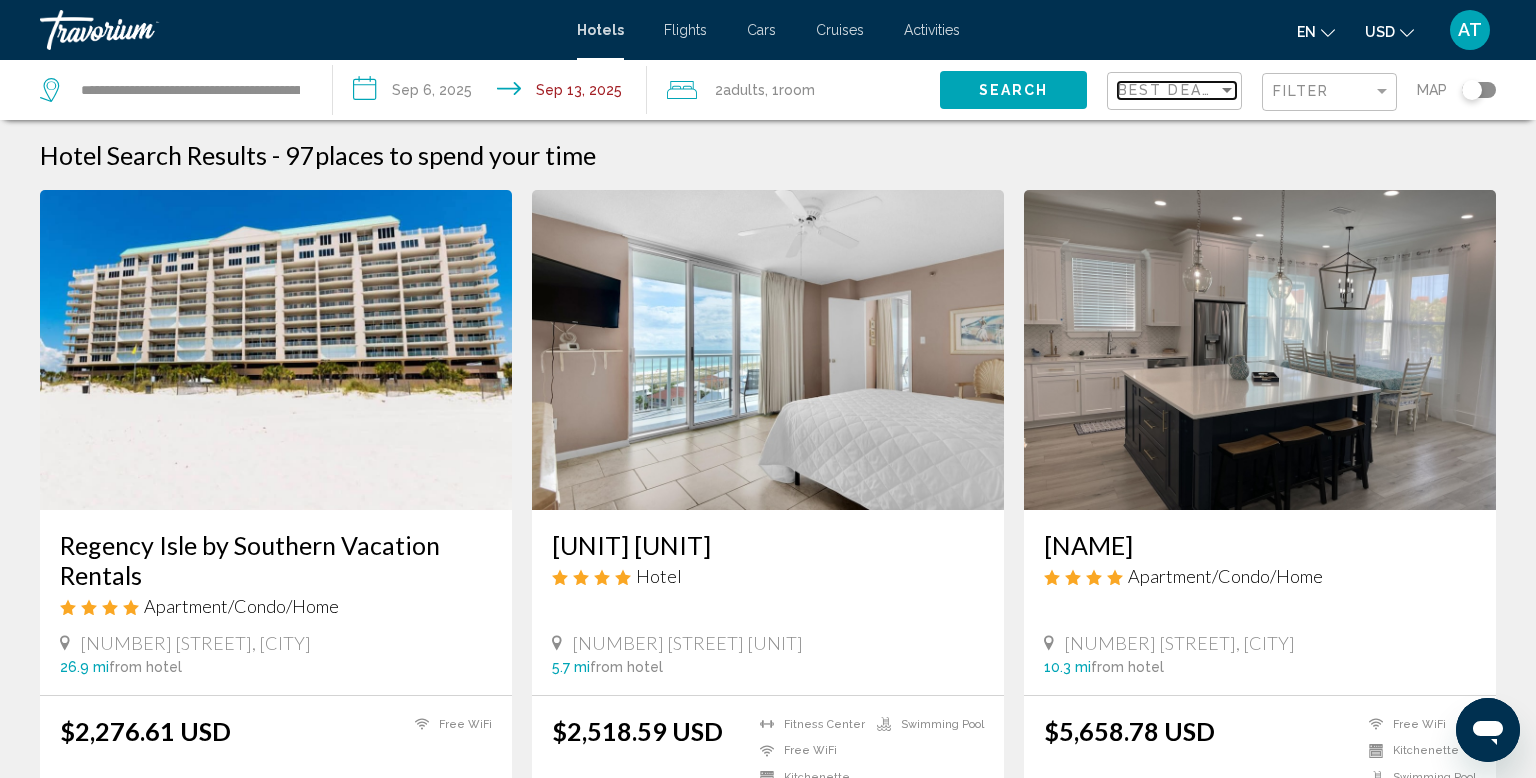 click on "Best Deals" at bounding box center (1170, 90) 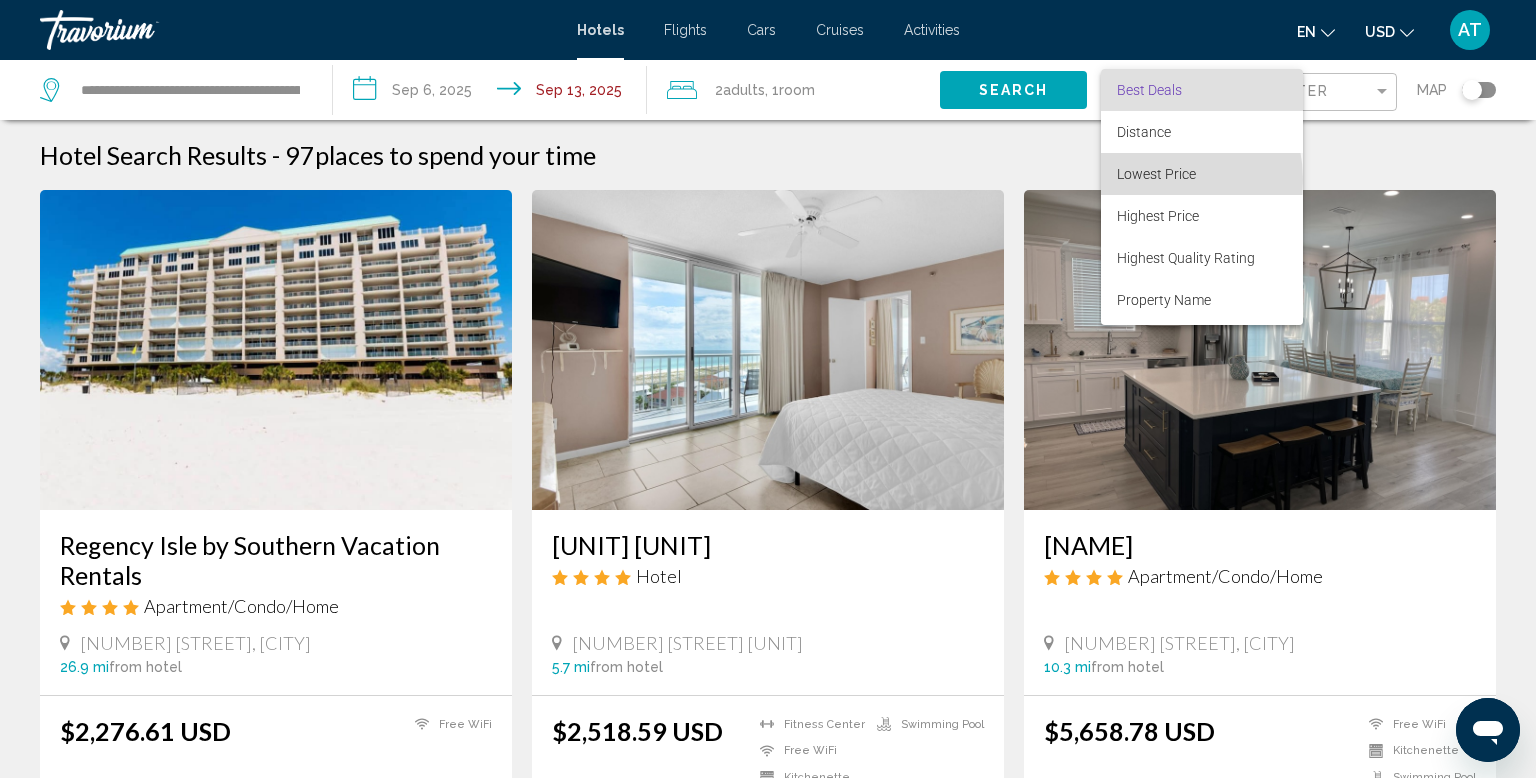 click on "Lowest Price" at bounding box center [1156, 174] 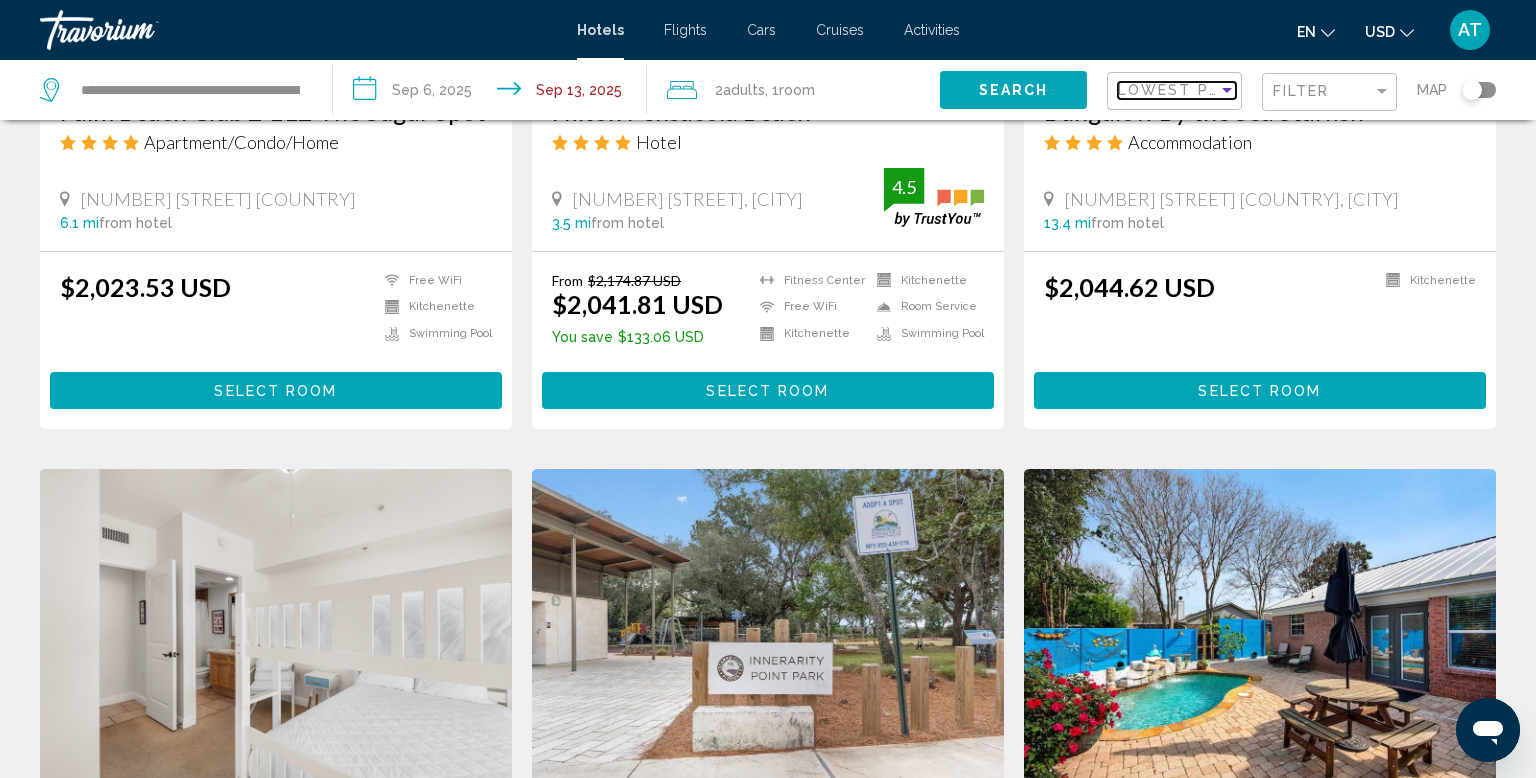 scroll, scrollTop: 2436, scrollLeft: 0, axis: vertical 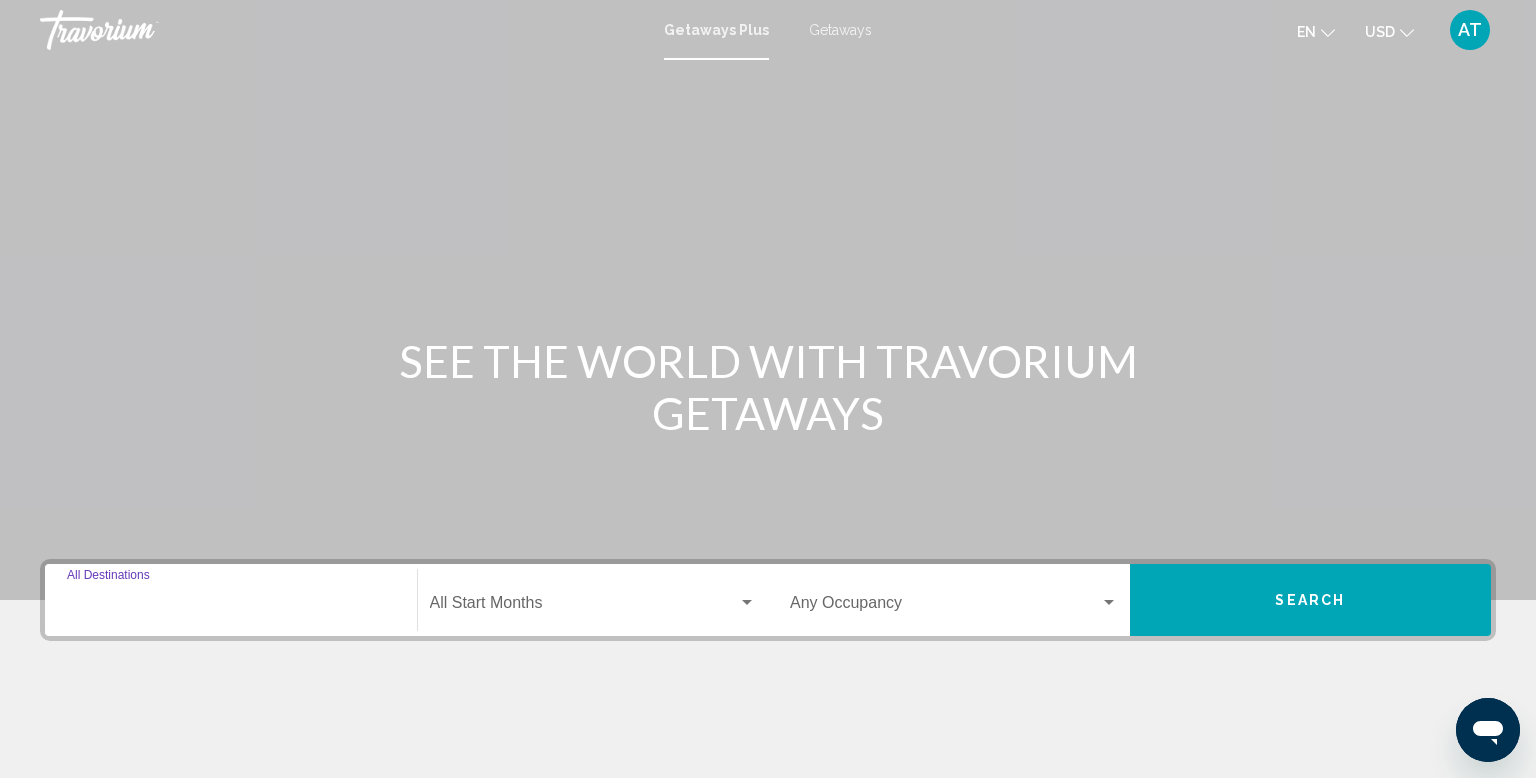 click on "Destination All Destinations" at bounding box center (231, 607) 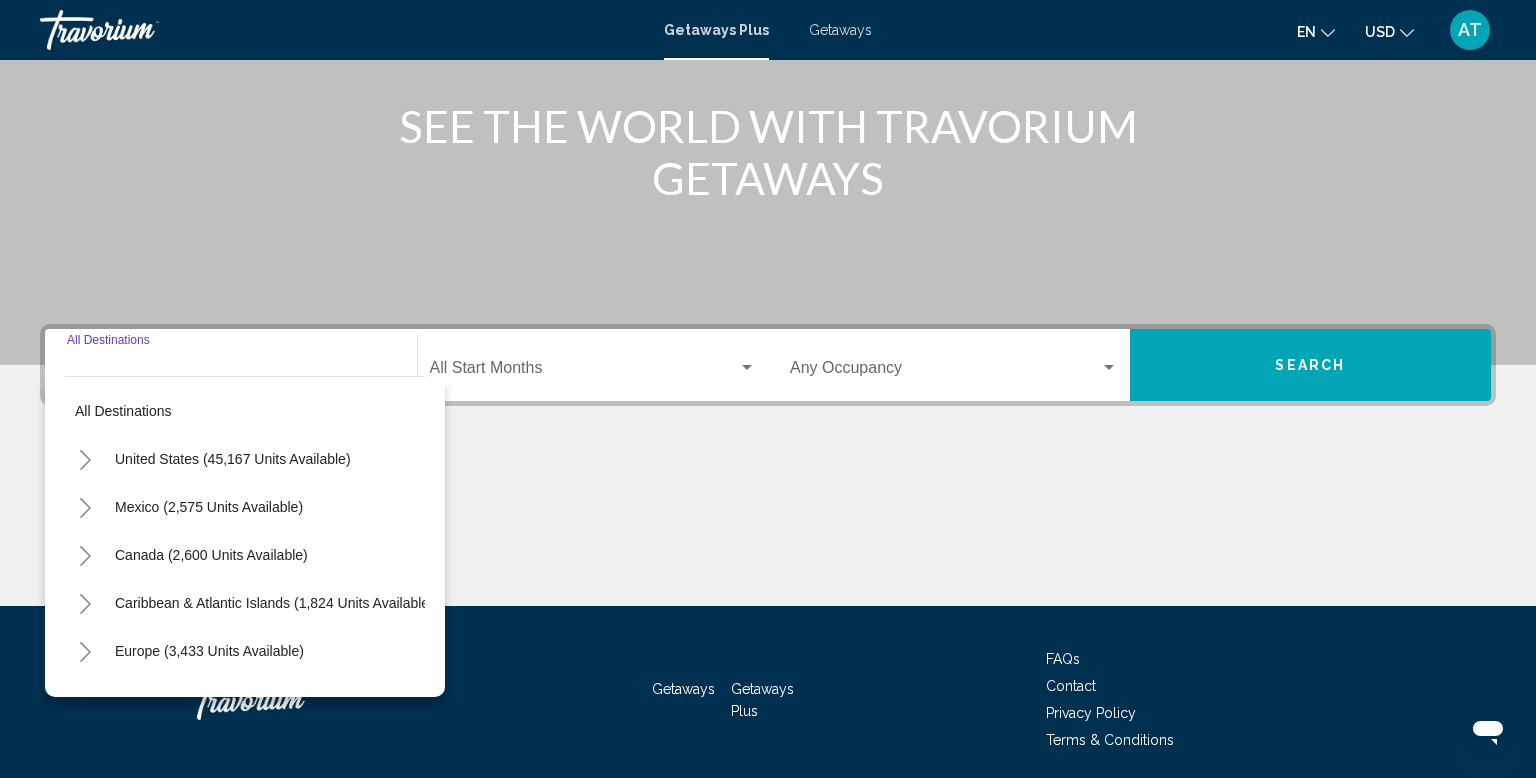 scroll, scrollTop: 308, scrollLeft: 0, axis: vertical 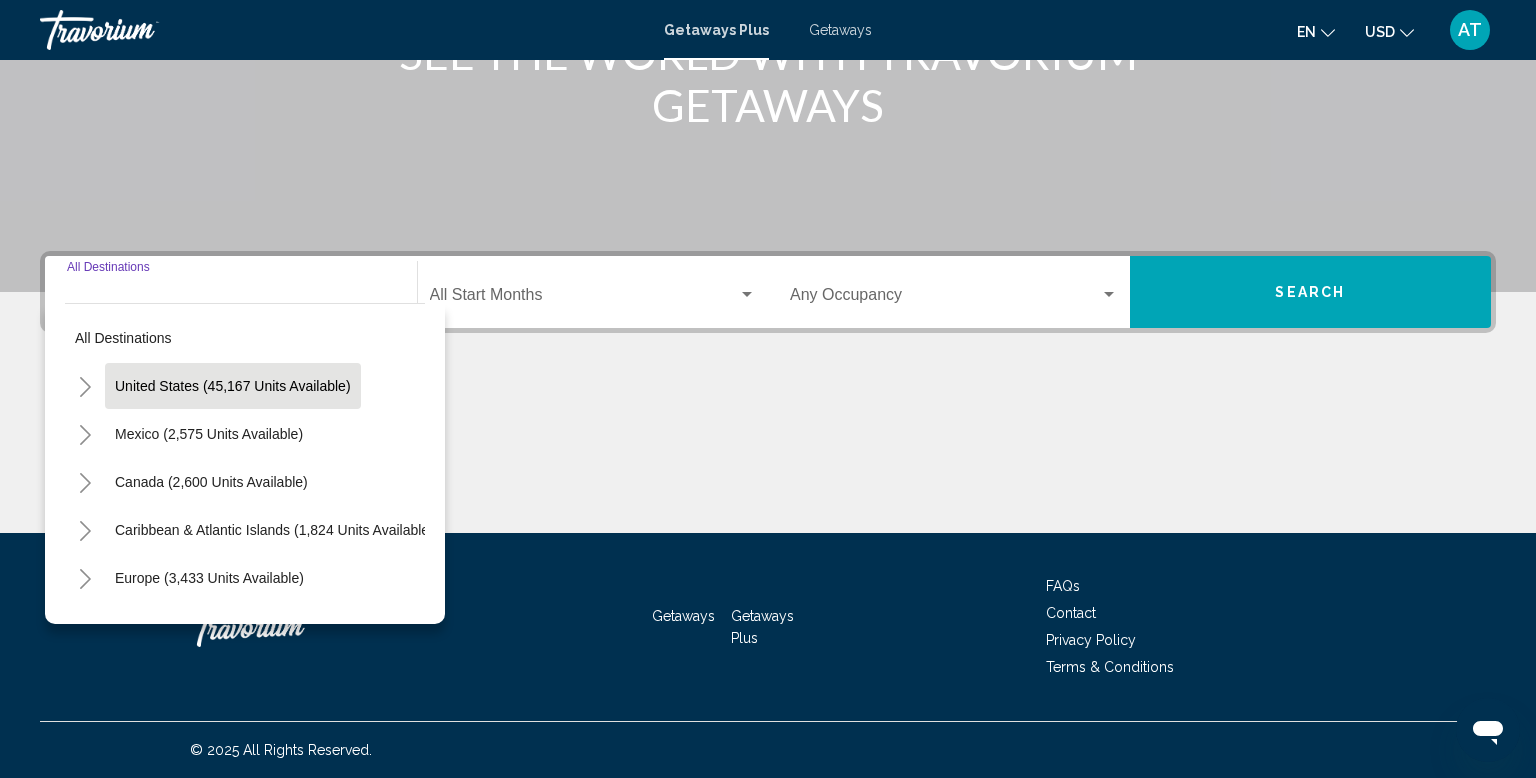 click on "United States (45,167 units available)" at bounding box center (209, 434) 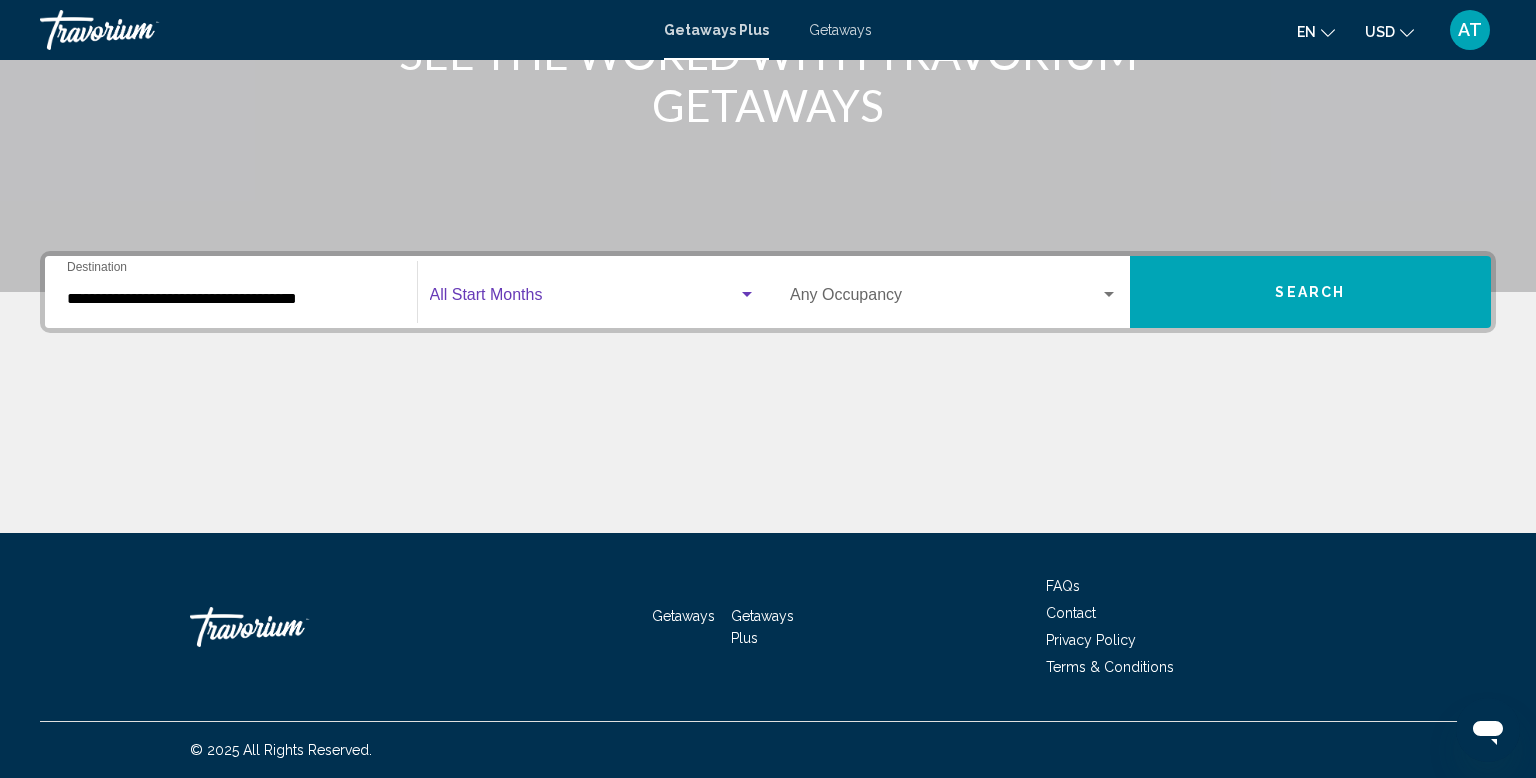 click at bounding box center [584, 299] 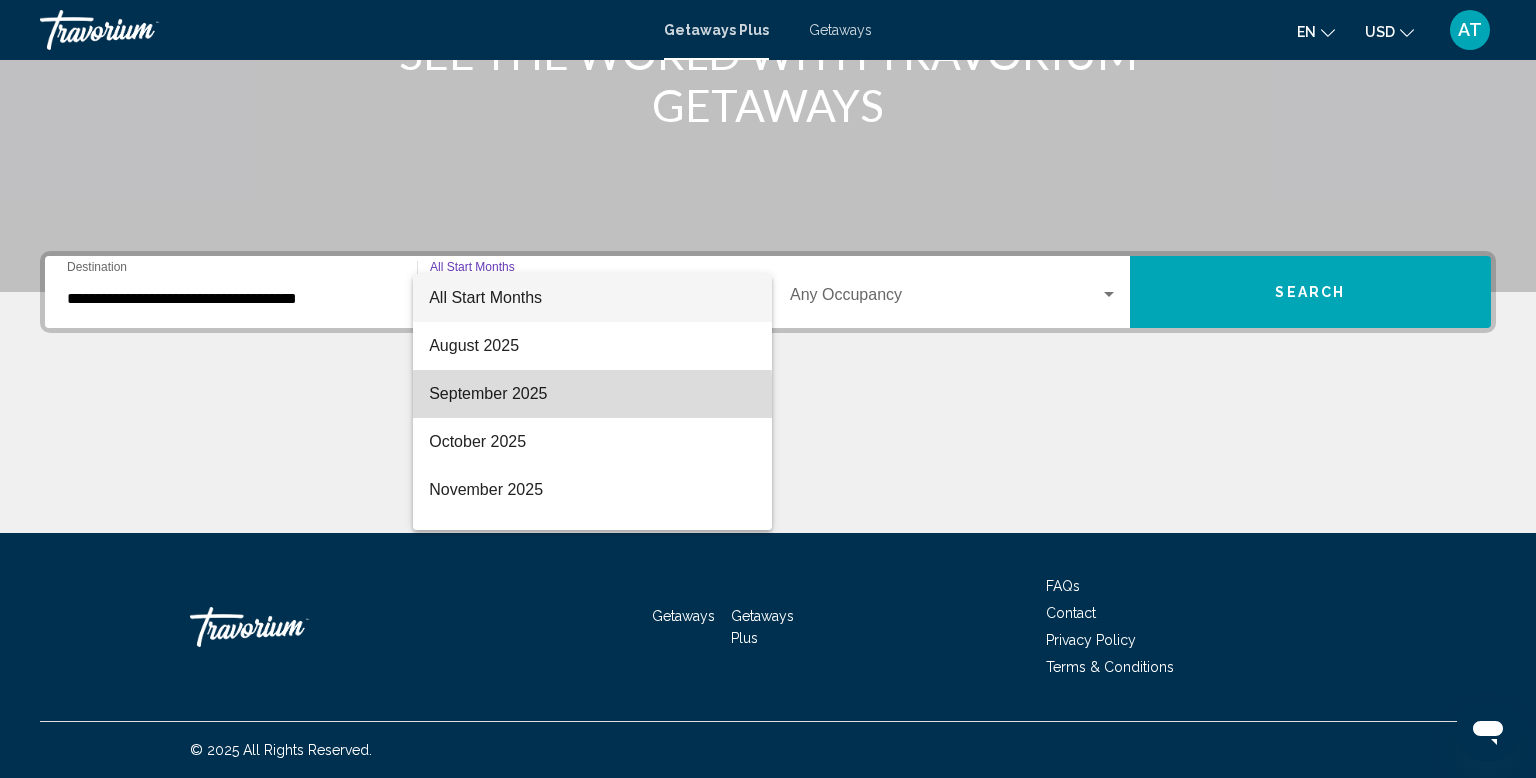 click on "September 2025" at bounding box center (592, 394) 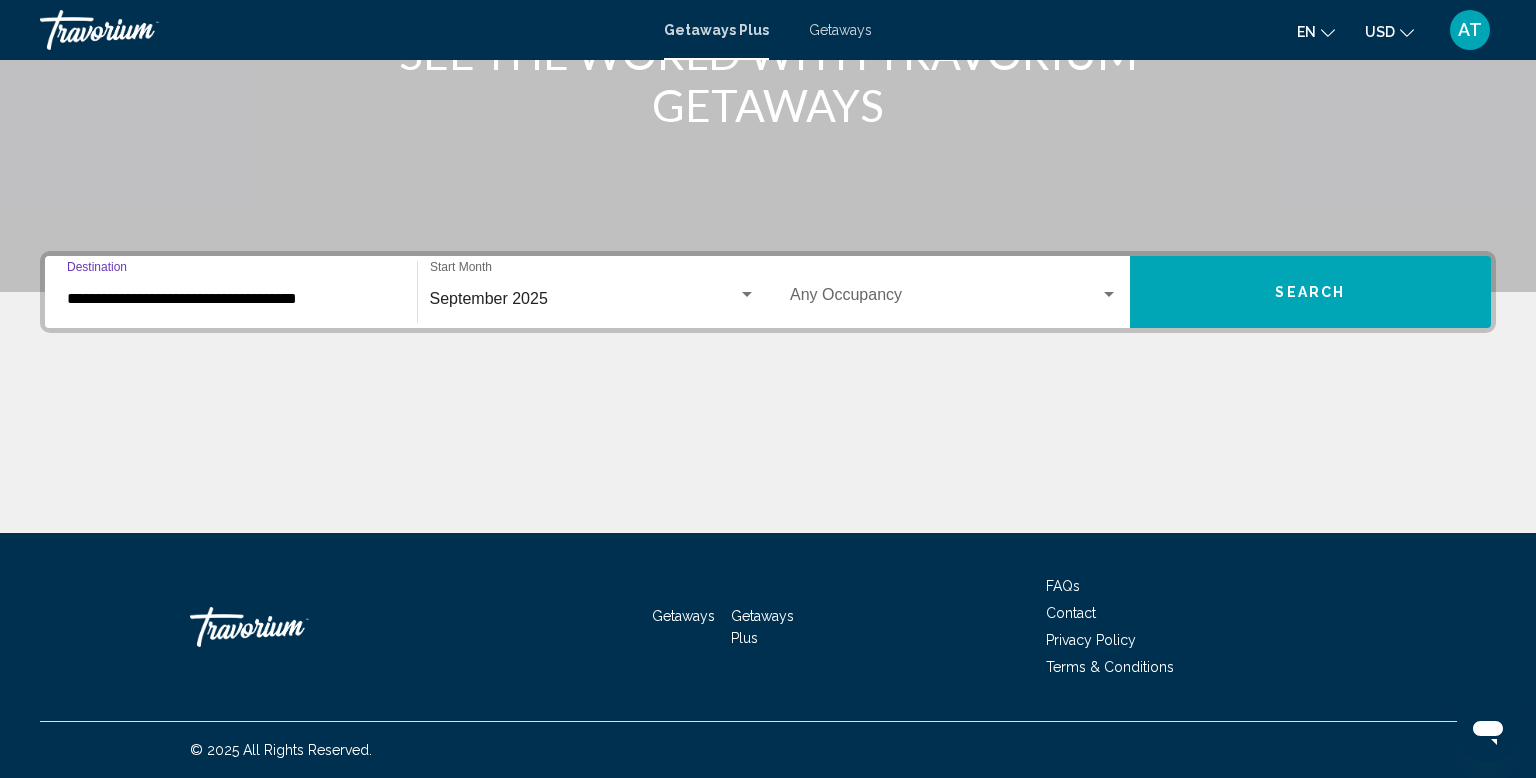 click on "**********" at bounding box center (231, 299) 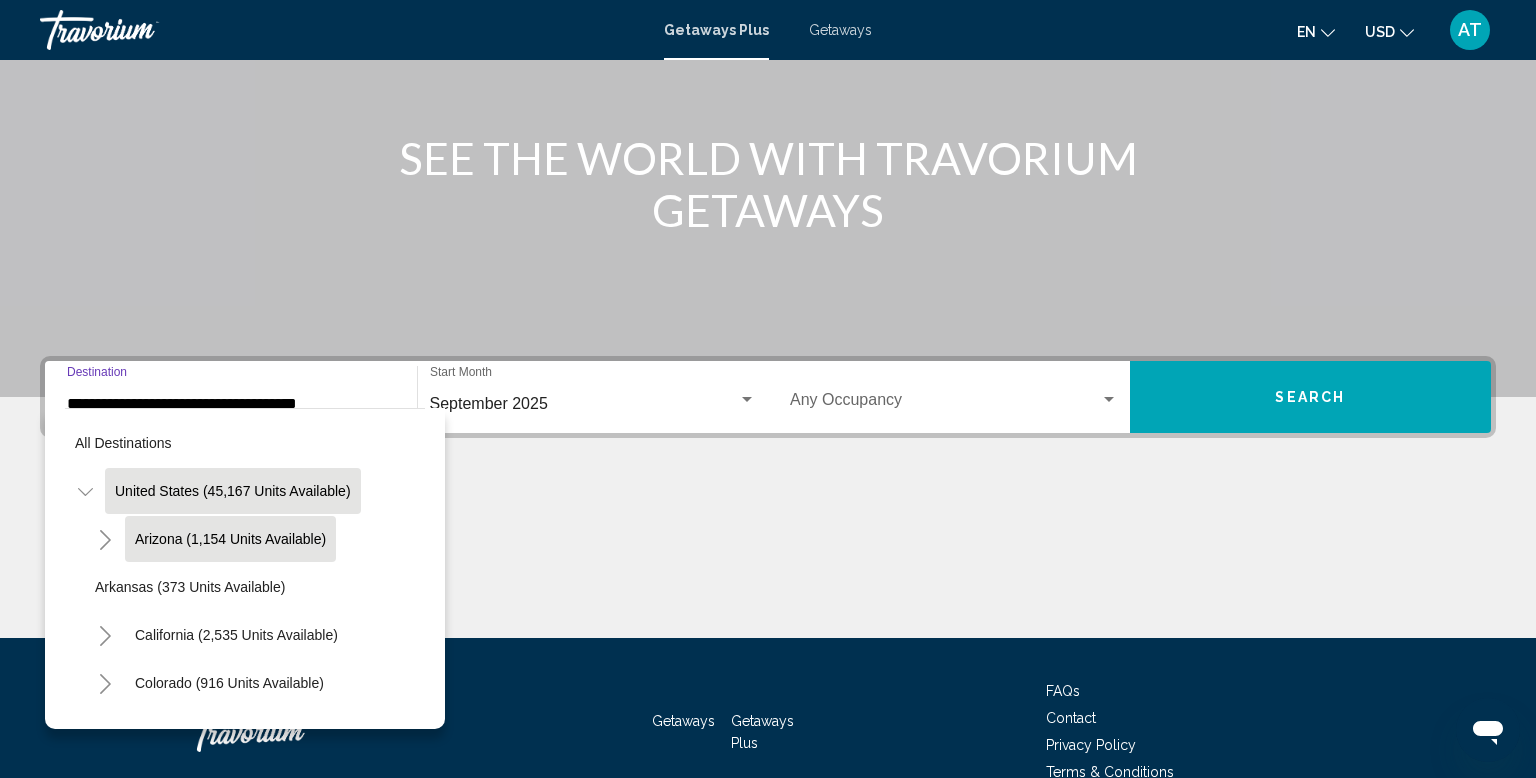 scroll, scrollTop: 215, scrollLeft: 0, axis: vertical 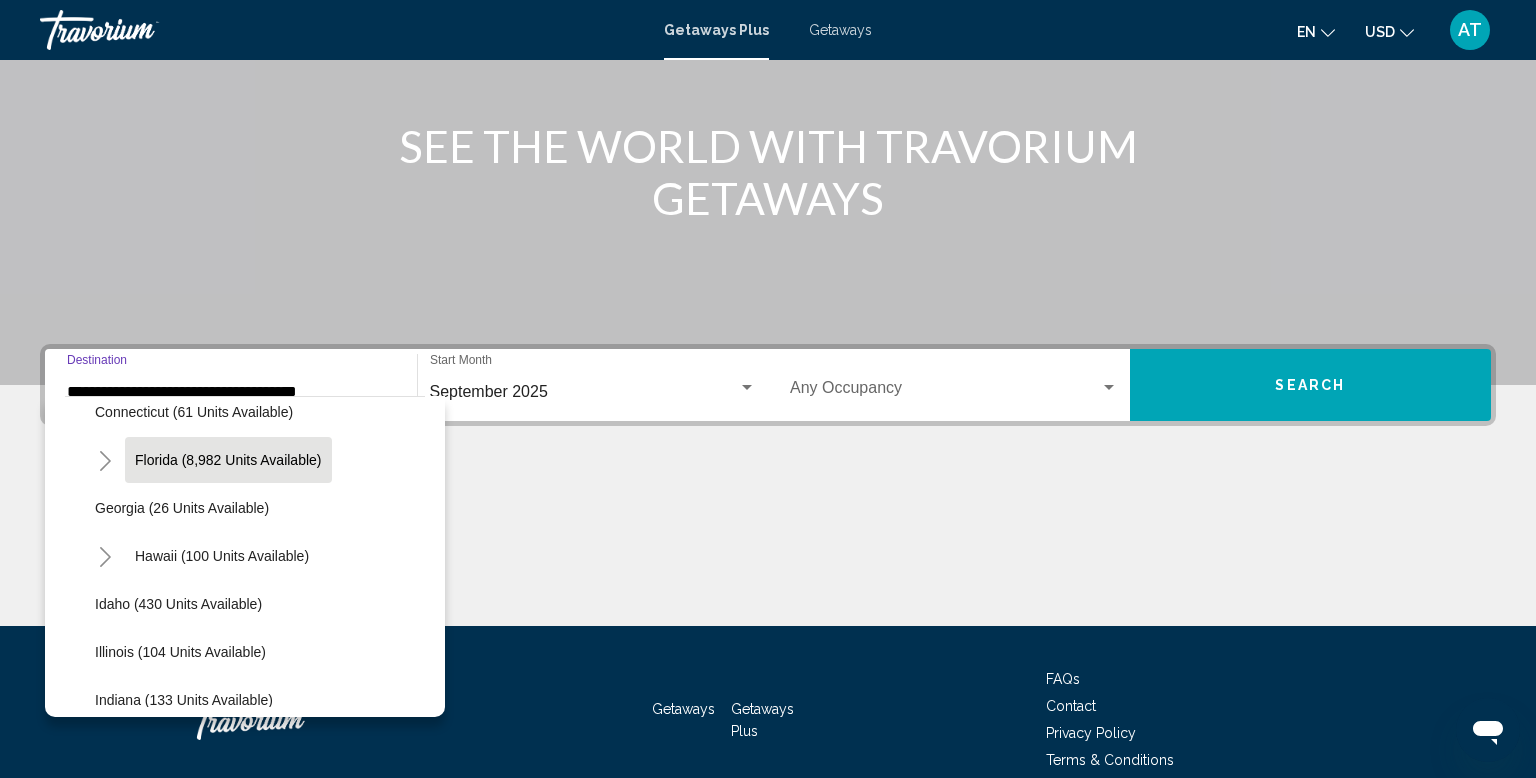 click on "Florida (8,982 units available)" 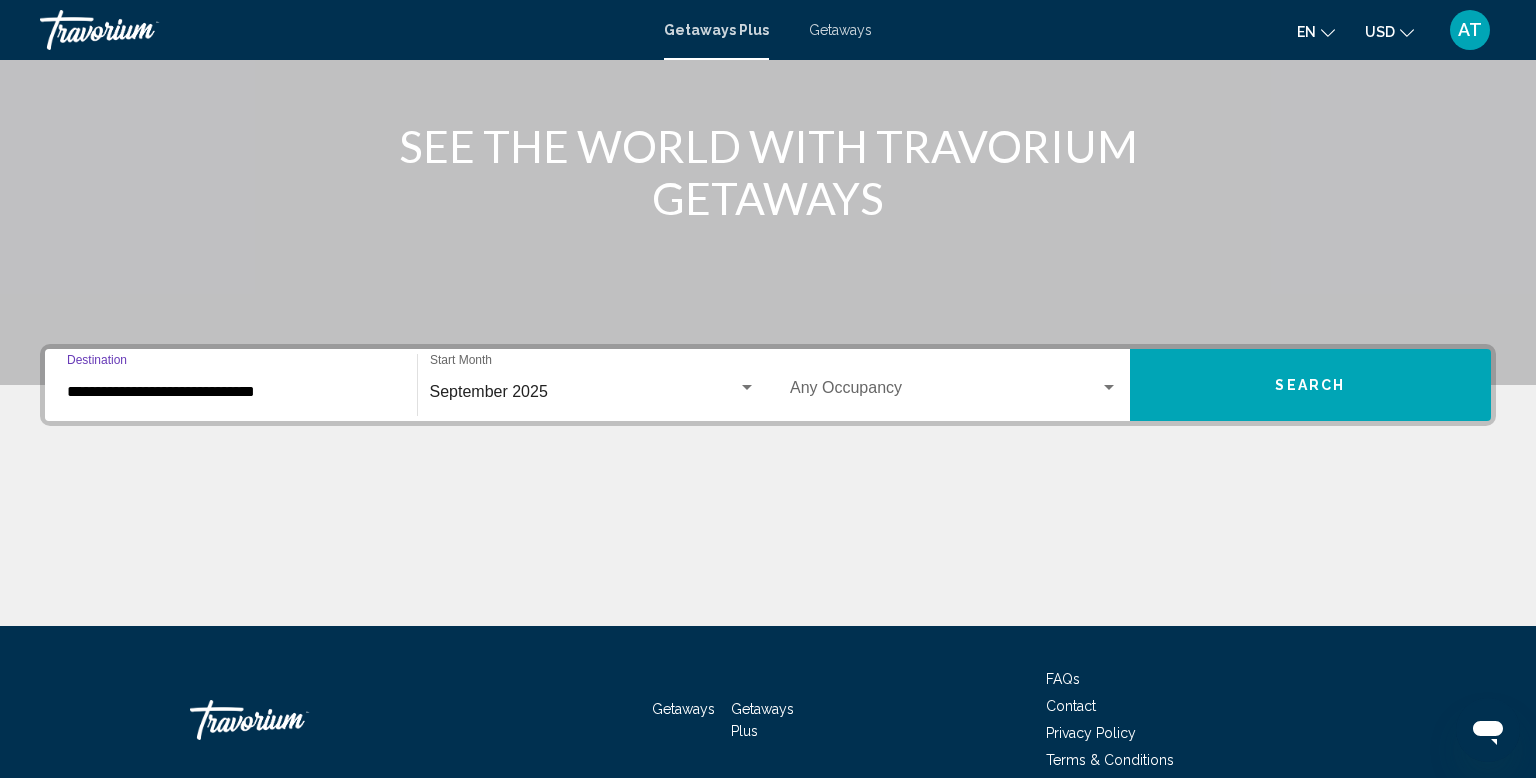 scroll, scrollTop: 308, scrollLeft: 0, axis: vertical 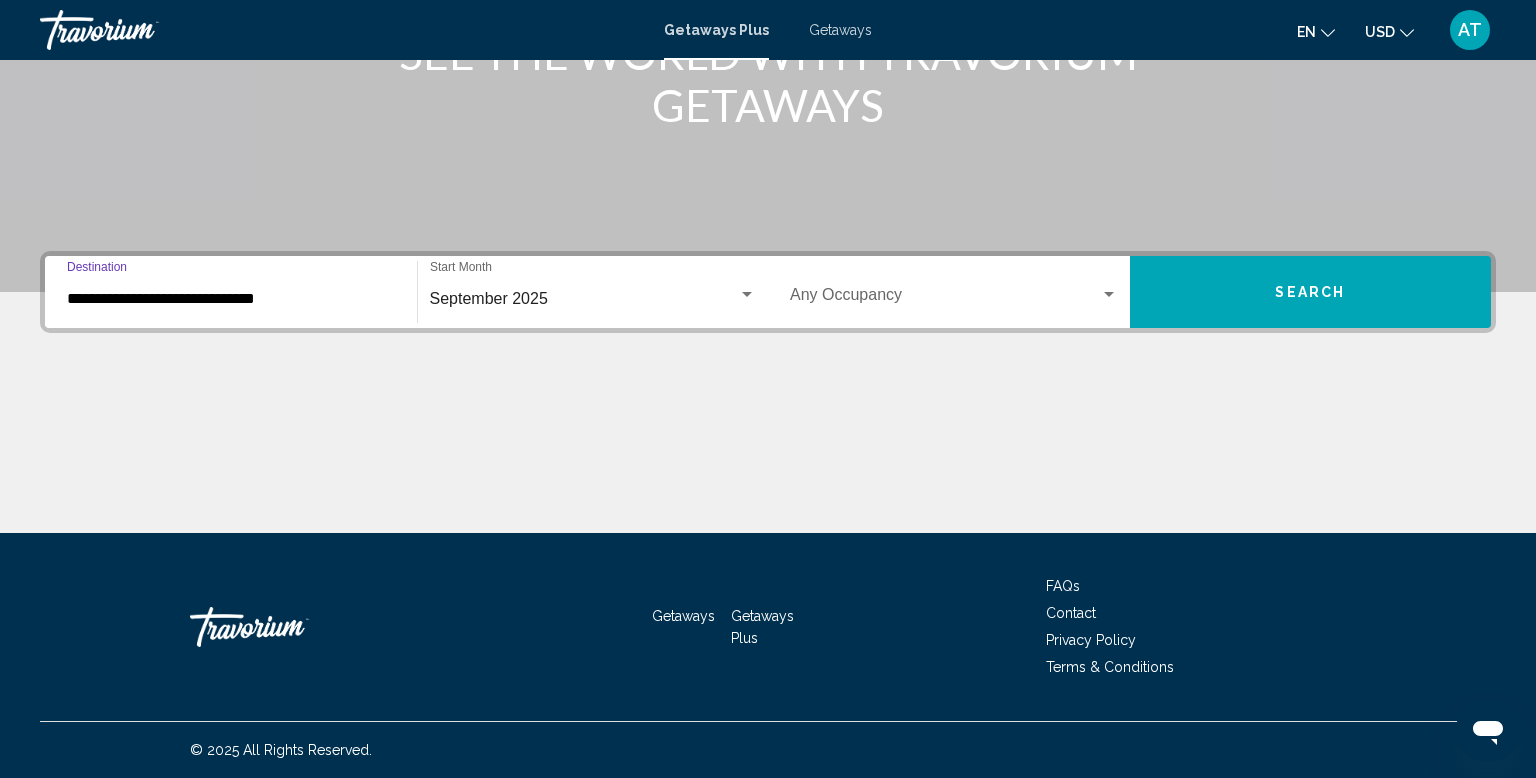 click on "Search" at bounding box center [1311, 292] 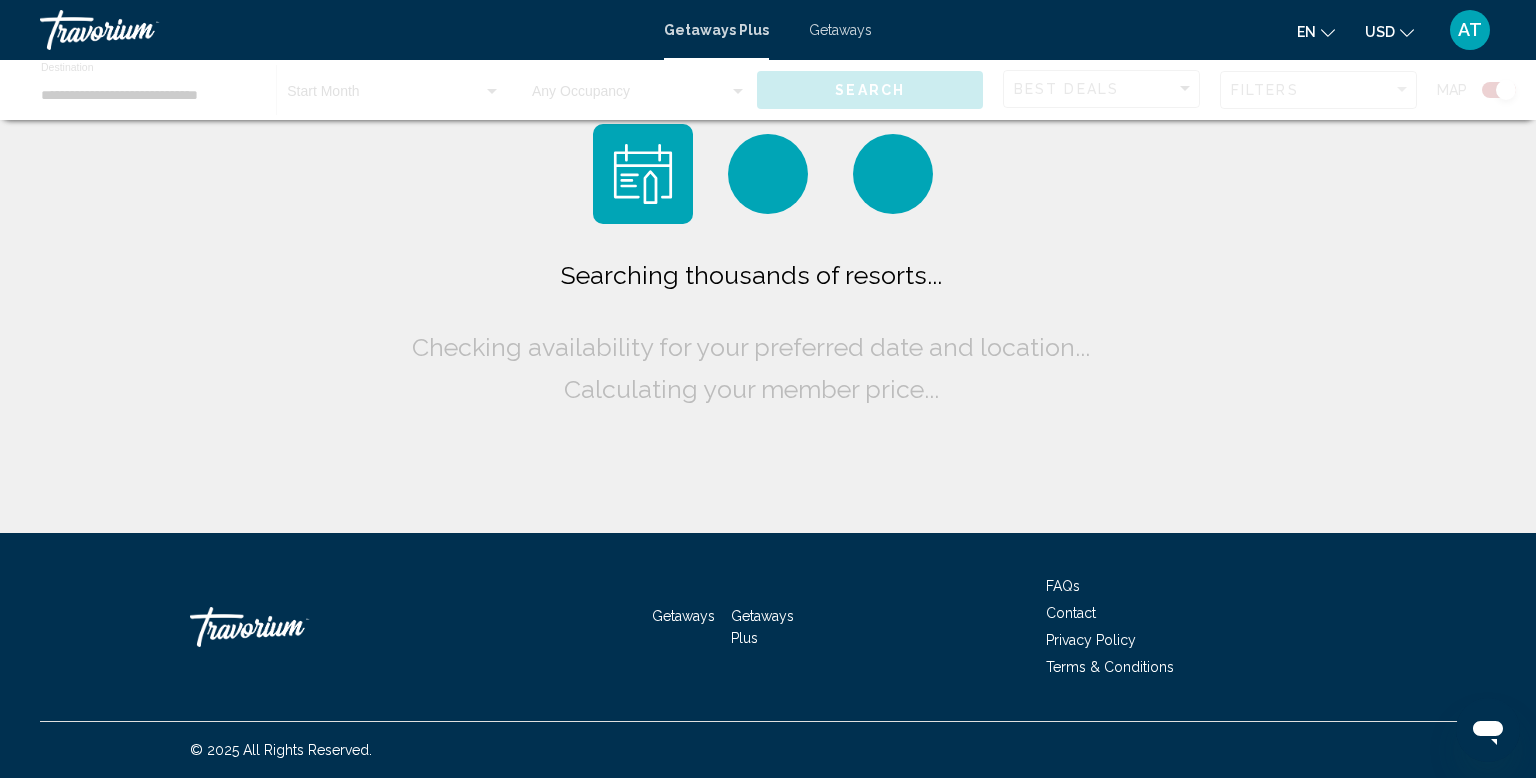 scroll, scrollTop: 0, scrollLeft: 0, axis: both 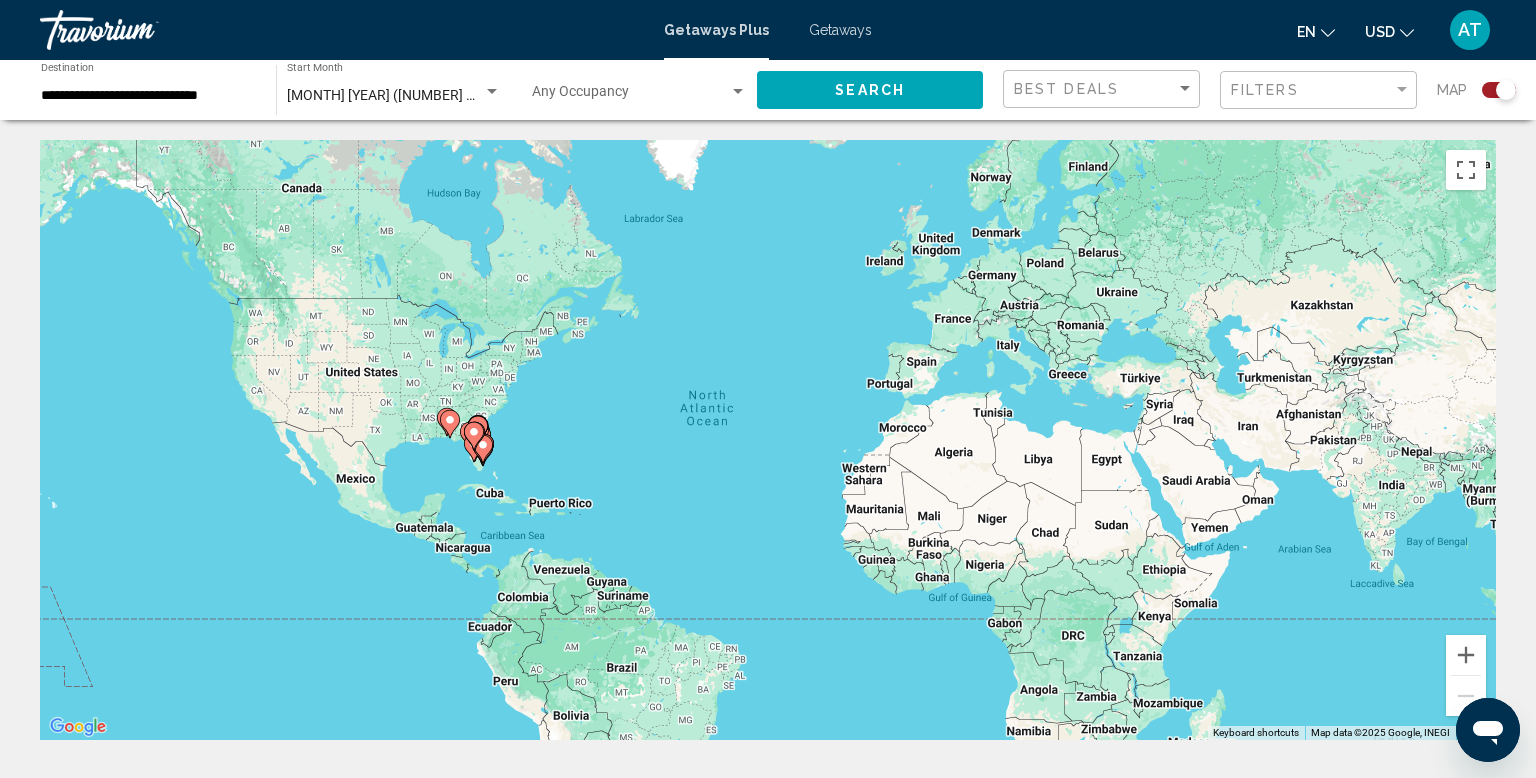 click 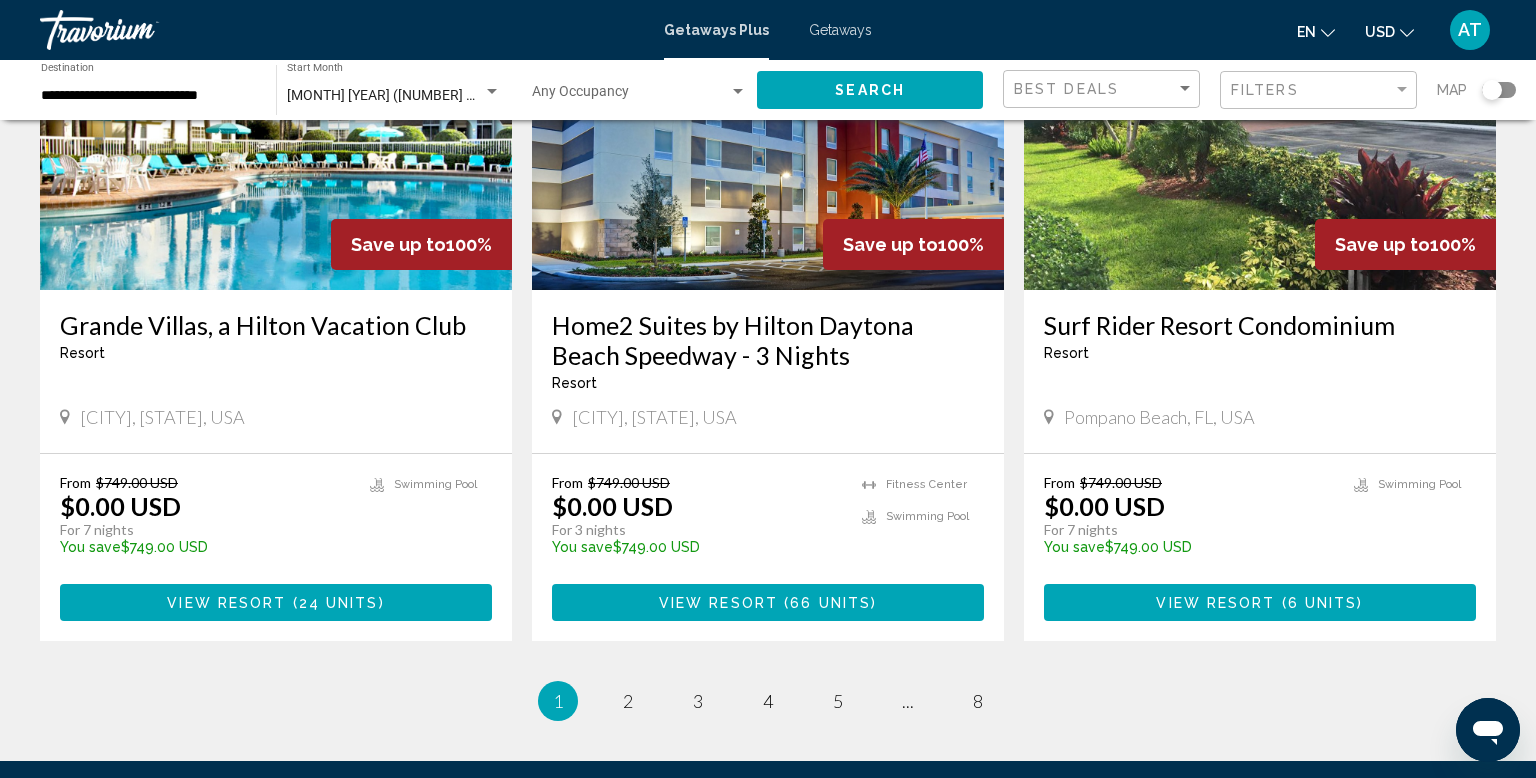 scroll, scrollTop: 2566, scrollLeft: 0, axis: vertical 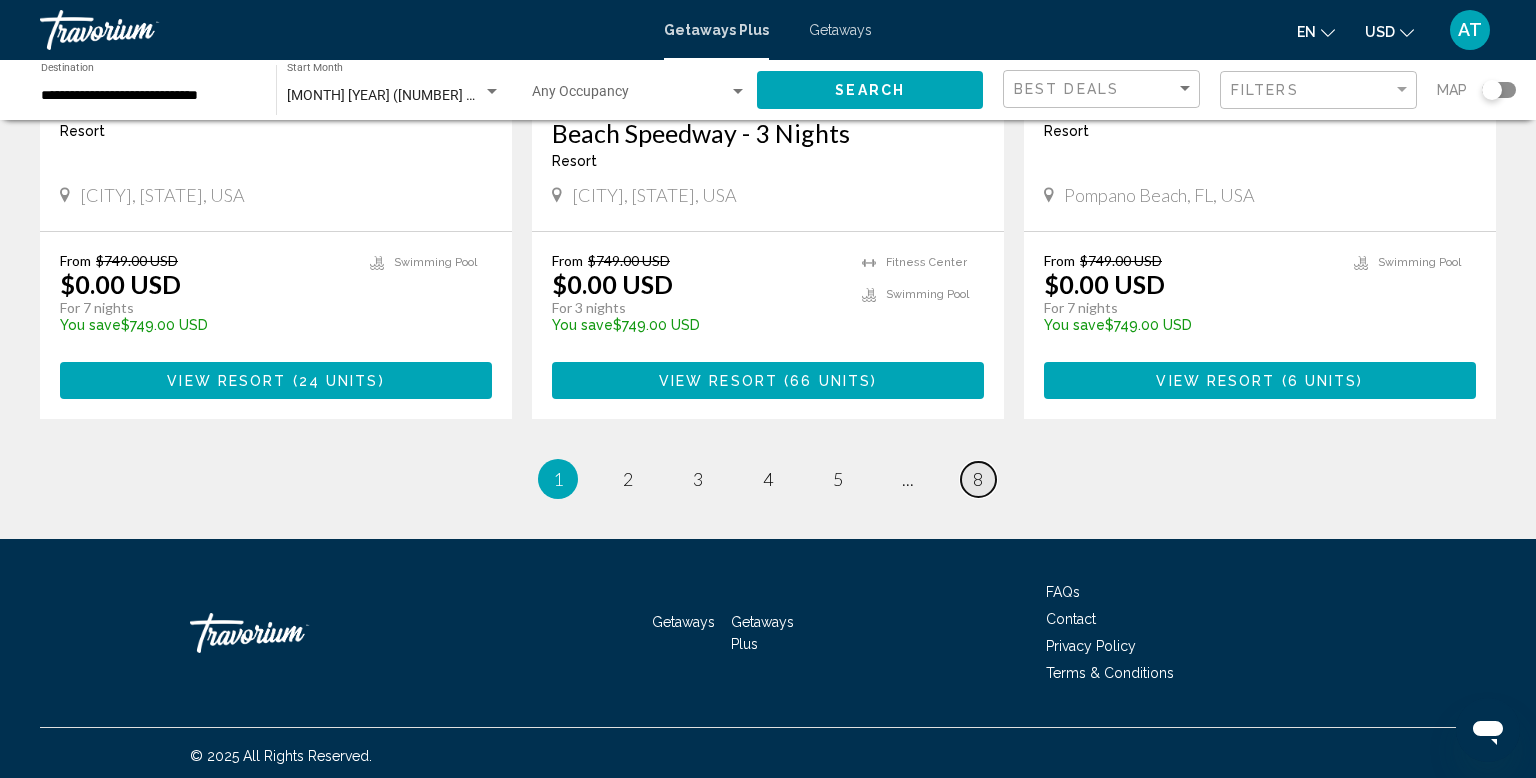 click on "8" at bounding box center (978, 479) 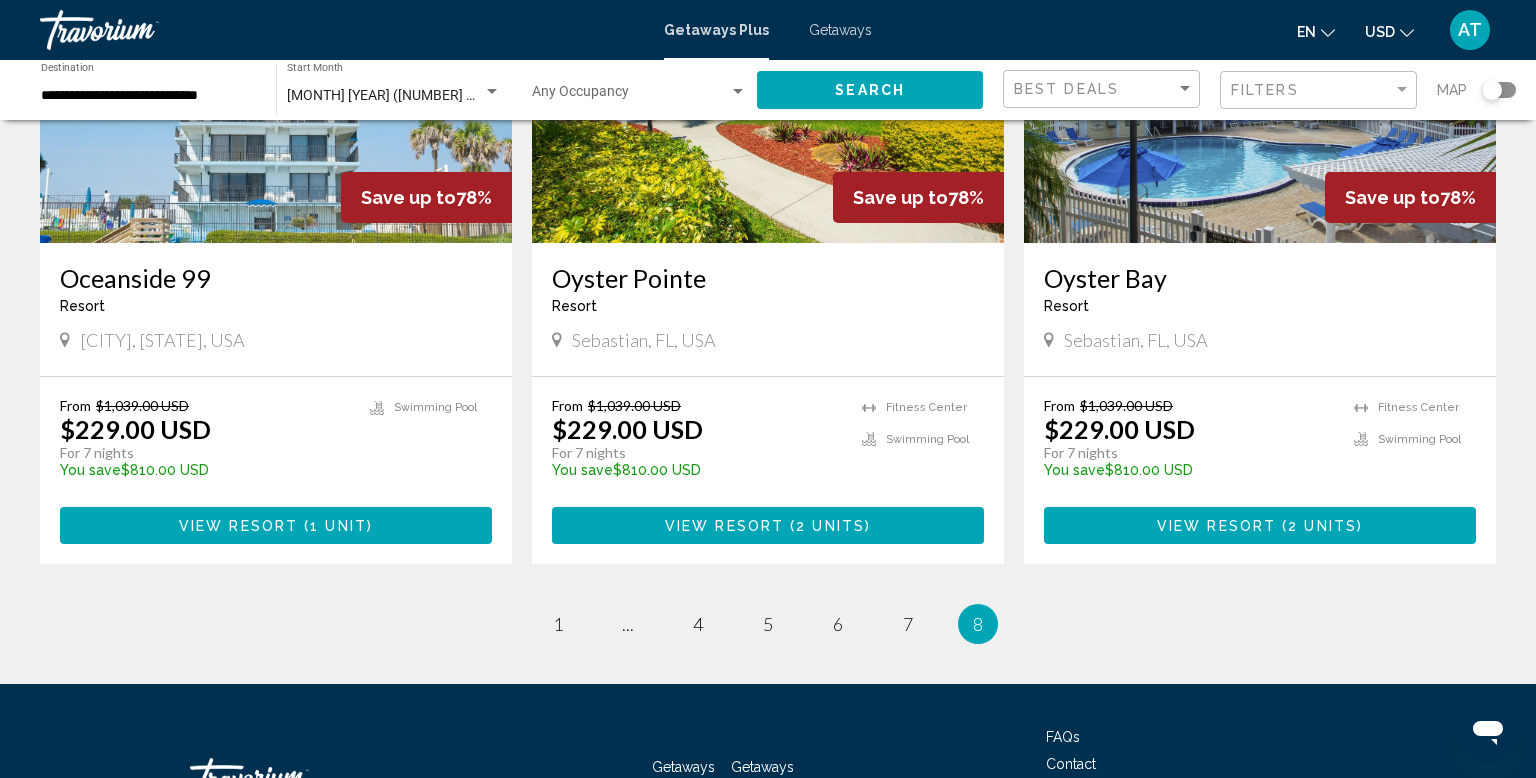 scroll, scrollTop: 1826, scrollLeft: 0, axis: vertical 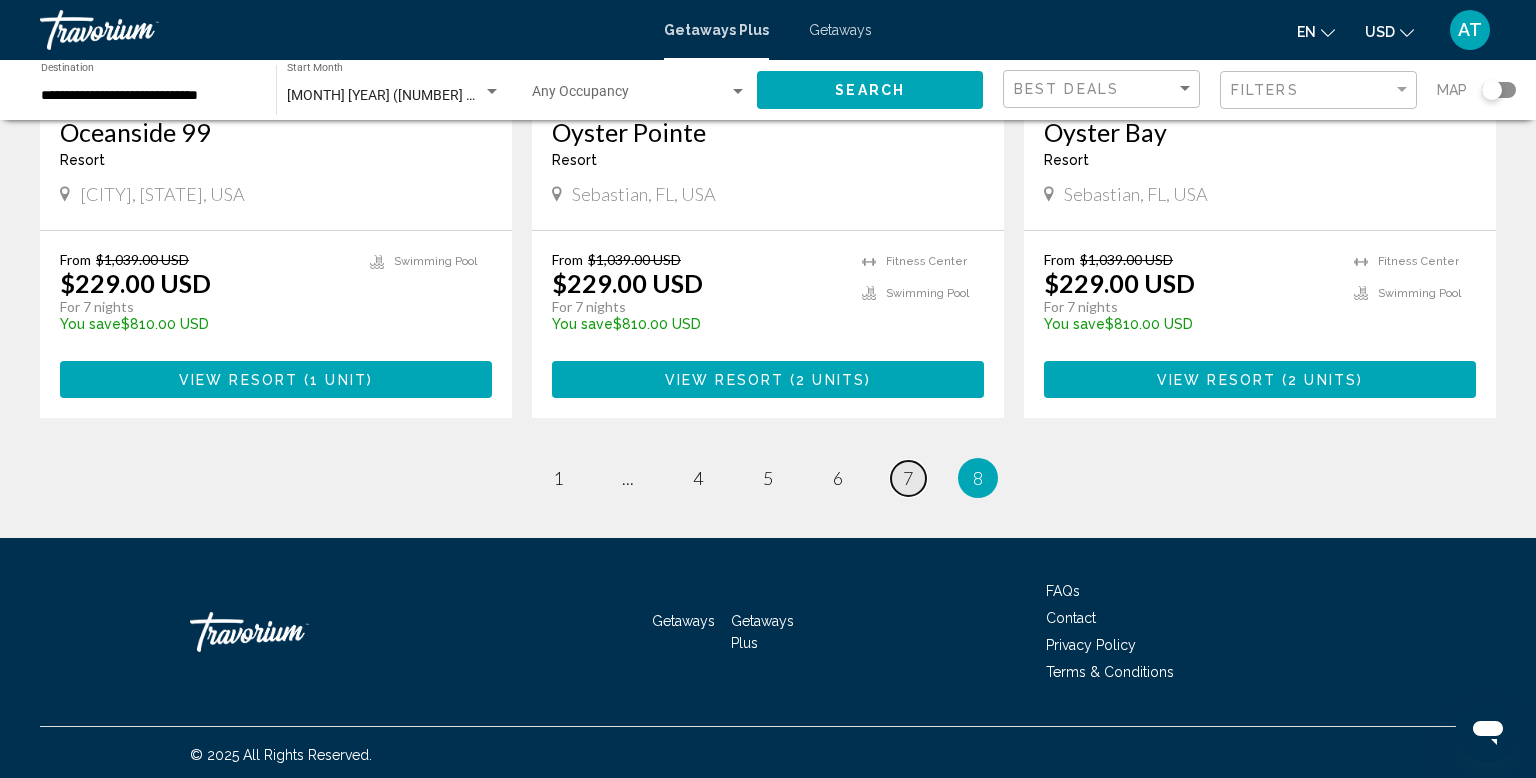 click on "page  7" at bounding box center [908, 478] 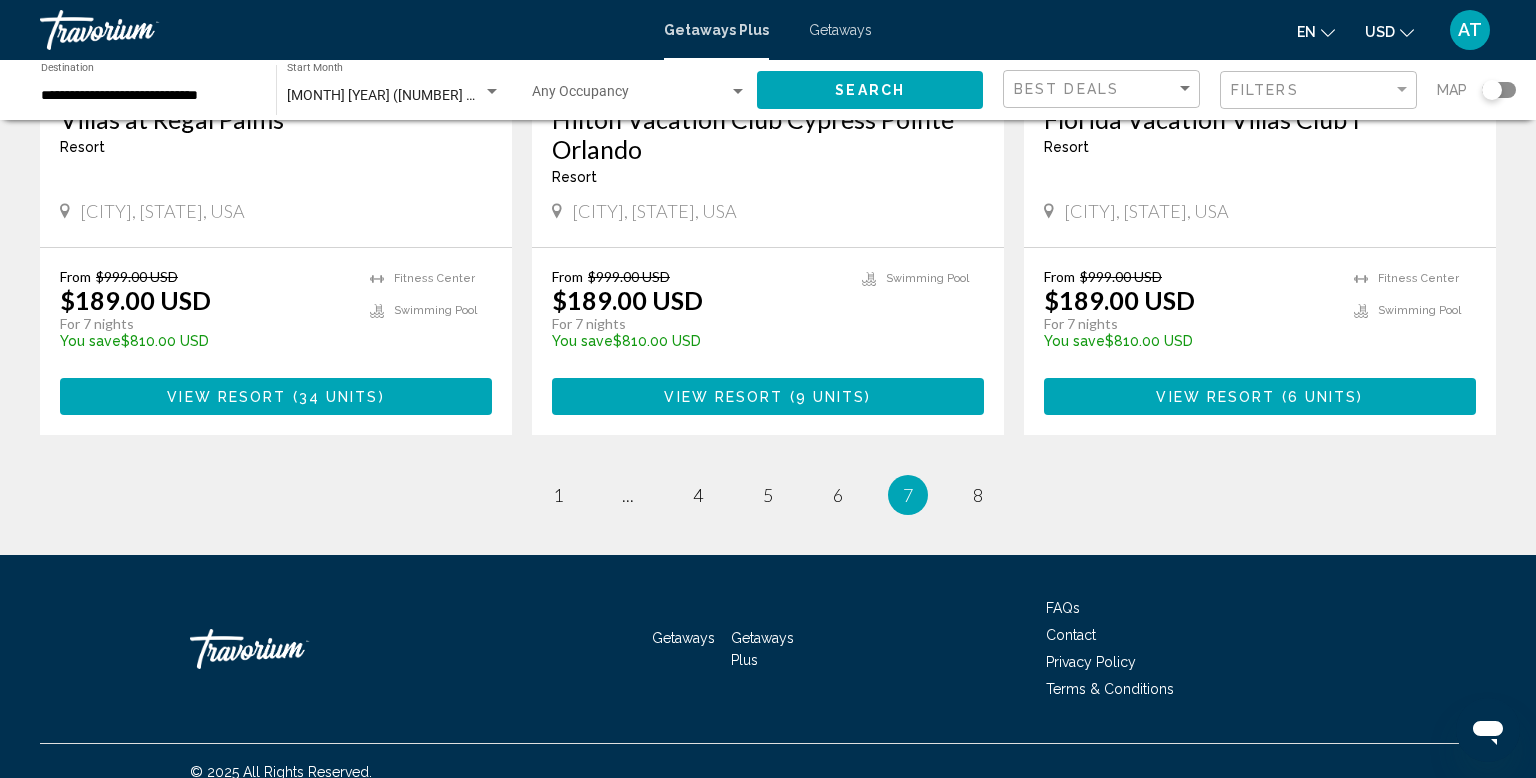 scroll, scrollTop: 2536, scrollLeft: 0, axis: vertical 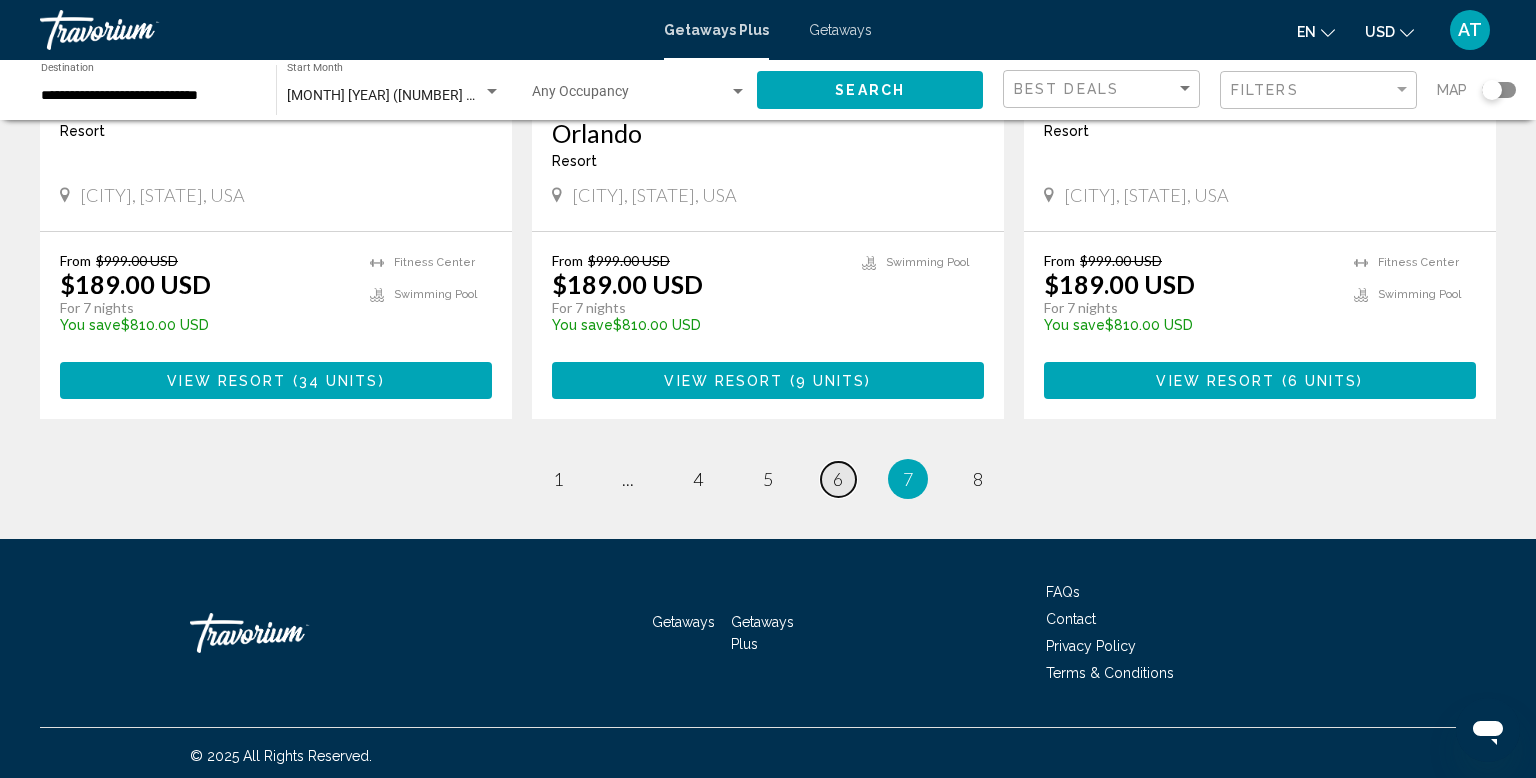 click on "6" at bounding box center (838, 479) 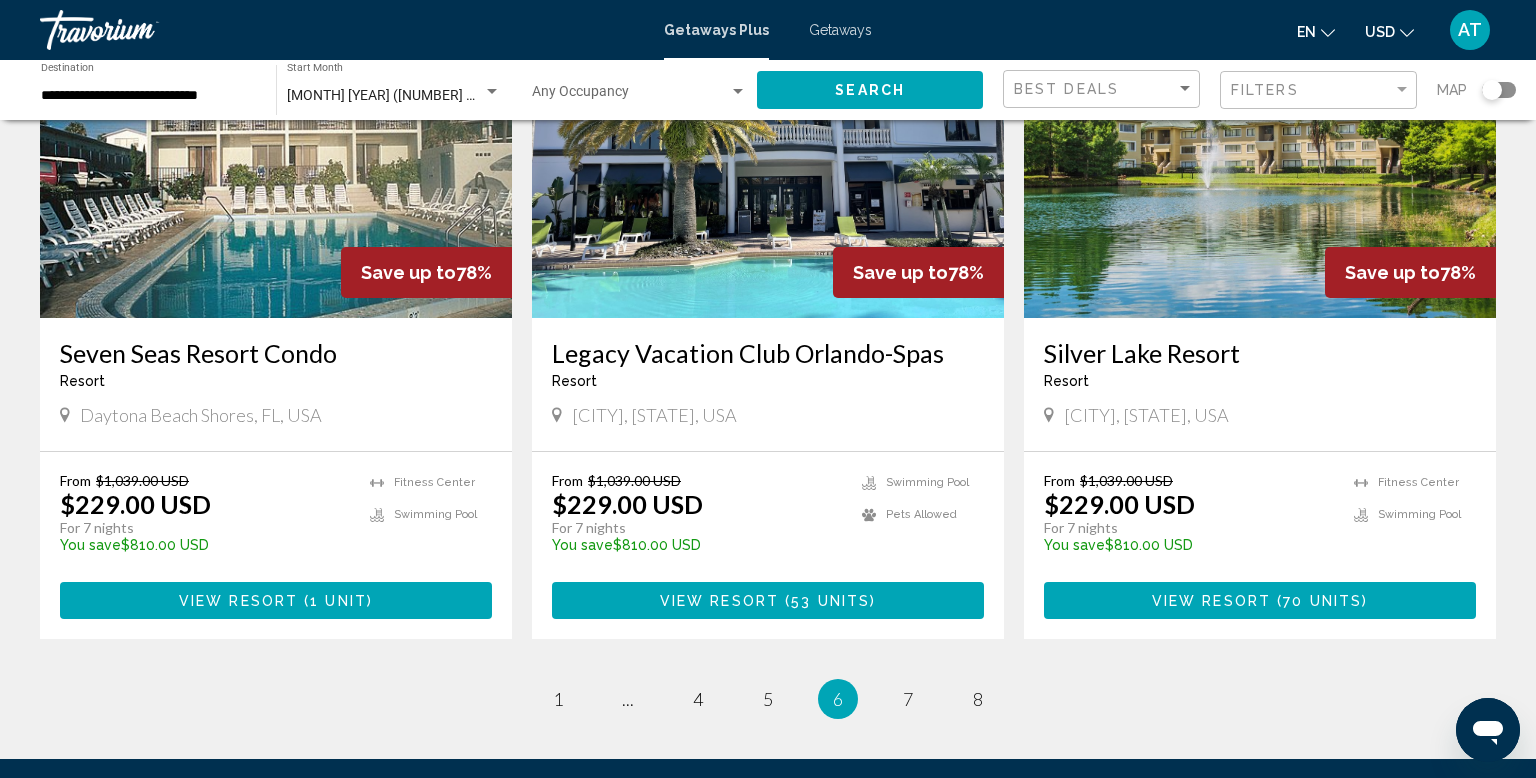 scroll, scrollTop: 2368, scrollLeft: 0, axis: vertical 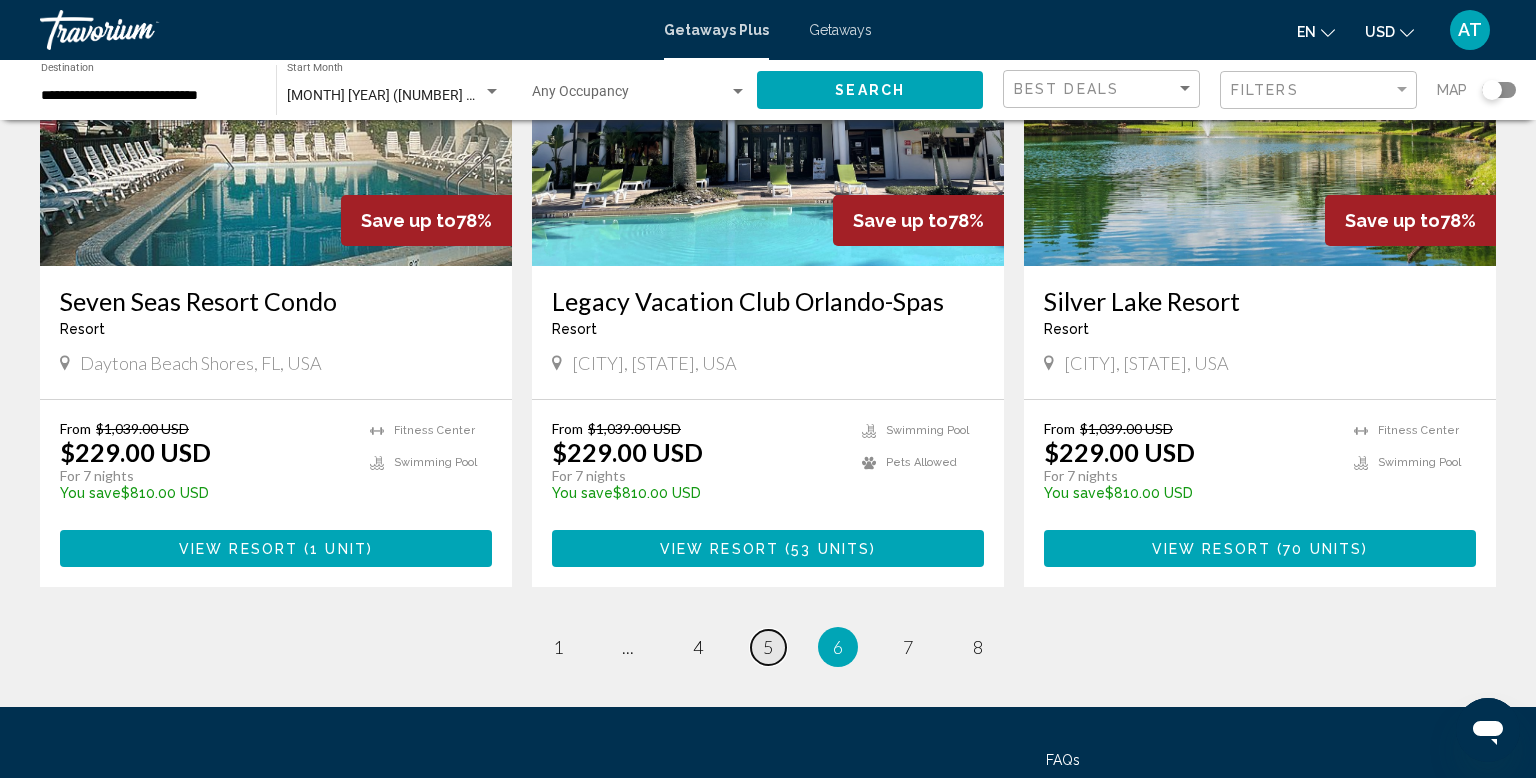 click on "5" at bounding box center [768, 647] 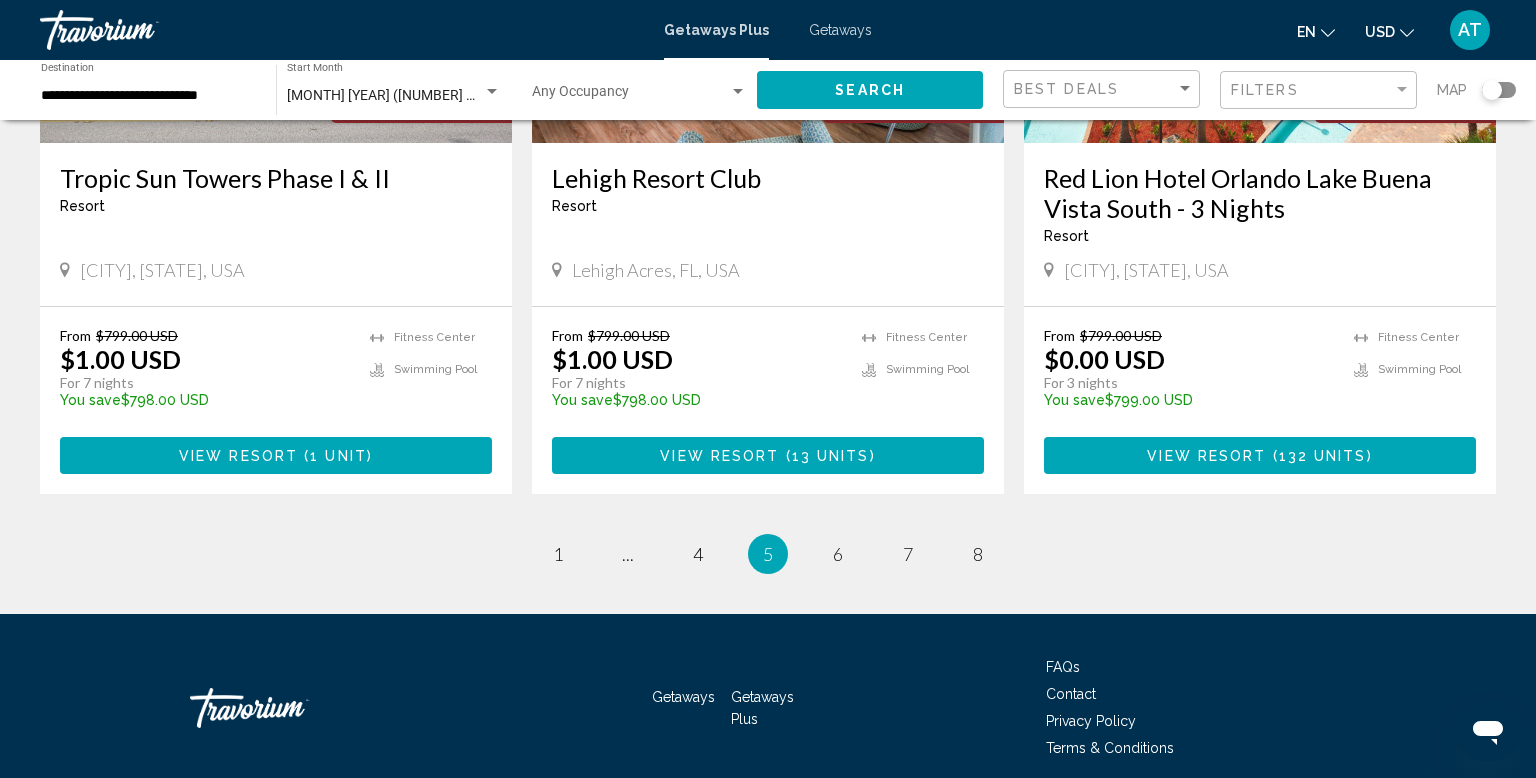 scroll, scrollTop: 2543, scrollLeft: 0, axis: vertical 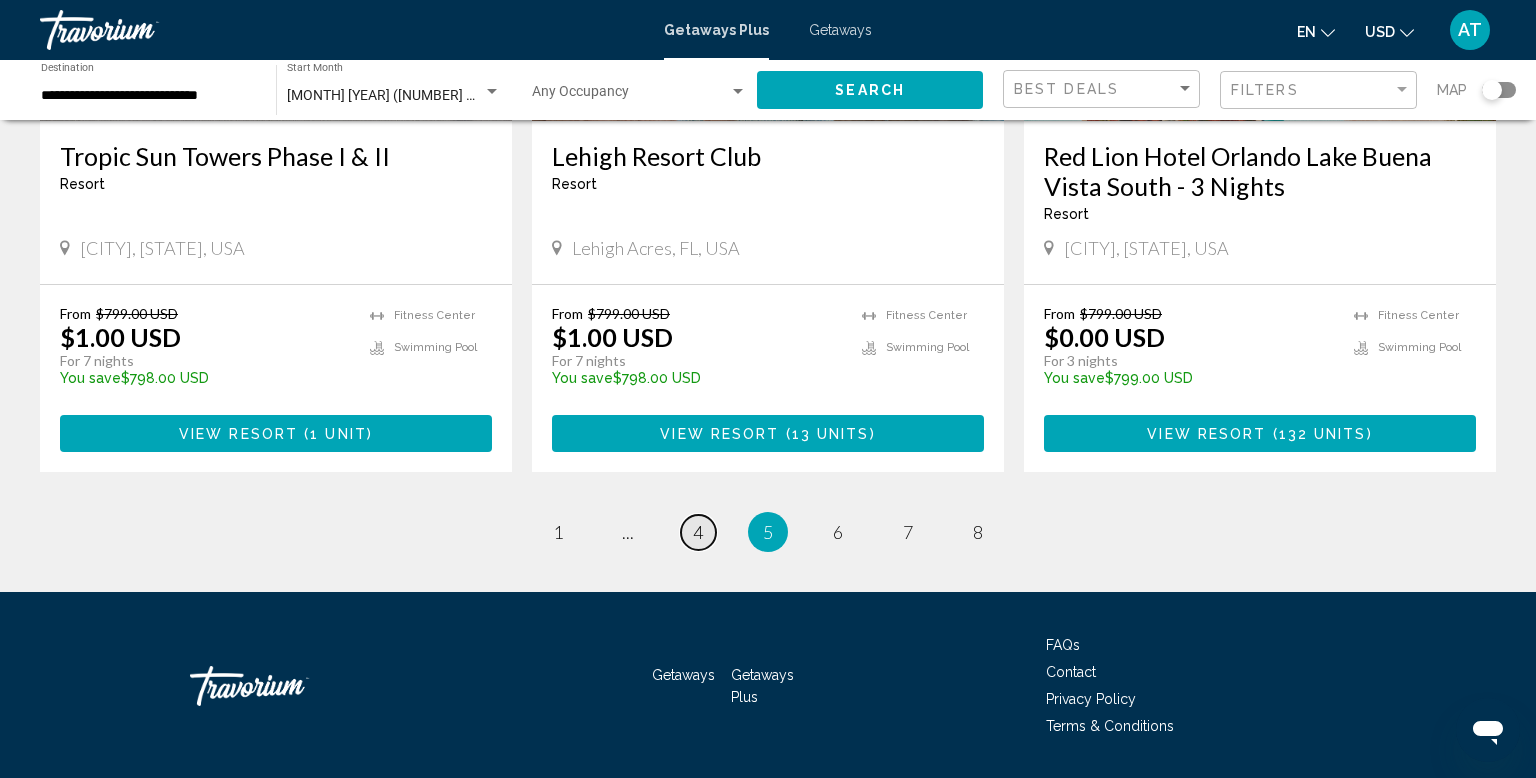 click on "page  4" at bounding box center [698, 532] 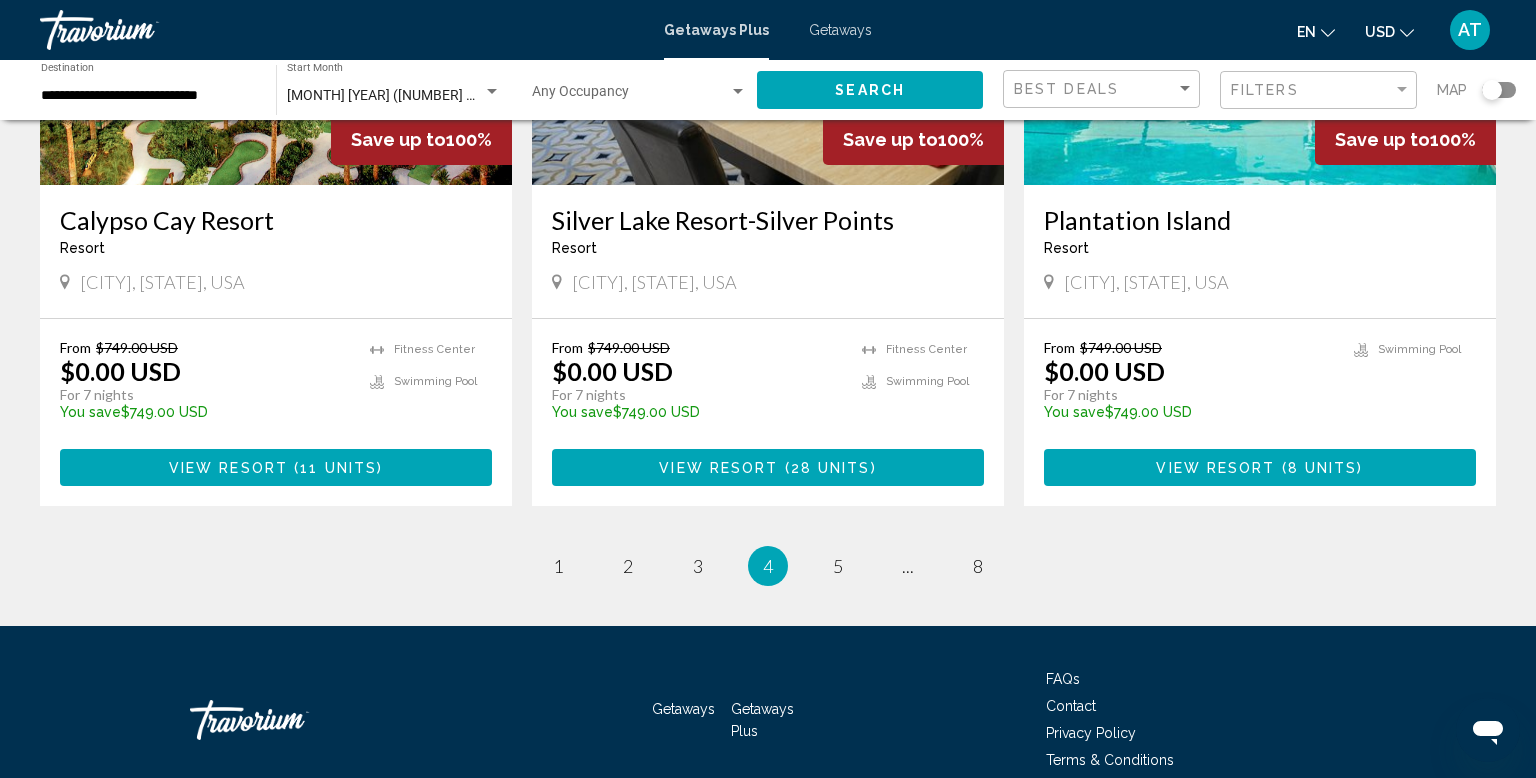 scroll, scrollTop: 2463, scrollLeft: 0, axis: vertical 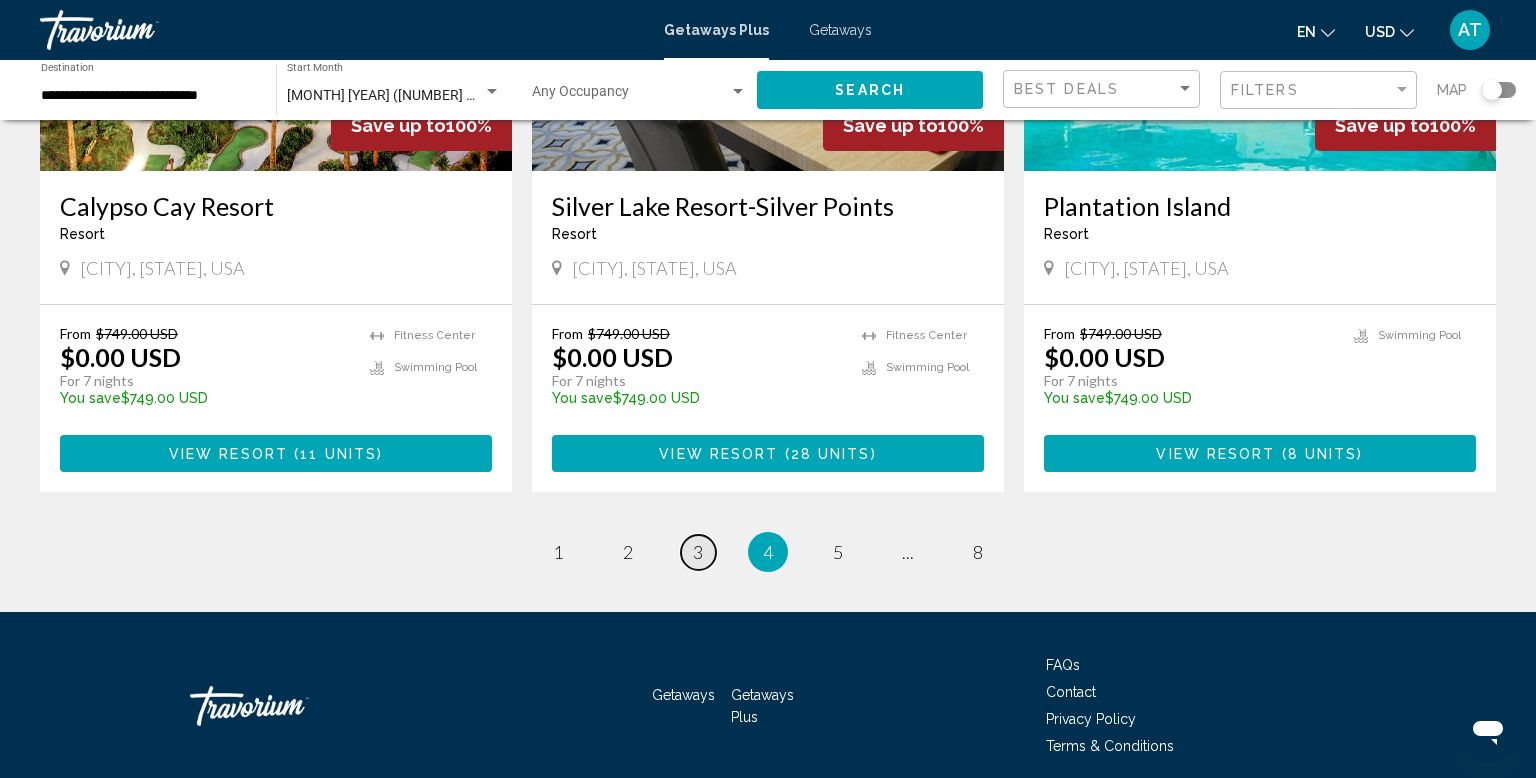 click on "page  3" at bounding box center [698, 552] 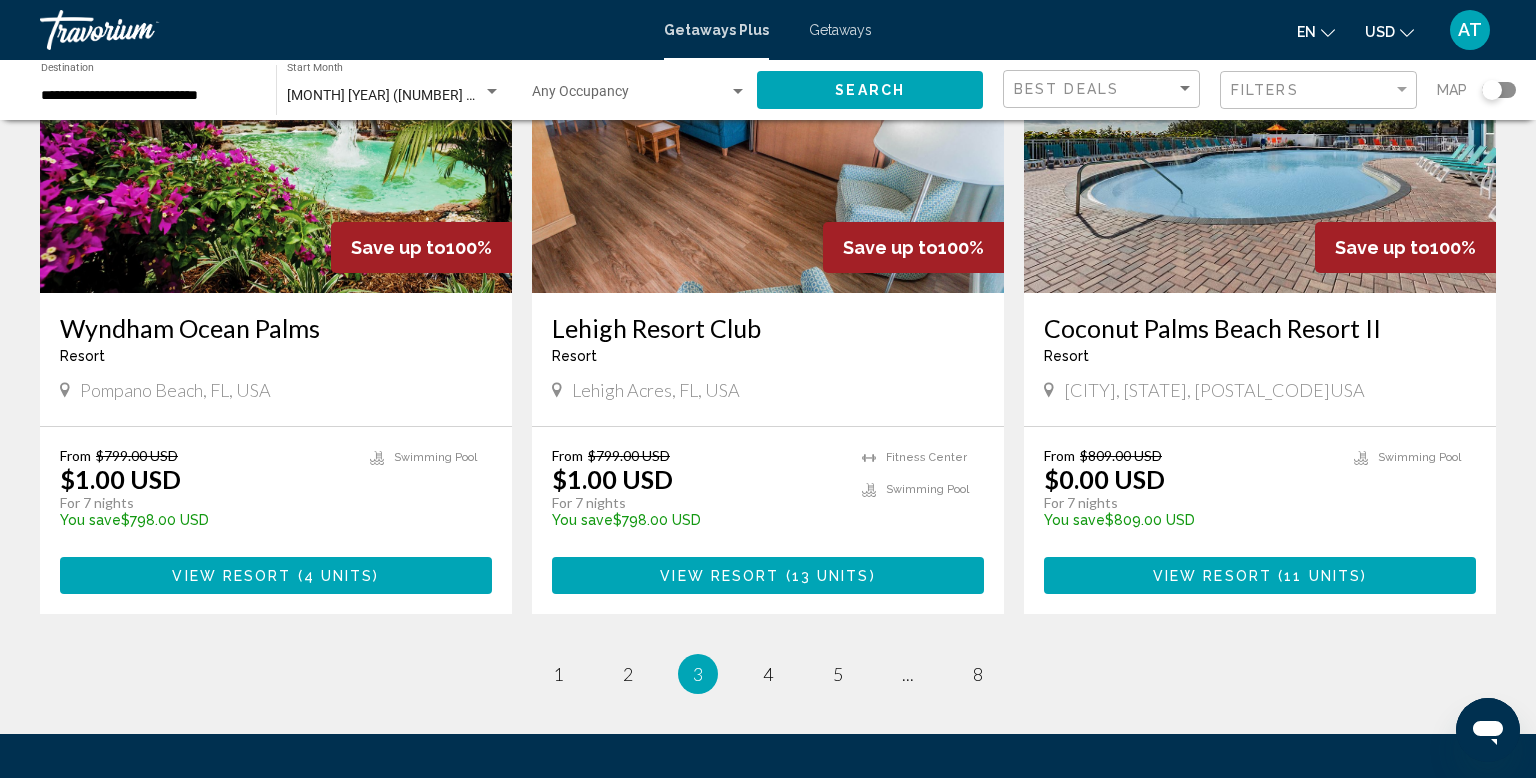 scroll, scrollTop: 2300, scrollLeft: 0, axis: vertical 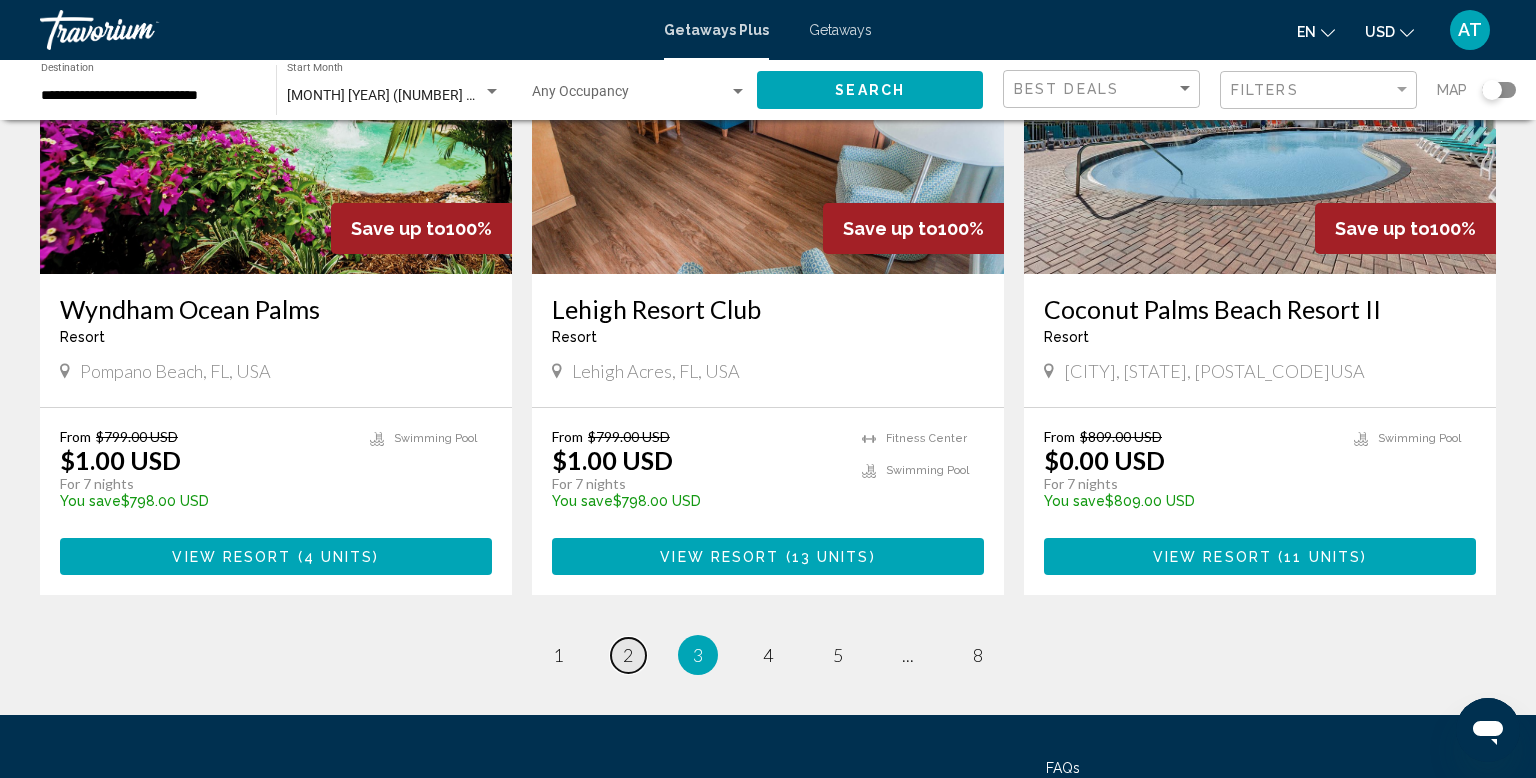 click on "page  2" at bounding box center [628, 655] 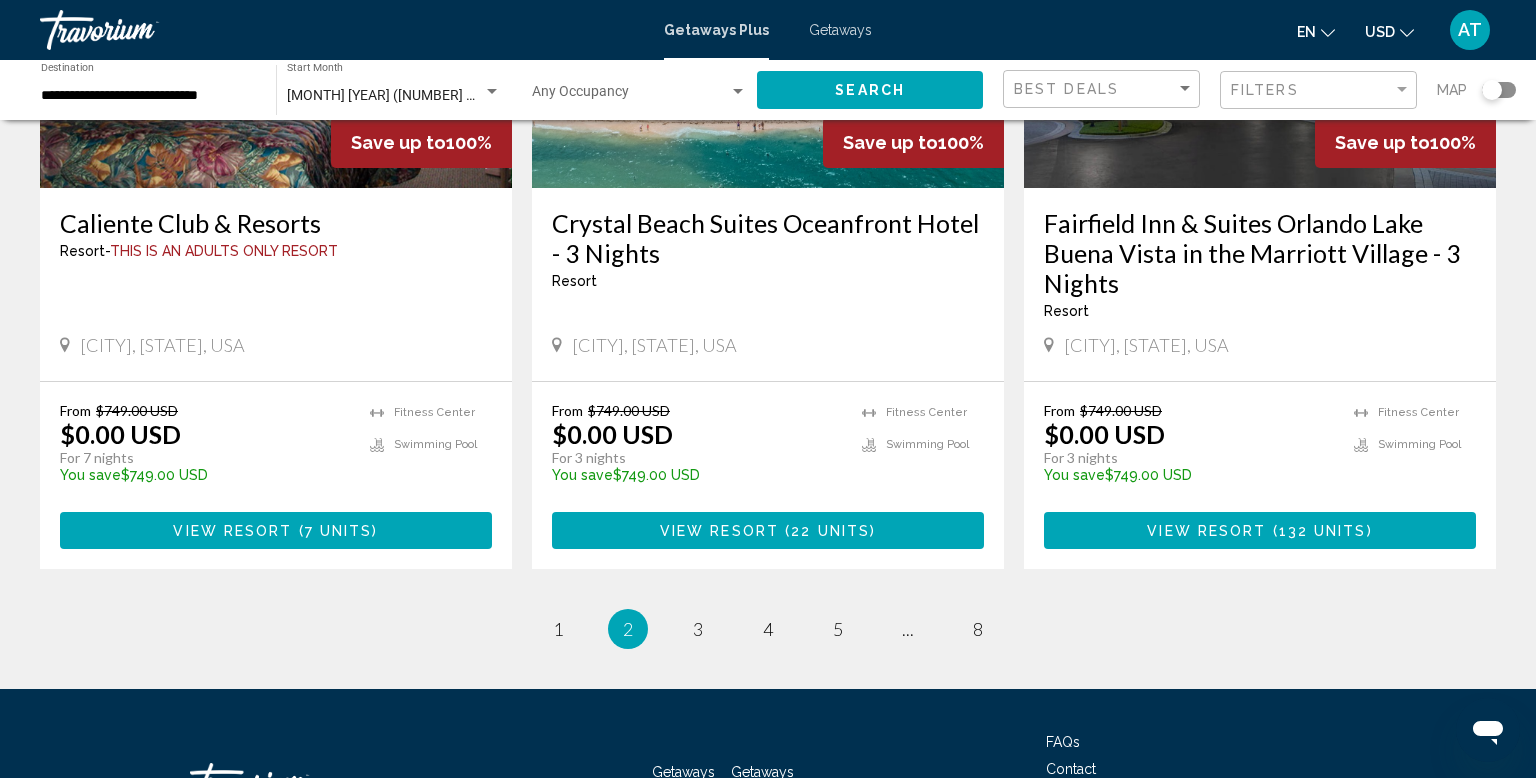 scroll, scrollTop: 2464, scrollLeft: 0, axis: vertical 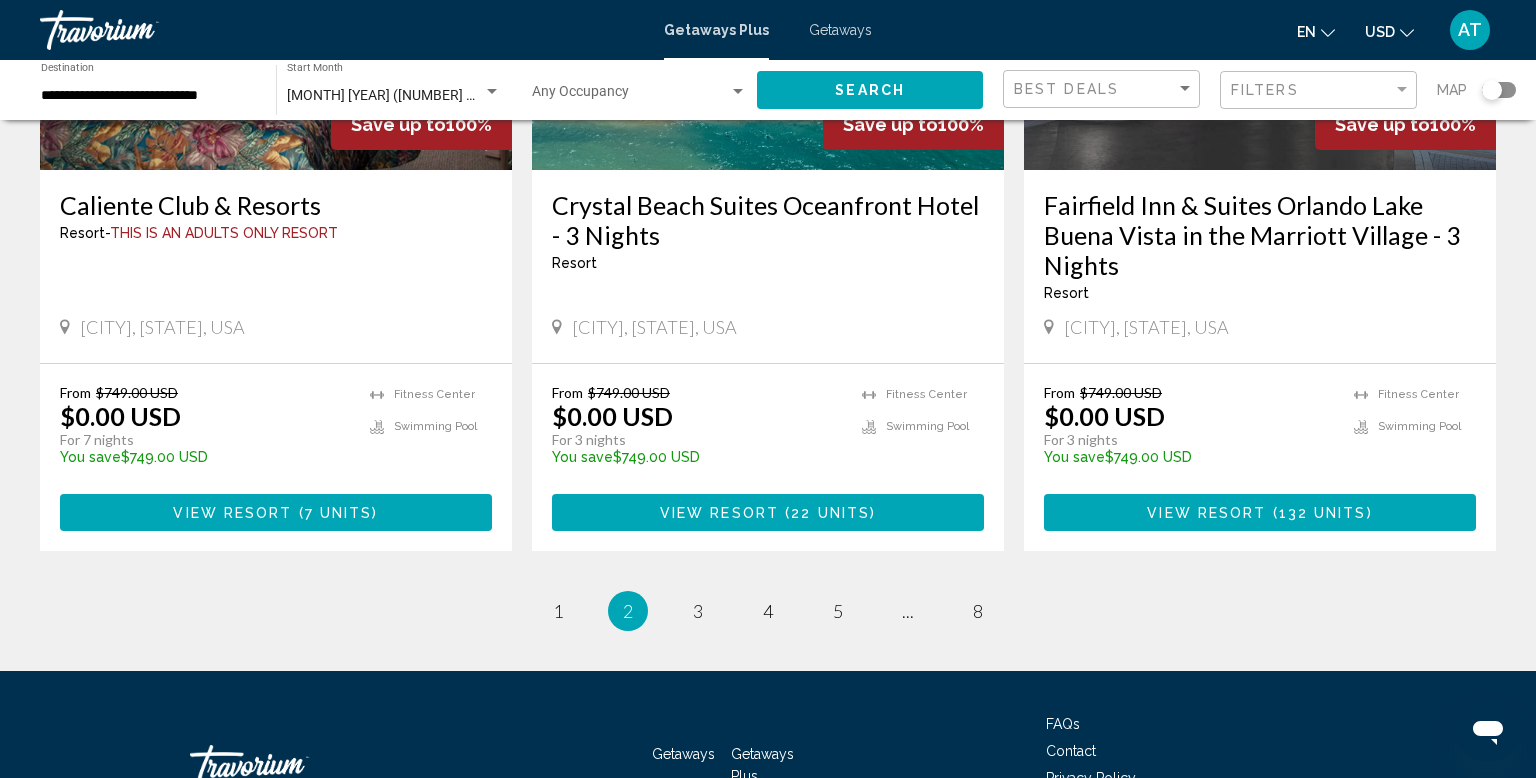 click on "[NUMBER] / [NUMBER]  page  [NUMBER] You're on page  [NUMBER] page  [NUMBER] page  [NUMBER] page  [NUMBER] ... page  [NUMBER]" at bounding box center [768, 611] 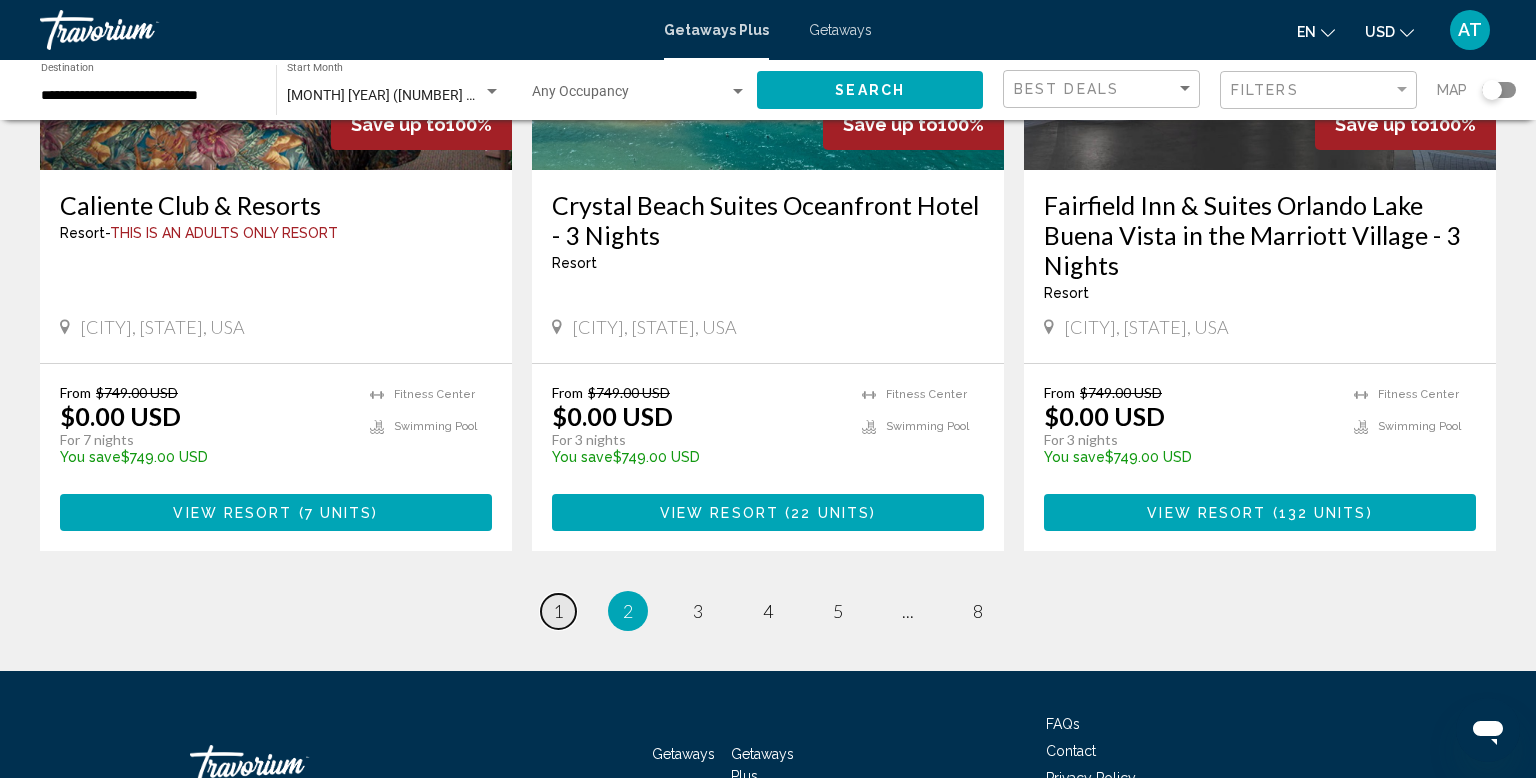 click on "1" at bounding box center [558, 611] 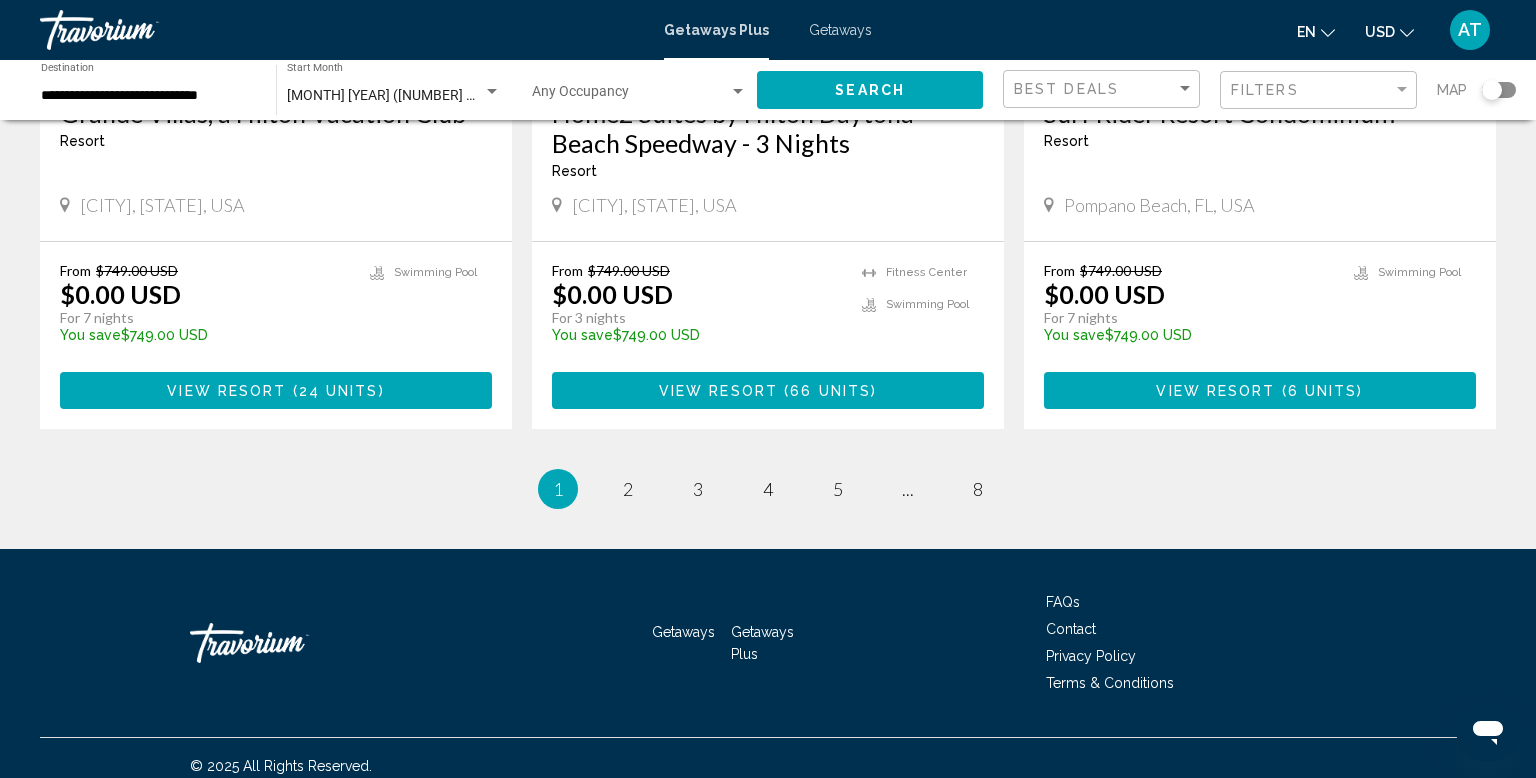 scroll, scrollTop: 2566, scrollLeft: 0, axis: vertical 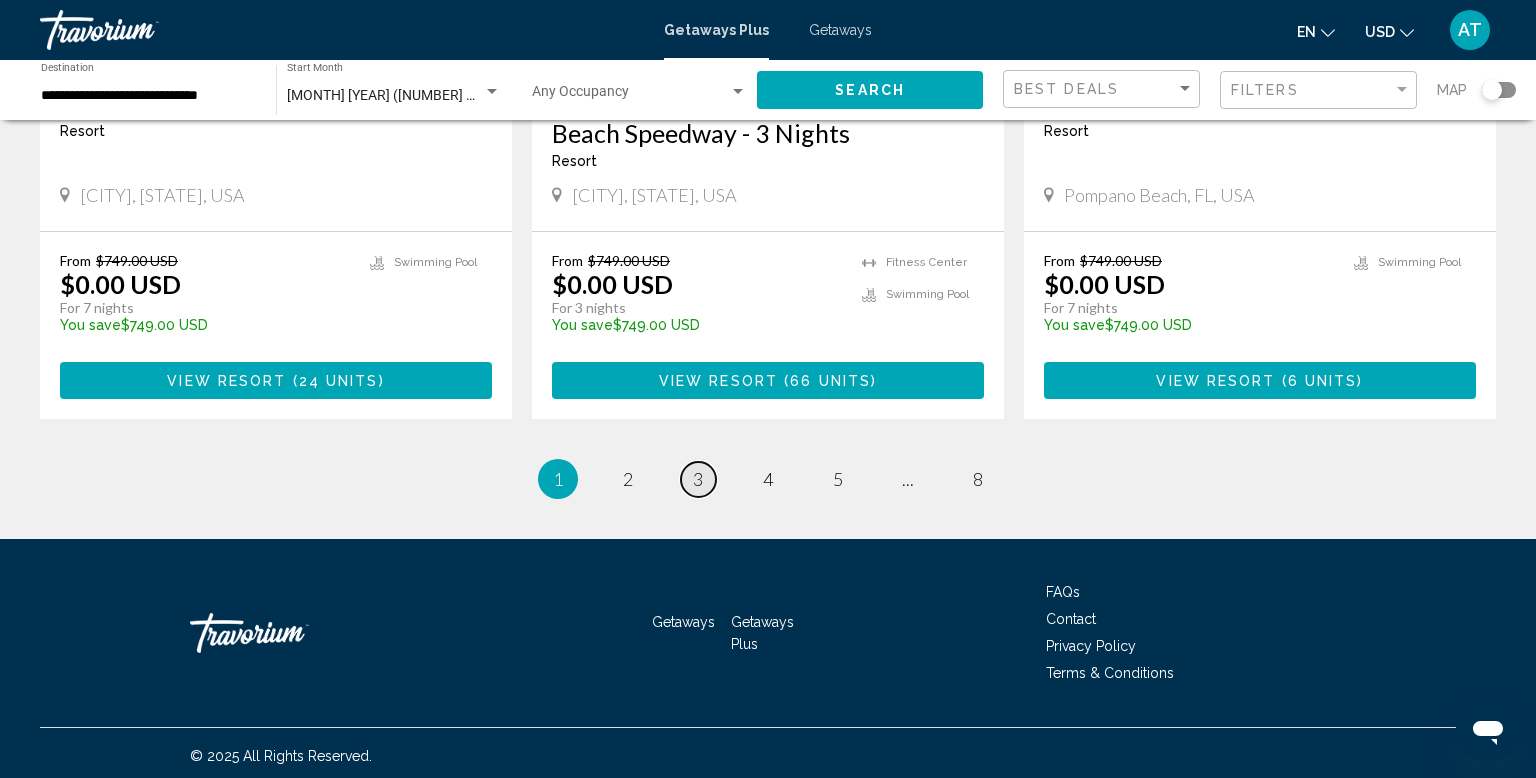 click on "page  3" at bounding box center (698, 479) 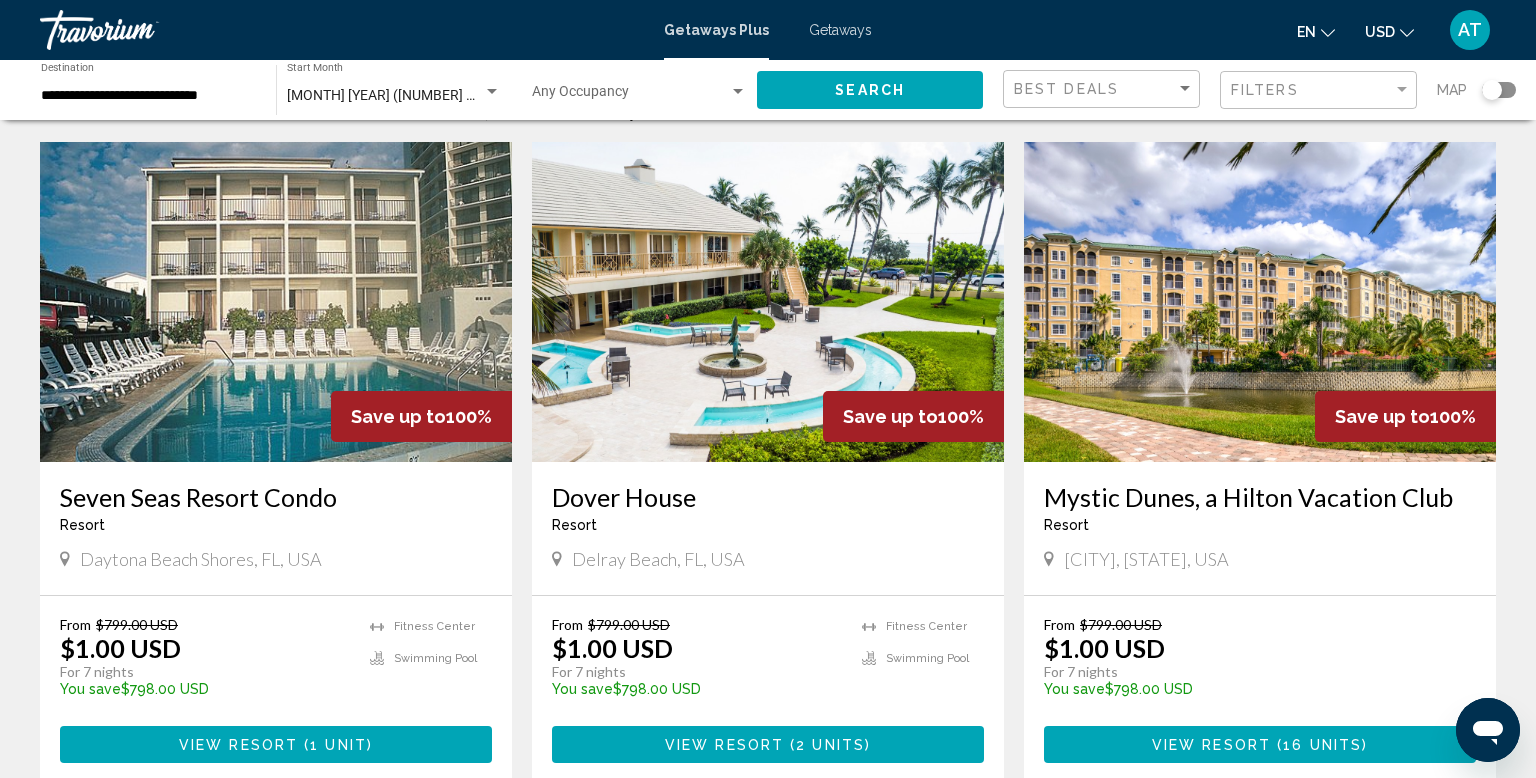 scroll, scrollTop: 140, scrollLeft: 0, axis: vertical 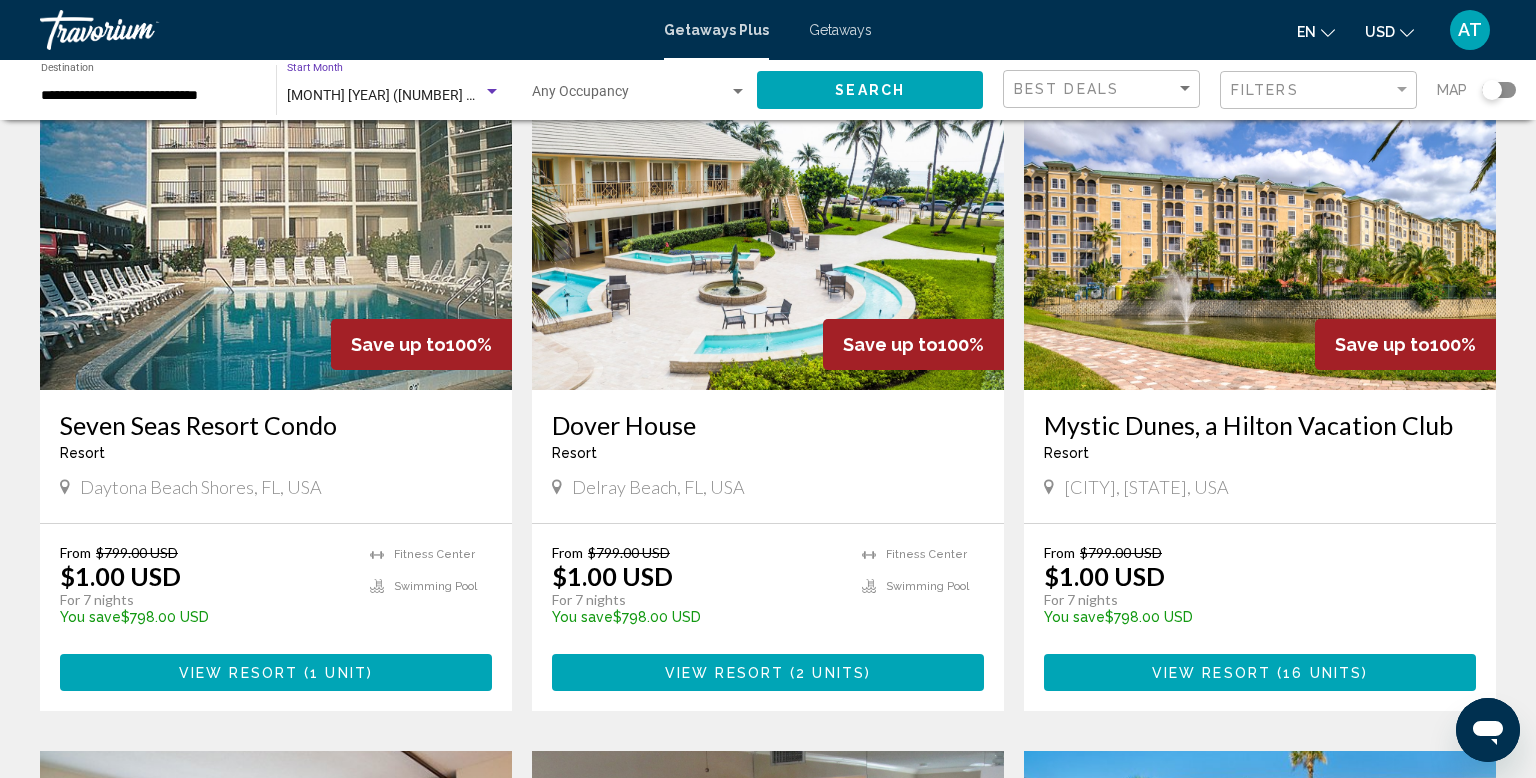 click on "[MONTH] [YEAR] ([NUMBER] units available)" at bounding box center (423, 95) 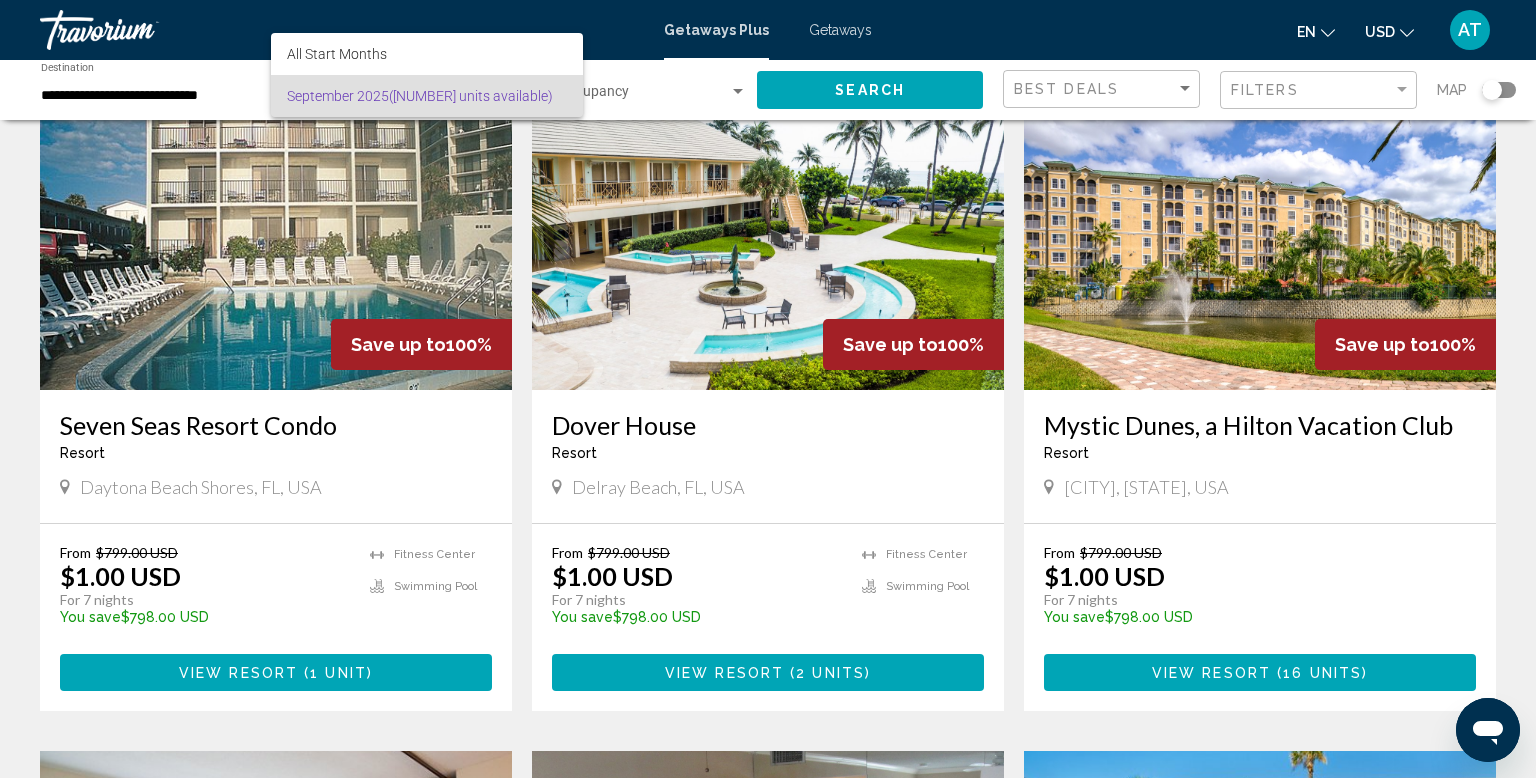 click on "[MONTH] [YEAR]  ([NUMBER] units available)" at bounding box center [427, 96] 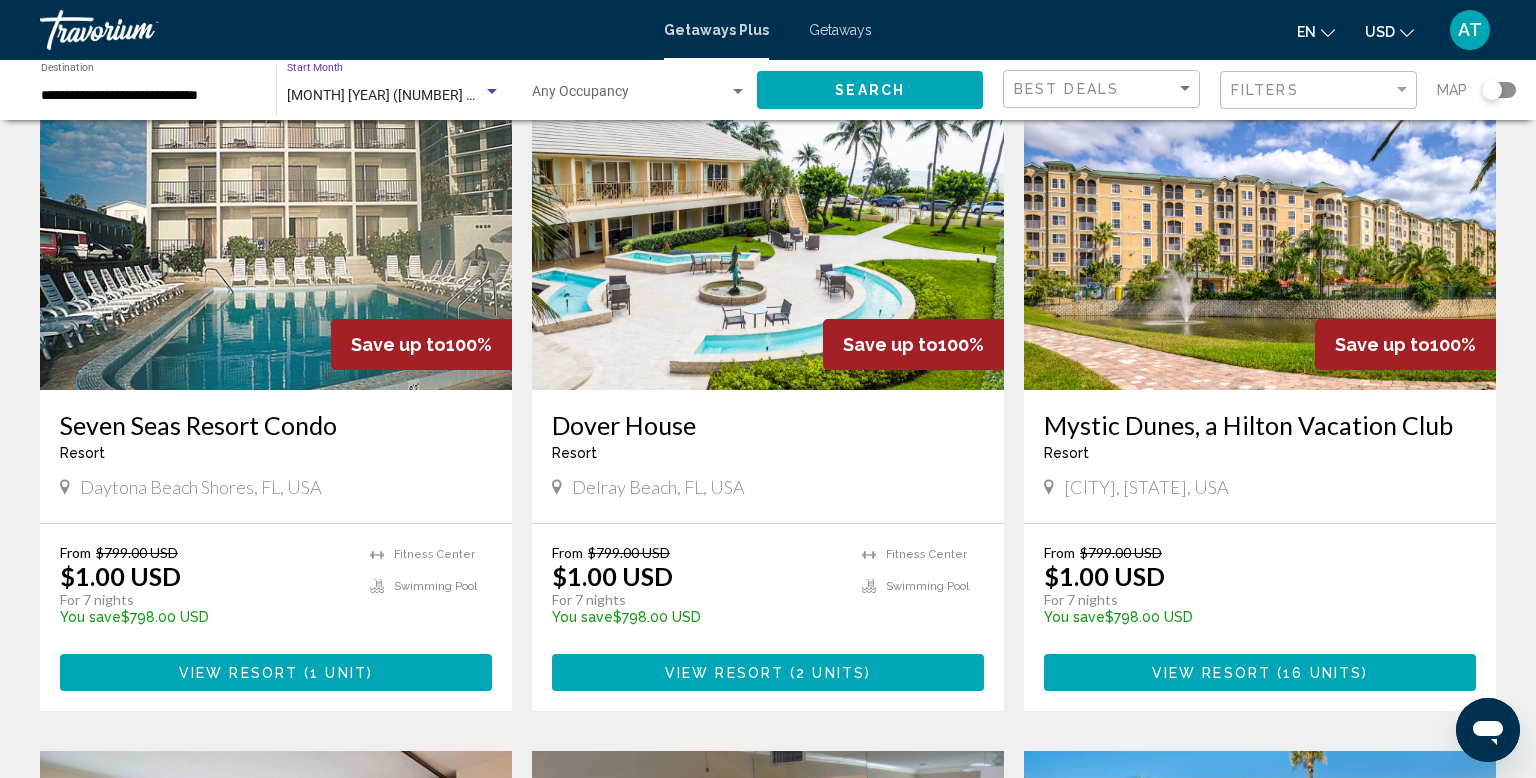 click at bounding box center [492, 92] 